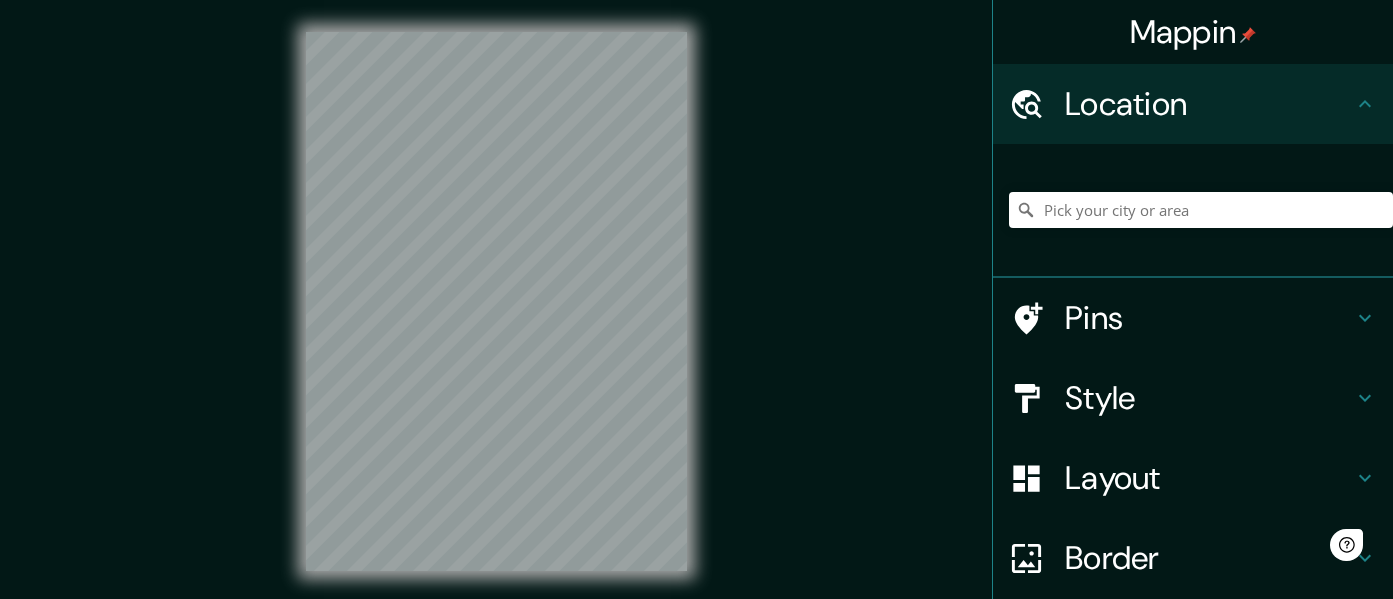 scroll, scrollTop: 0, scrollLeft: 0, axis: both 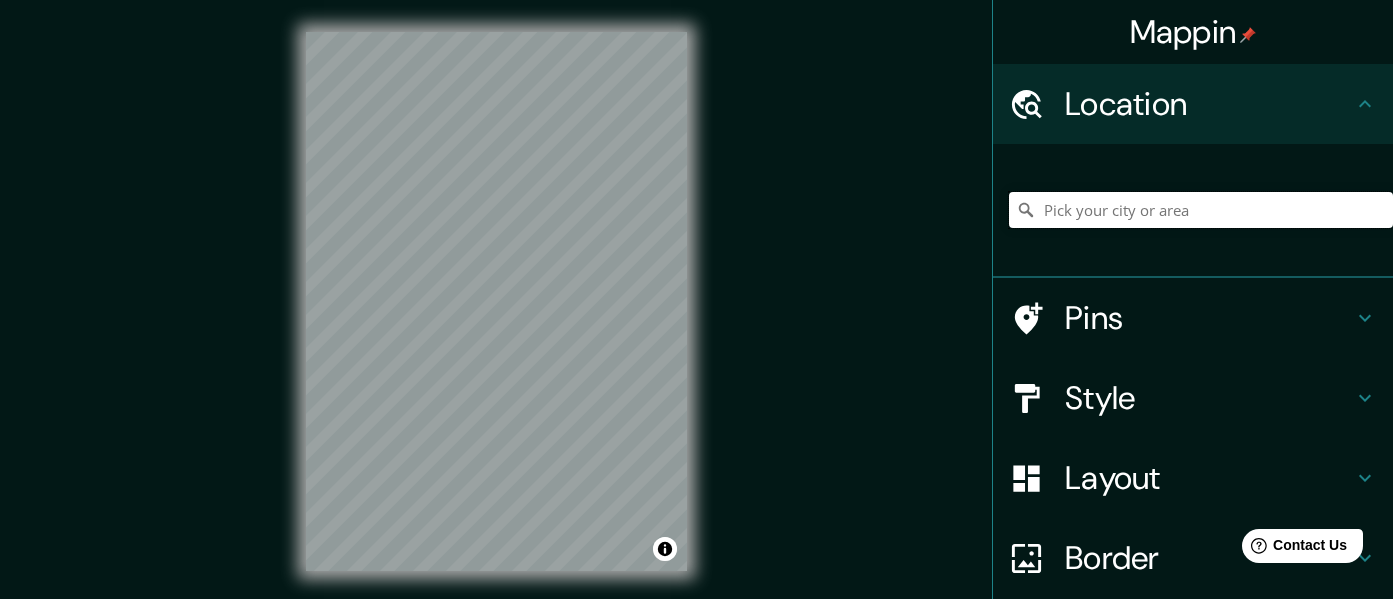 click at bounding box center [1201, 210] 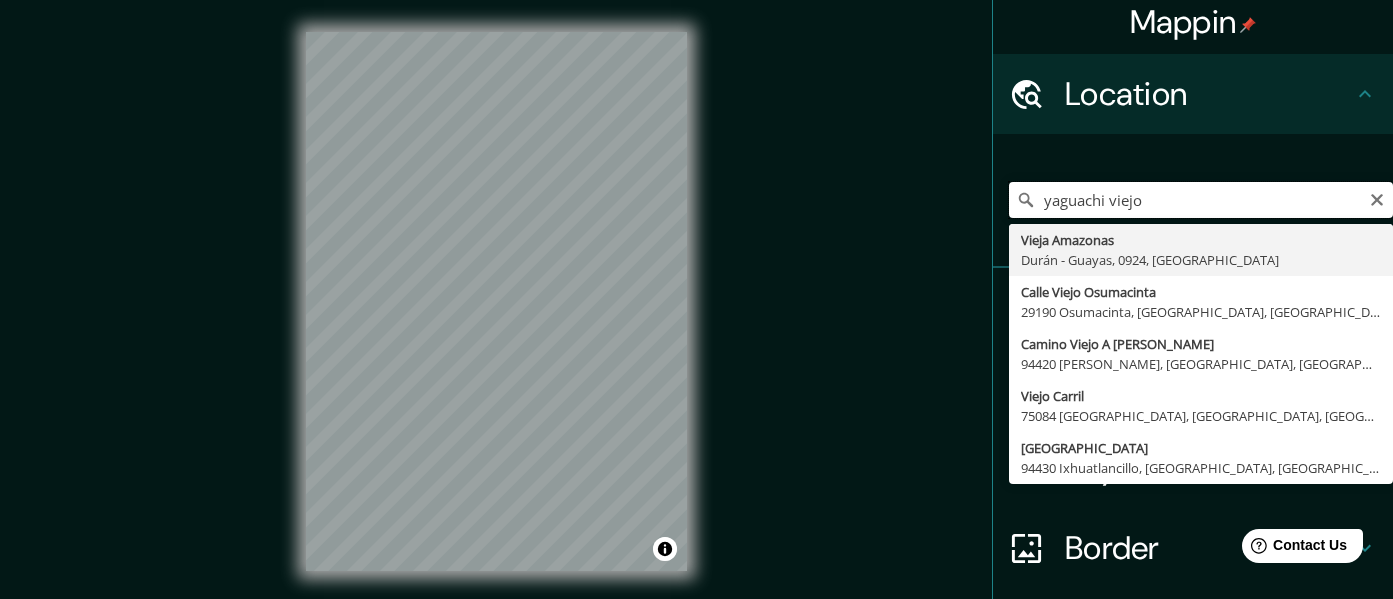 scroll, scrollTop: 0, scrollLeft: 0, axis: both 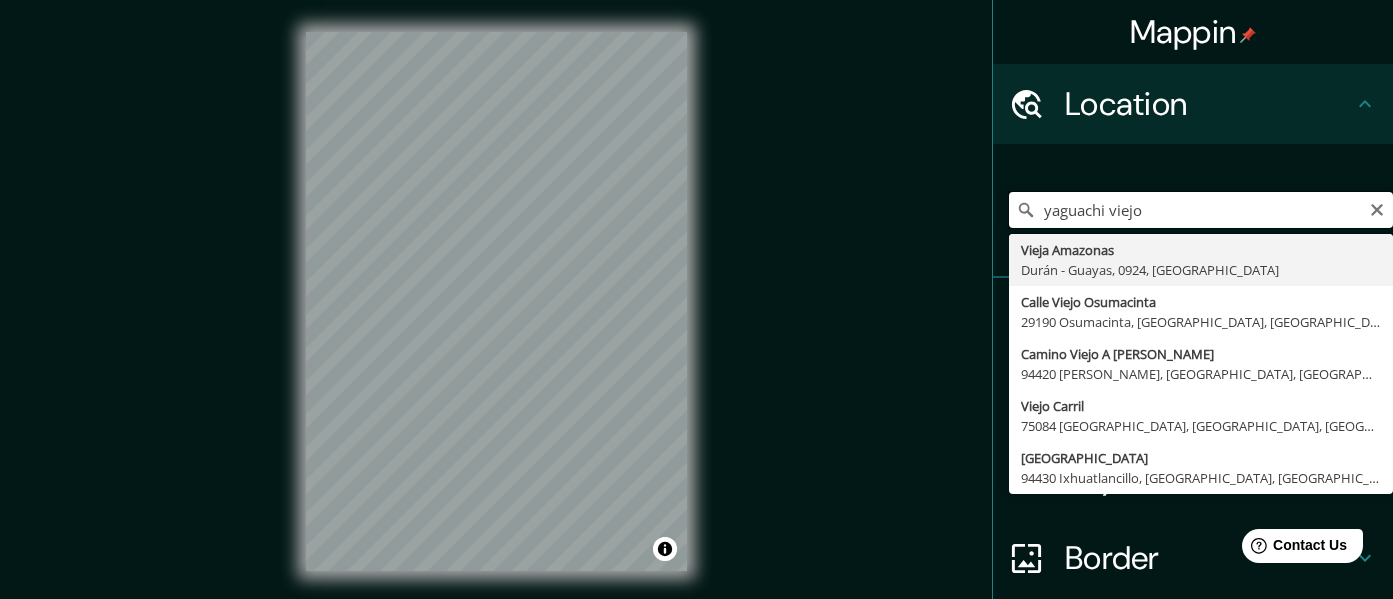 click on "yaguachi viejo" at bounding box center (1201, 210) 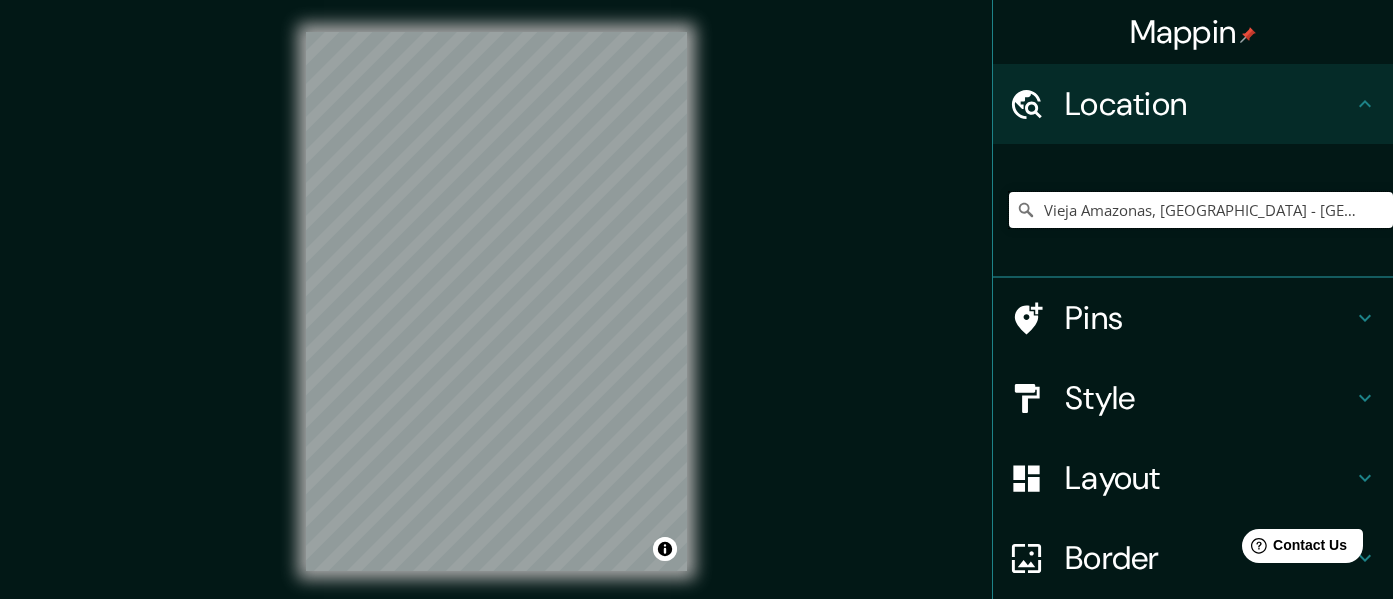 type on "Vieja Amazonas, Durán - Guayas, 0924, Ecuador" 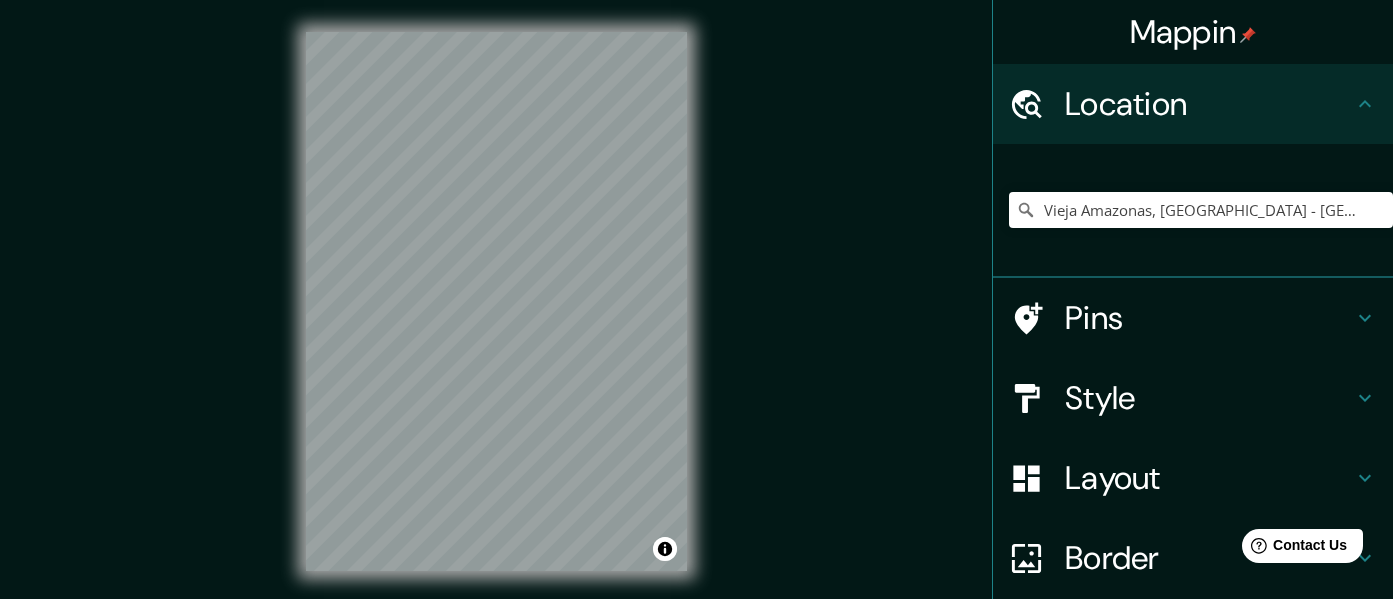 click on "© Mapbox   © OpenStreetMap   Improve this map" at bounding box center [496, 301] 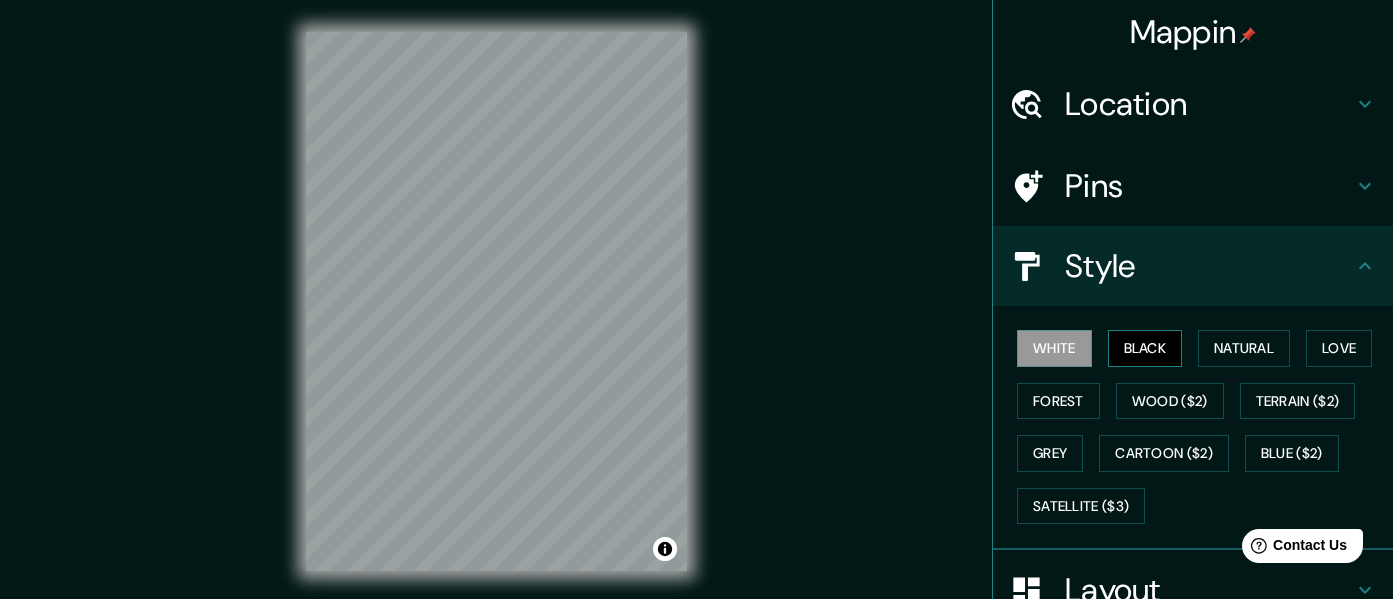 click on "Black" at bounding box center (1145, 348) 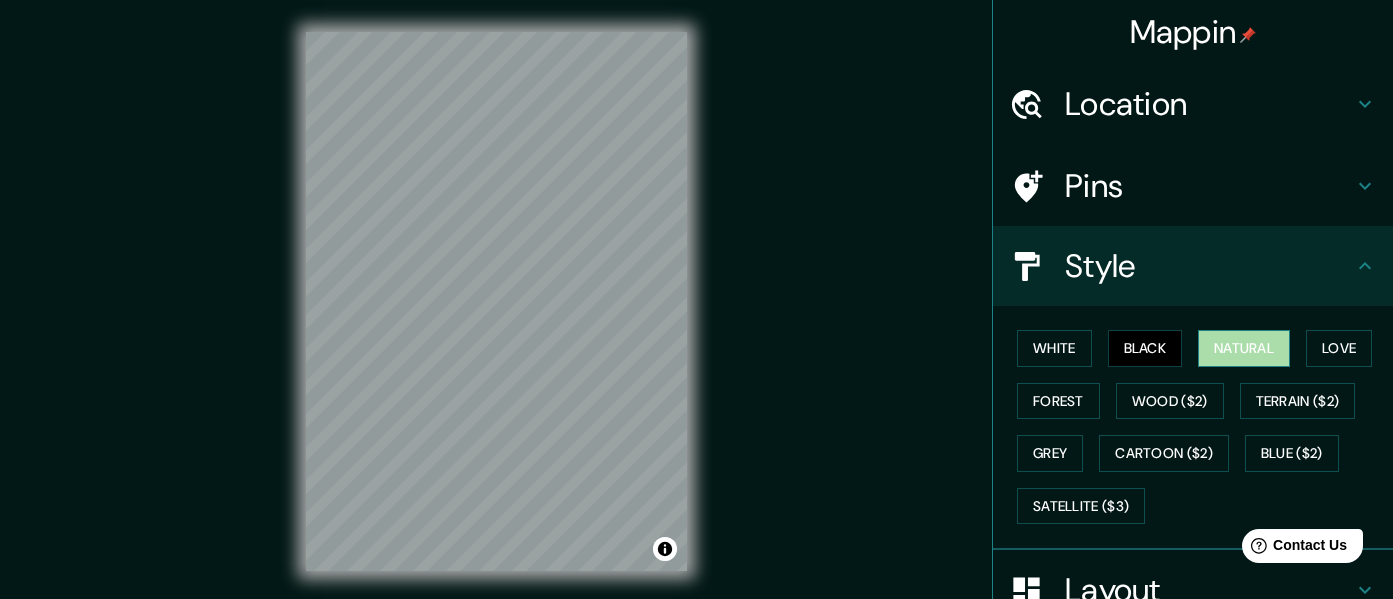 click on "Natural" at bounding box center (1244, 348) 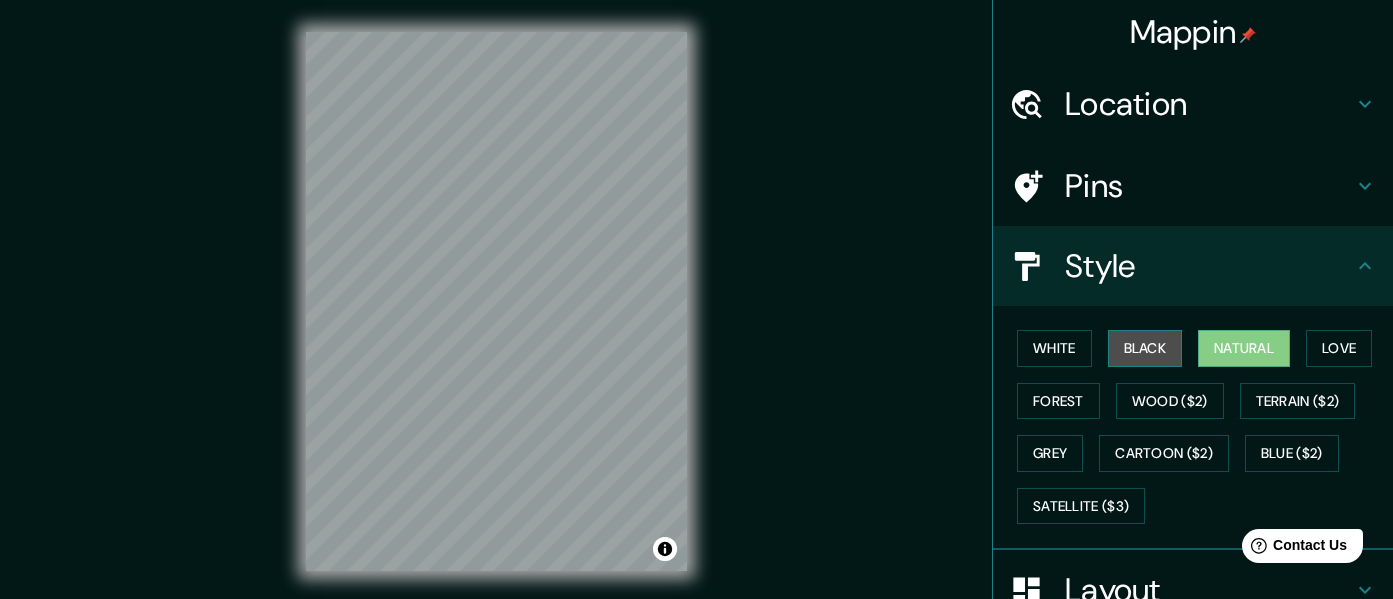 click on "Black" at bounding box center [1145, 348] 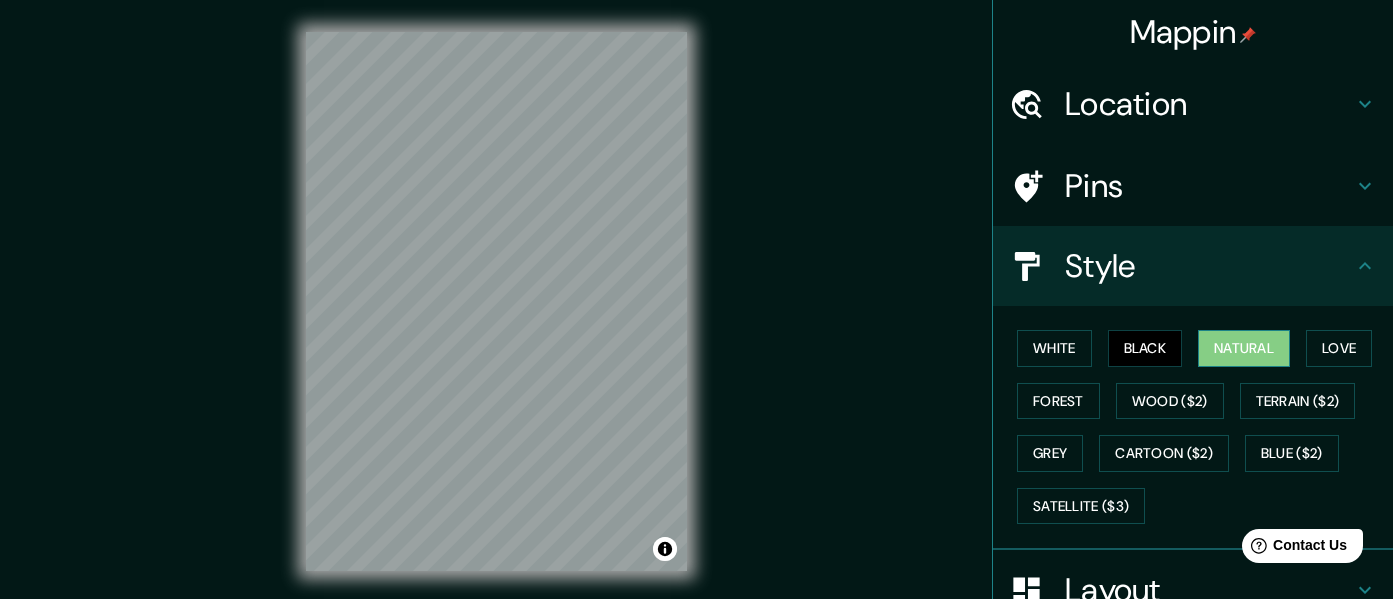 click on "Natural" at bounding box center (1244, 348) 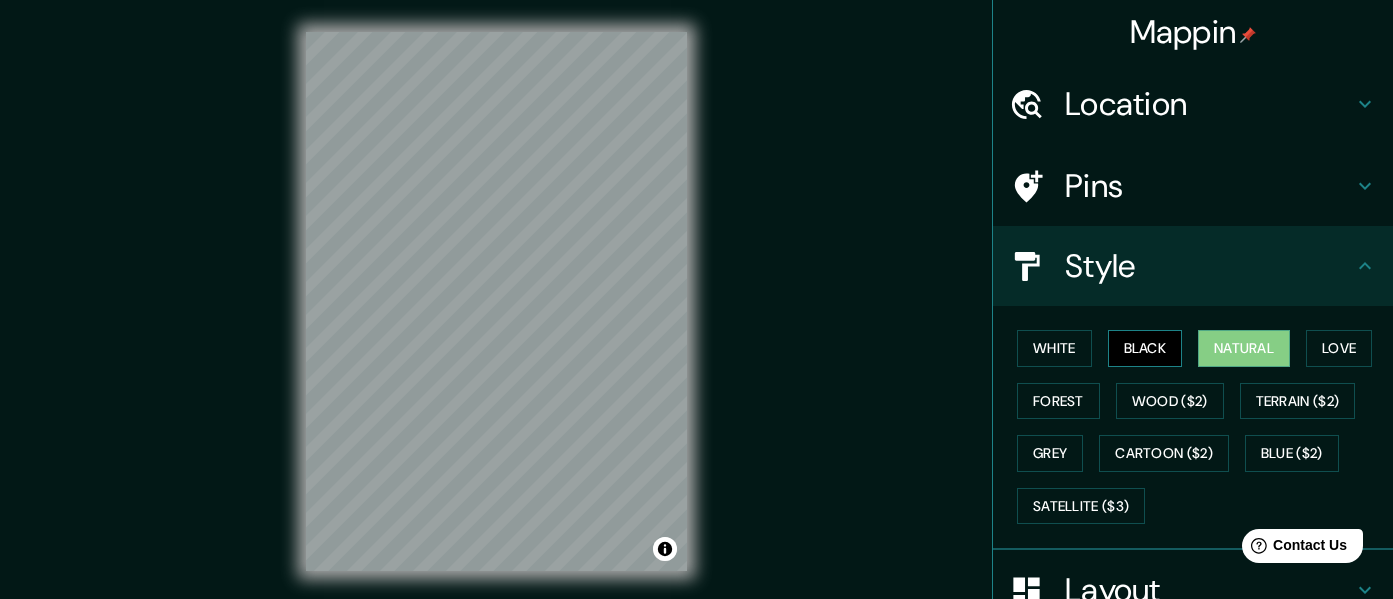 click on "Black" at bounding box center [1145, 348] 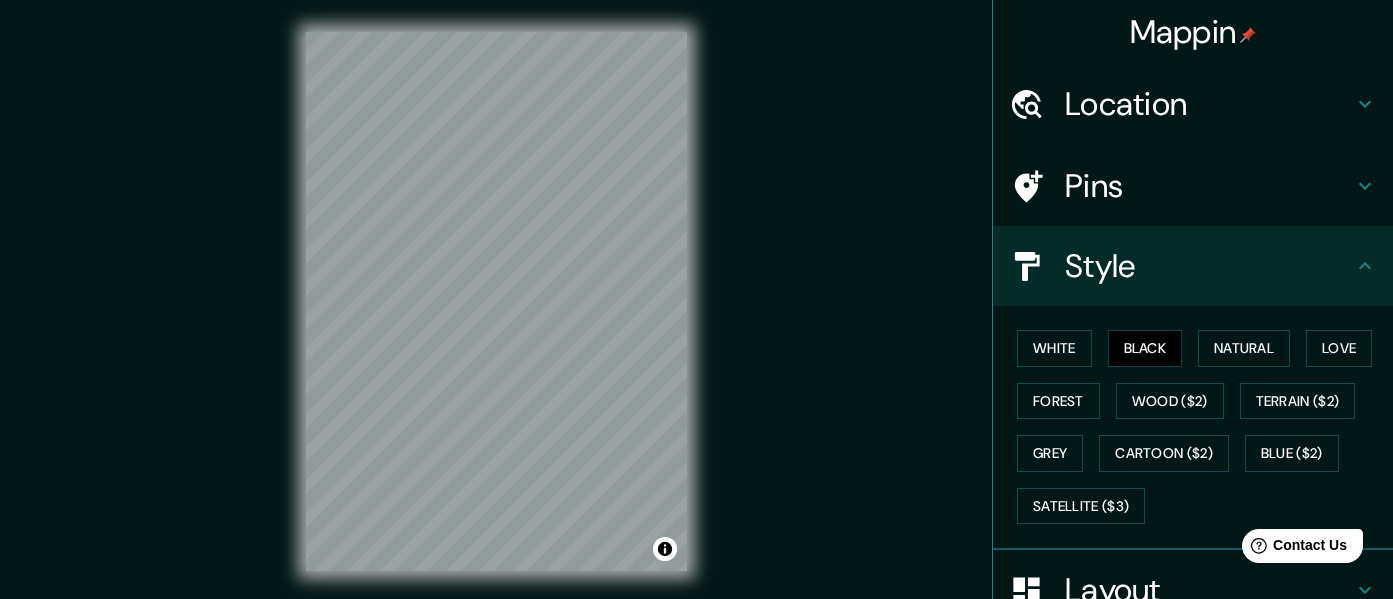 type 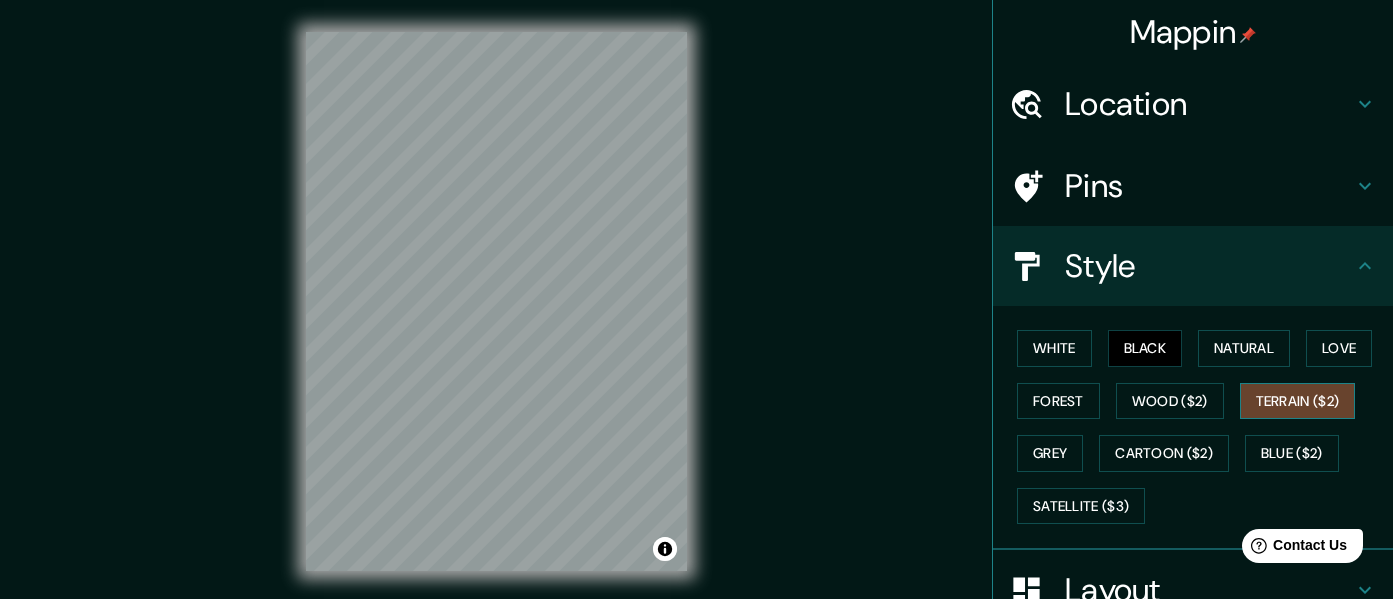 click on "Terrain ($2)" at bounding box center (1298, 401) 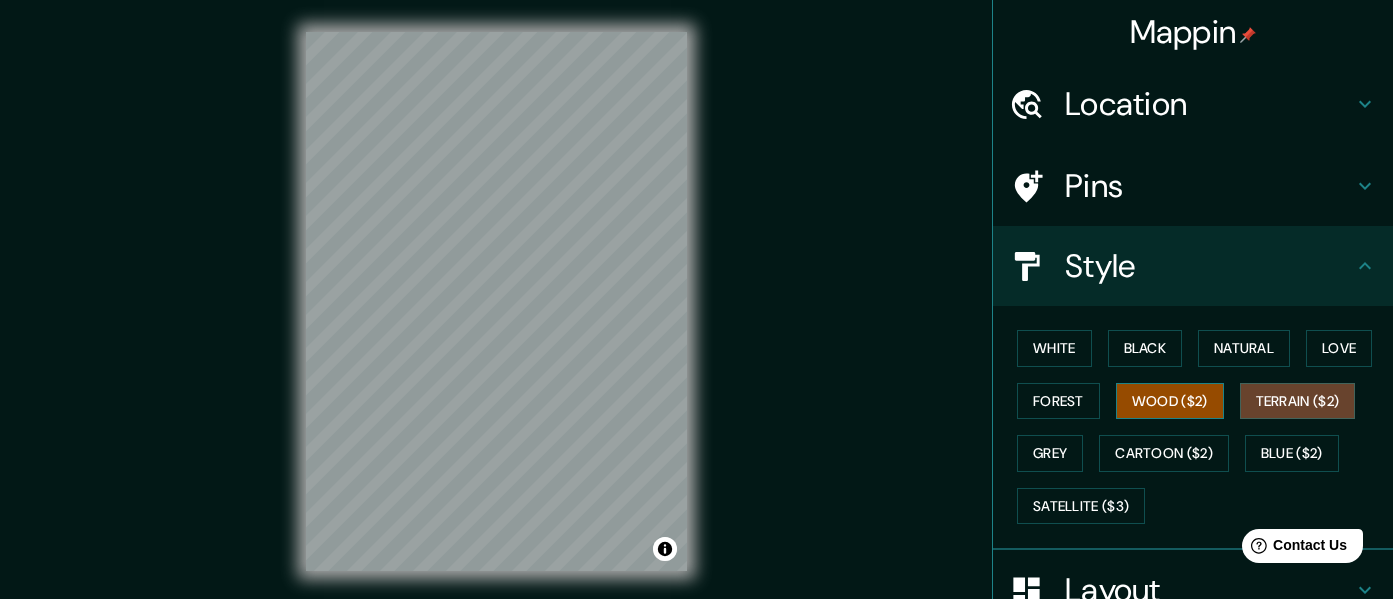 click on "Wood ($2)" at bounding box center [1170, 401] 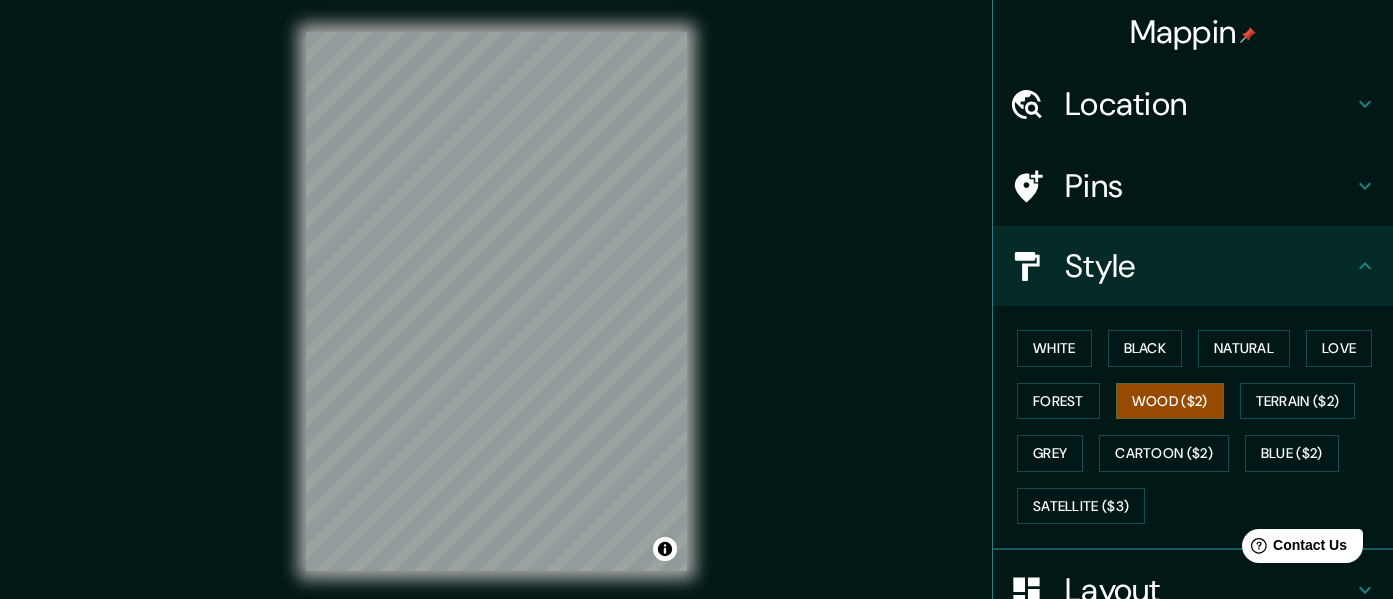 type 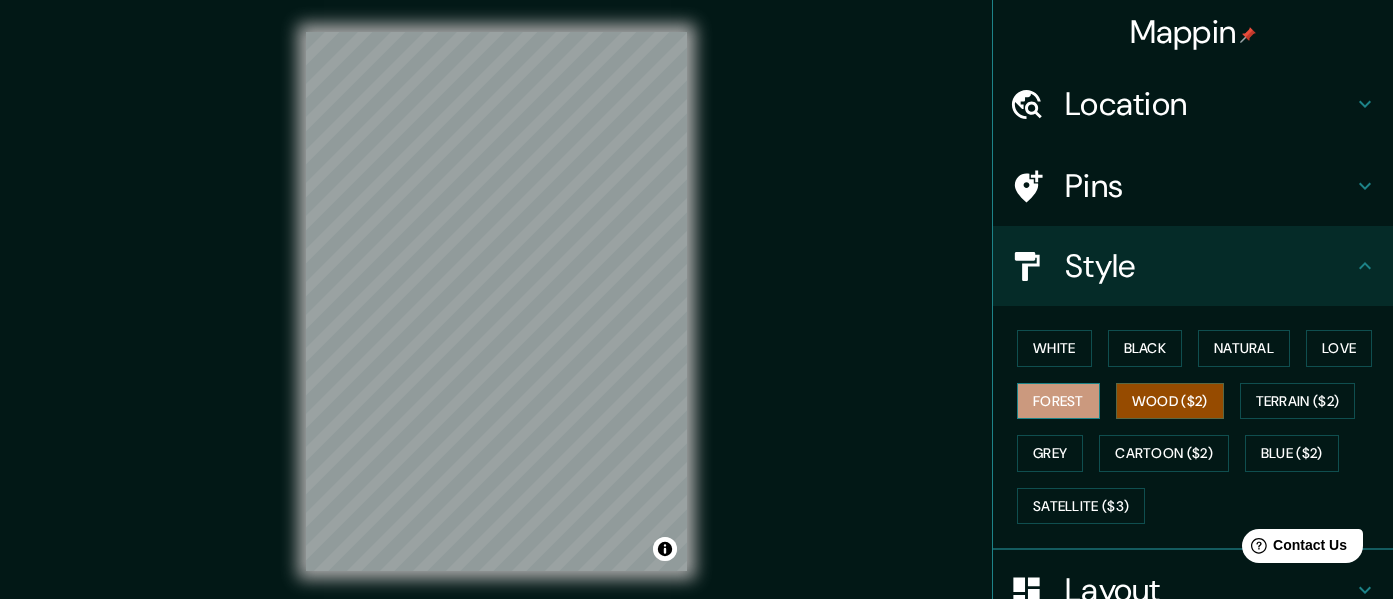 click on "Forest" at bounding box center (1058, 401) 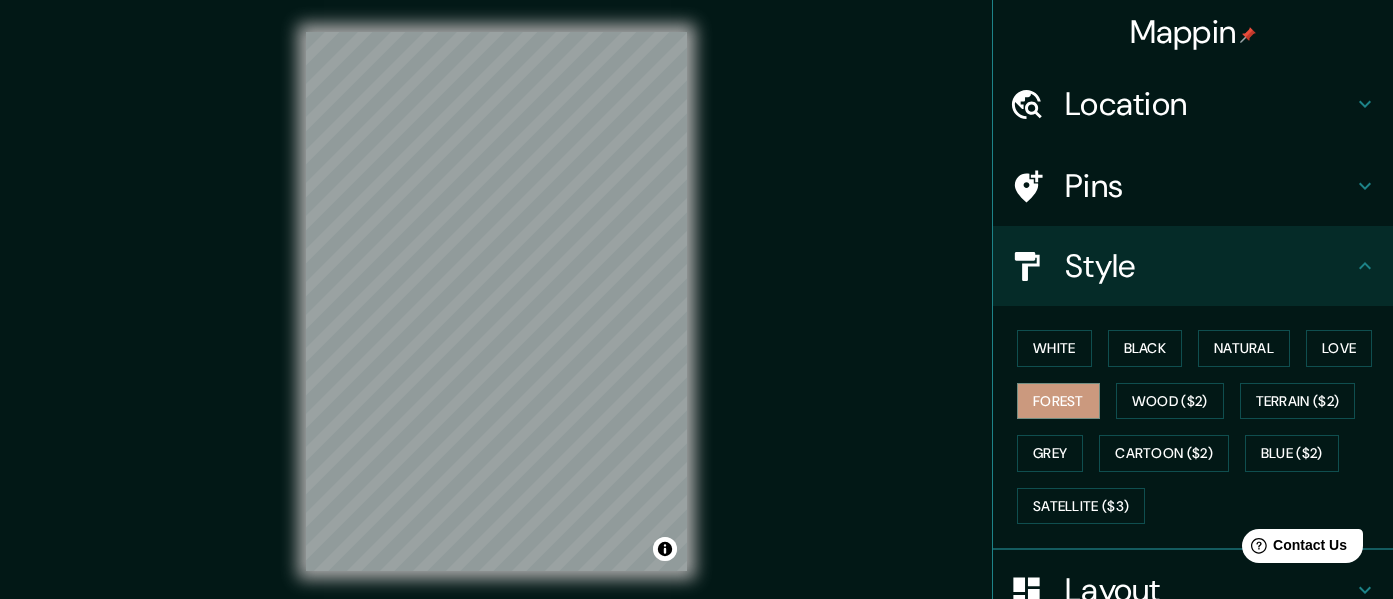 type 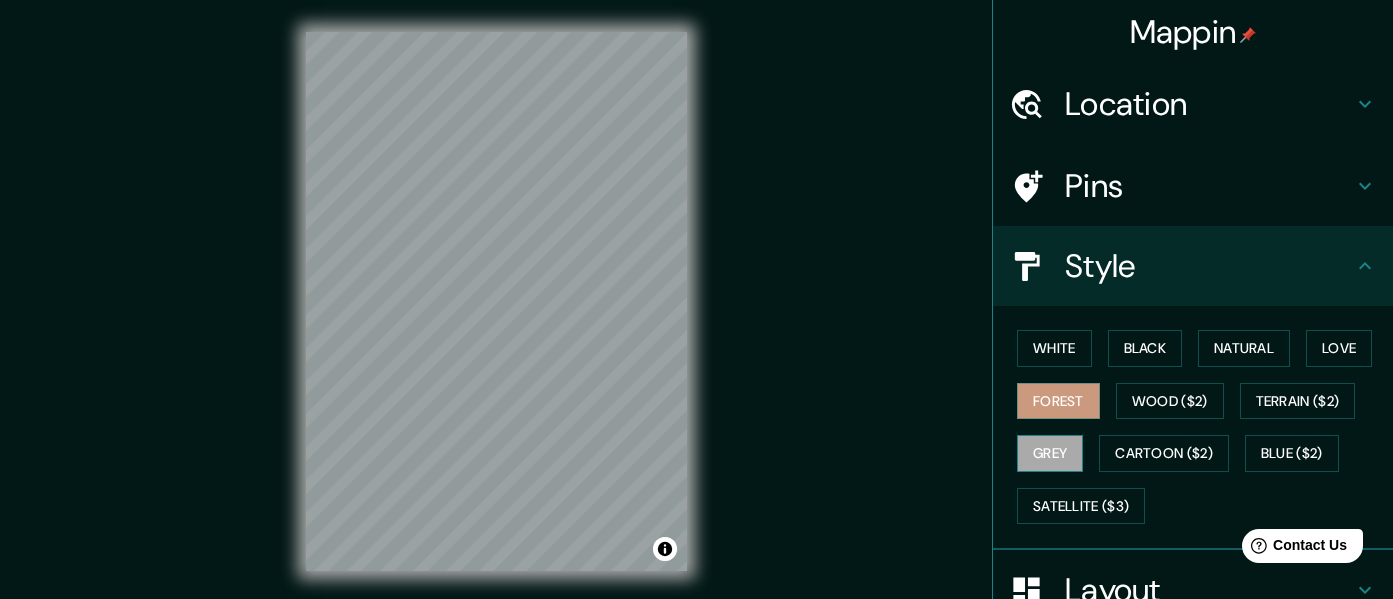 click on "Grey" at bounding box center (1050, 453) 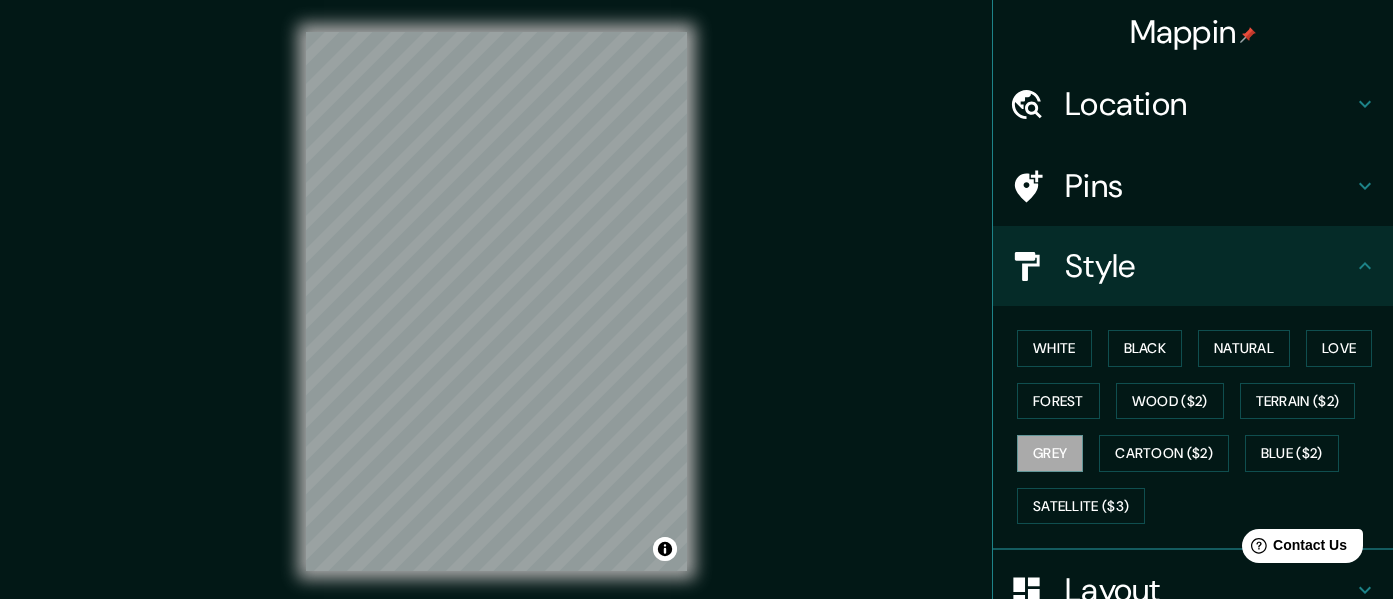 type 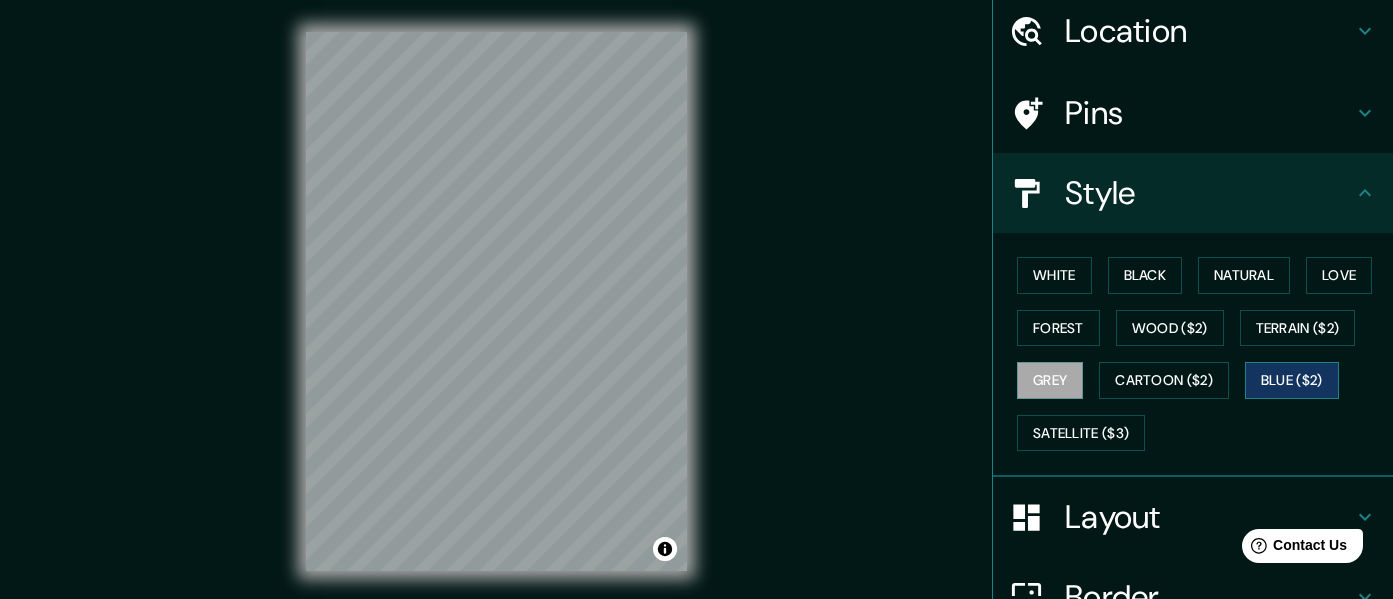 scroll, scrollTop: 78, scrollLeft: 0, axis: vertical 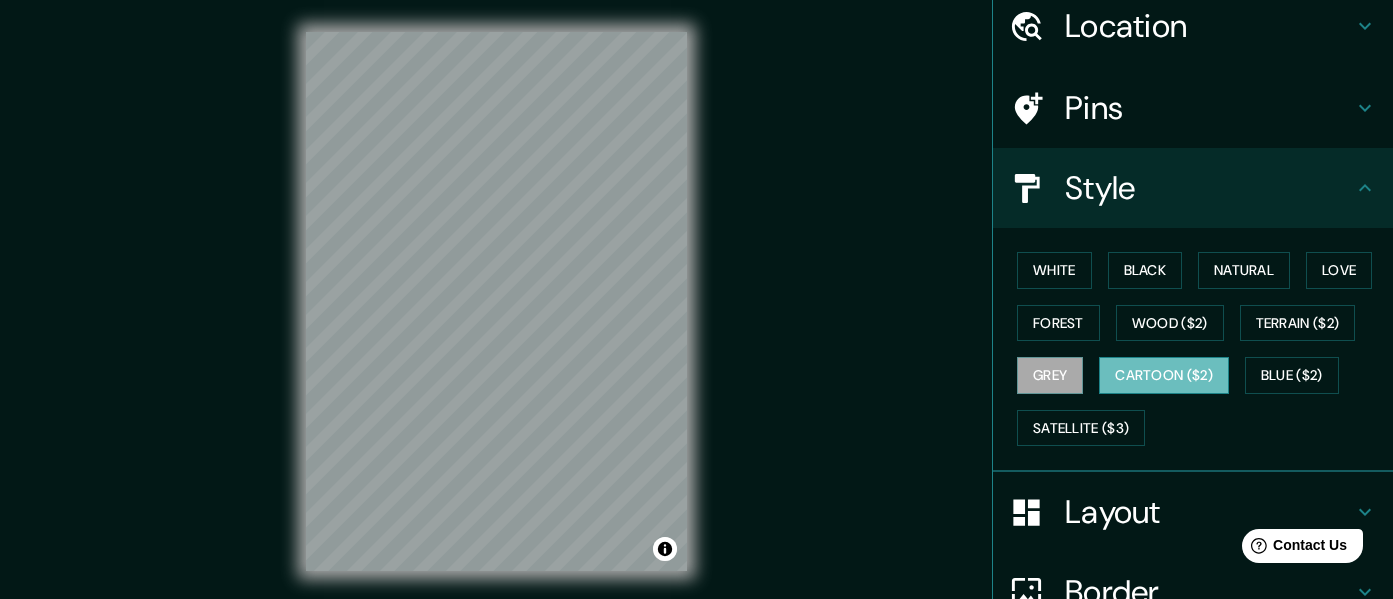 click on "Cartoon ($2)" at bounding box center [1164, 375] 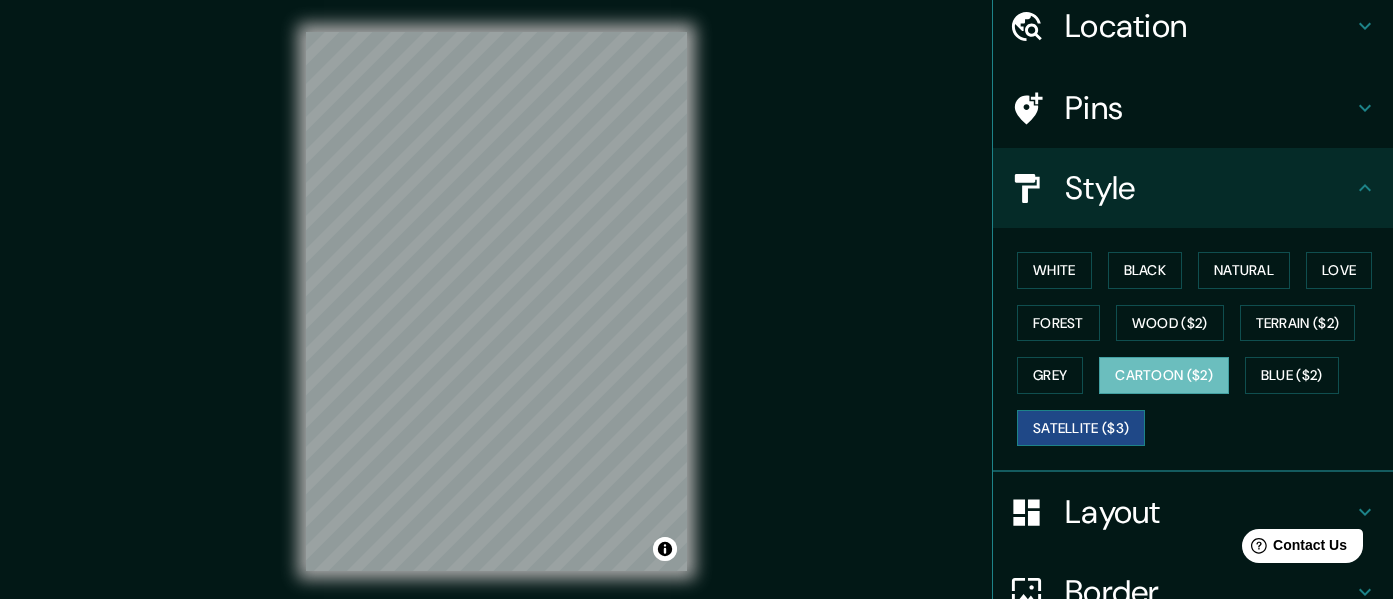 click on "Satellite ($3)" at bounding box center (1081, 428) 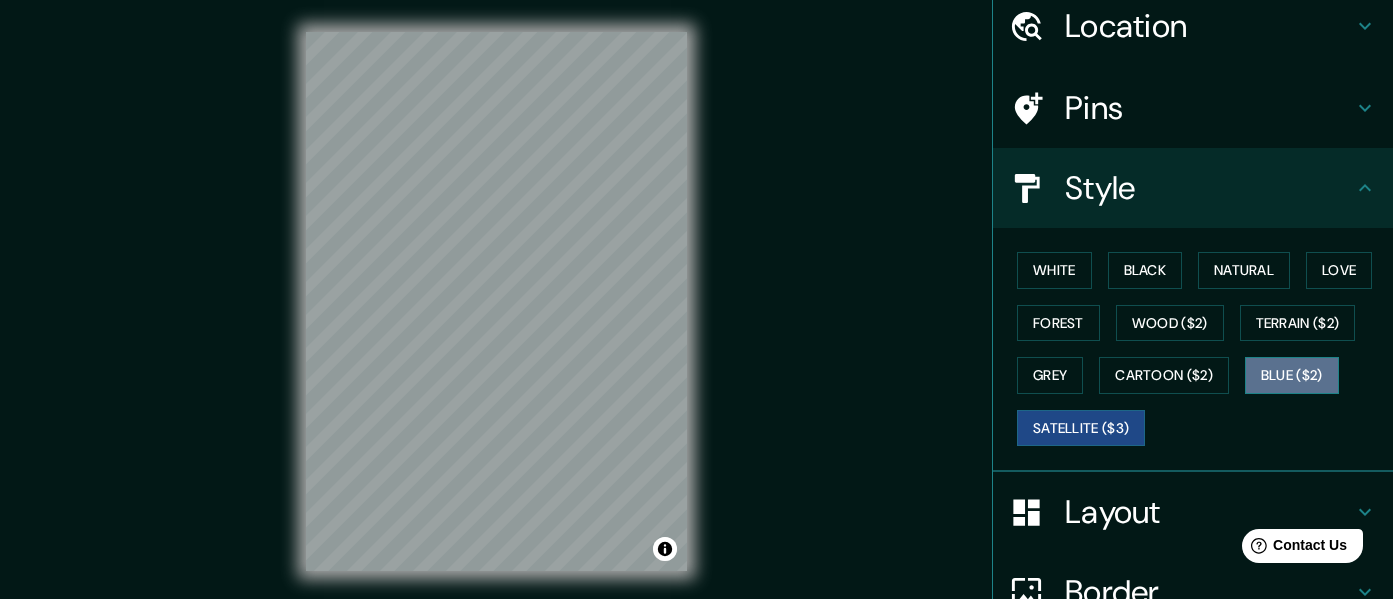 click on "Blue ($2)" at bounding box center (1292, 375) 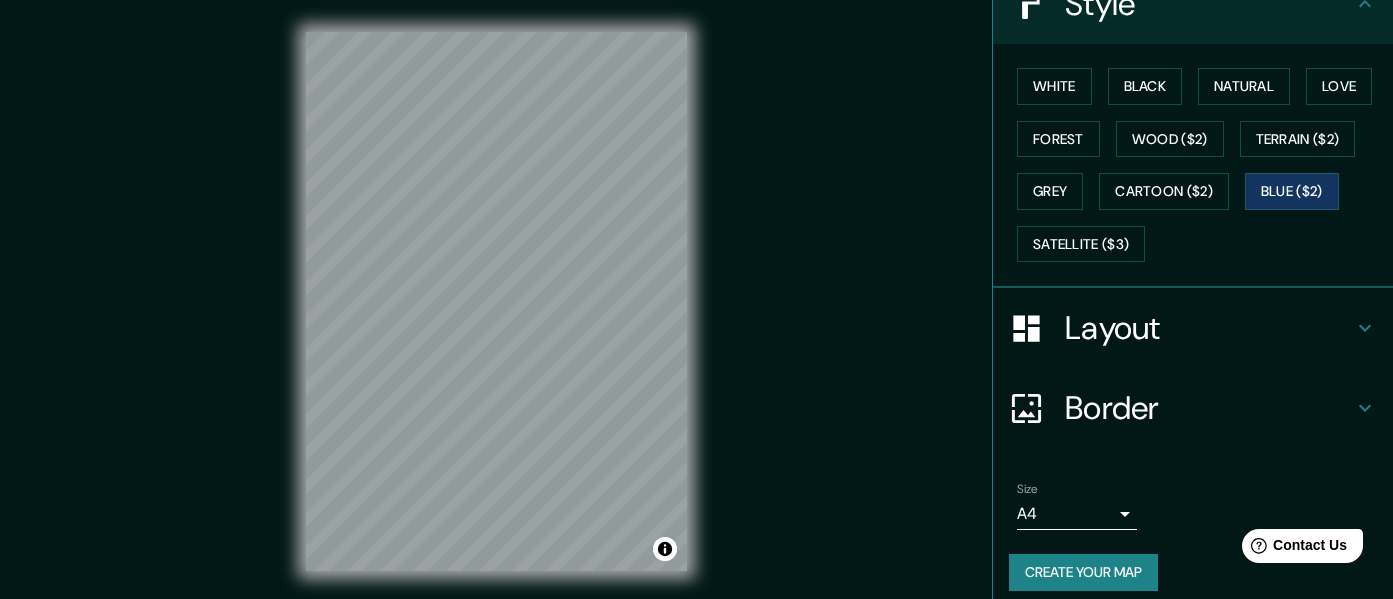 scroll, scrollTop: 270, scrollLeft: 0, axis: vertical 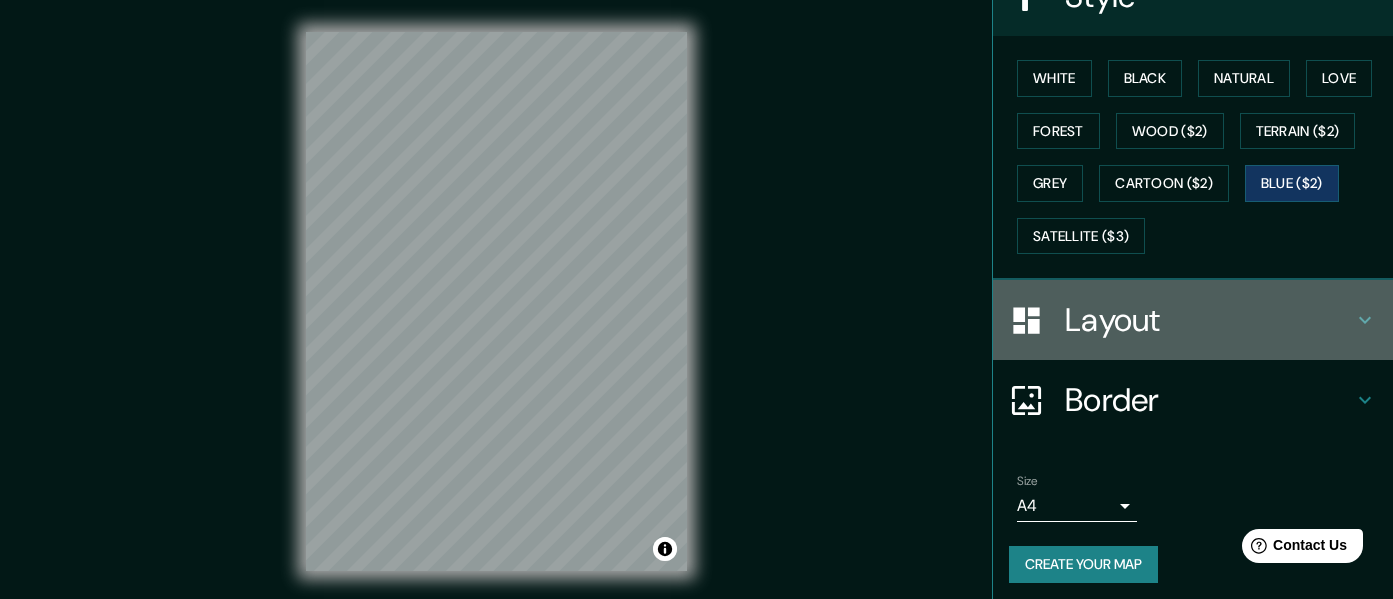 click 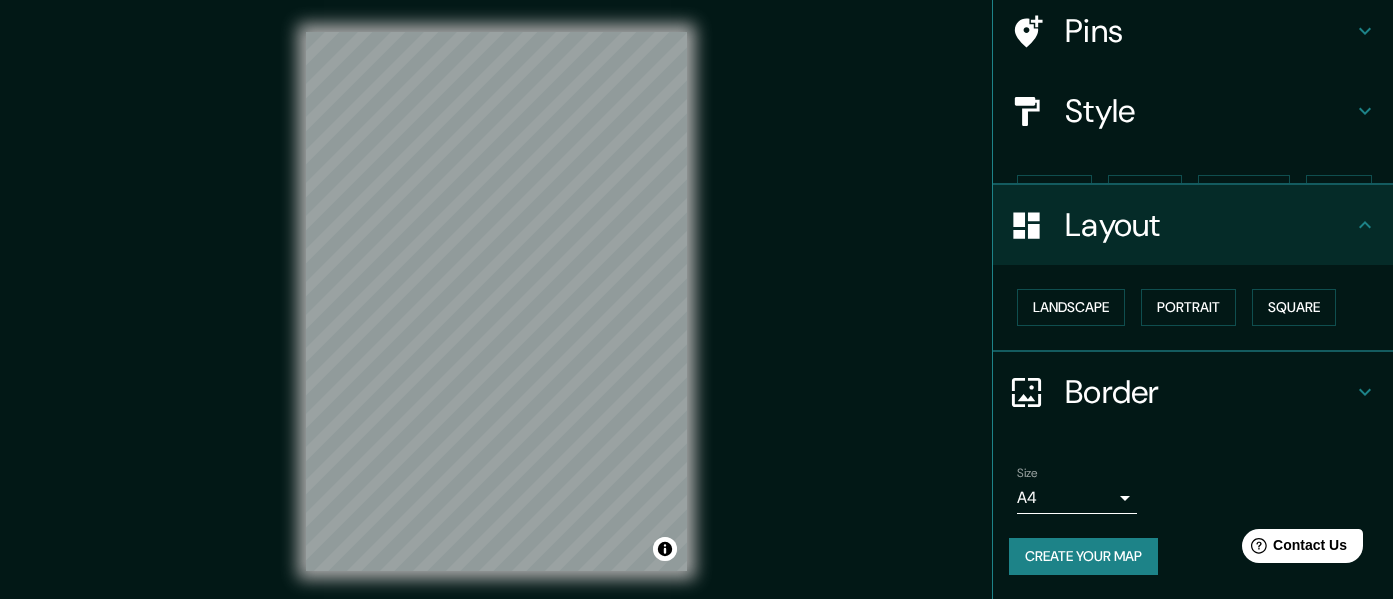 scroll, scrollTop: 120, scrollLeft: 0, axis: vertical 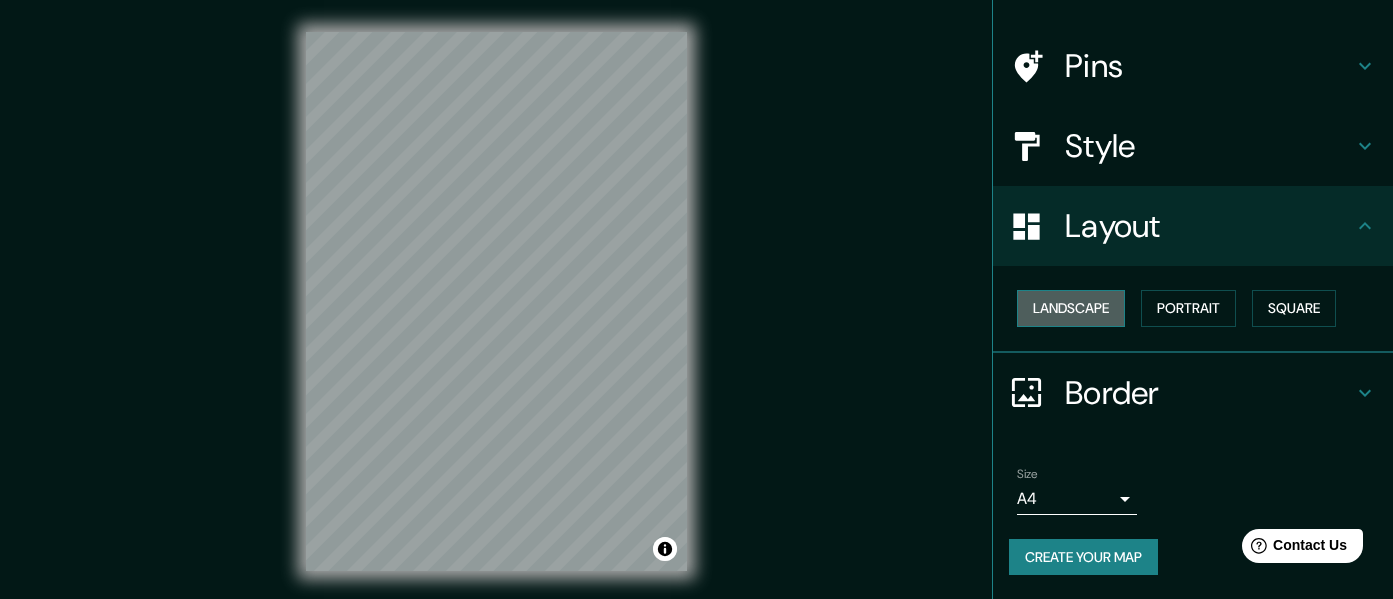 click on "Landscape" at bounding box center (1071, 308) 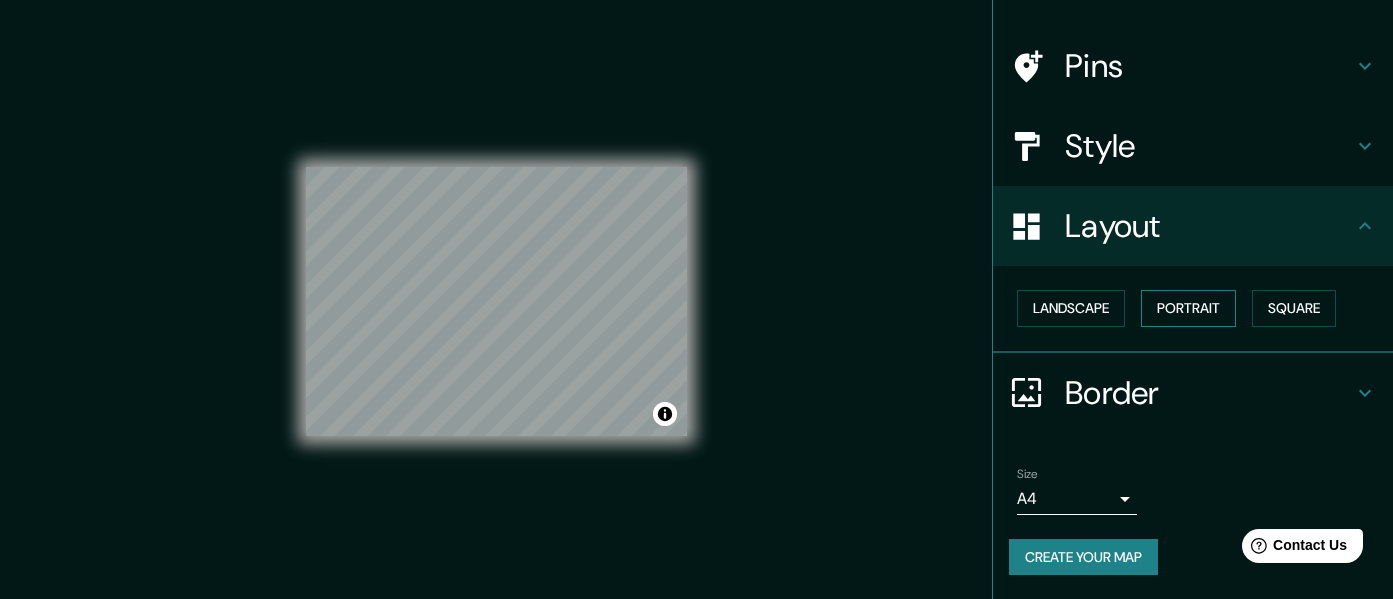 click on "Portrait" at bounding box center [1188, 308] 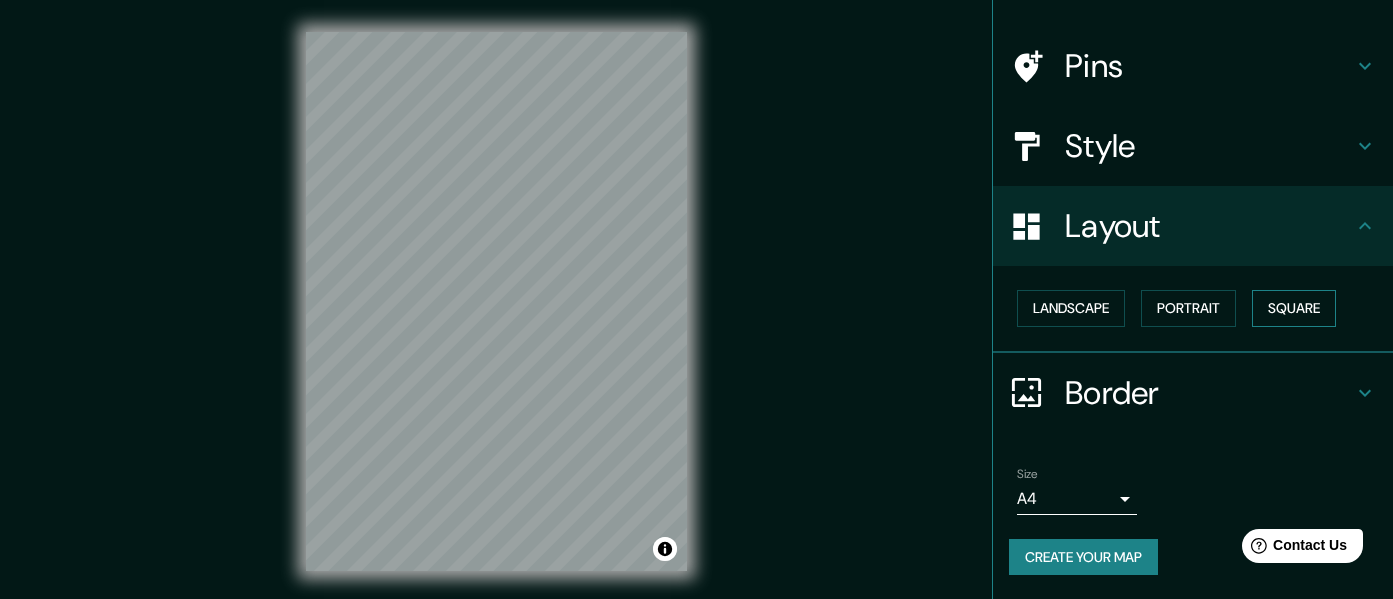 click on "Square" at bounding box center (1294, 308) 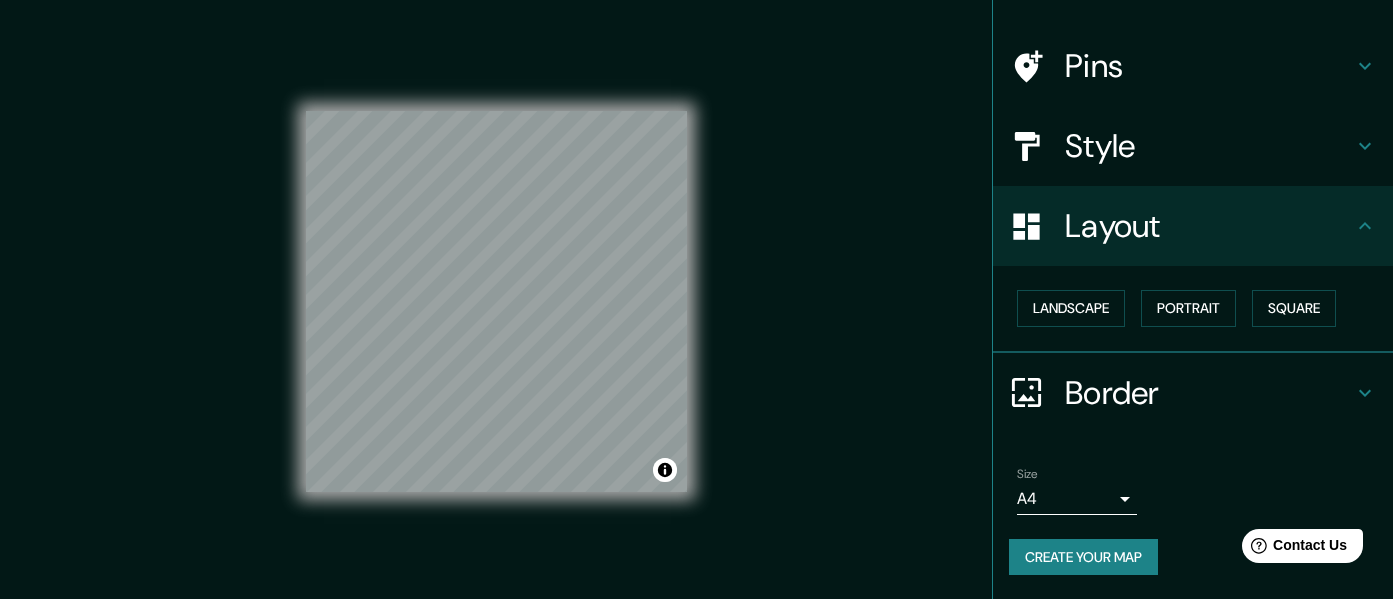 click on "Style" at bounding box center (1209, 146) 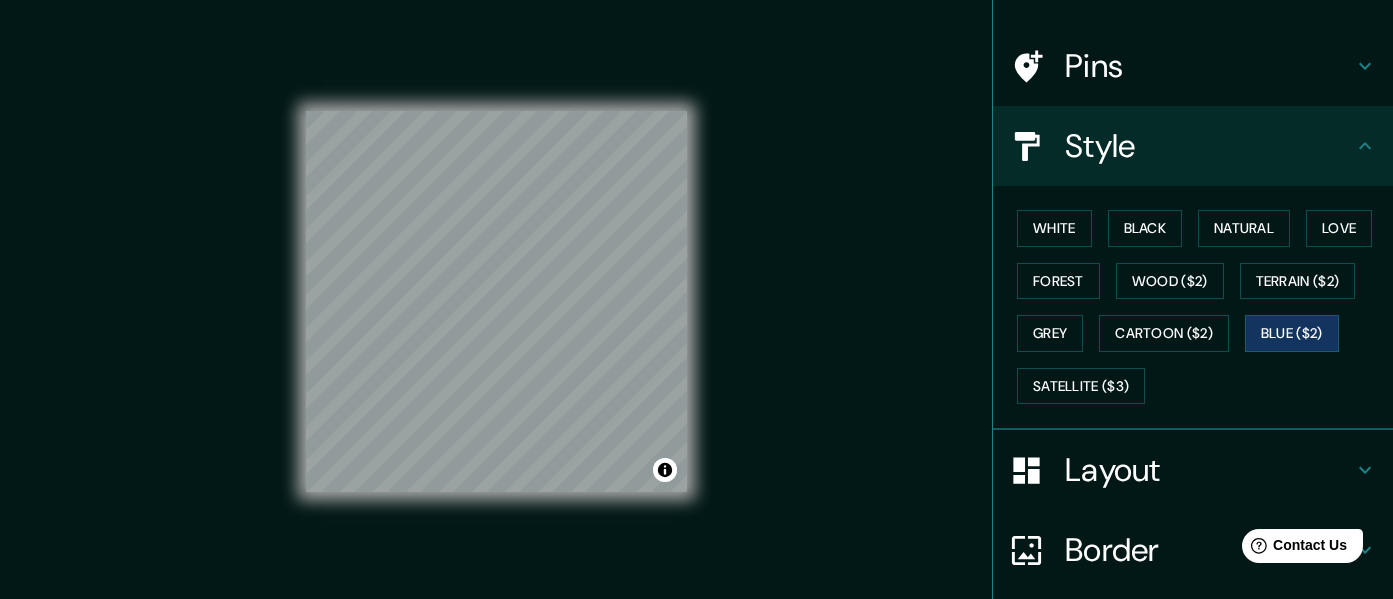 click on "Style" at bounding box center [1209, 146] 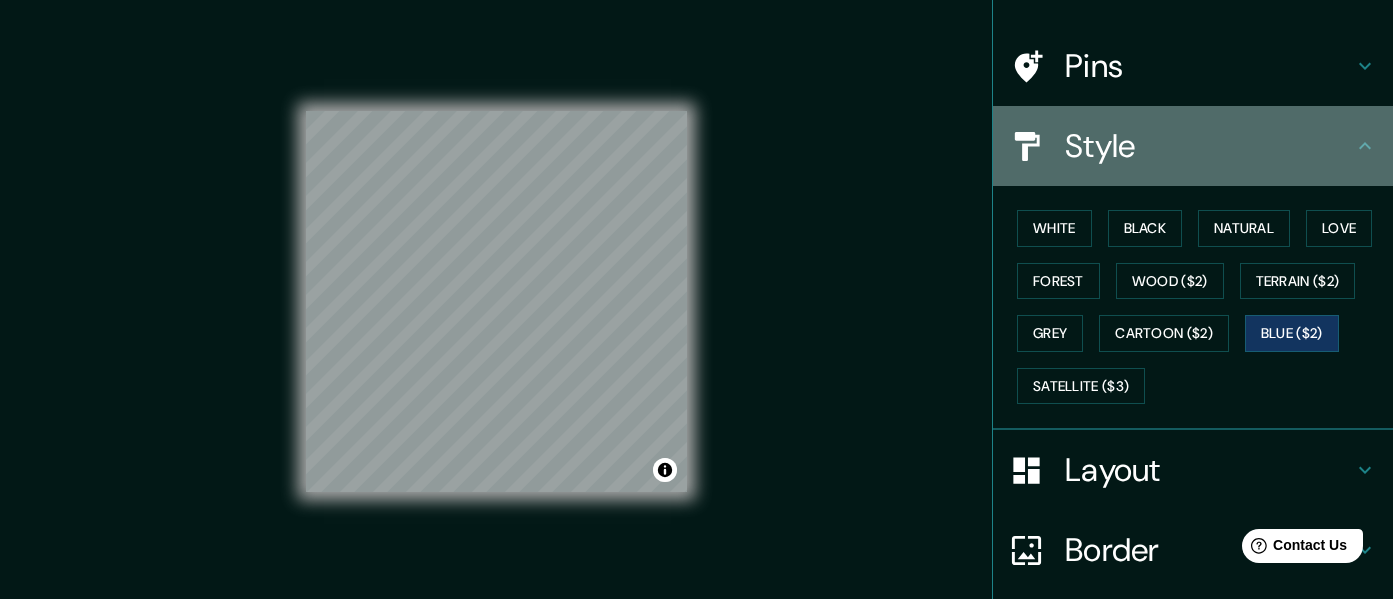click 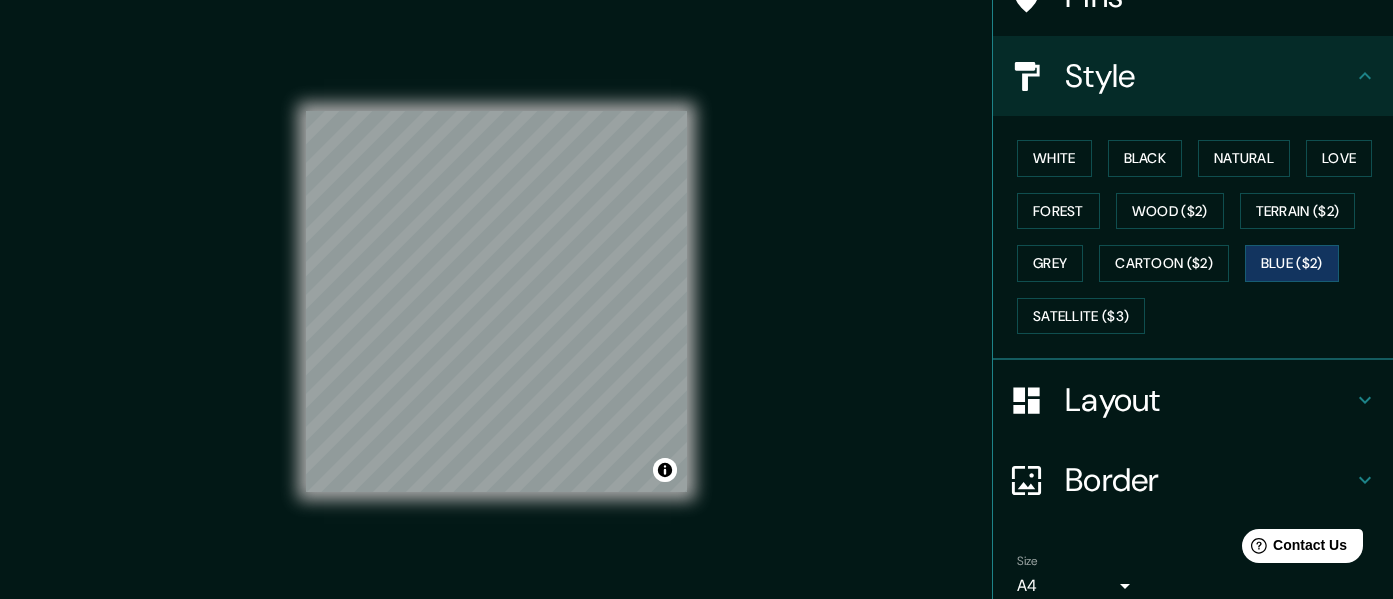 scroll, scrollTop: 248, scrollLeft: 0, axis: vertical 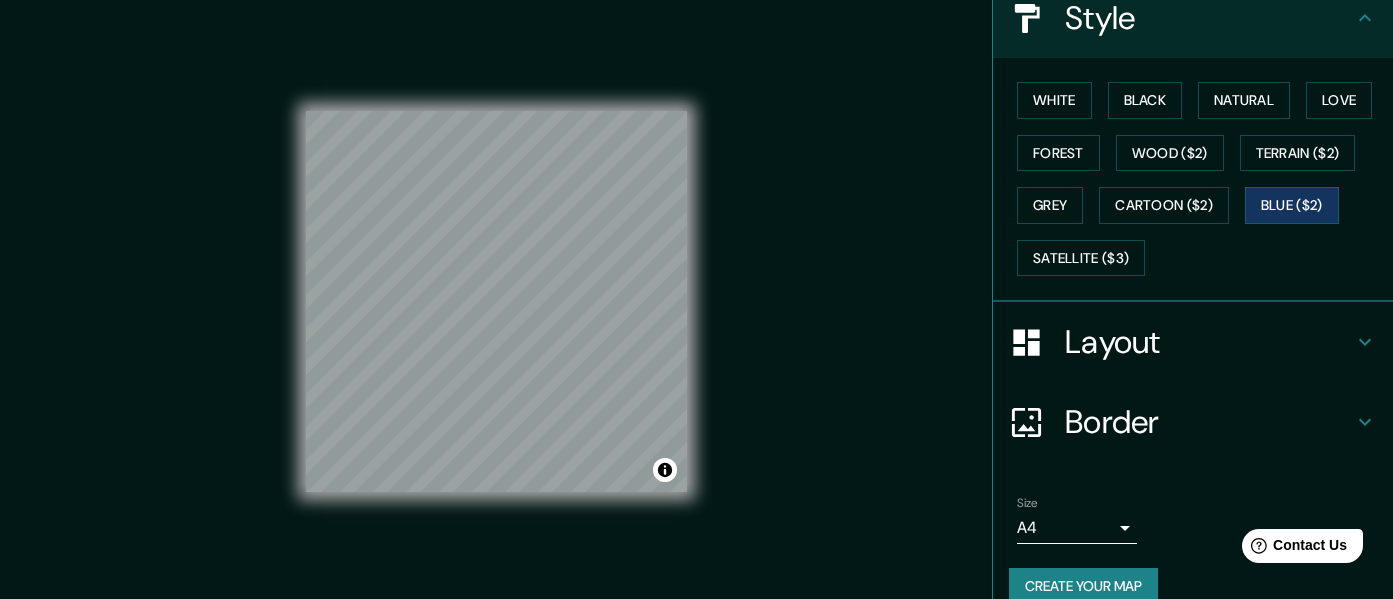 click 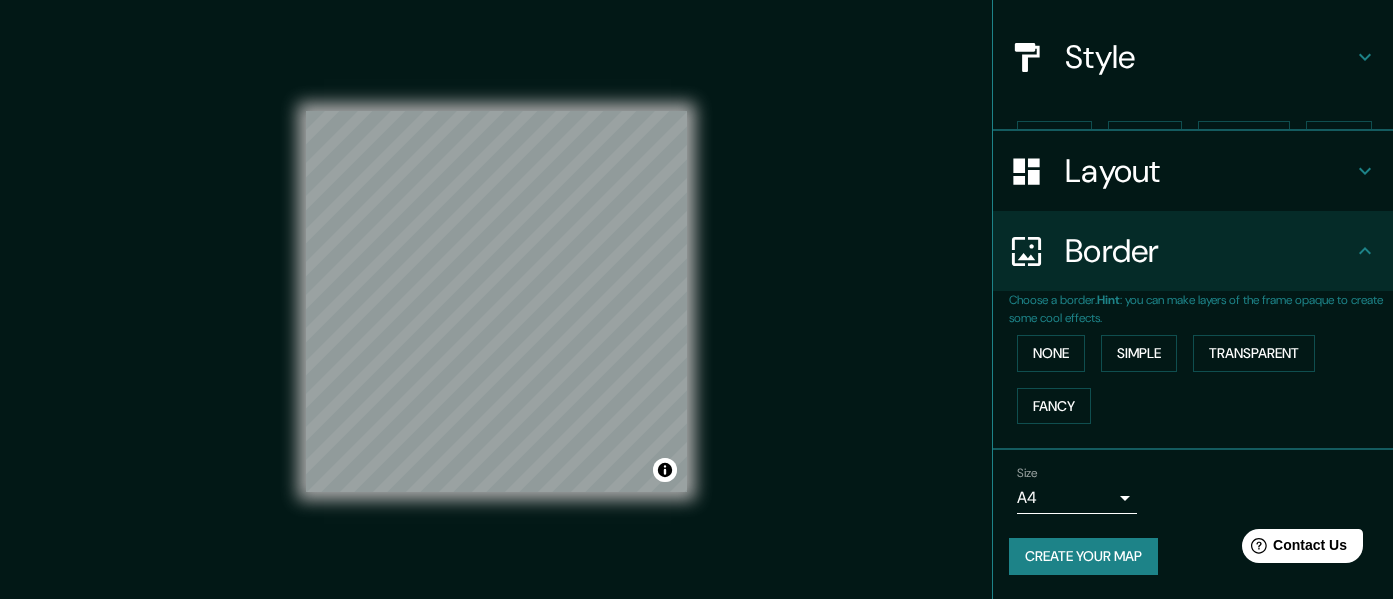 scroll, scrollTop: 175, scrollLeft: 0, axis: vertical 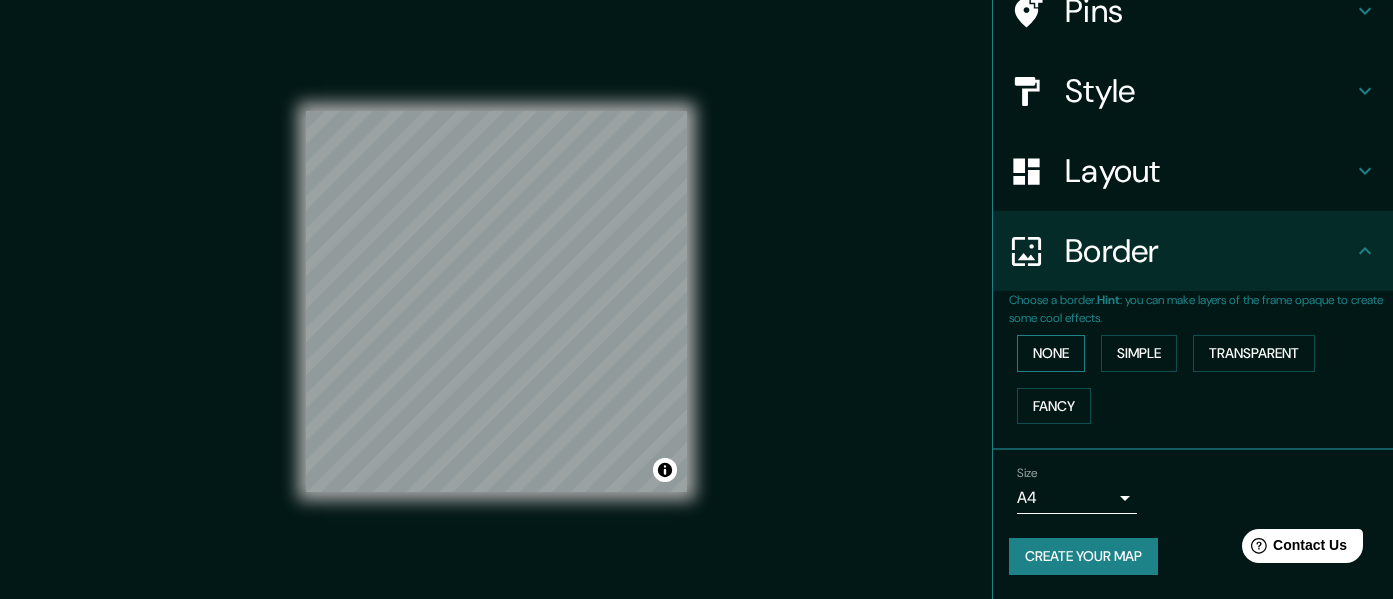 click on "None" at bounding box center (1051, 353) 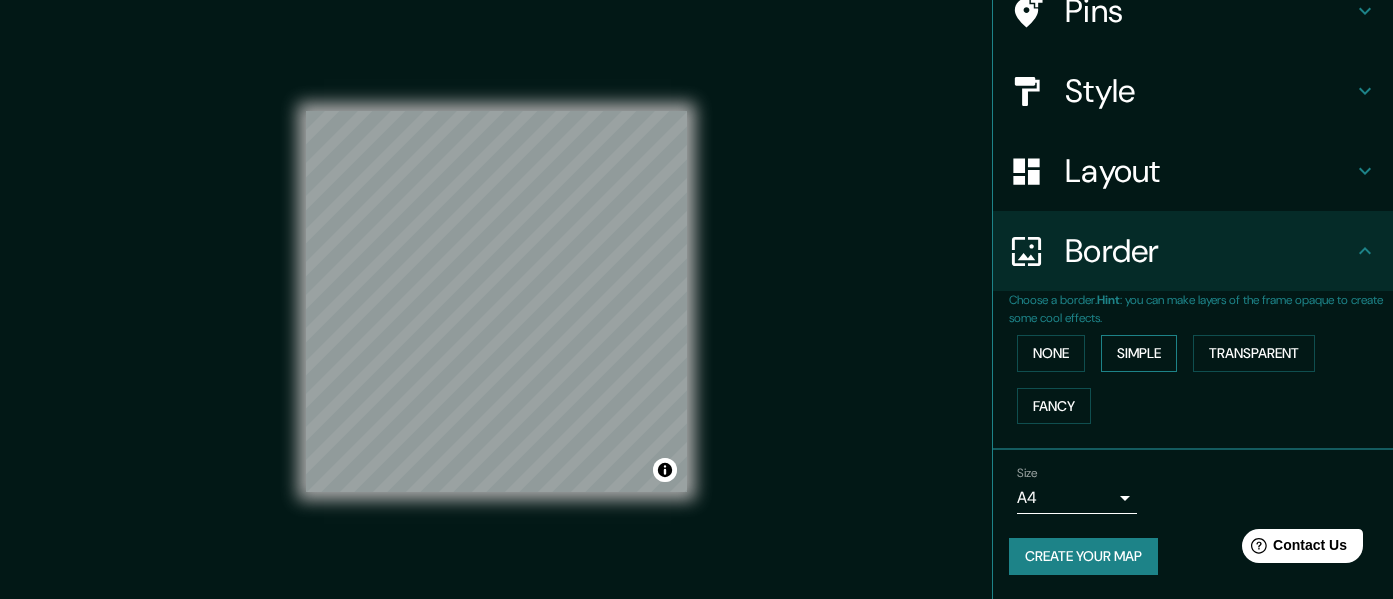 click on "Simple" at bounding box center (1139, 353) 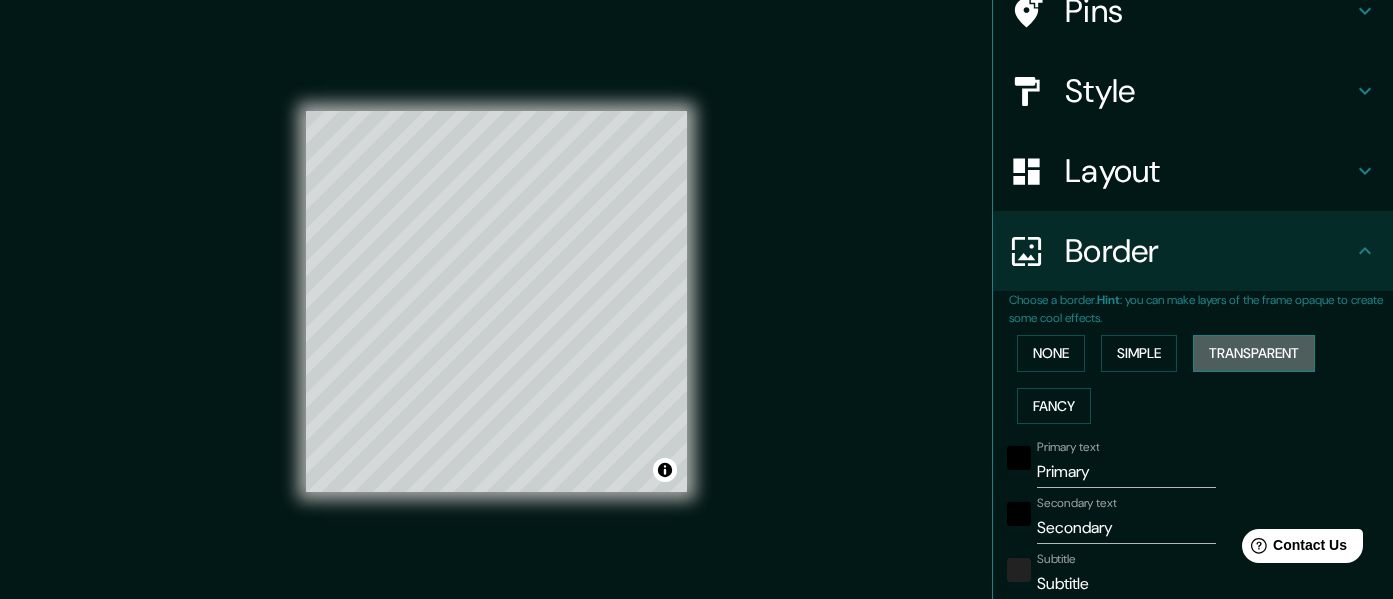 click on "Transparent" at bounding box center (1254, 353) 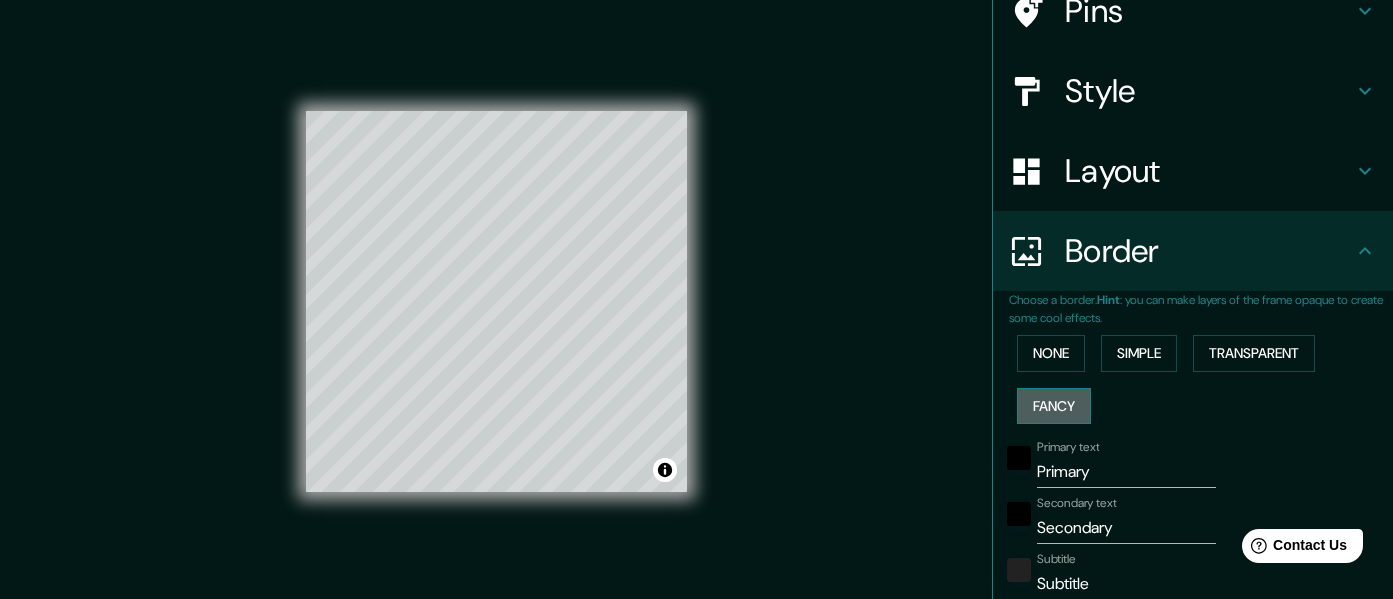 click on "Fancy" at bounding box center (1054, 406) 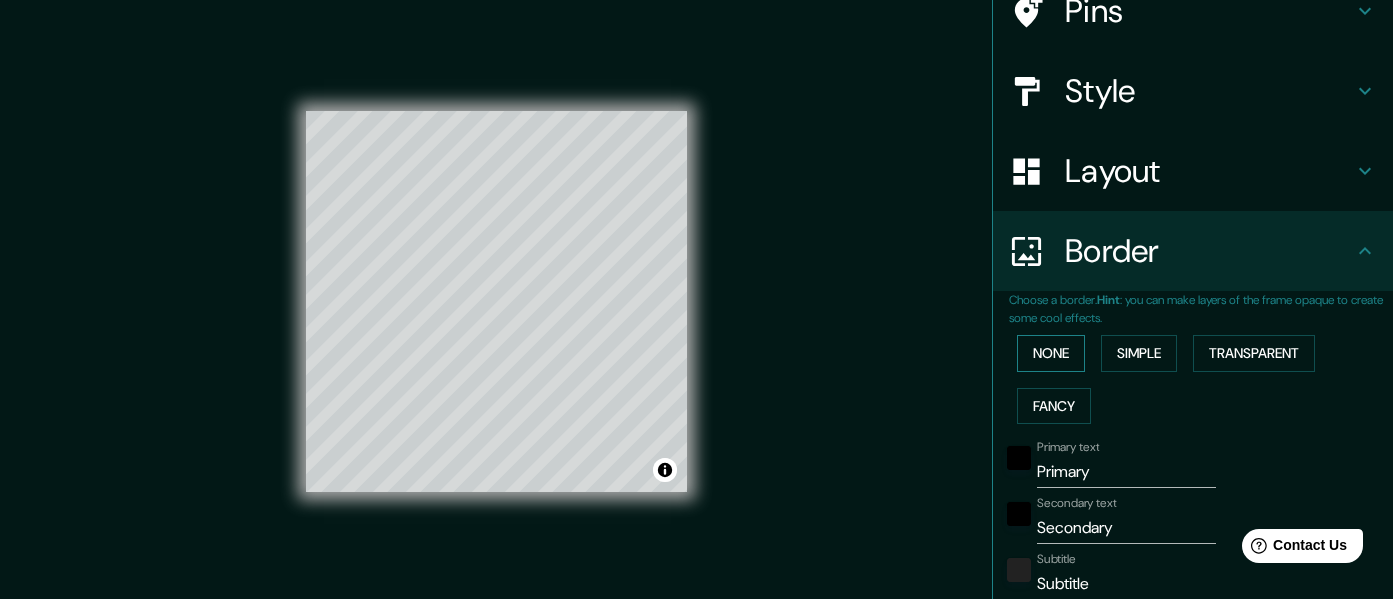 click on "None" at bounding box center (1051, 353) 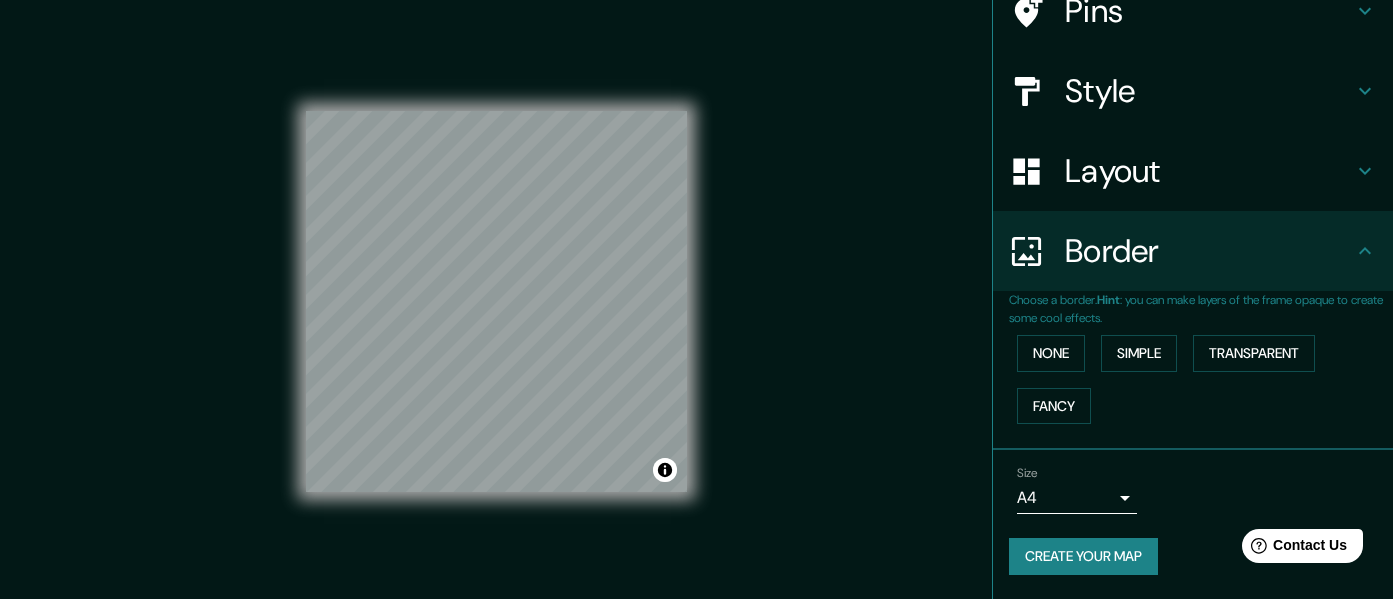 click on "Style" at bounding box center (1209, 91) 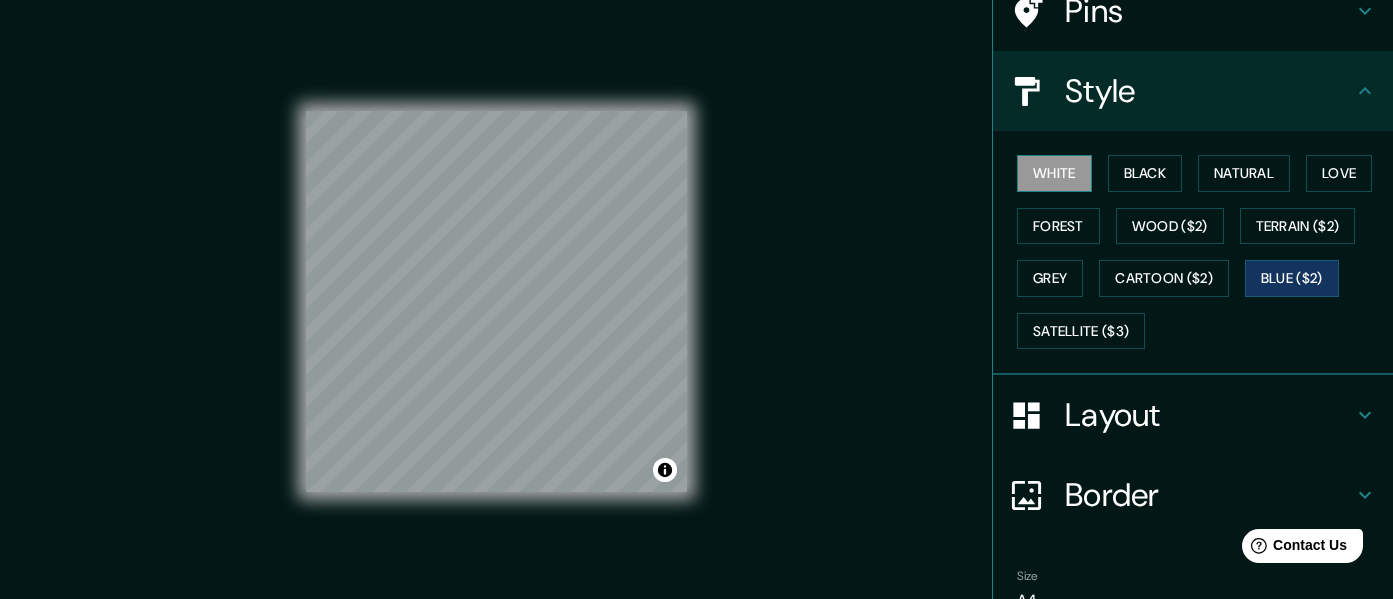 click on "White" at bounding box center [1054, 173] 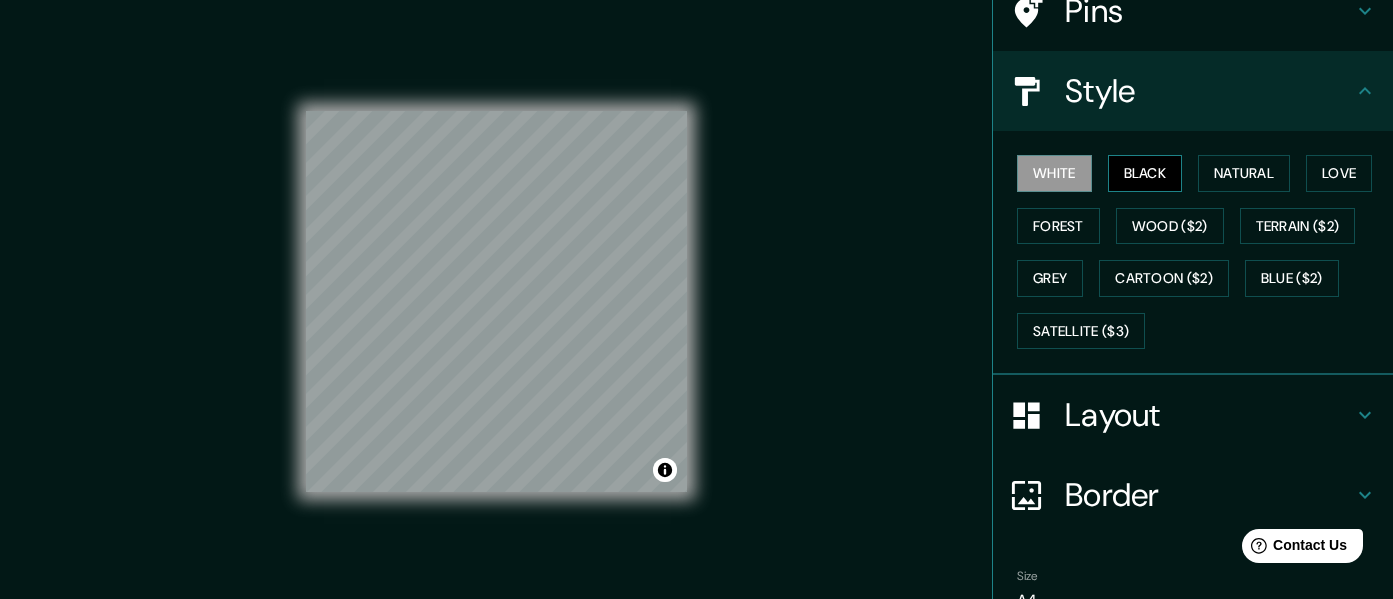 click on "Black" at bounding box center [1145, 173] 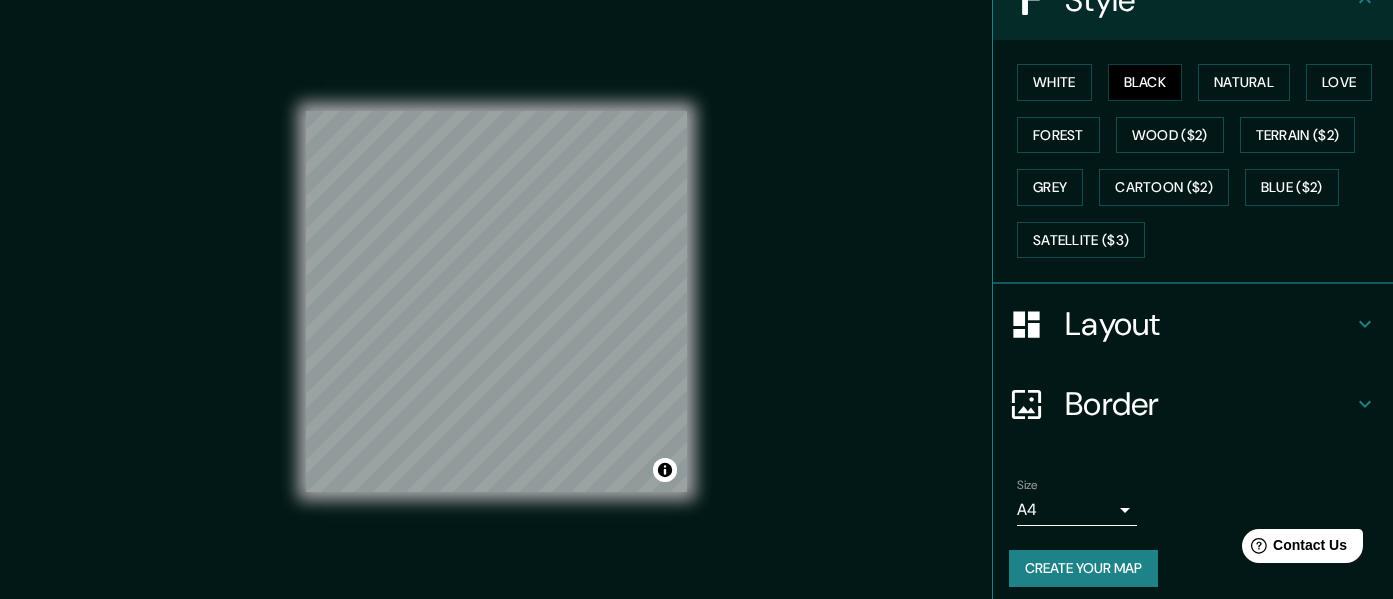 scroll, scrollTop: 278, scrollLeft: 0, axis: vertical 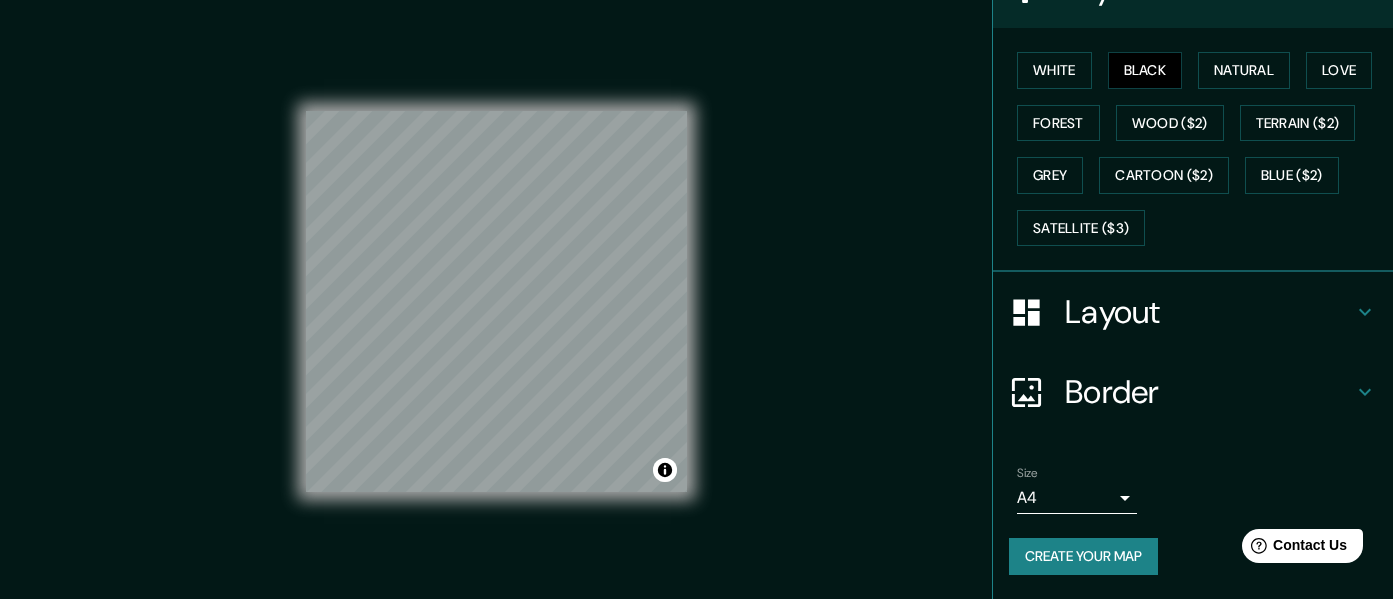 click on "Create your map" at bounding box center (1083, 556) 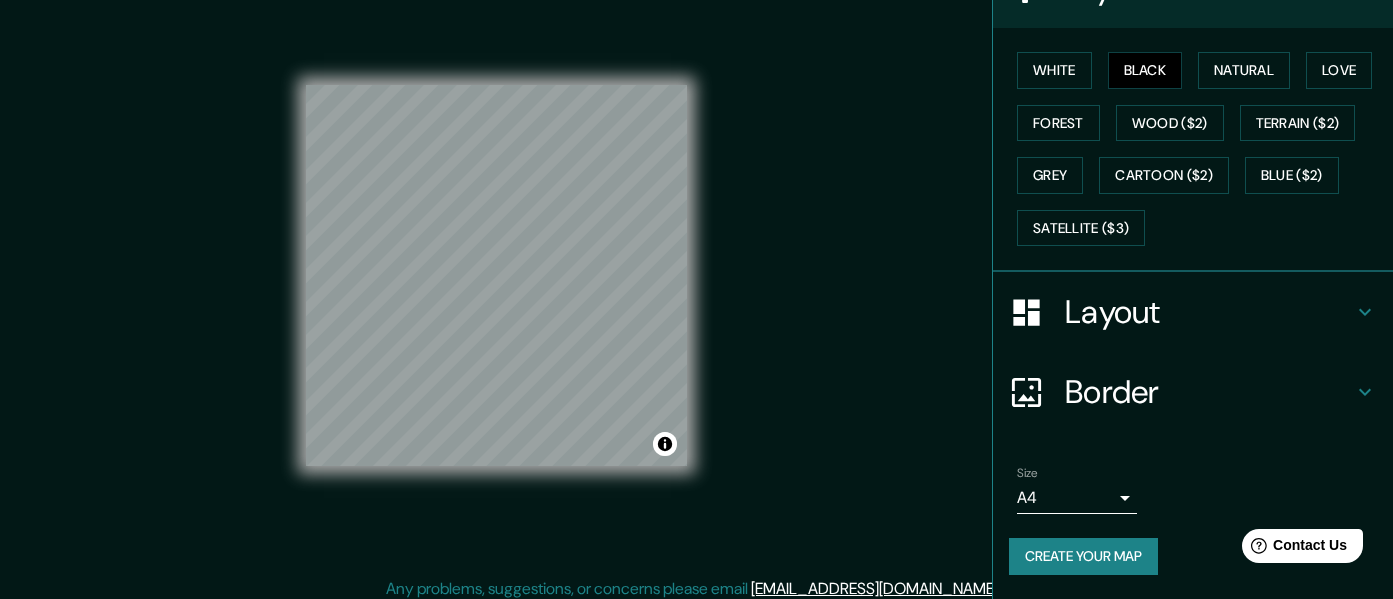 scroll, scrollTop: 36, scrollLeft: 0, axis: vertical 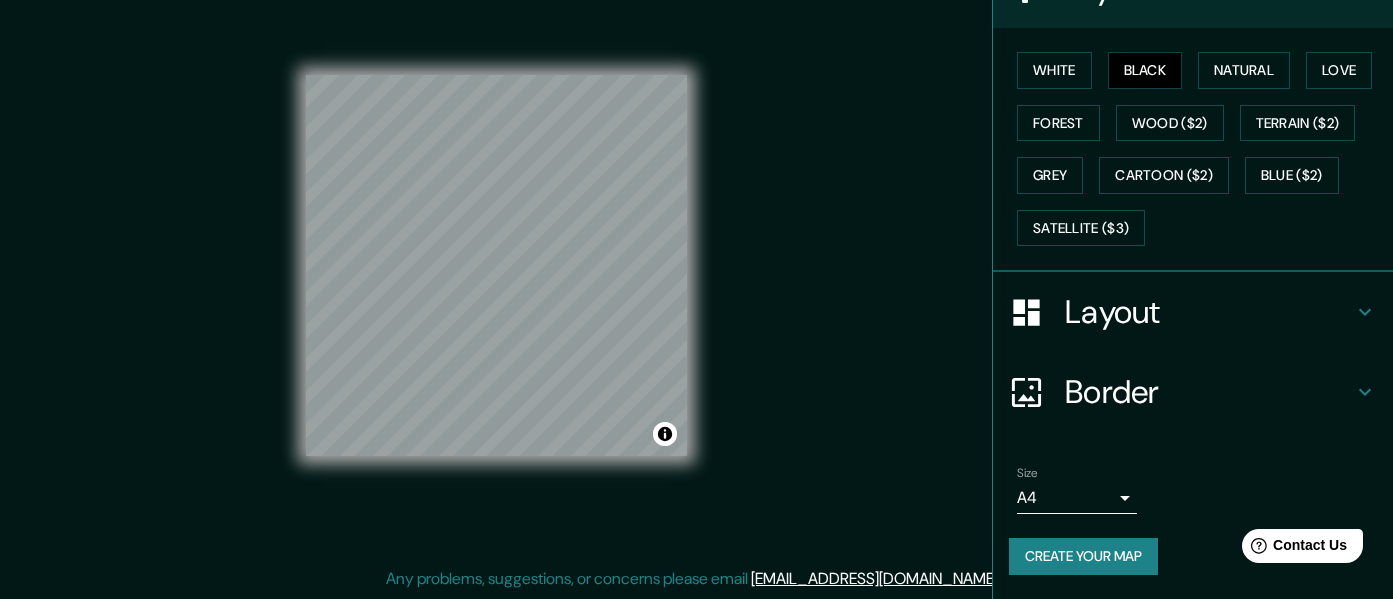click on "Create your map" at bounding box center [1083, 556] 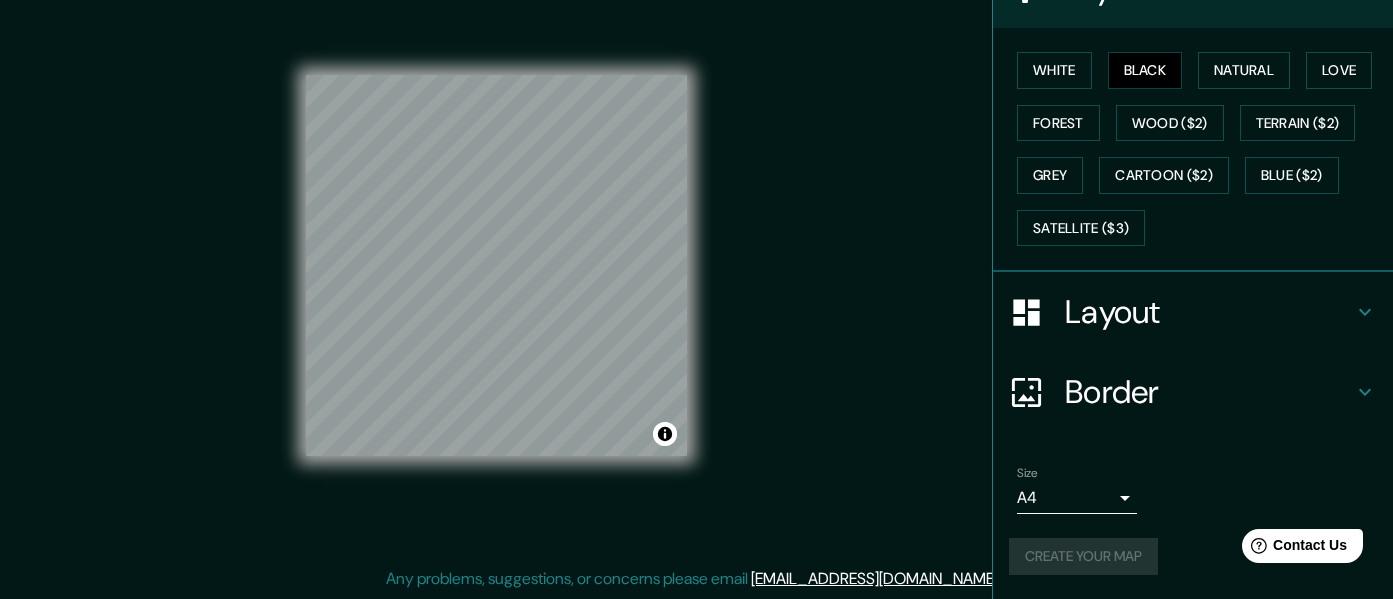 click on "Create your map" at bounding box center [1193, 556] 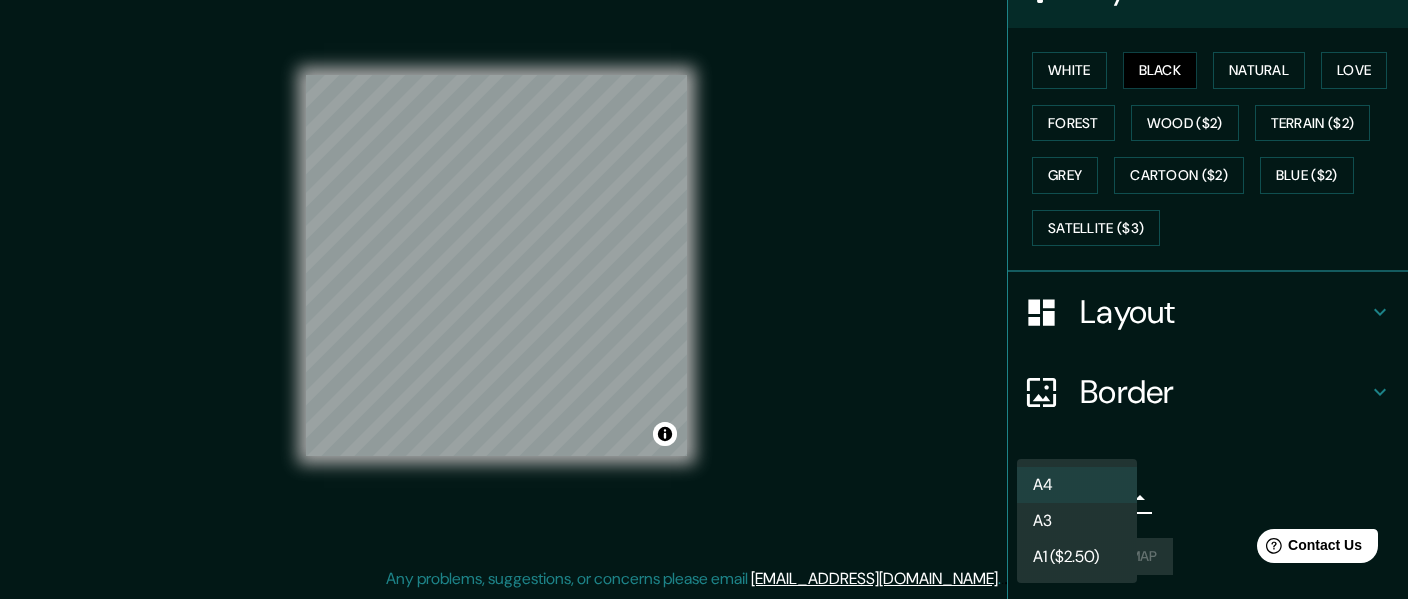 click at bounding box center (704, 299) 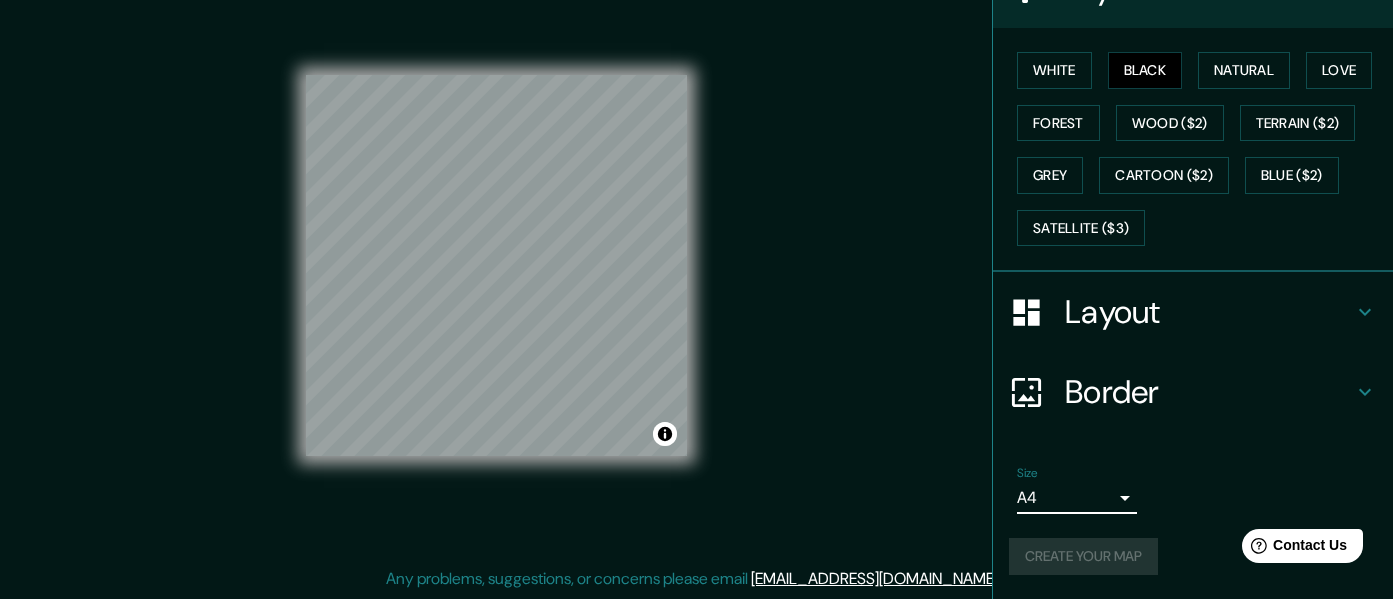 click on "Create your map" at bounding box center (1193, 556) 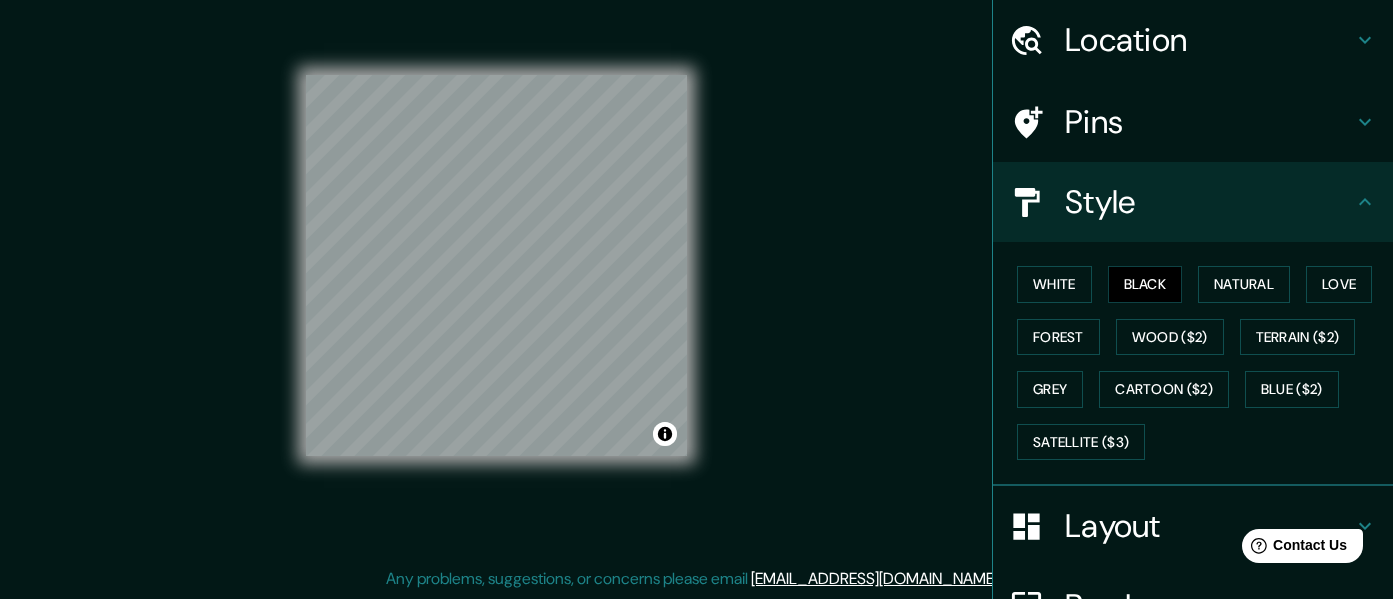 scroll, scrollTop: 58, scrollLeft: 0, axis: vertical 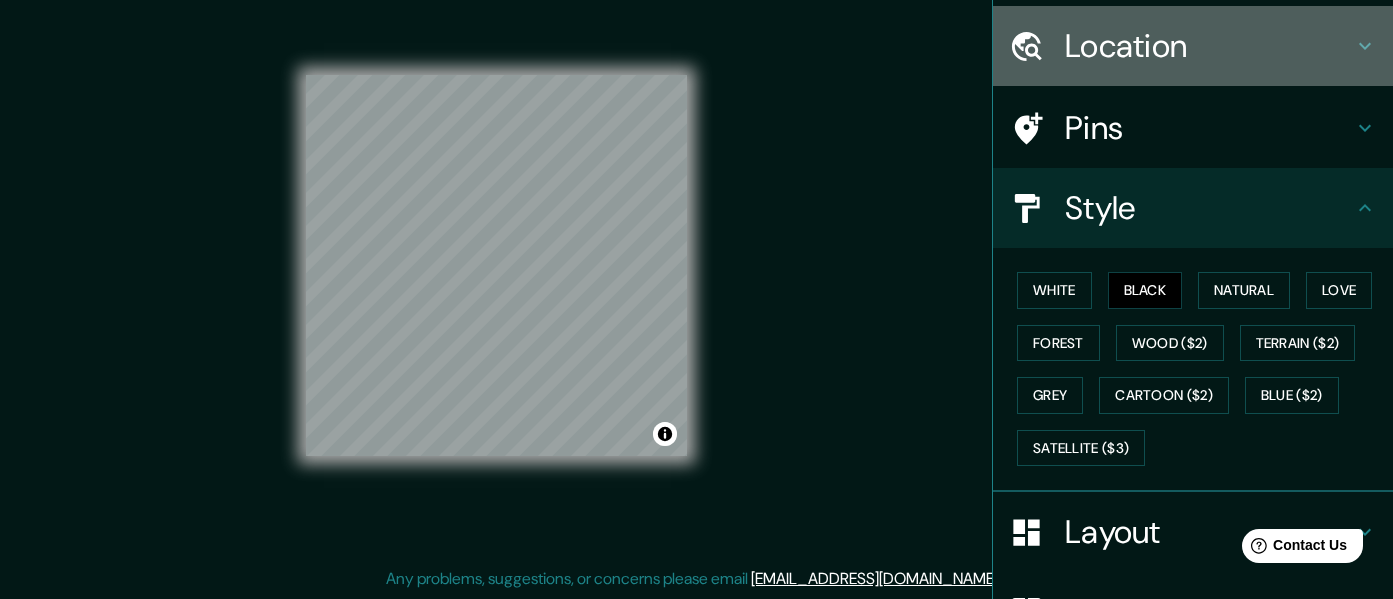 click on "Location" at bounding box center [1209, 46] 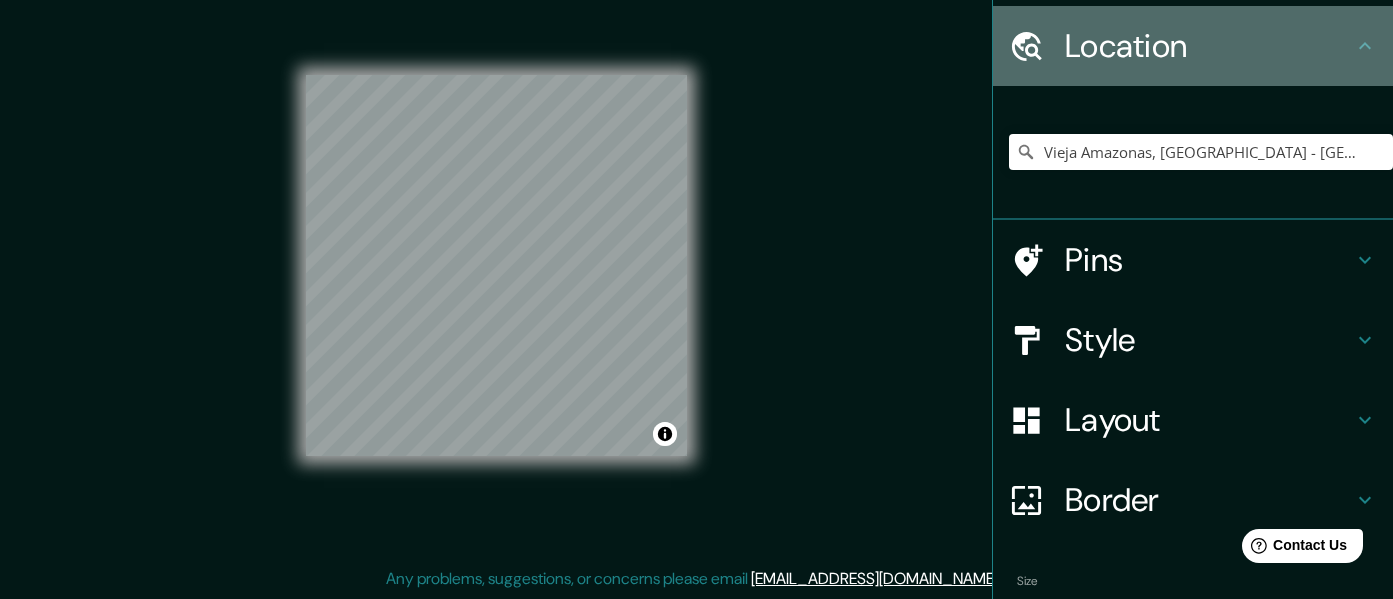 click on "Location" at bounding box center [1209, 46] 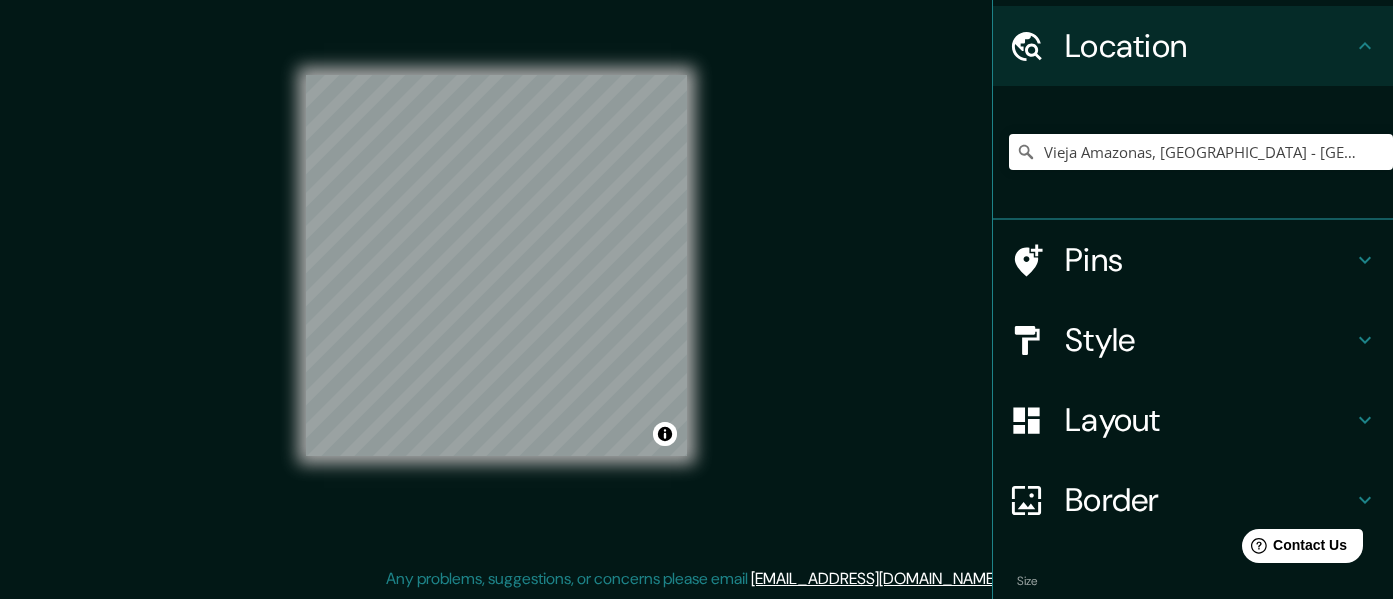 click on "Pins" at bounding box center [1209, 260] 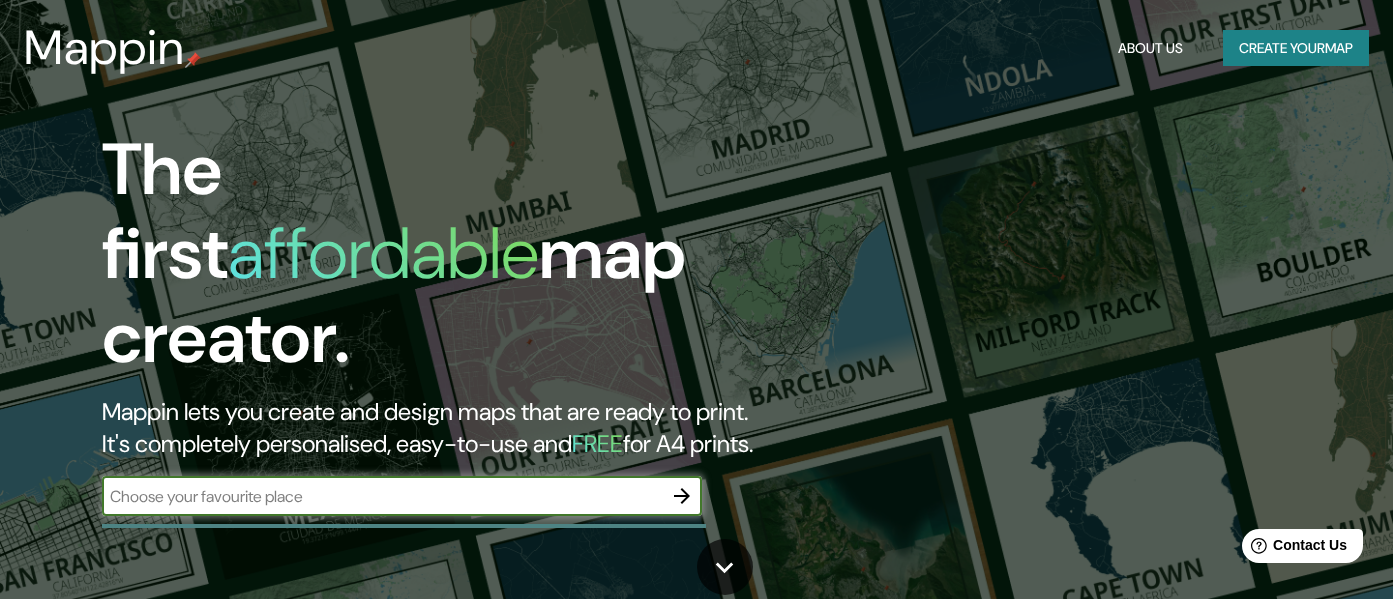 scroll, scrollTop: 0, scrollLeft: 0, axis: both 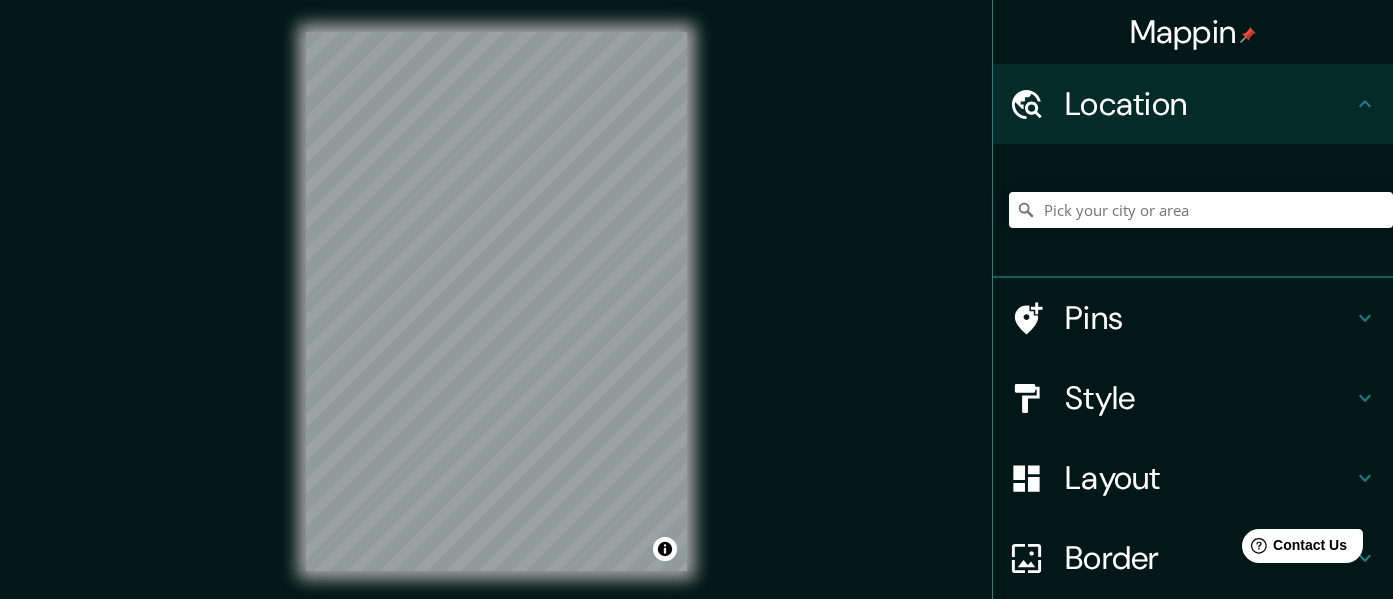 click on "Mappin Location Pins Style Layout Border Choose a border.  Hint : you can make layers of the frame opaque to create some cool effects. None Simple Transparent Fancy Size A4 single Create your map © Mapbox   © OpenStreetMap   Improve this map Any problems, suggestions, or concerns please email    help@mappin.pro . . ." at bounding box center [696, 317] 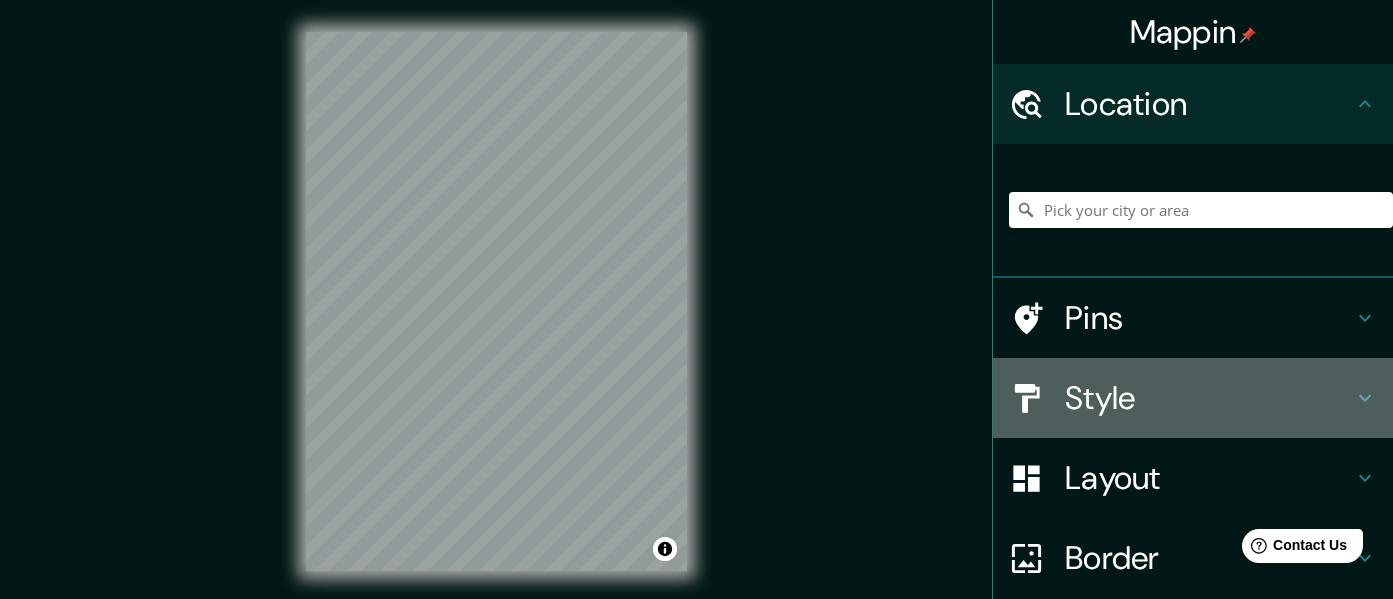 click on "Style" at bounding box center (1209, 398) 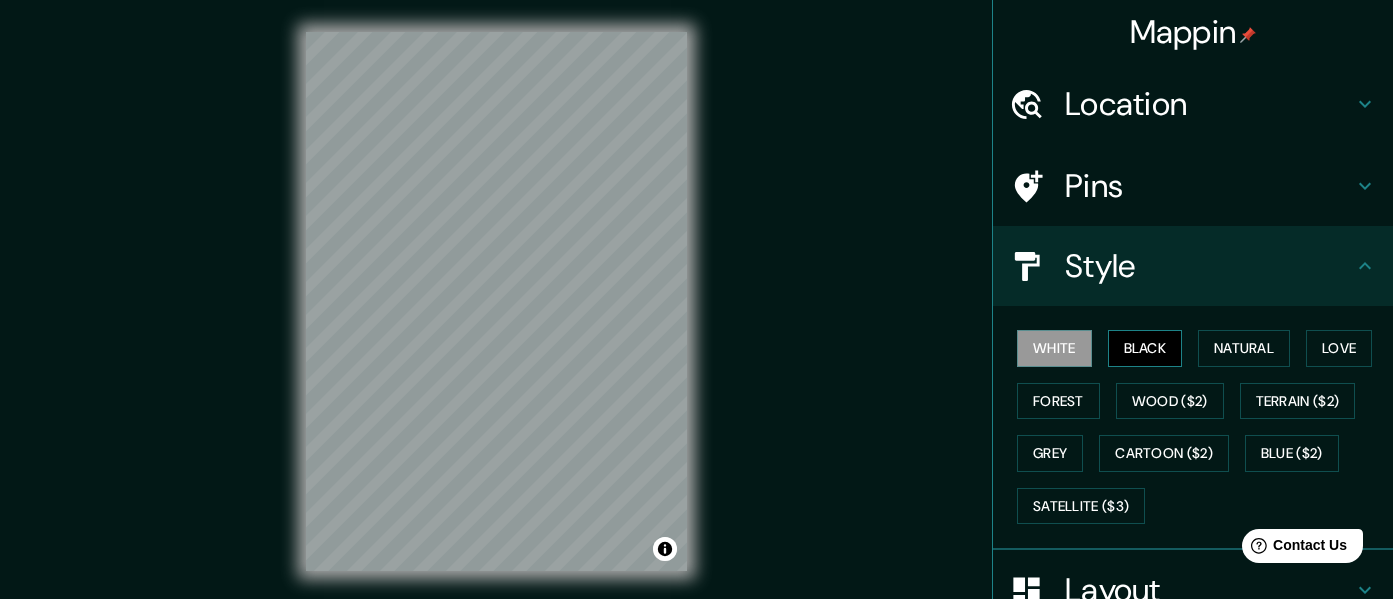 click on "Black" at bounding box center (1145, 348) 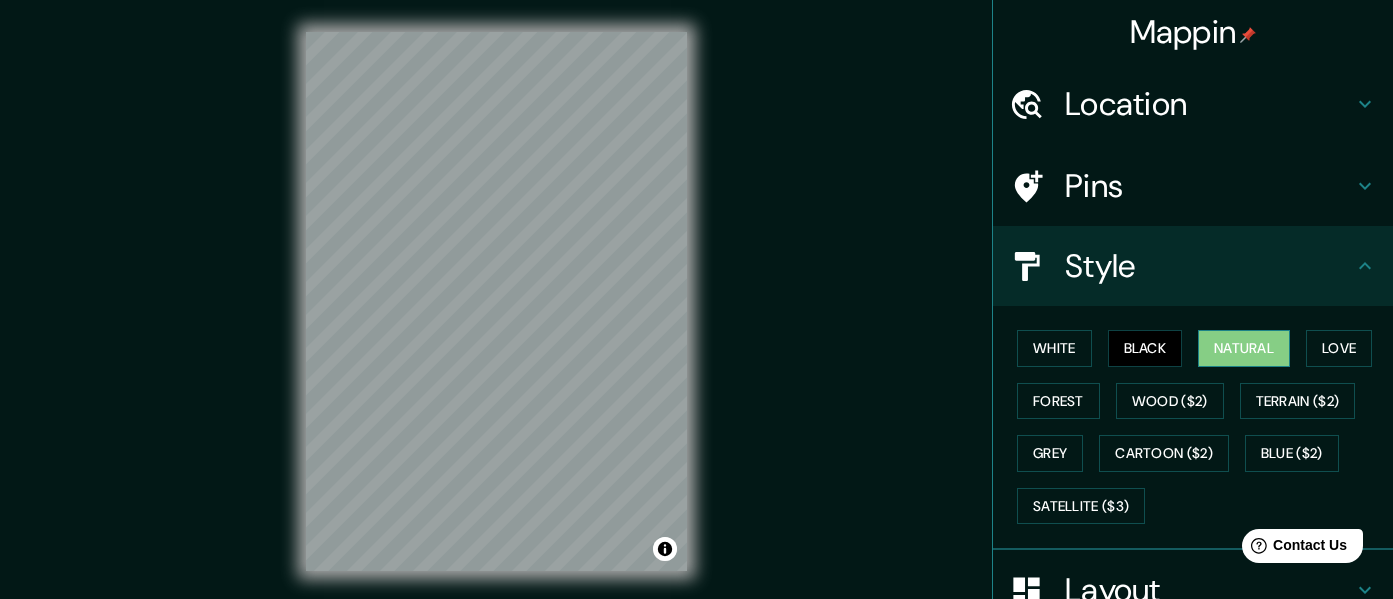 click on "Natural" at bounding box center [1244, 348] 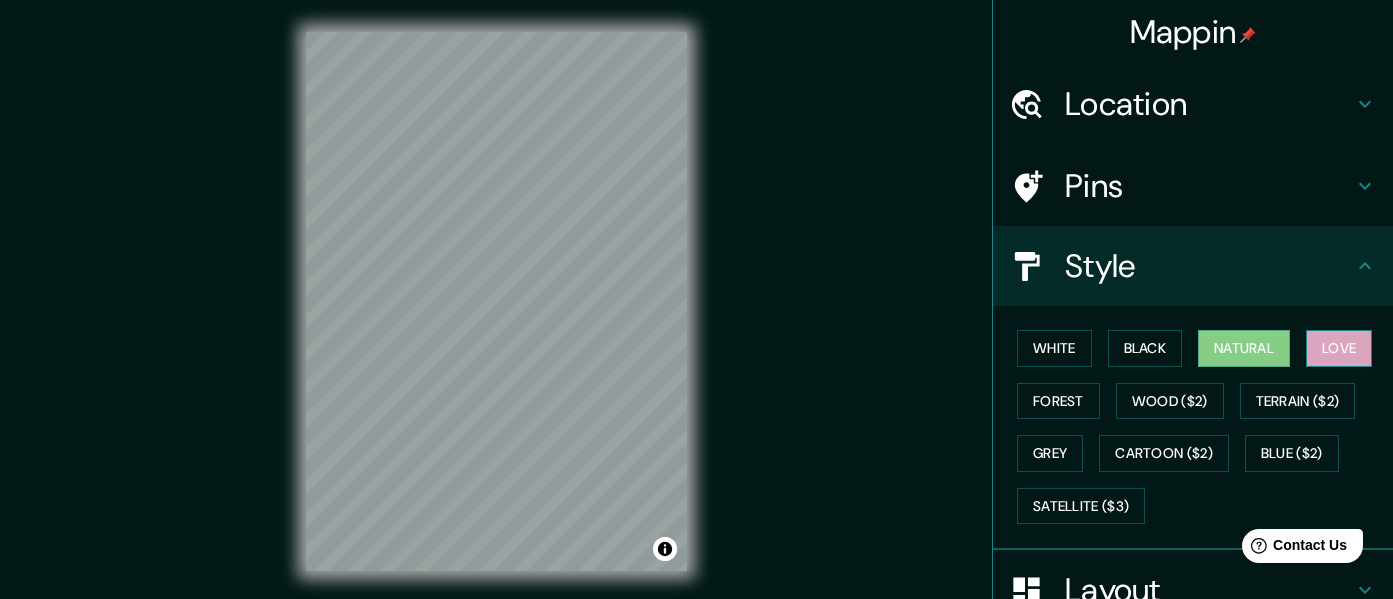 click on "Love" at bounding box center (1339, 348) 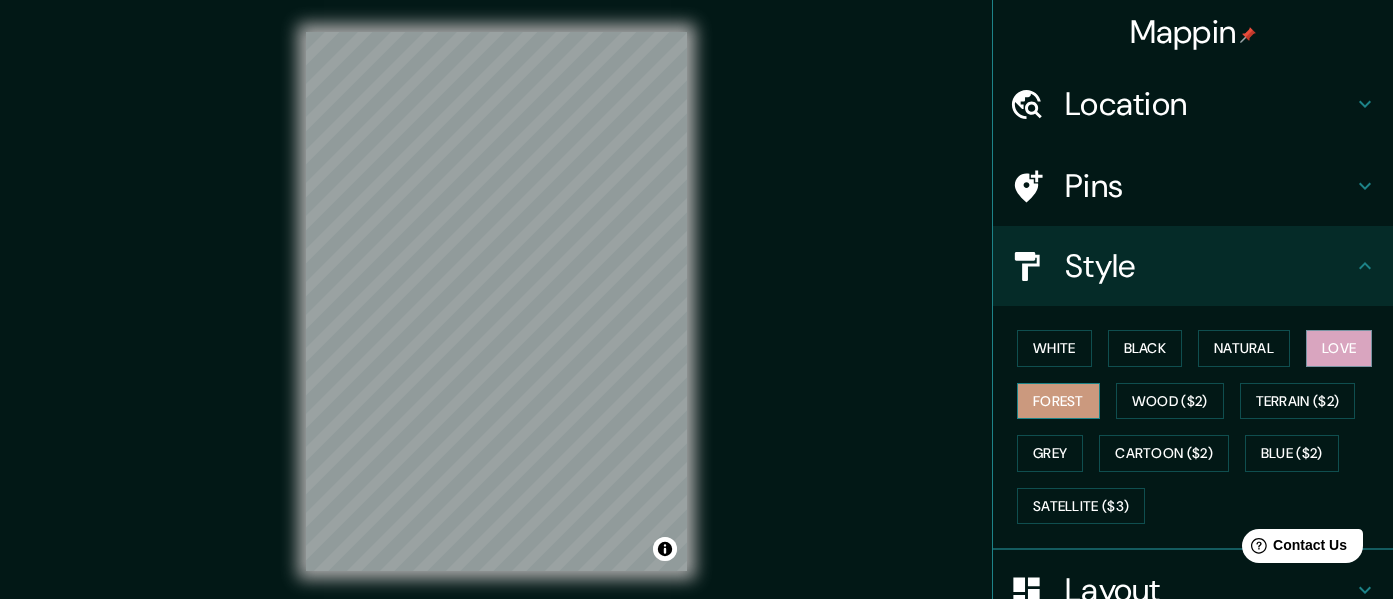 click on "Forest" at bounding box center (1058, 401) 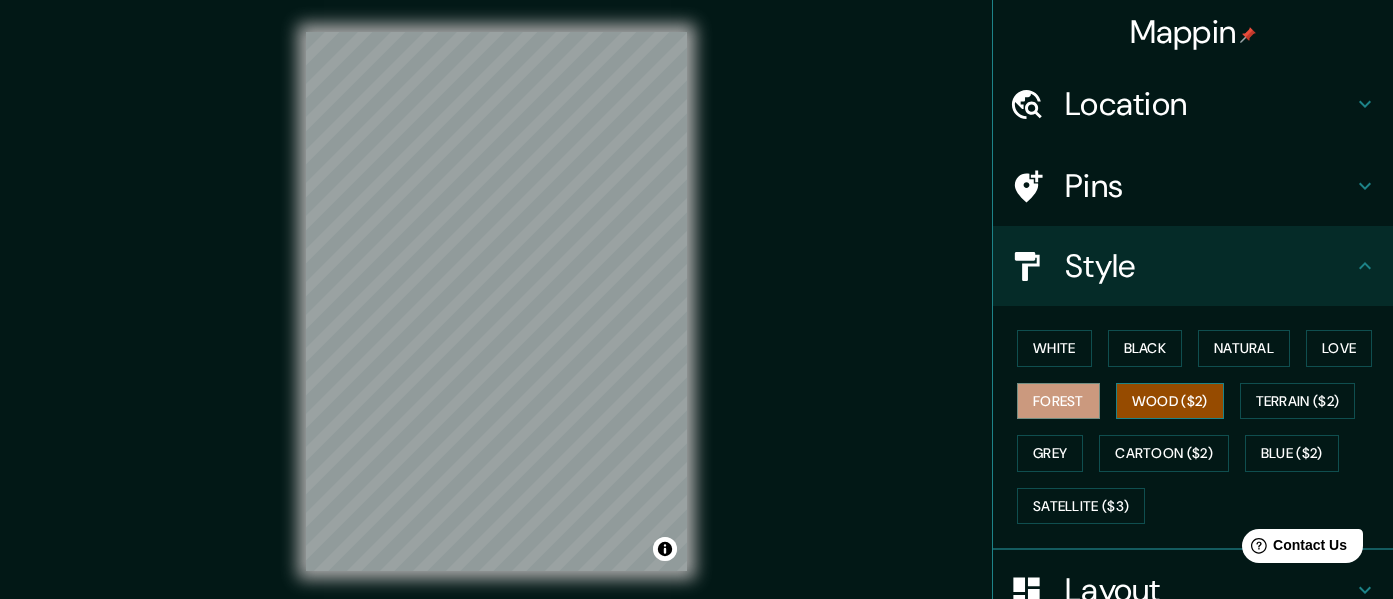 click on "Wood ($2)" at bounding box center [1170, 401] 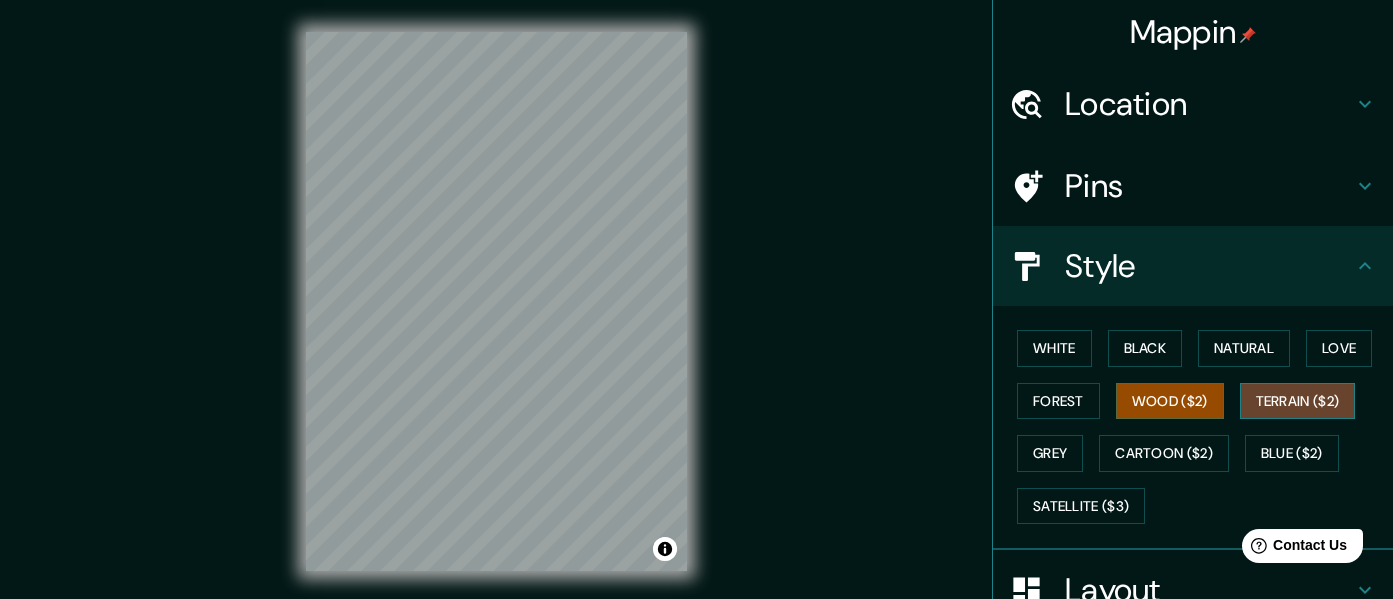 click on "Terrain ($2)" at bounding box center [1298, 401] 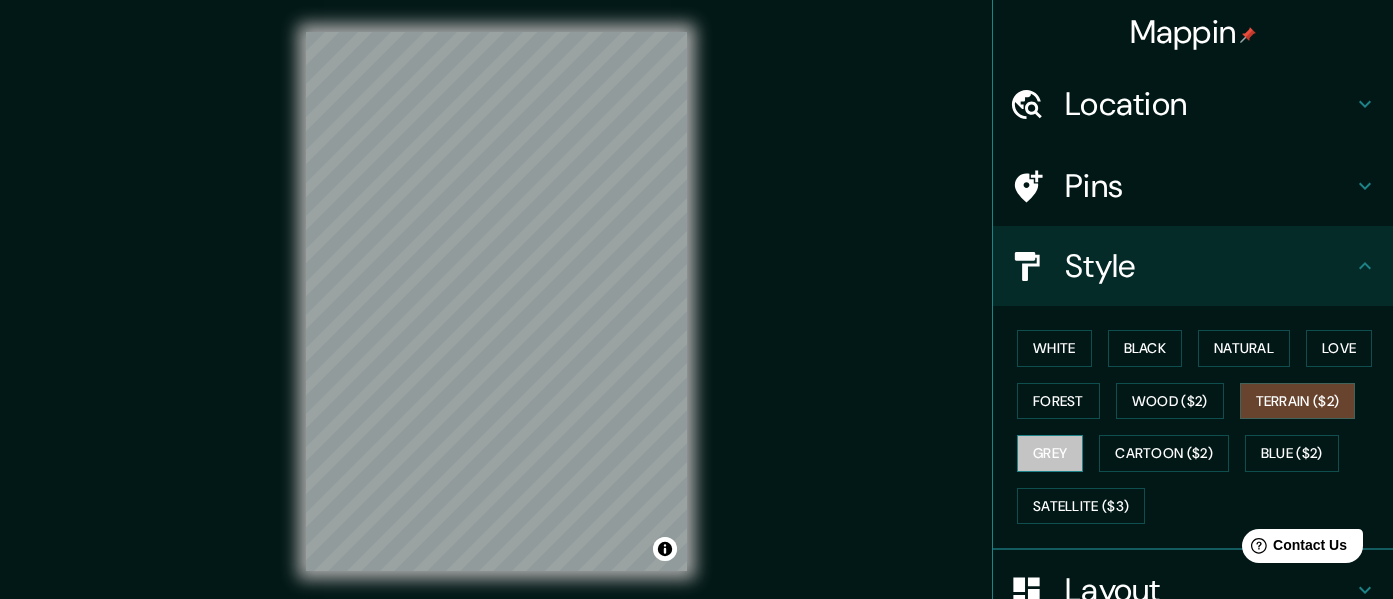 click on "Grey" at bounding box center [1050, 453] 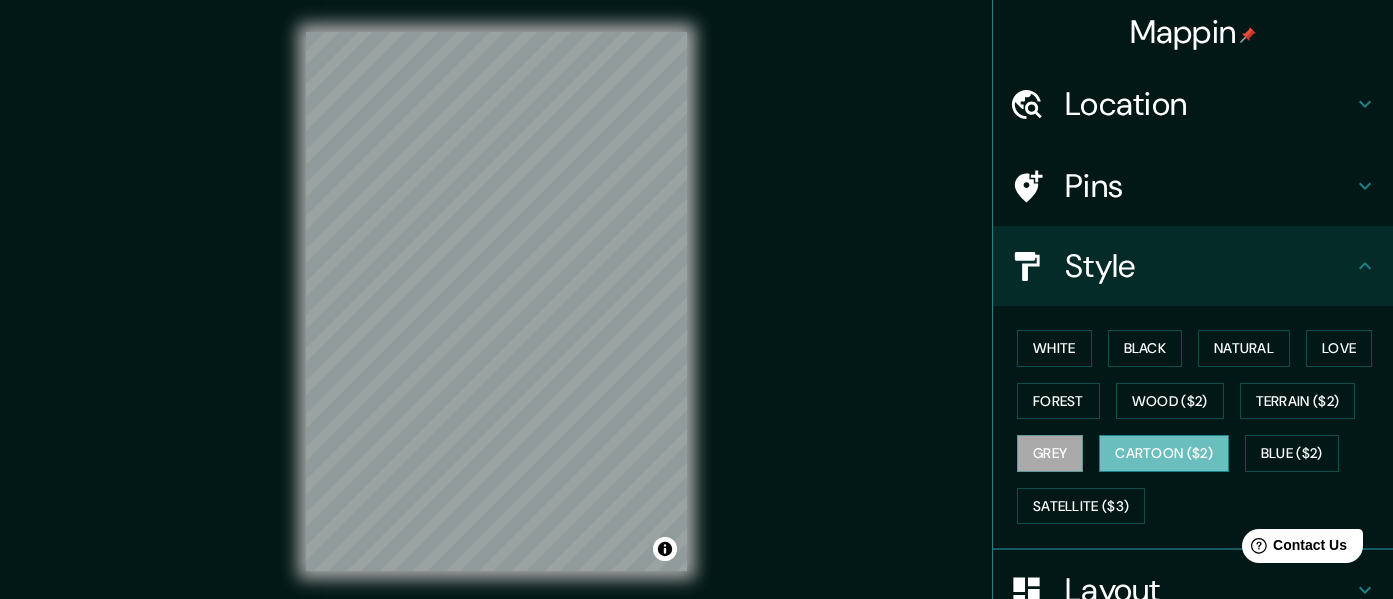 click on "Cartoon ($2)" at bounding box center [1164, 453] 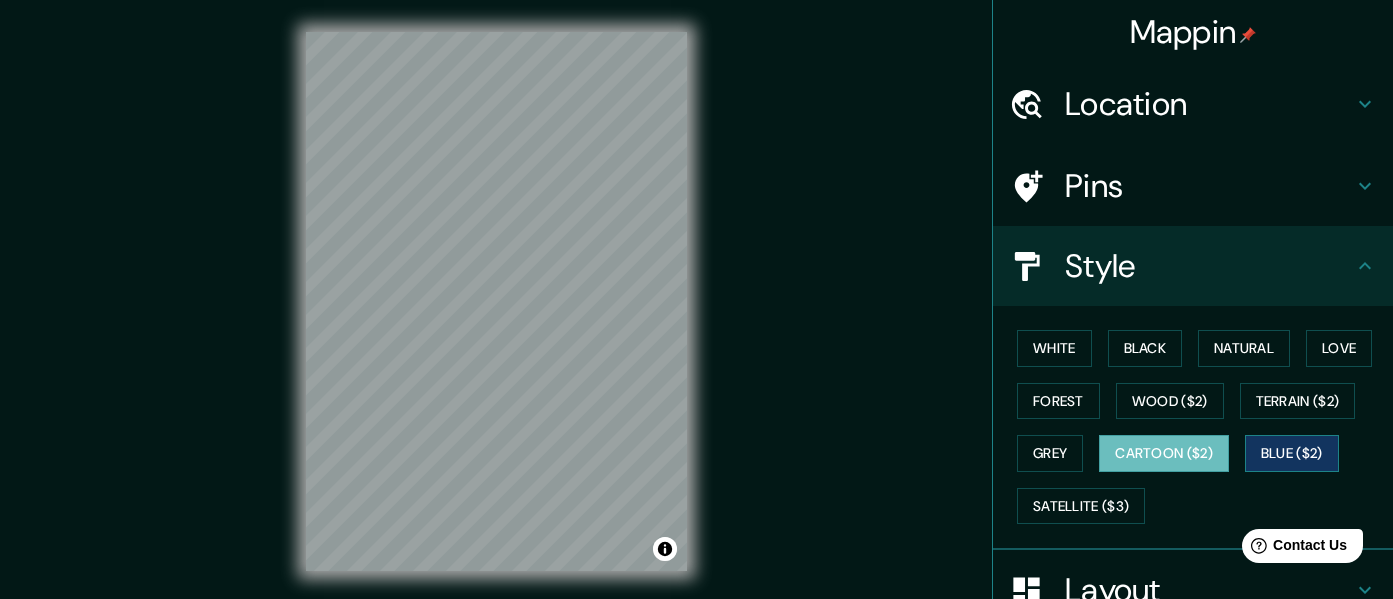 click on "Blue ($2)" at bounding box center (1292, 453) 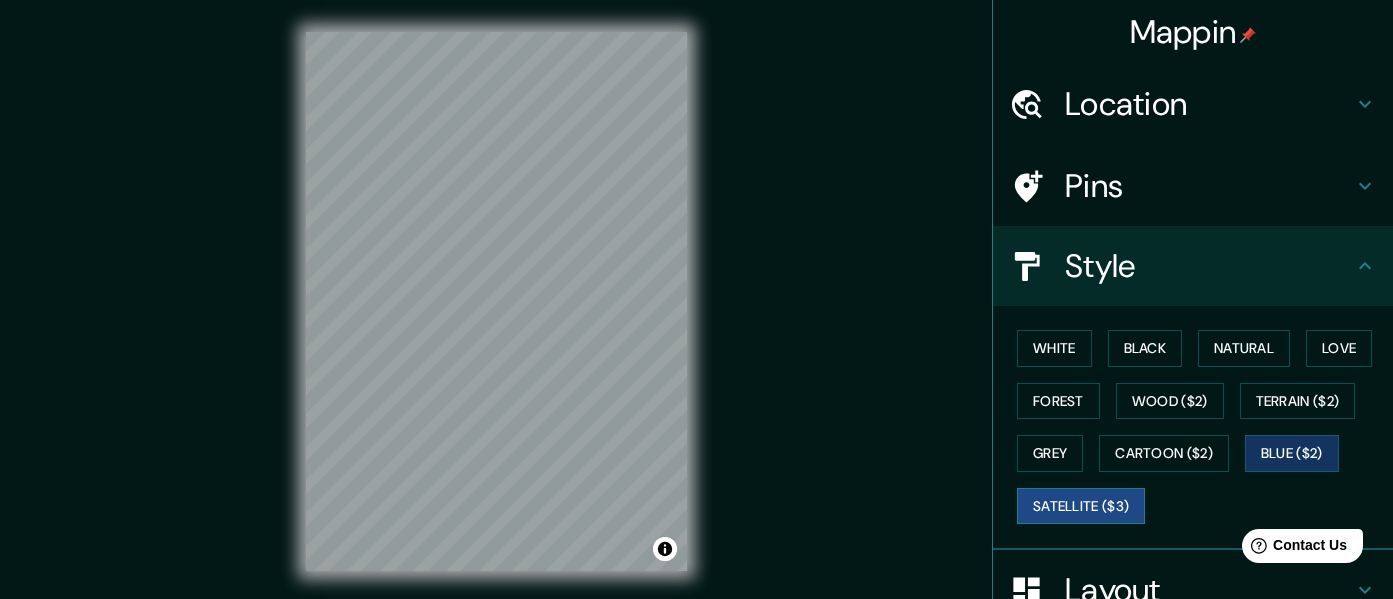 click on "Satellite ($3)" at bounding box center (1081, 506) 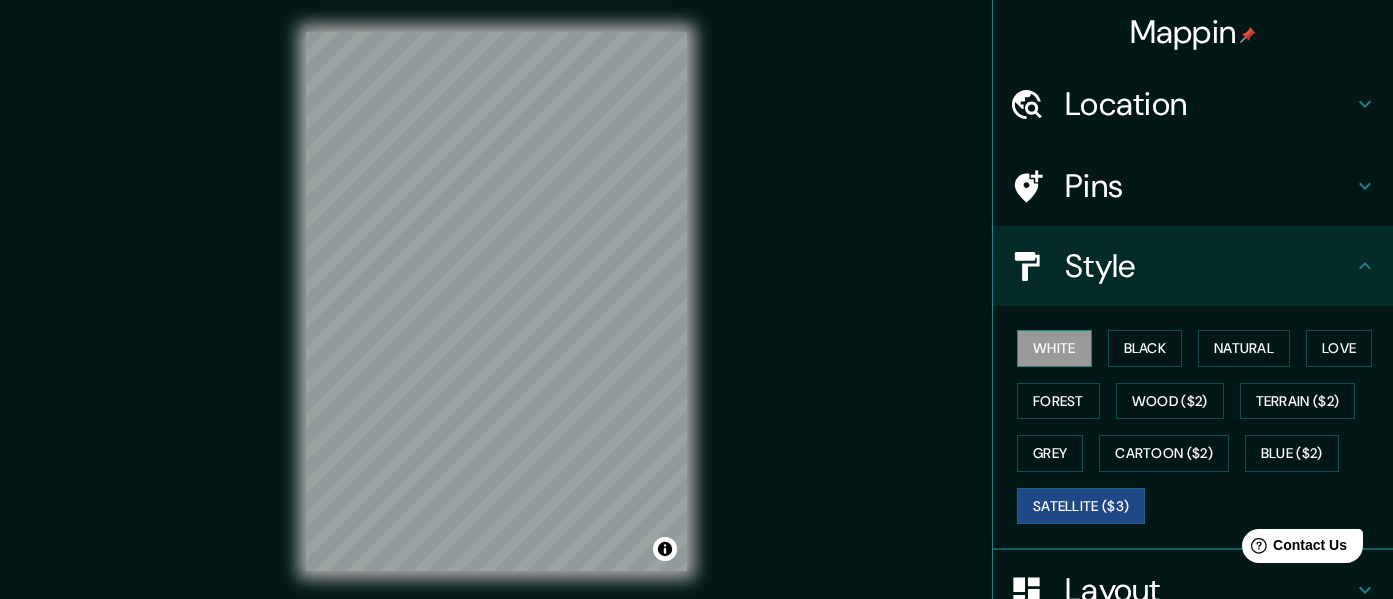 click on "White" at bounding box center (1054, 348) 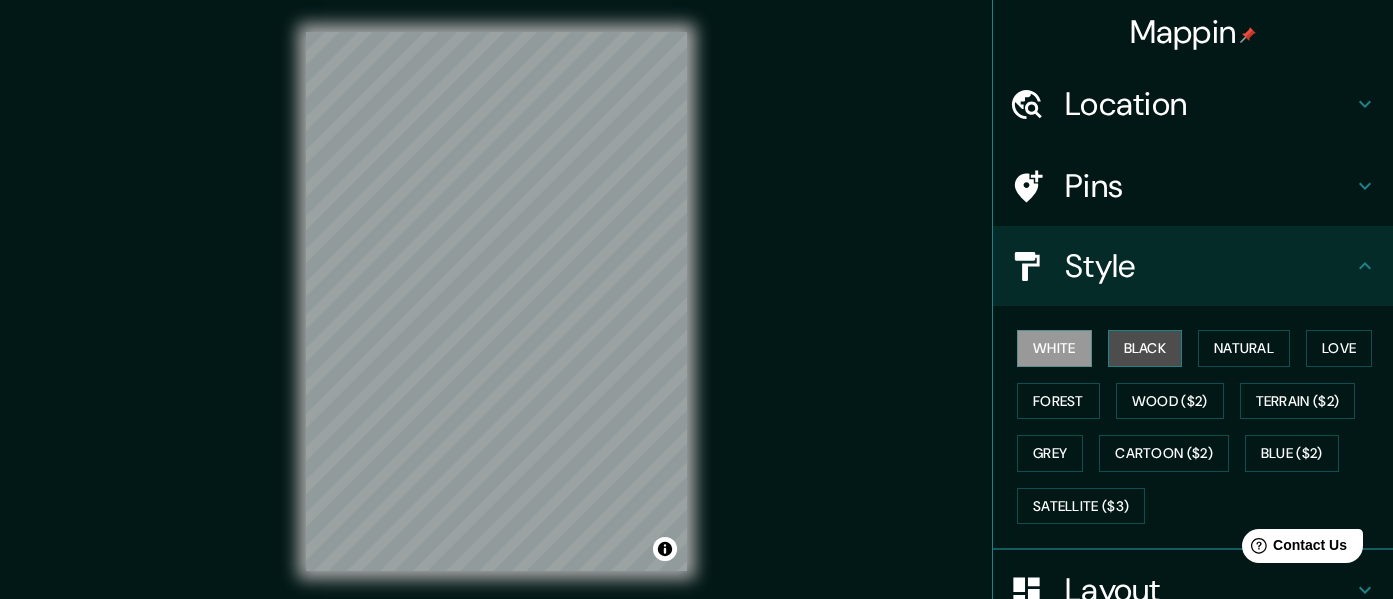 click on "Black" at bounding box center [1145, 348] 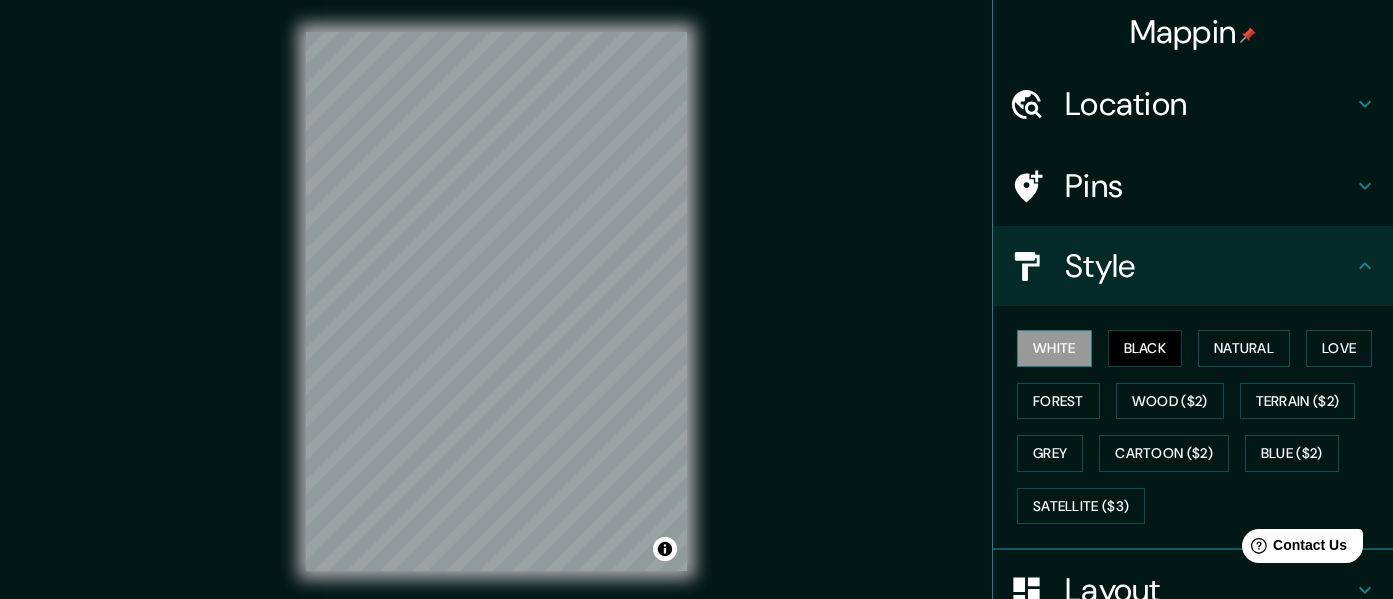 click on "White" at bounding box center [1054, 348] 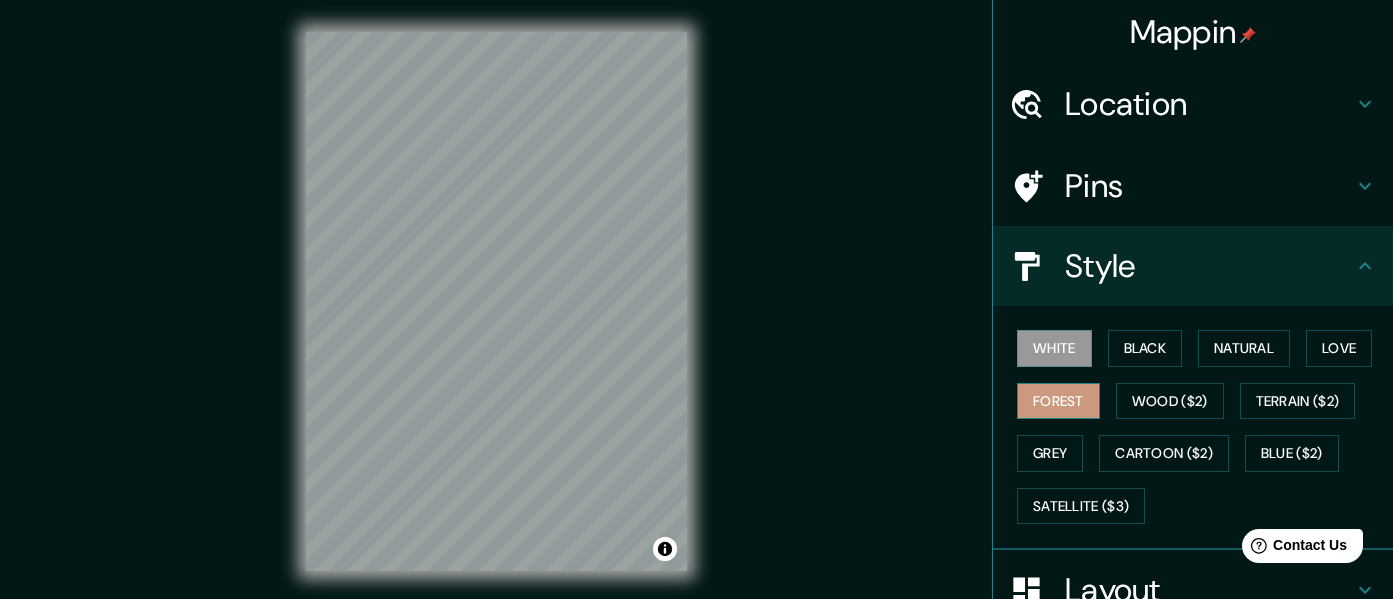 click on "Forest" at bounding box center [1058, 401] 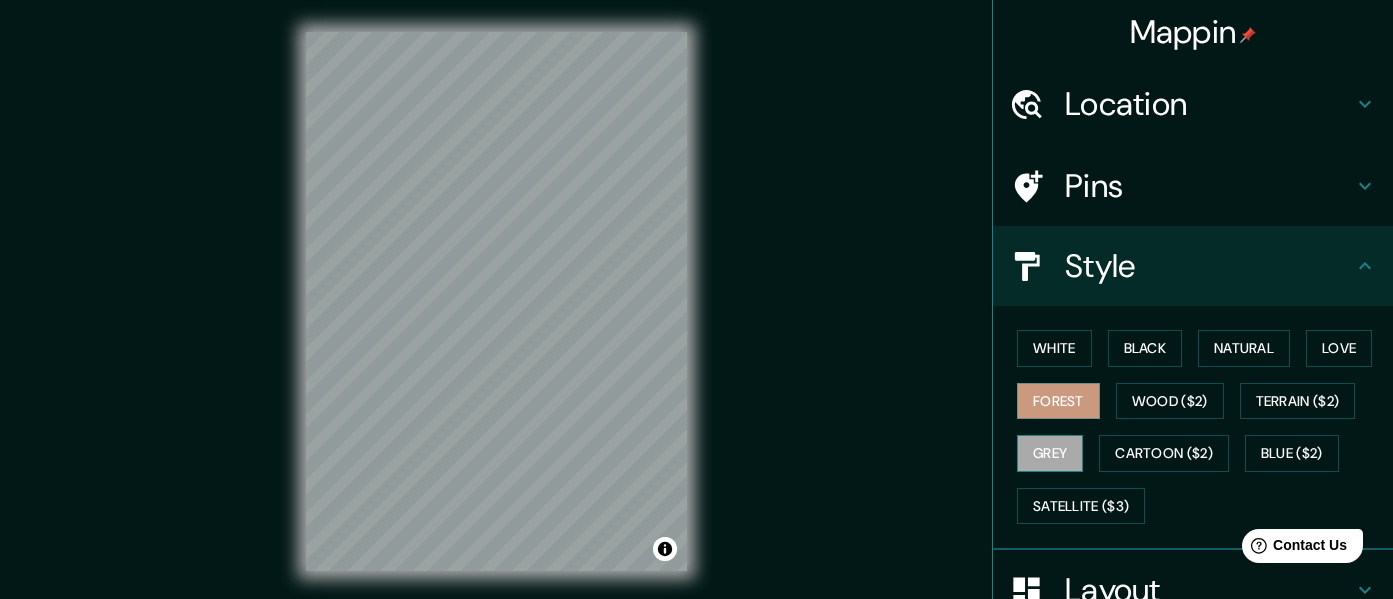 click on "Grey" at bounding box center (1050, 453) 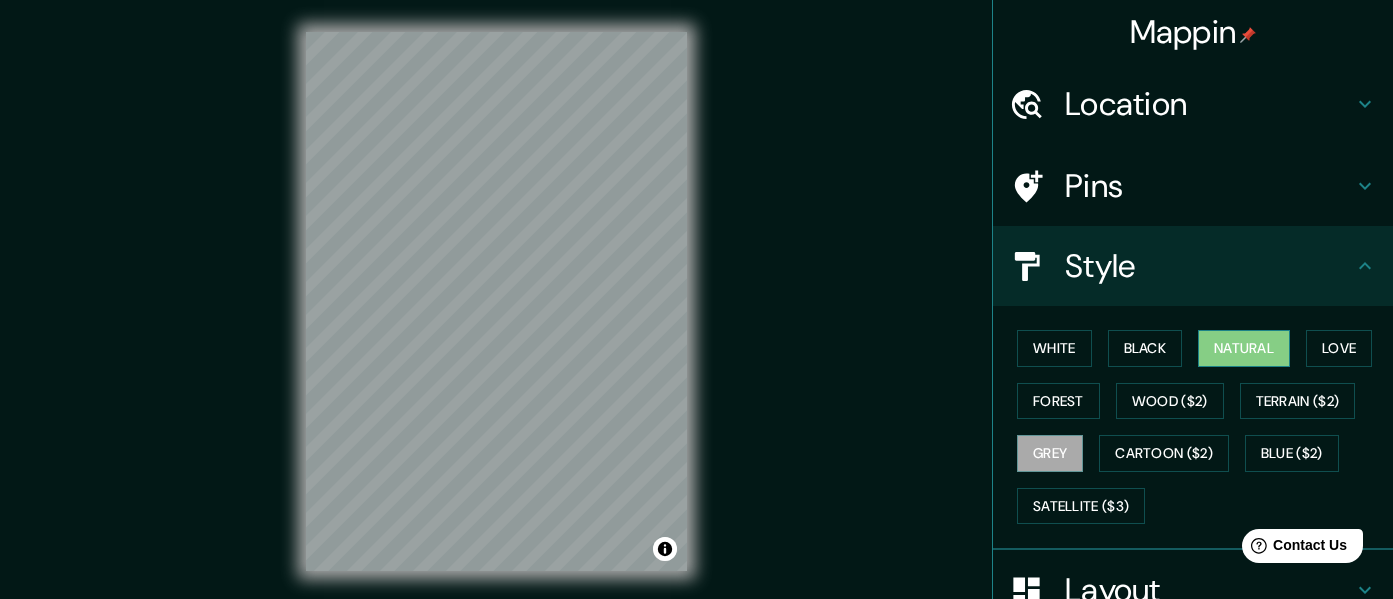 click on "Natural" at bounding box center (1244, 348) 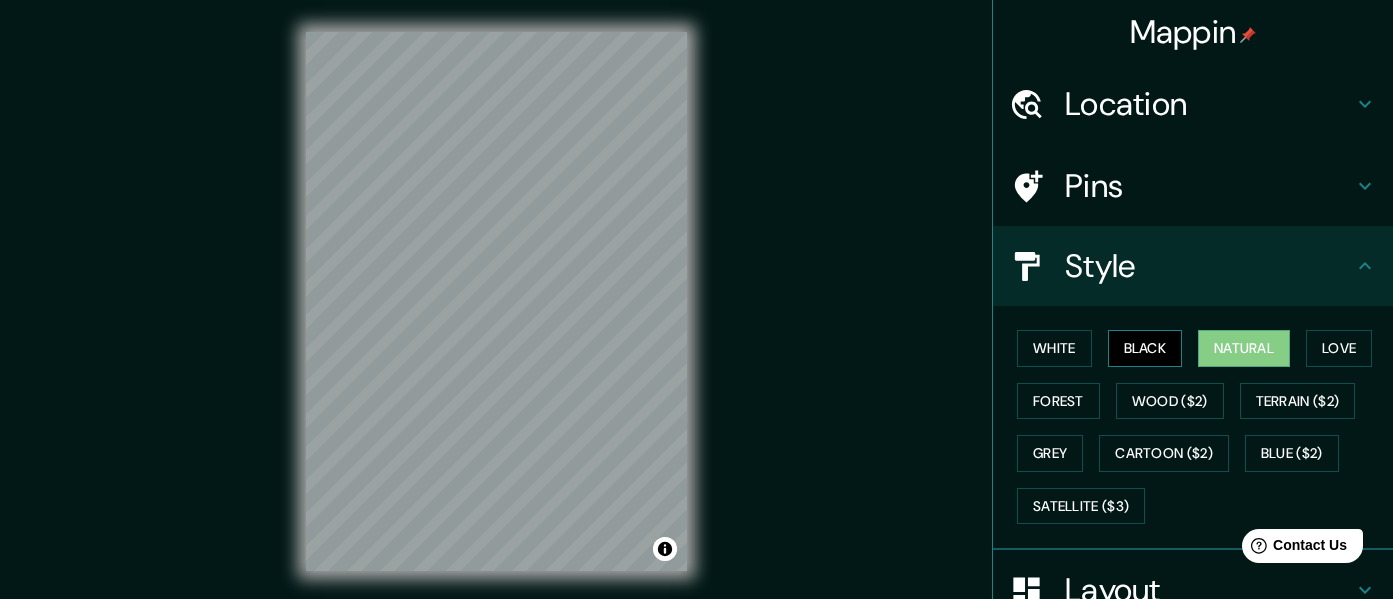 click on "Black" at bounding box center (1145, 348) 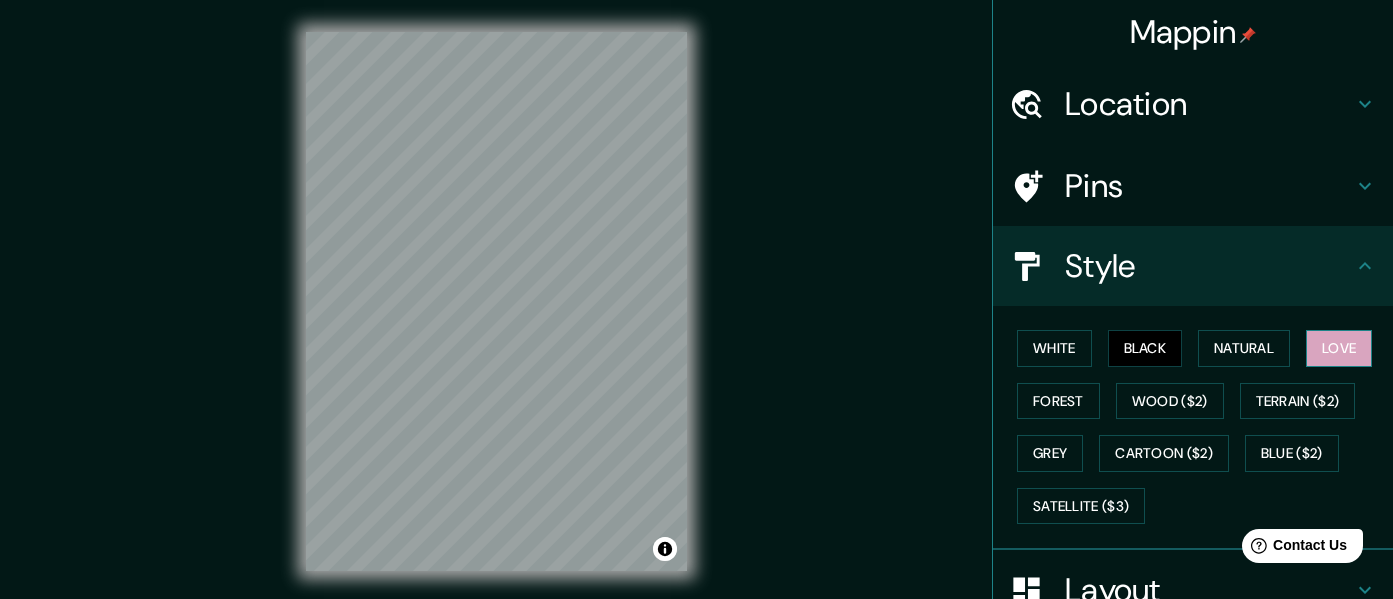 click on "Love" at bounding box center (1339, 348) 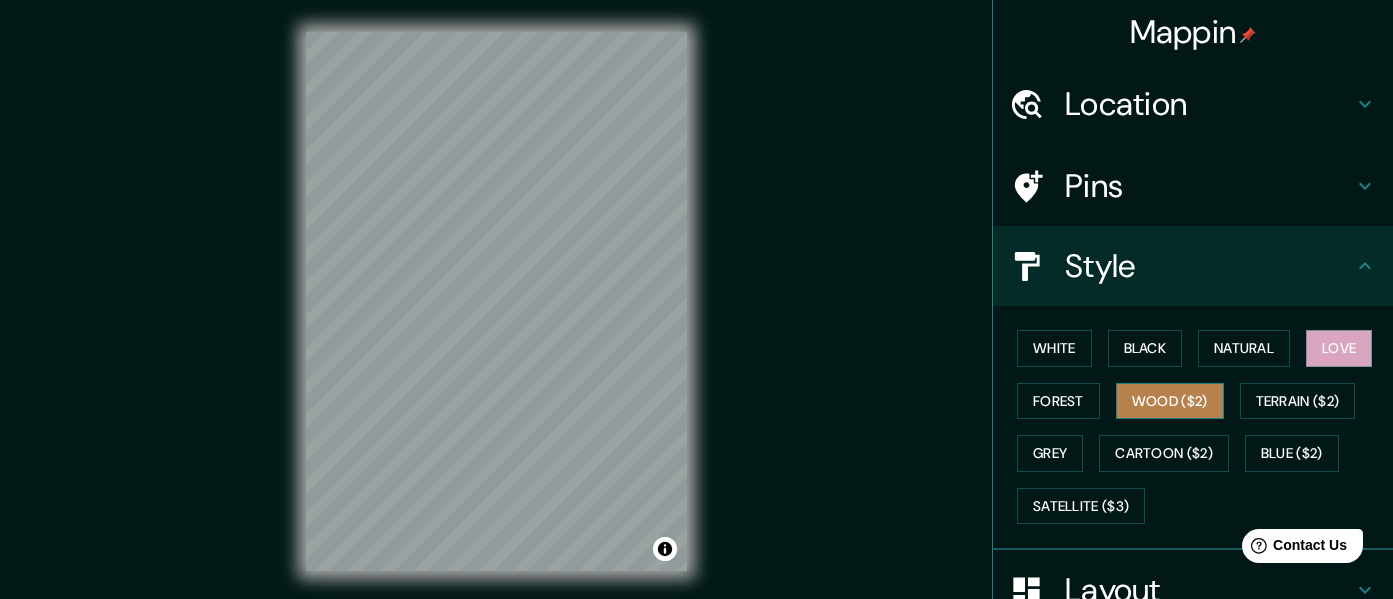 click on "Wood ($2)" at bounding box center (1170, 401) 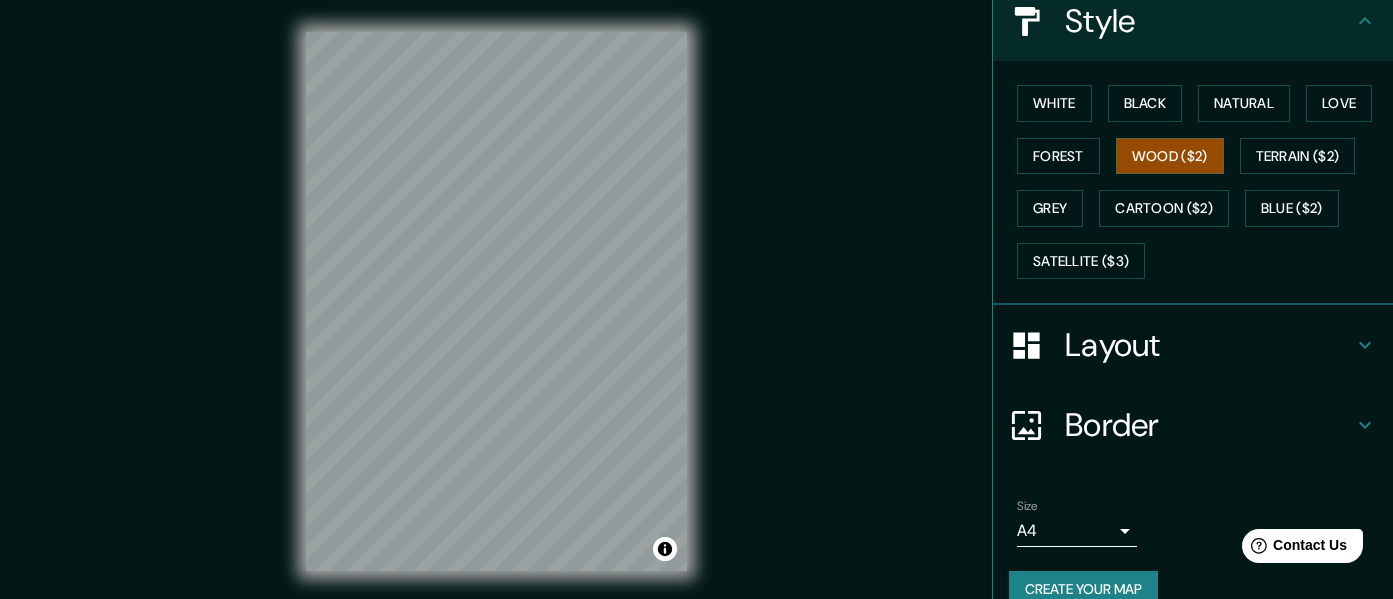 scroll, scrollTop: 278, scrollLeft: 0, axis: vertical 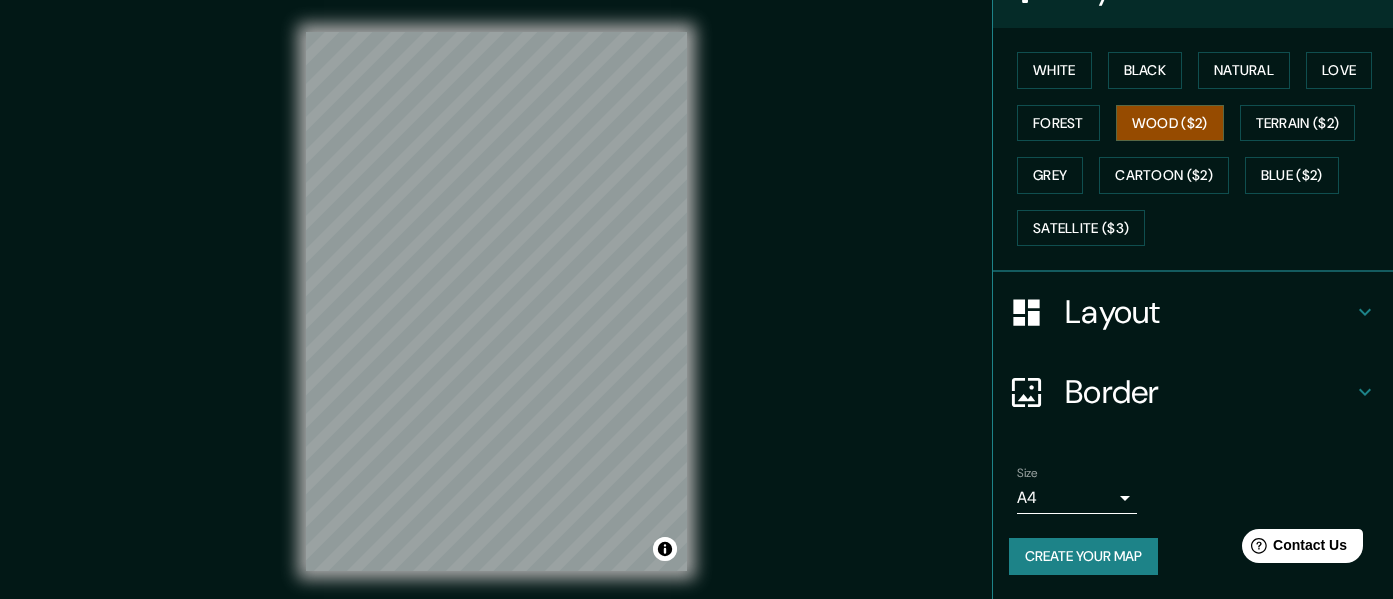 click on "Border" at bounding box center [1209, 392] 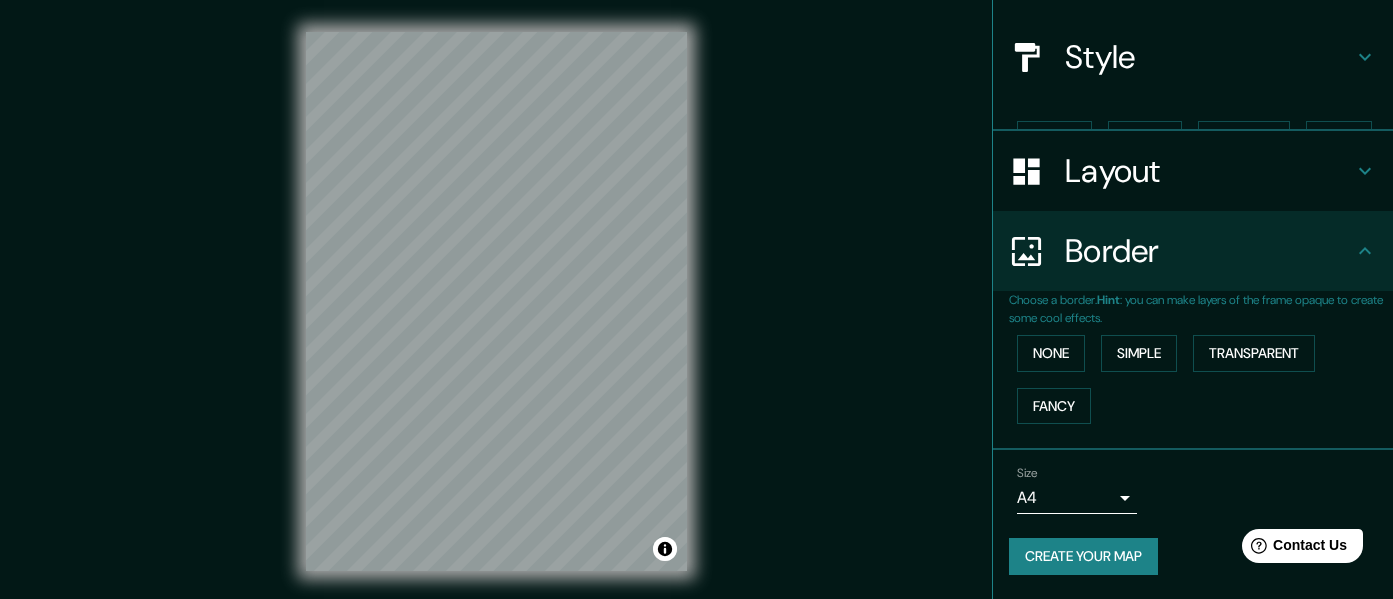 scroll, scrollTop: 175, scrollLeft: 0, axis: vertical 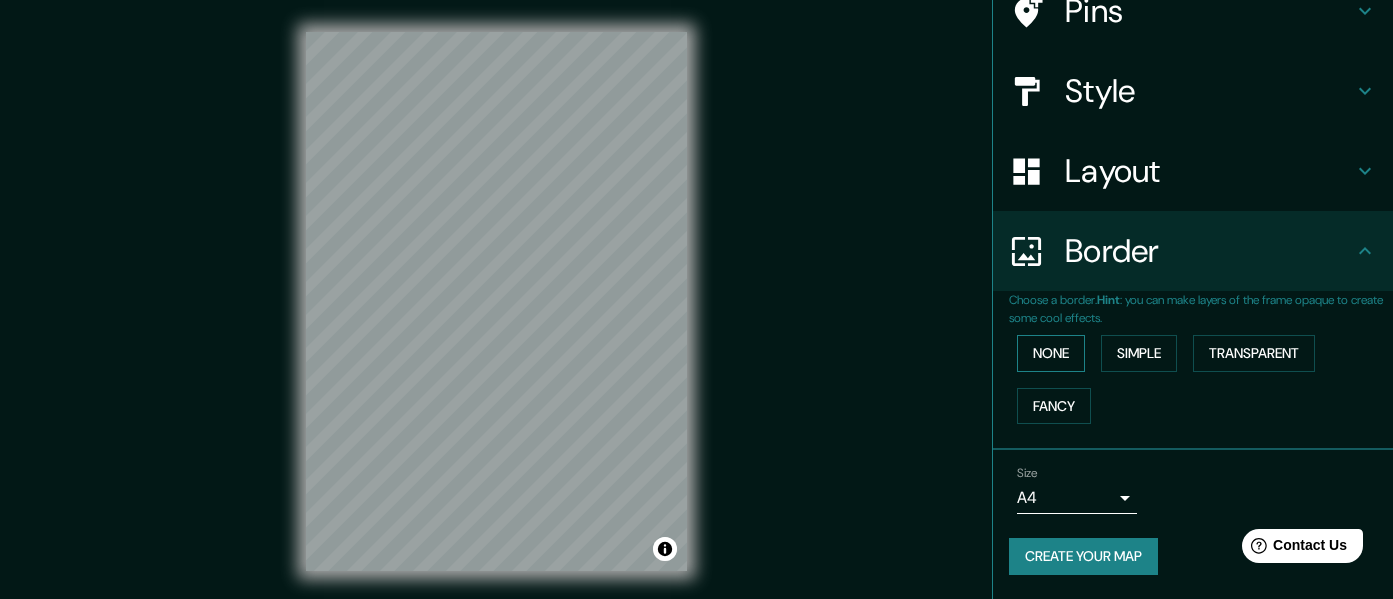click on "None" at bounding box center [1051, 353] 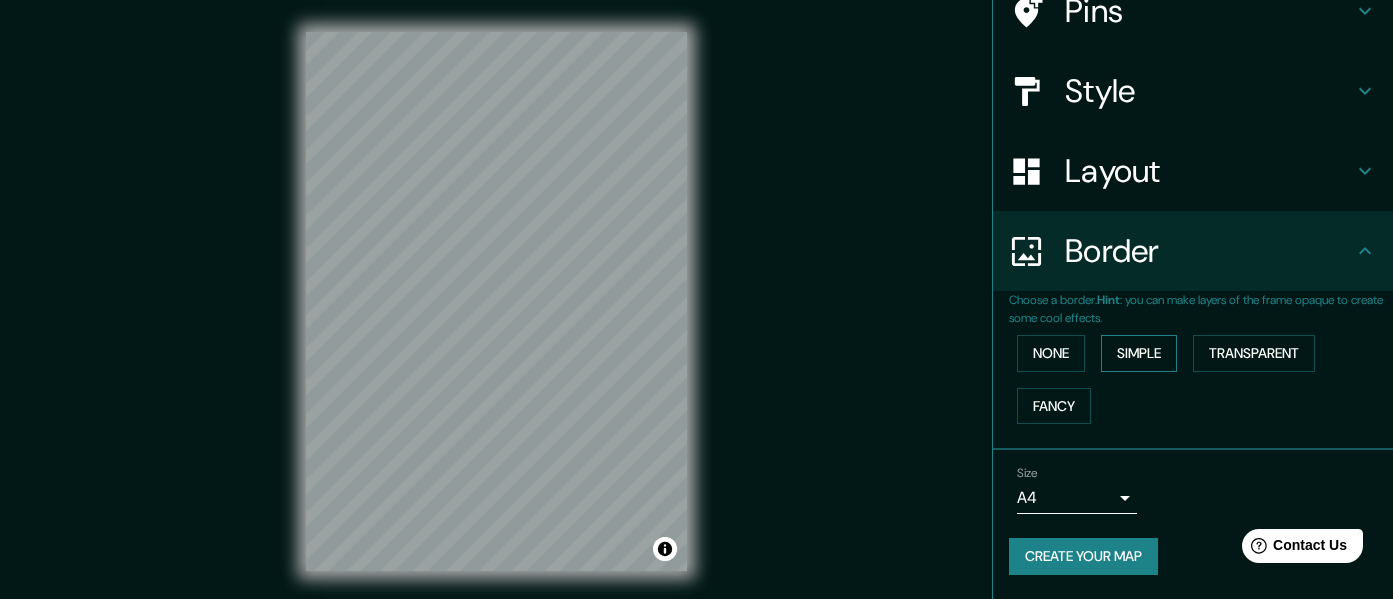 click on "Simple" at bounding box center (1139, 353) 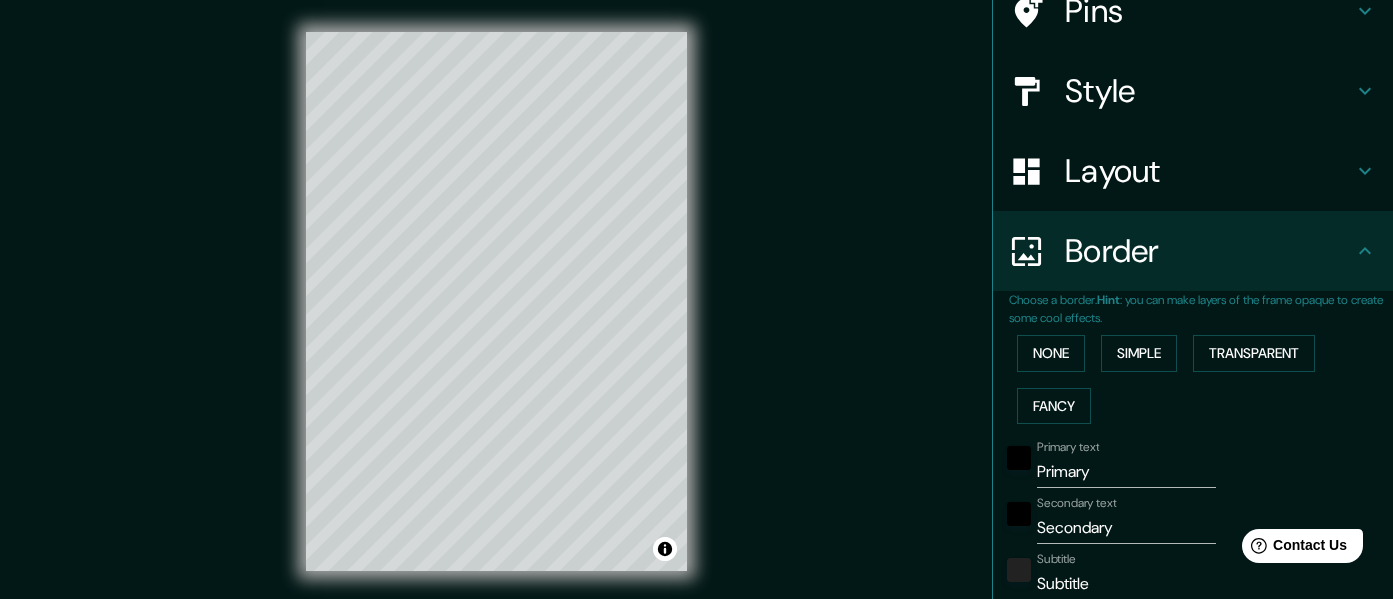 click on "None Simple Transparent Fancy" at bounding box center (1201, 379) 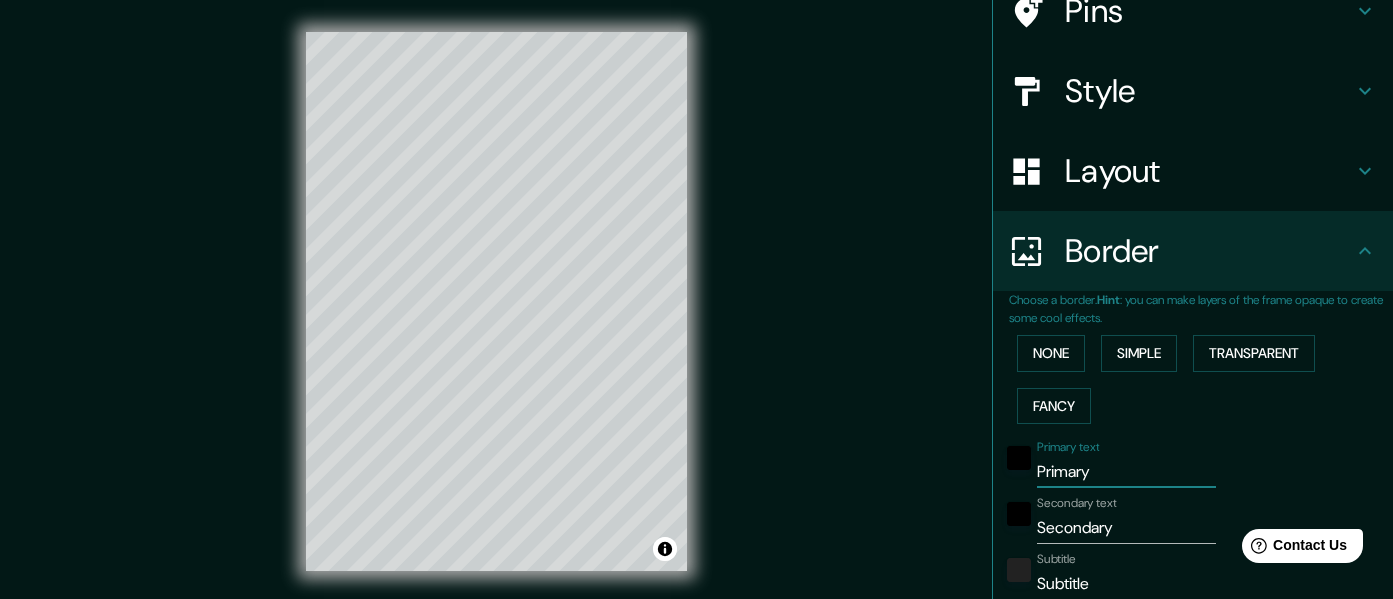drag, startPoint x: 1102, startPoint y: 476, endPoint x: 1019, endPoint y: 483, distance: 83.294655 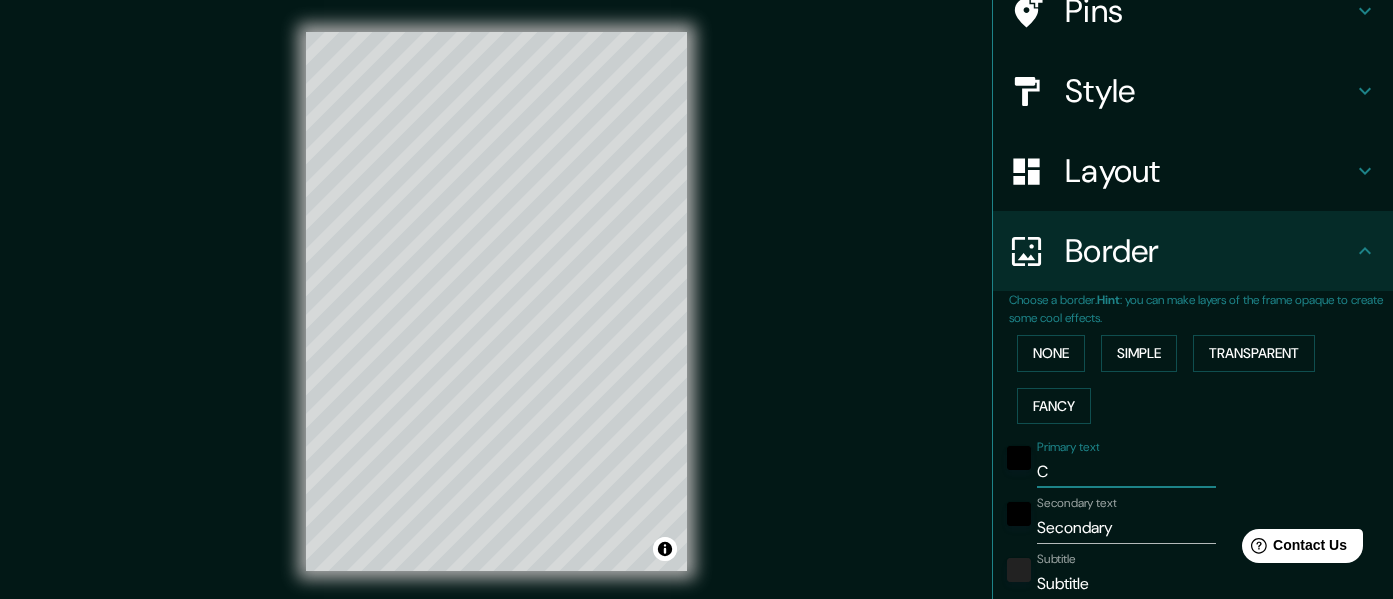 type on "CO" 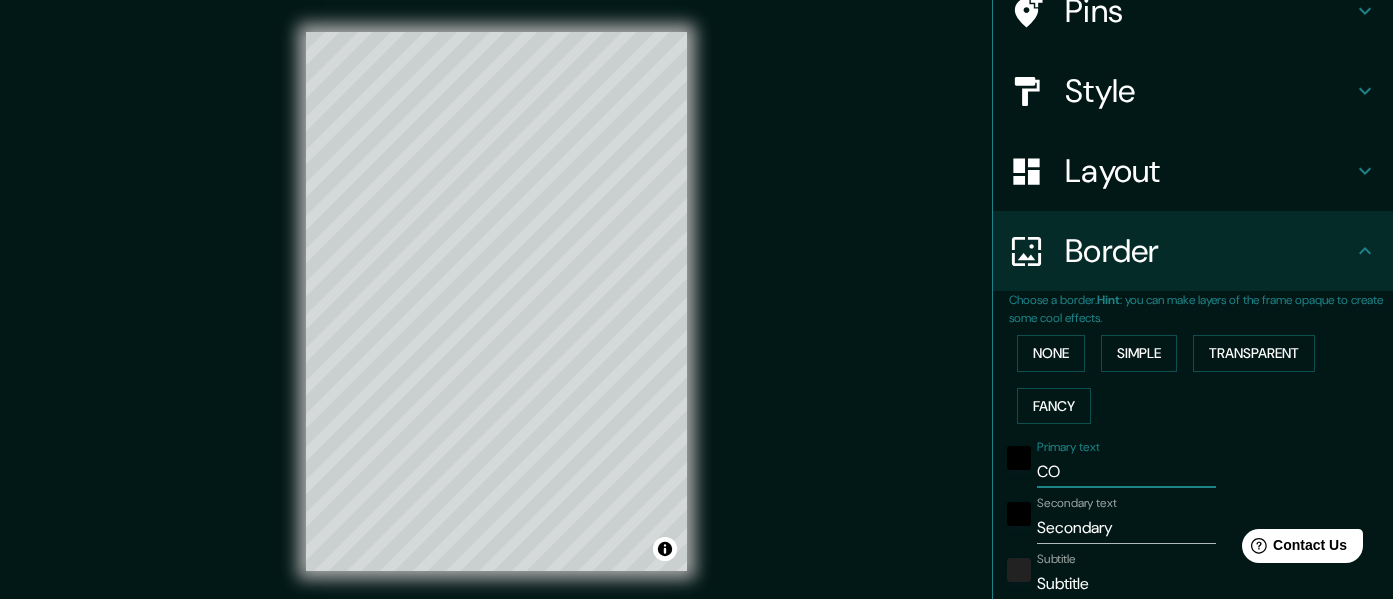 type on "CON" 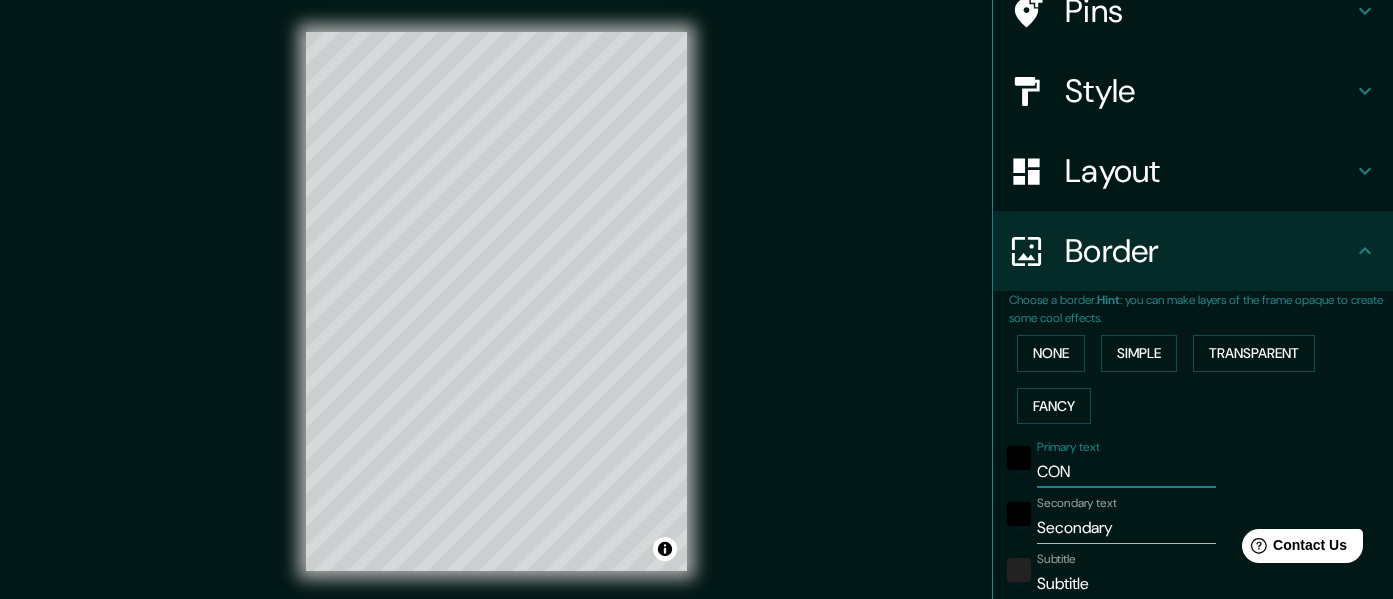 type on "CONE" 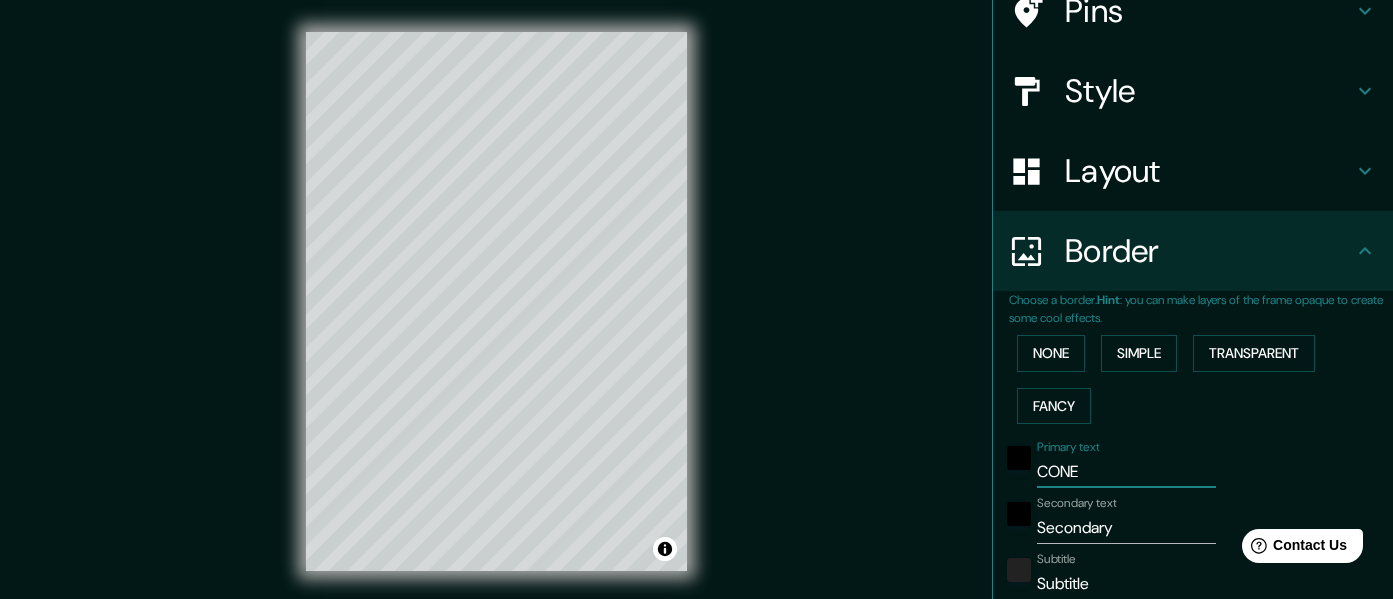 type on "CONE" 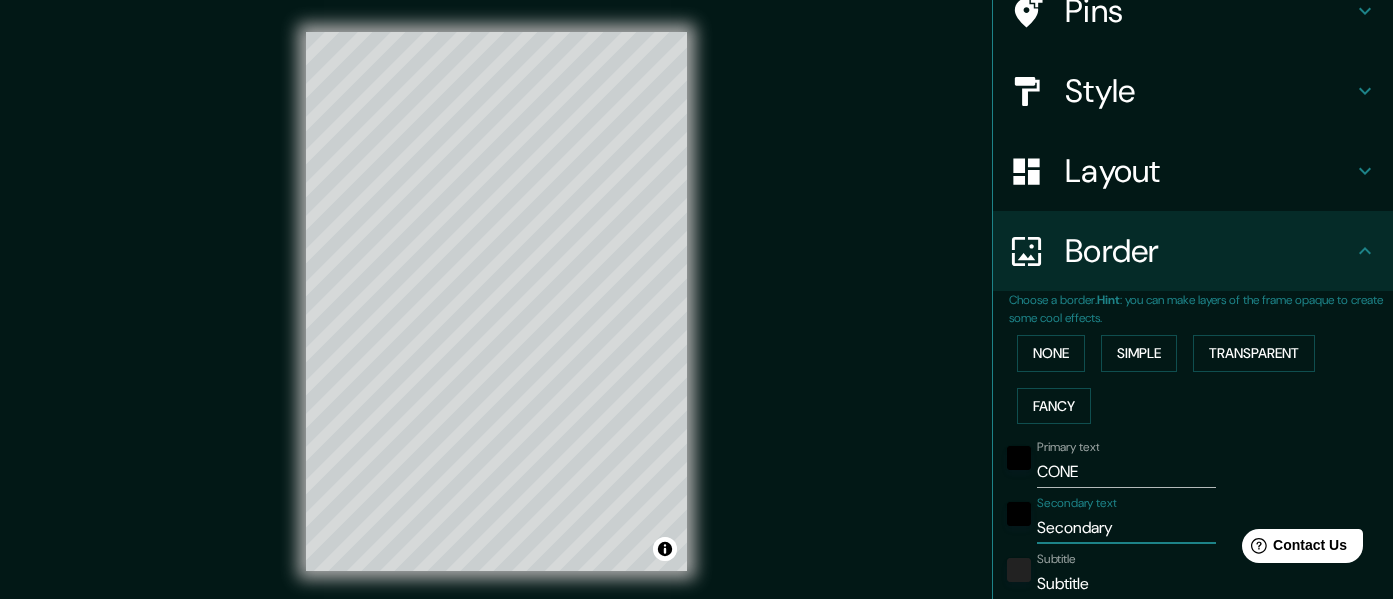 click on "Secondary" at bounding box center (1126, 528) 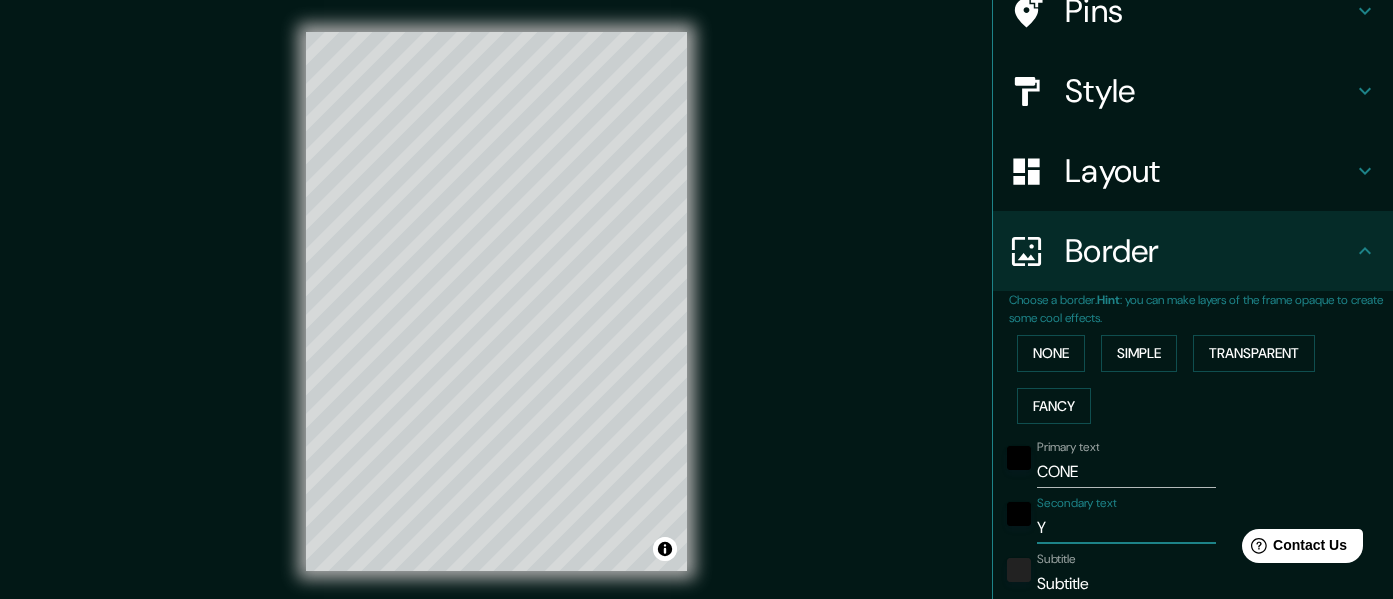 type on "YA" 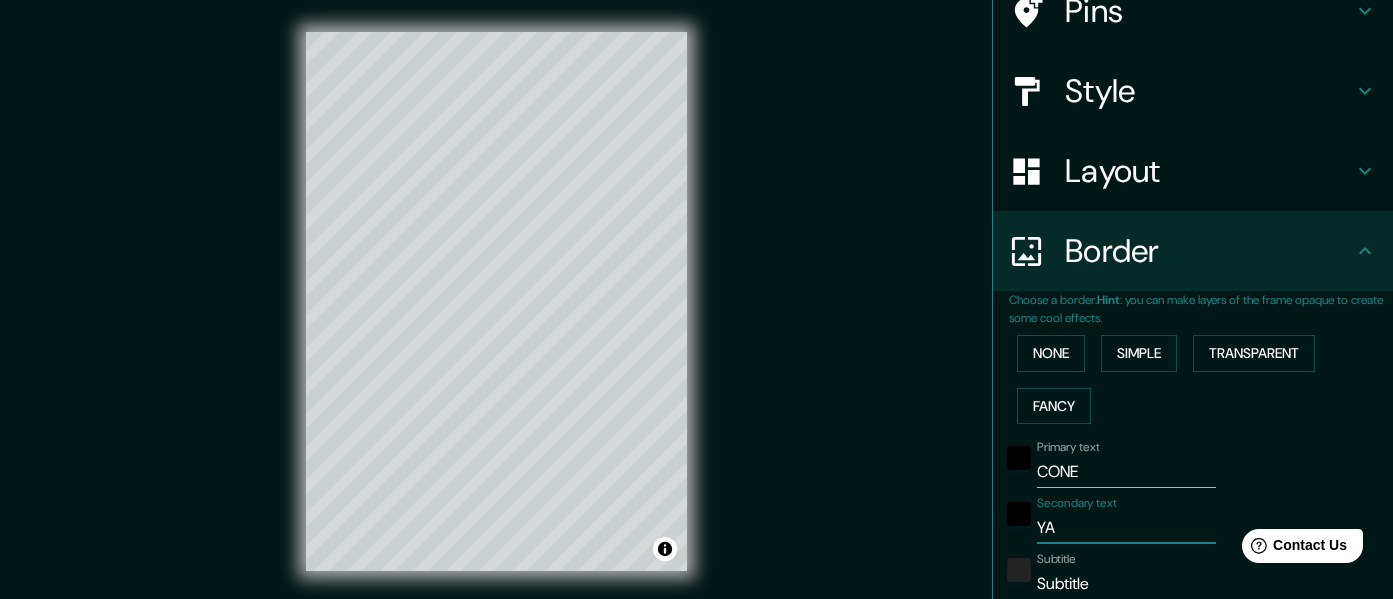 type on "YAC" 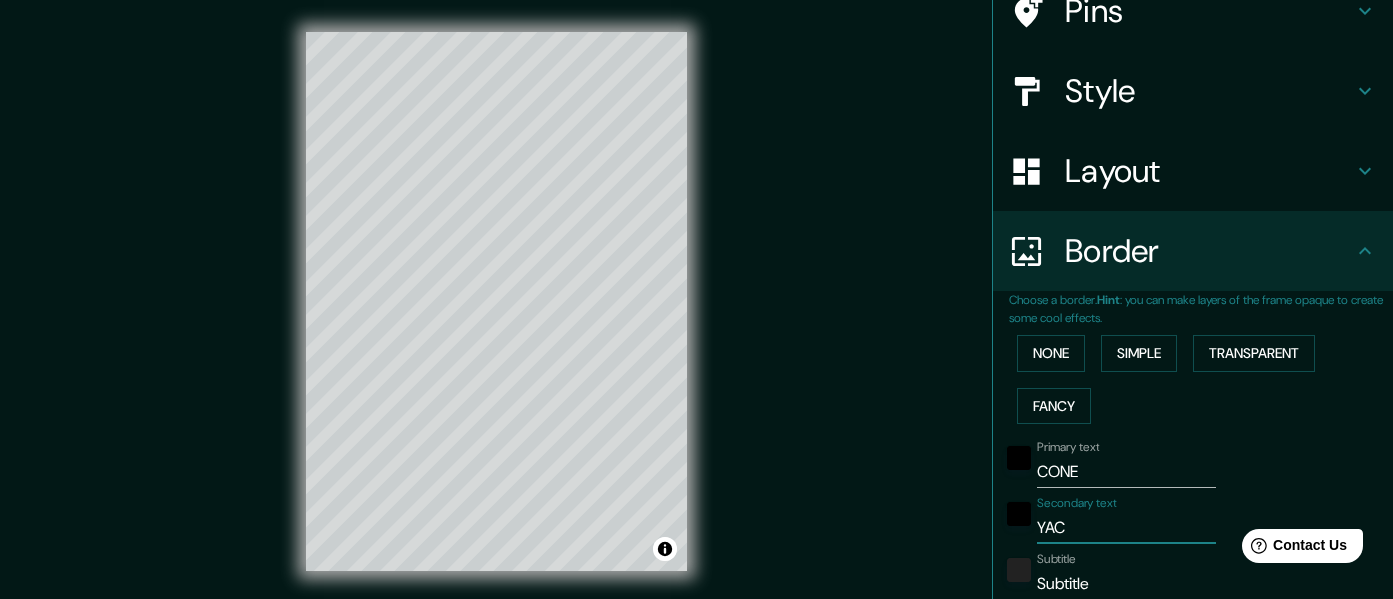 type on "152" 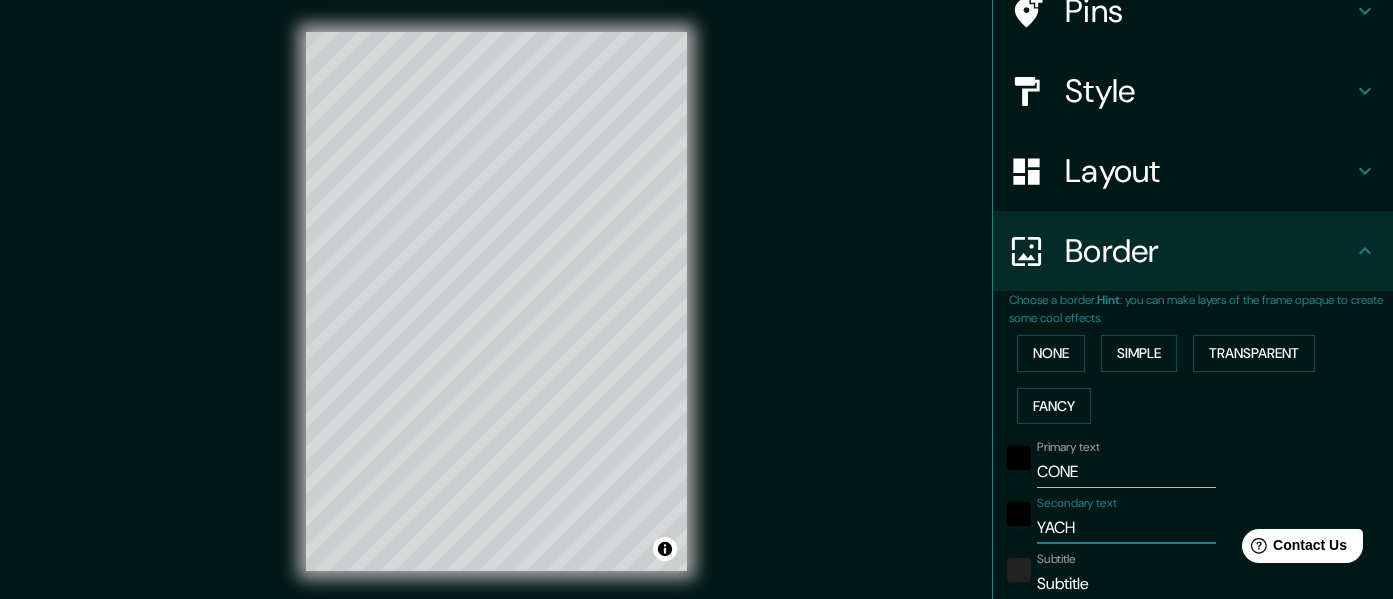 type on "152" 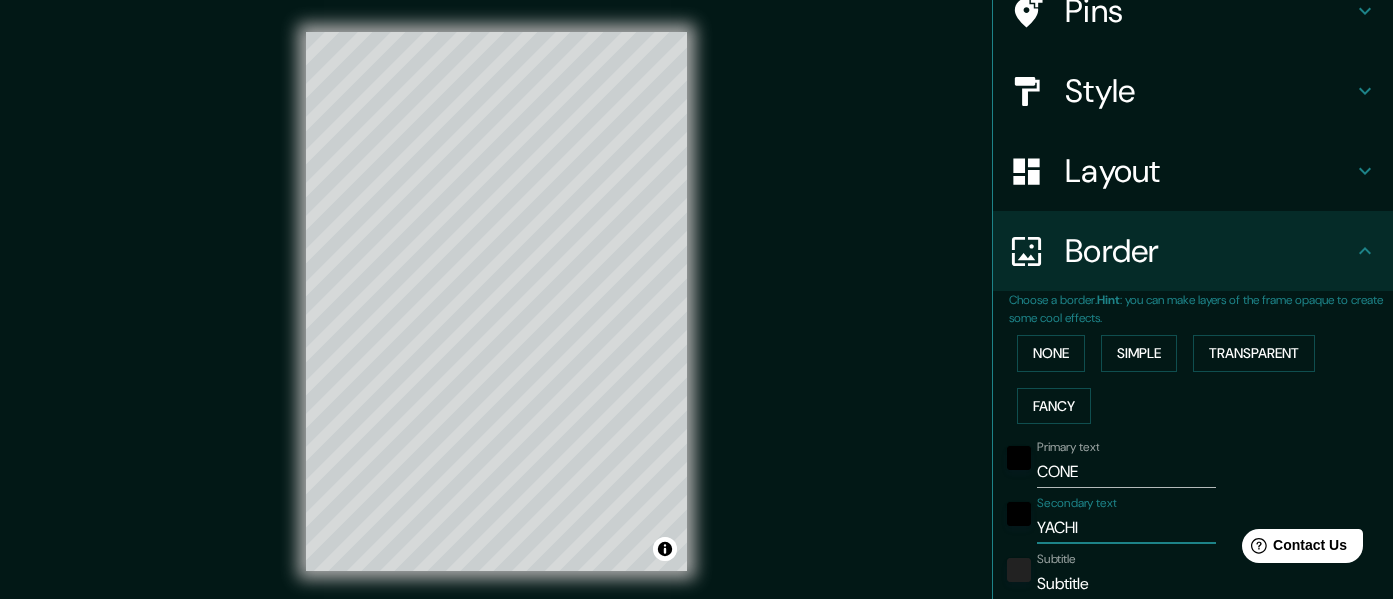 type on "YACHIA" 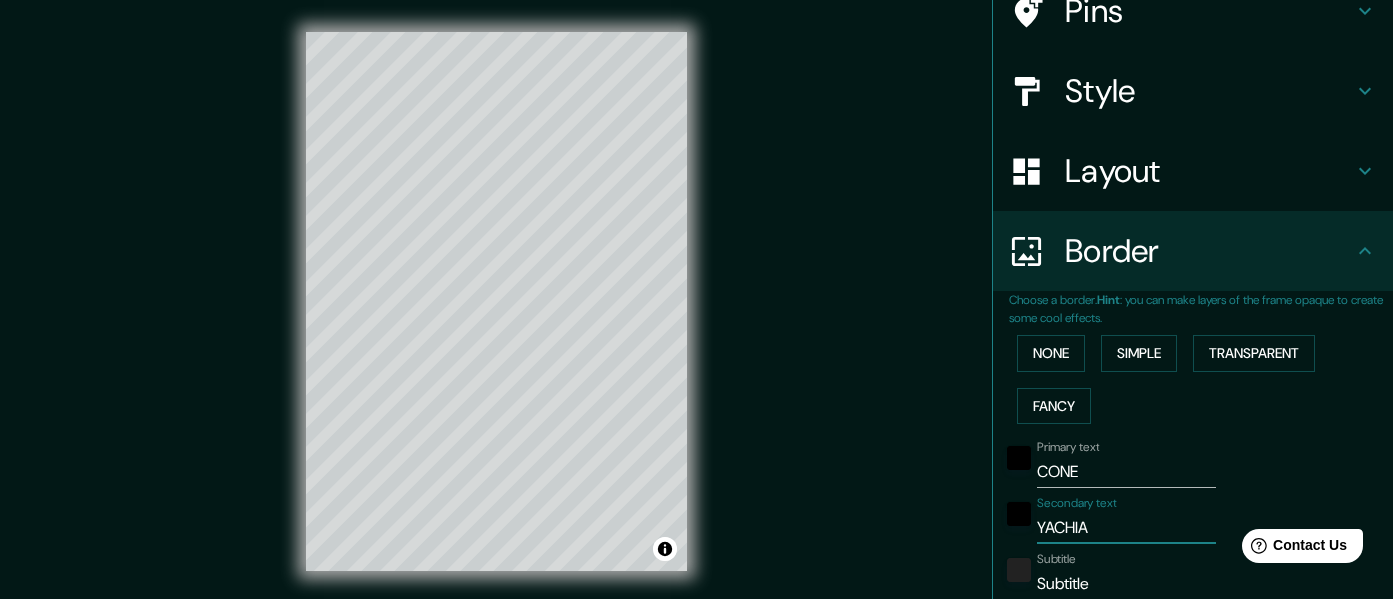 type on "152" 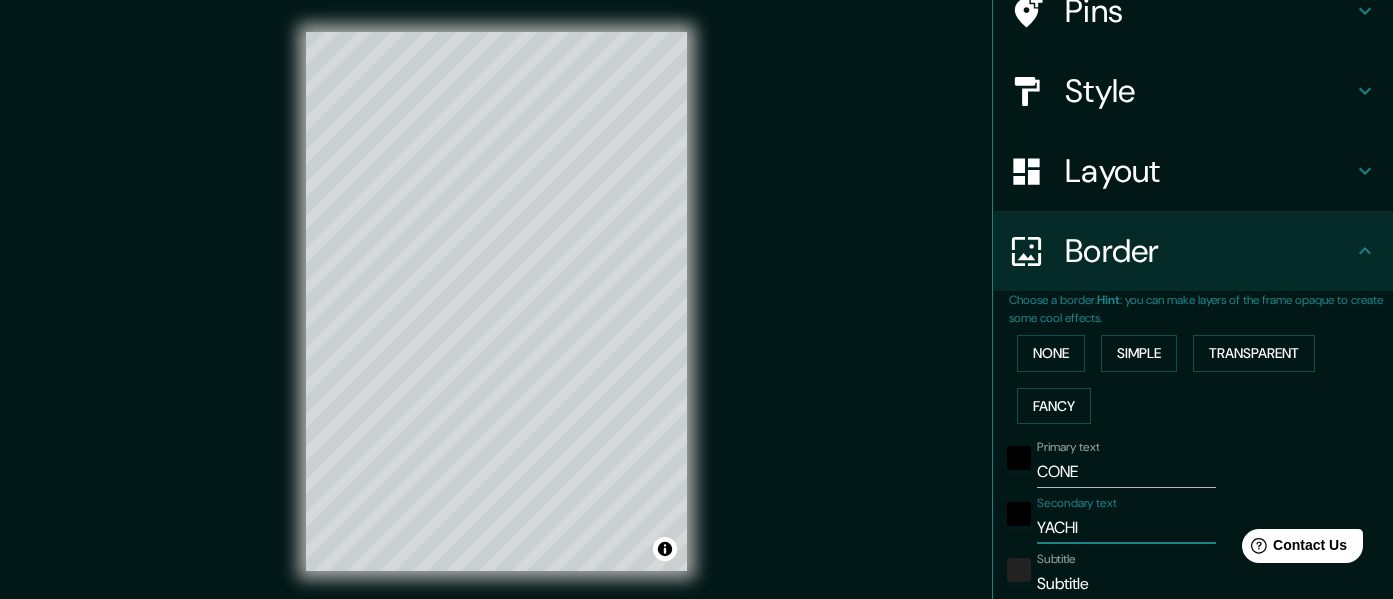 type on "152" 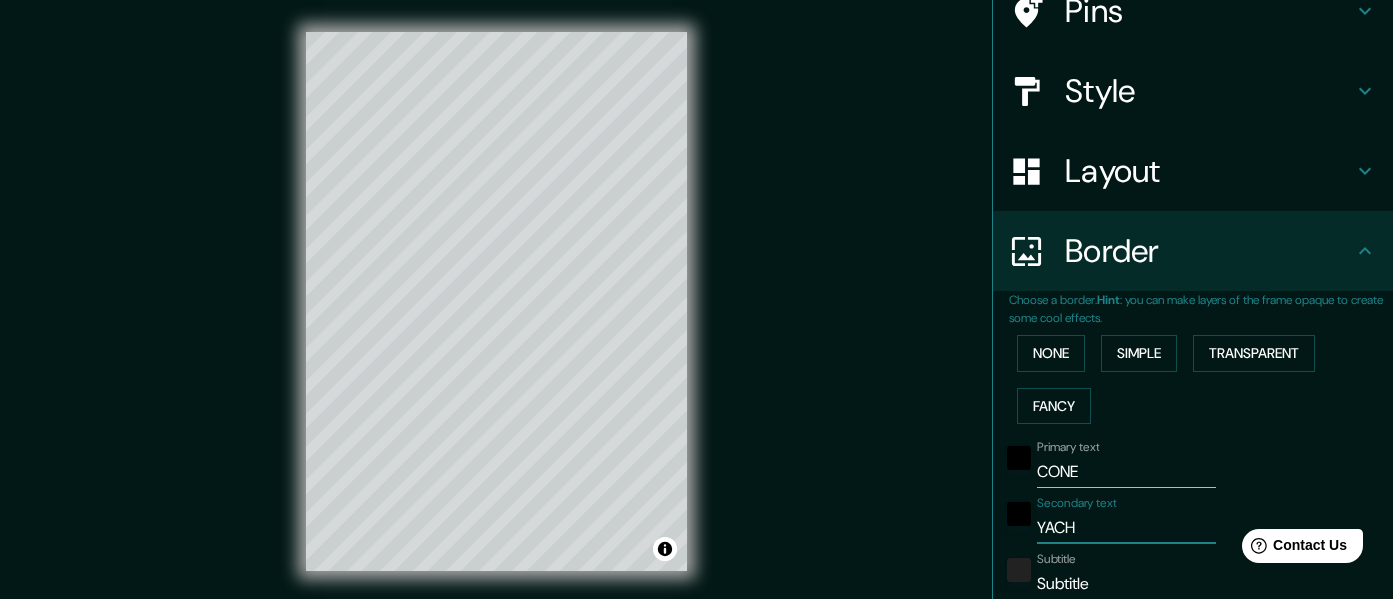 type on "152" 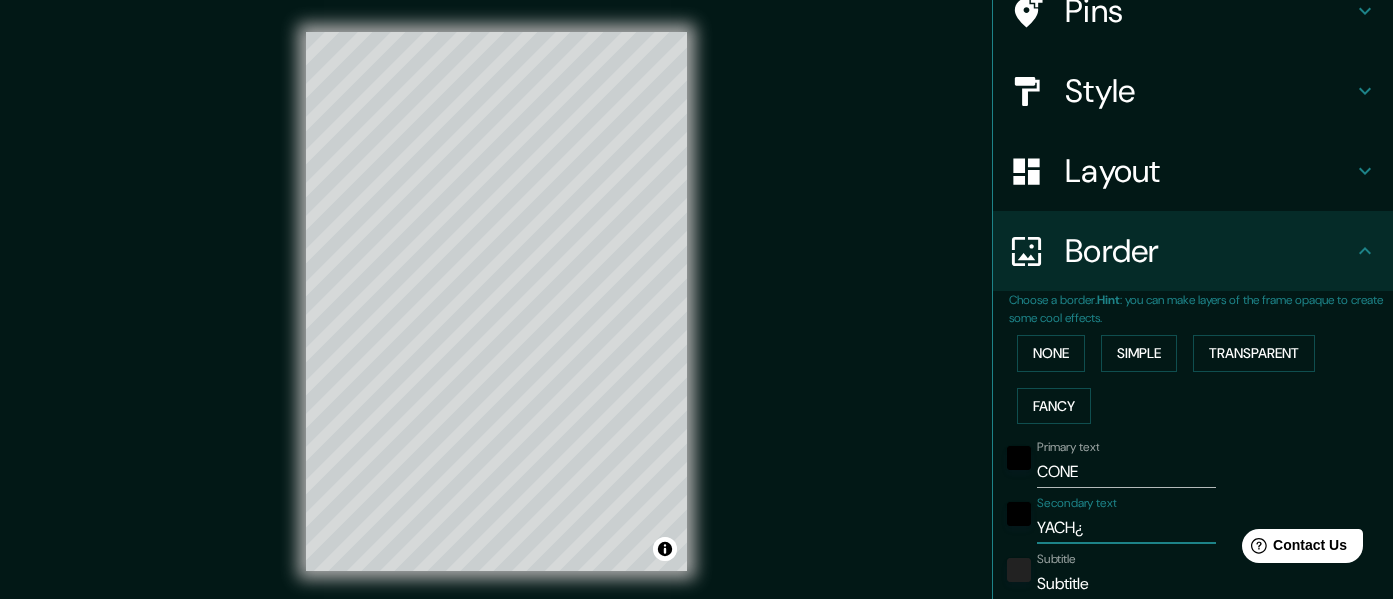 type on "152" 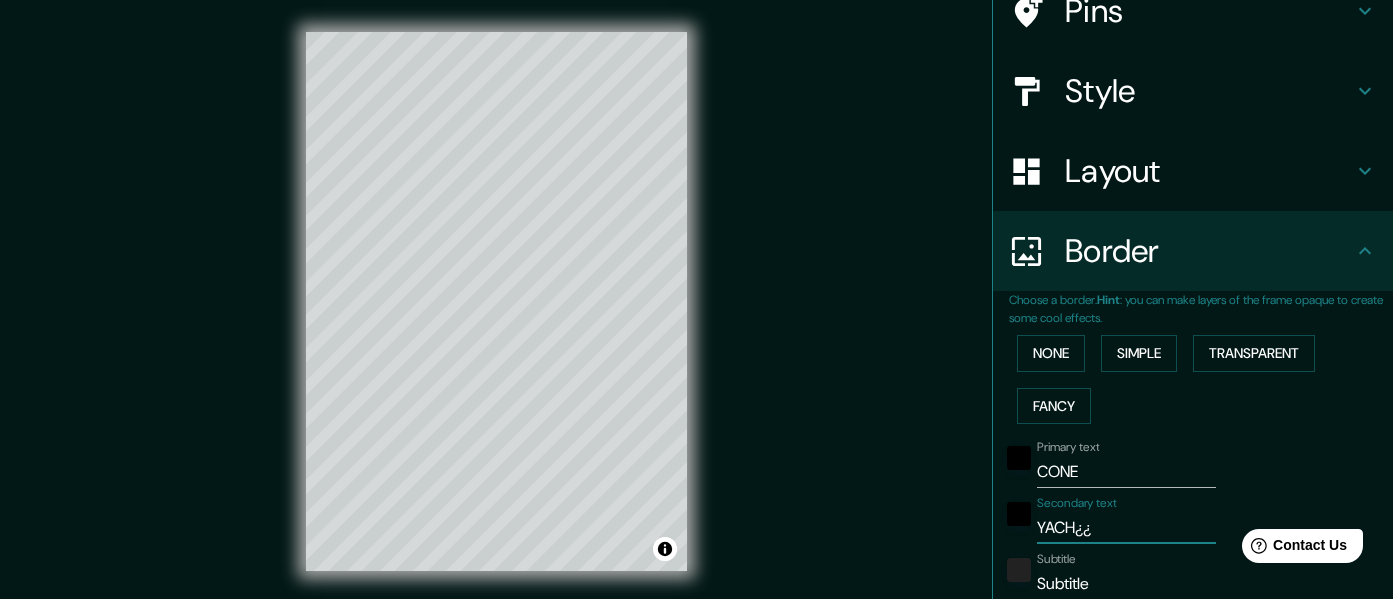 type on "152" 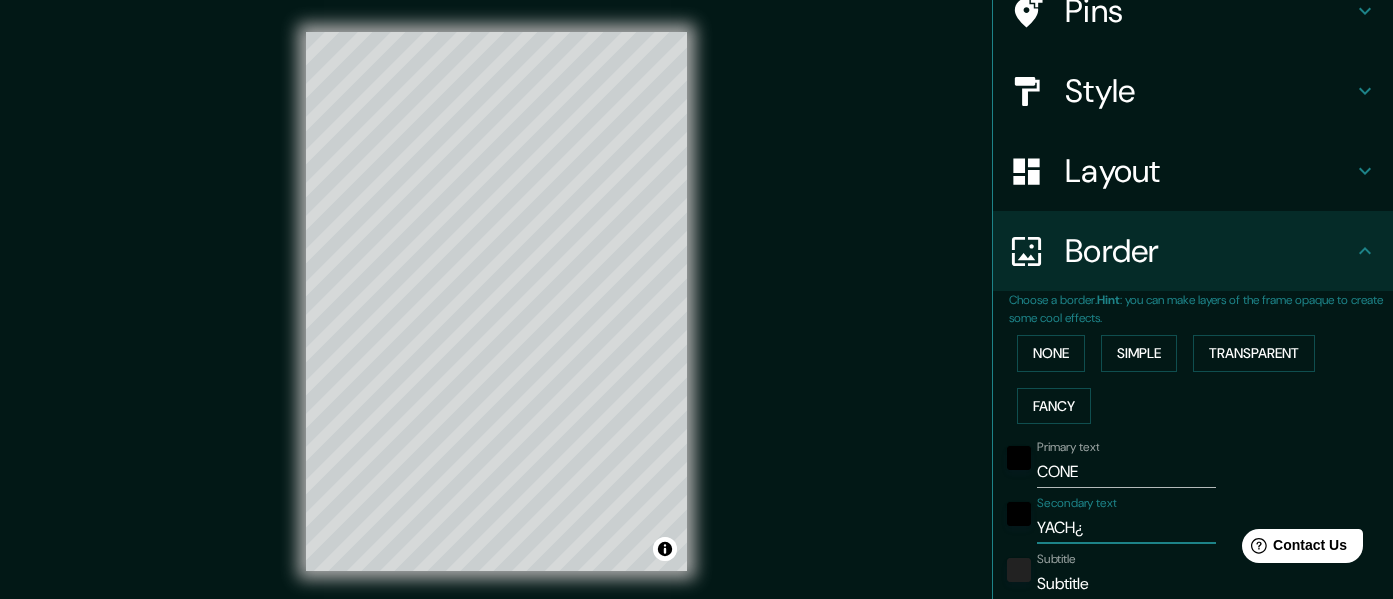 type on "152" 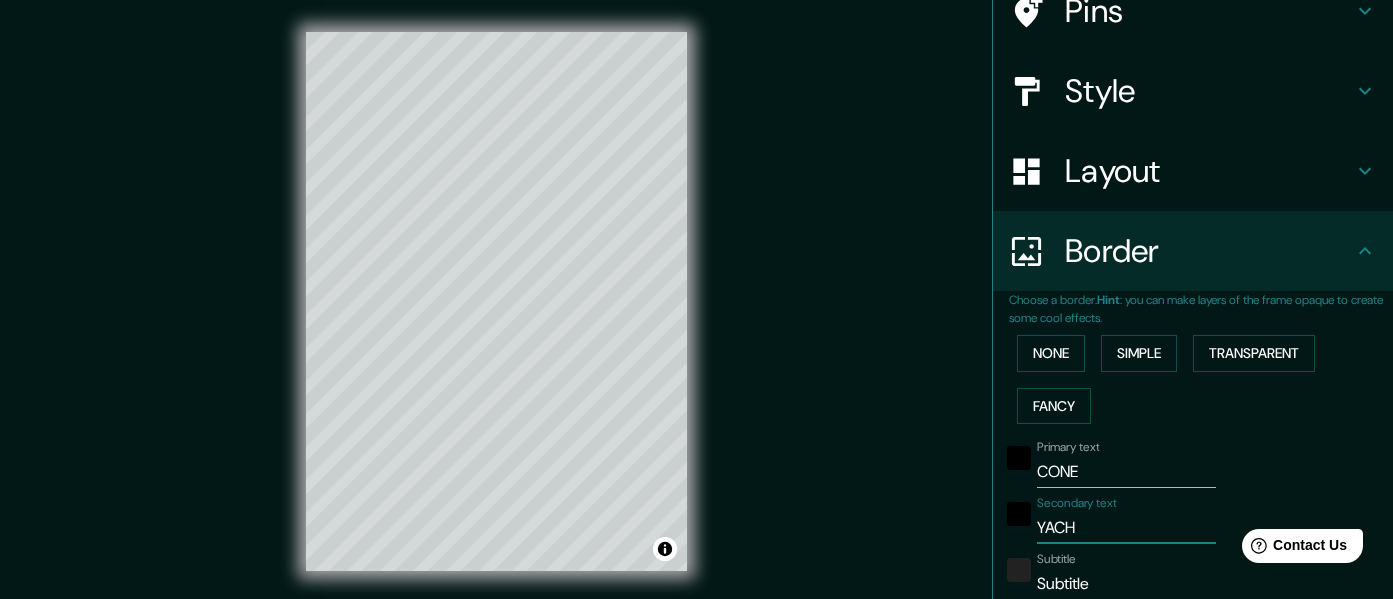 type on "152" 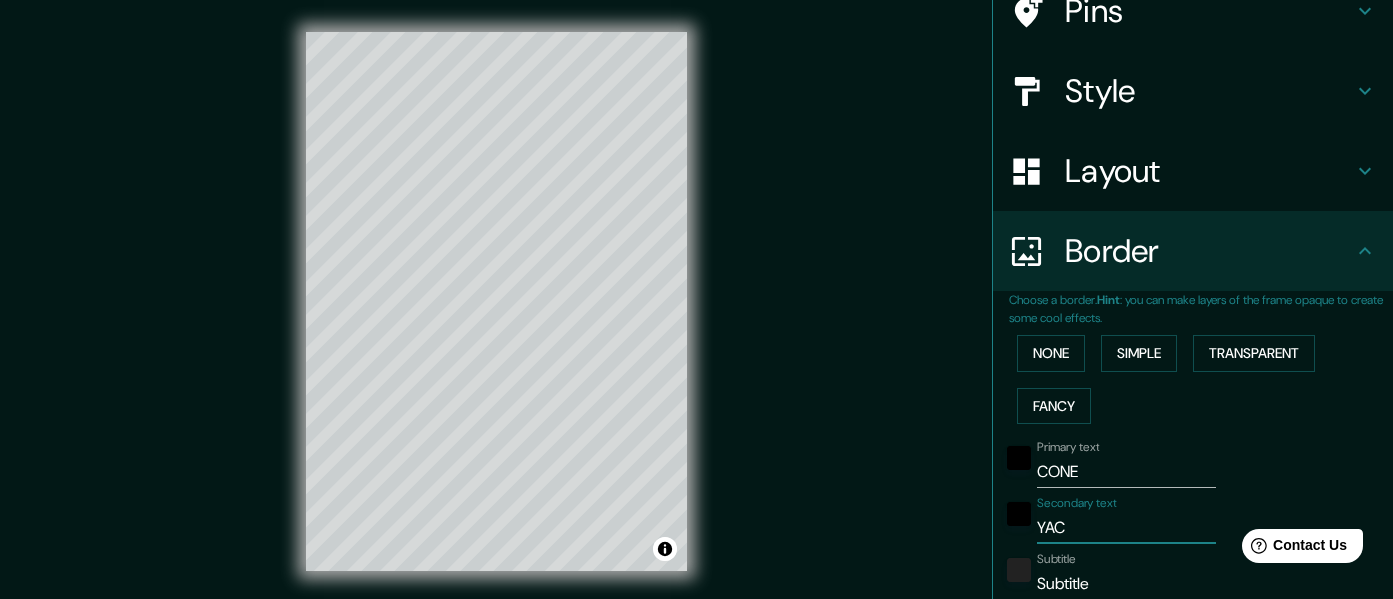 type on "152" 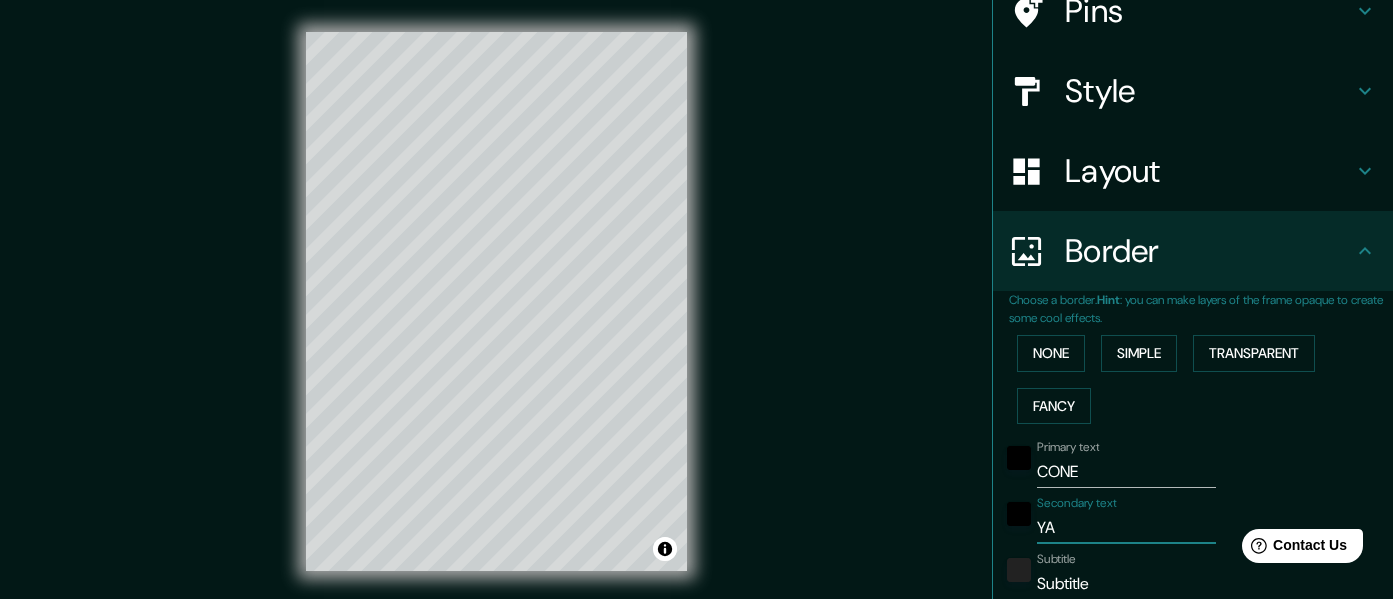 type on "152" 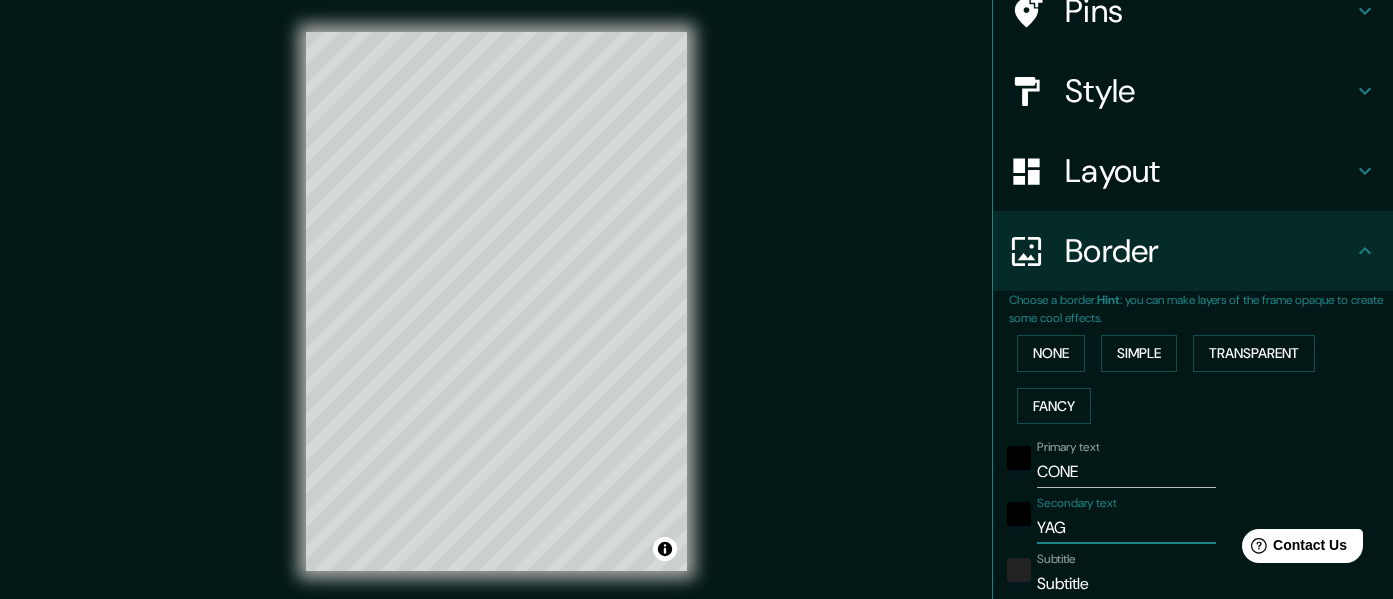 type on "YAGU" 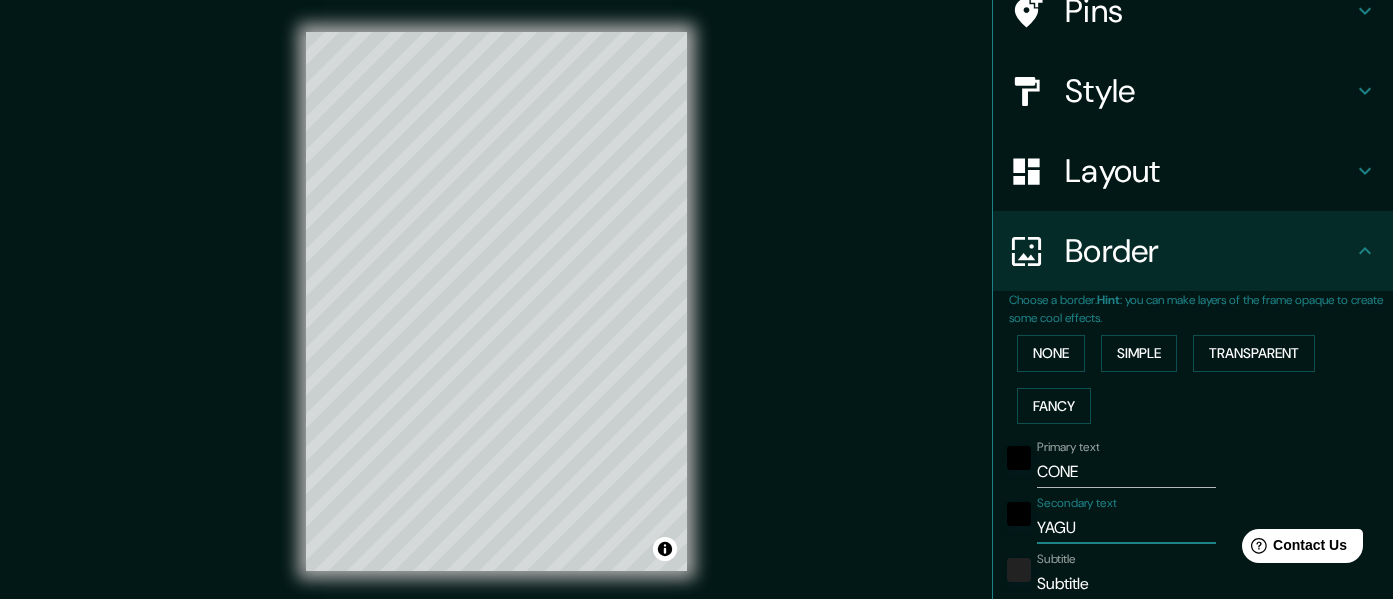 type on "152" 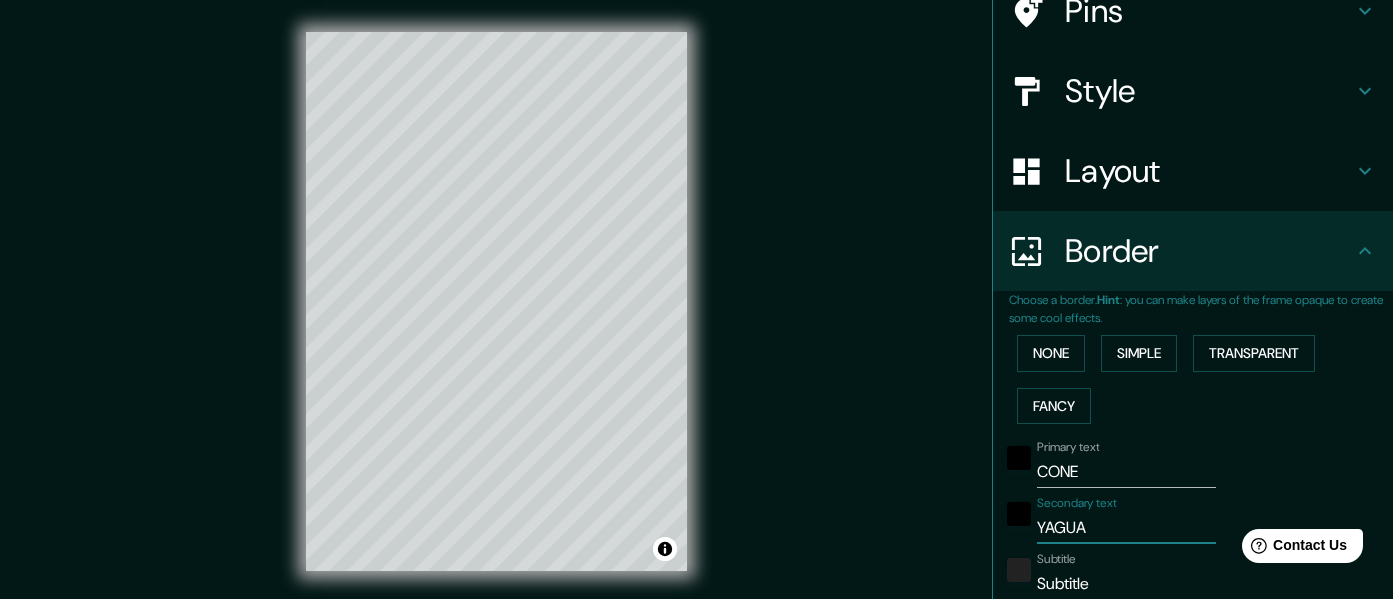 type on "YAGUAC" 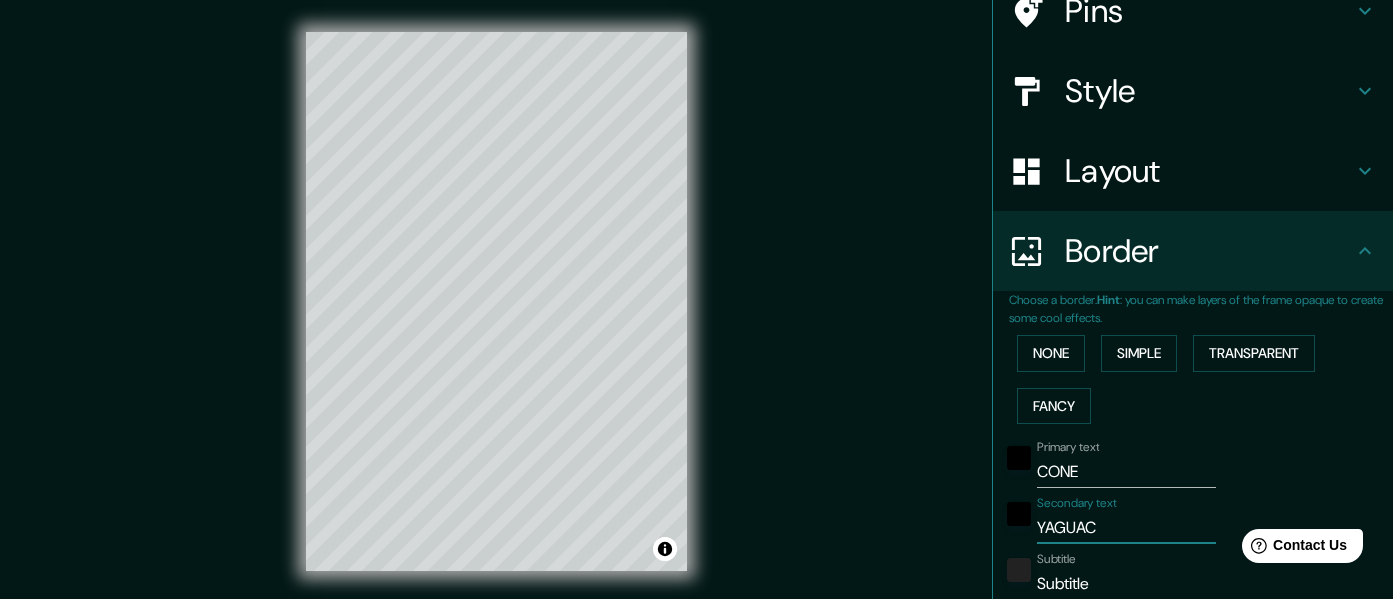 type on "YAGUACH" 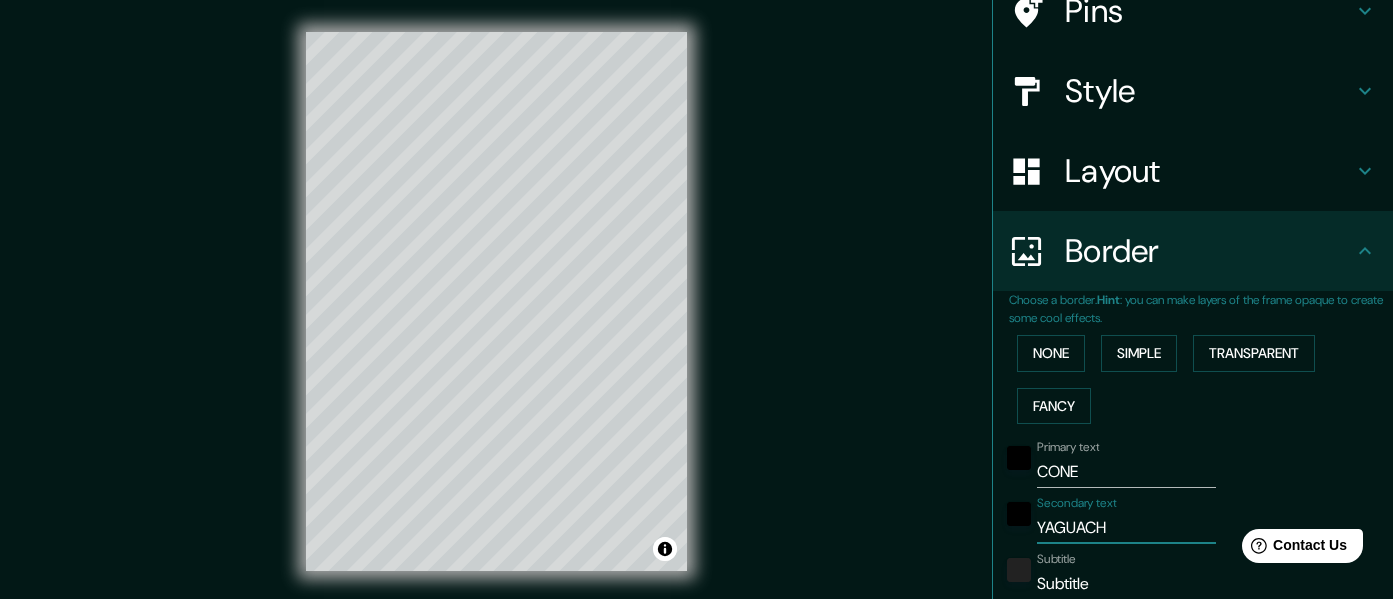 type on "YAGUACHI" 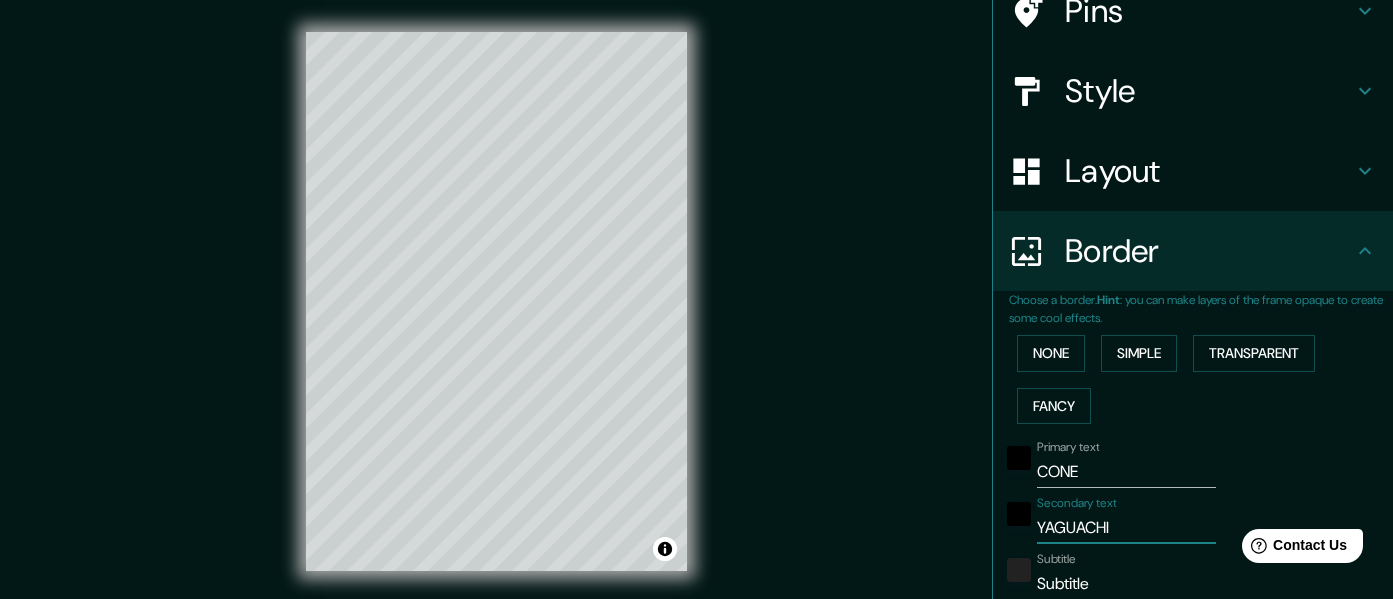 type on "YAGUACHI" 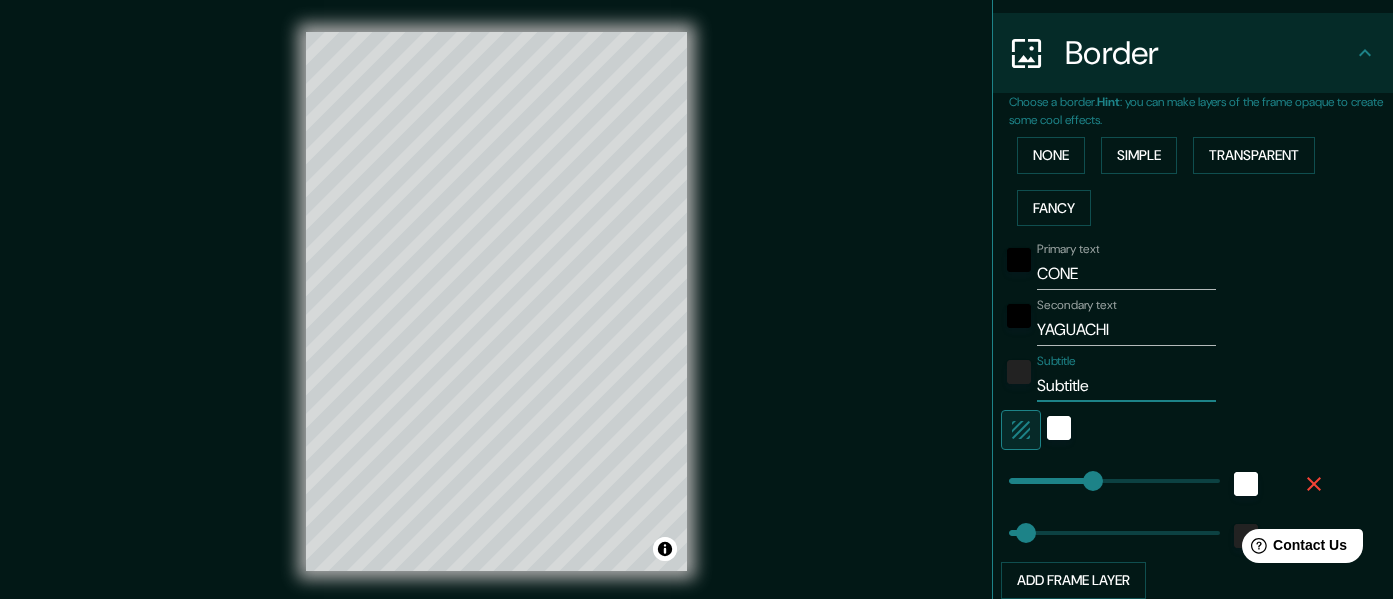 type on "30" 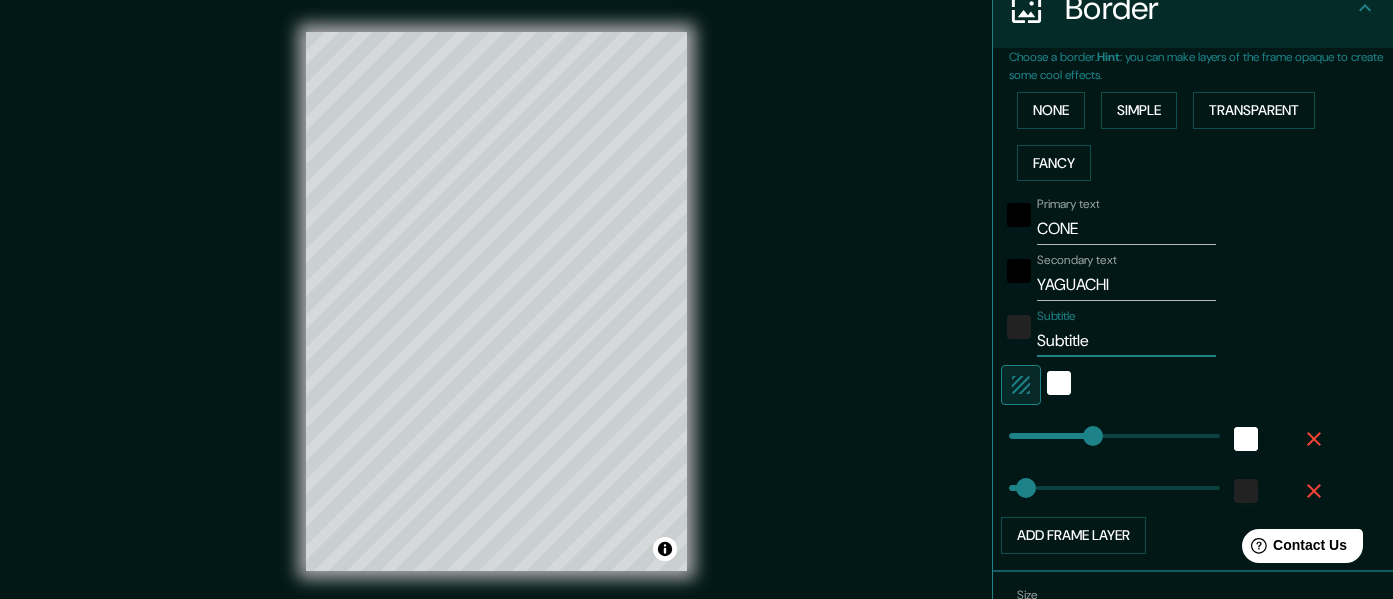 drag, startPoint x: 1125, startPoint y: 593, endPoint x: 1021, endPoint y: 336, distance: 277.2454 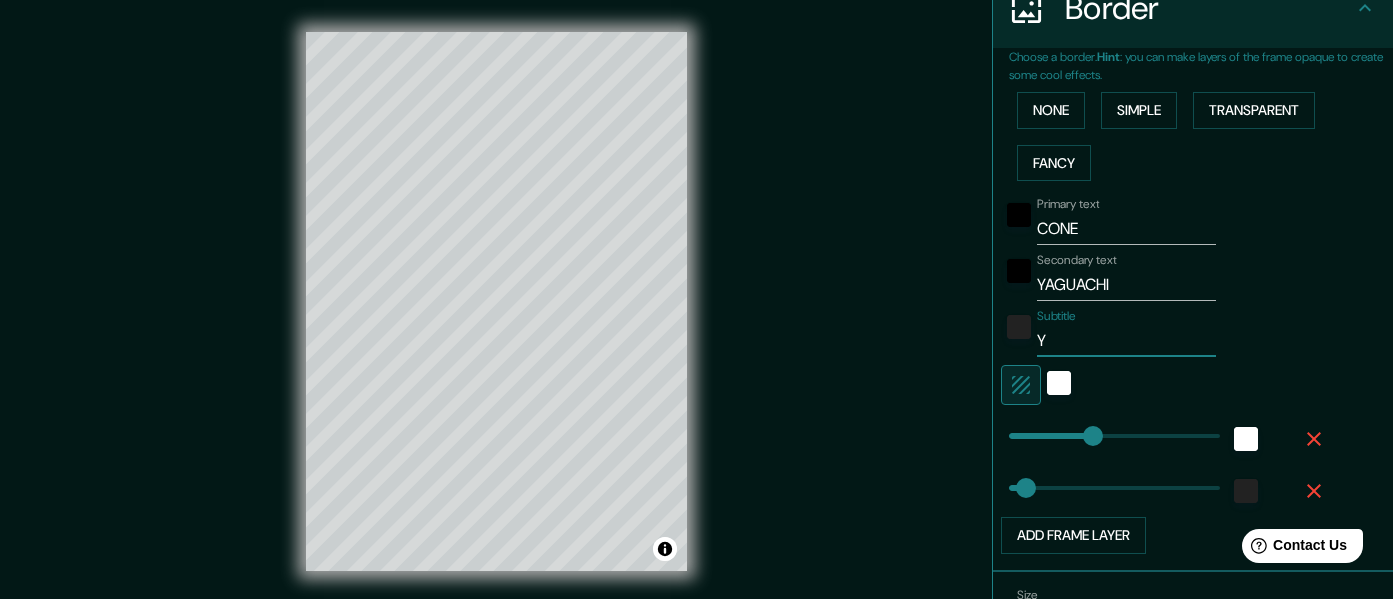 type on "YA" 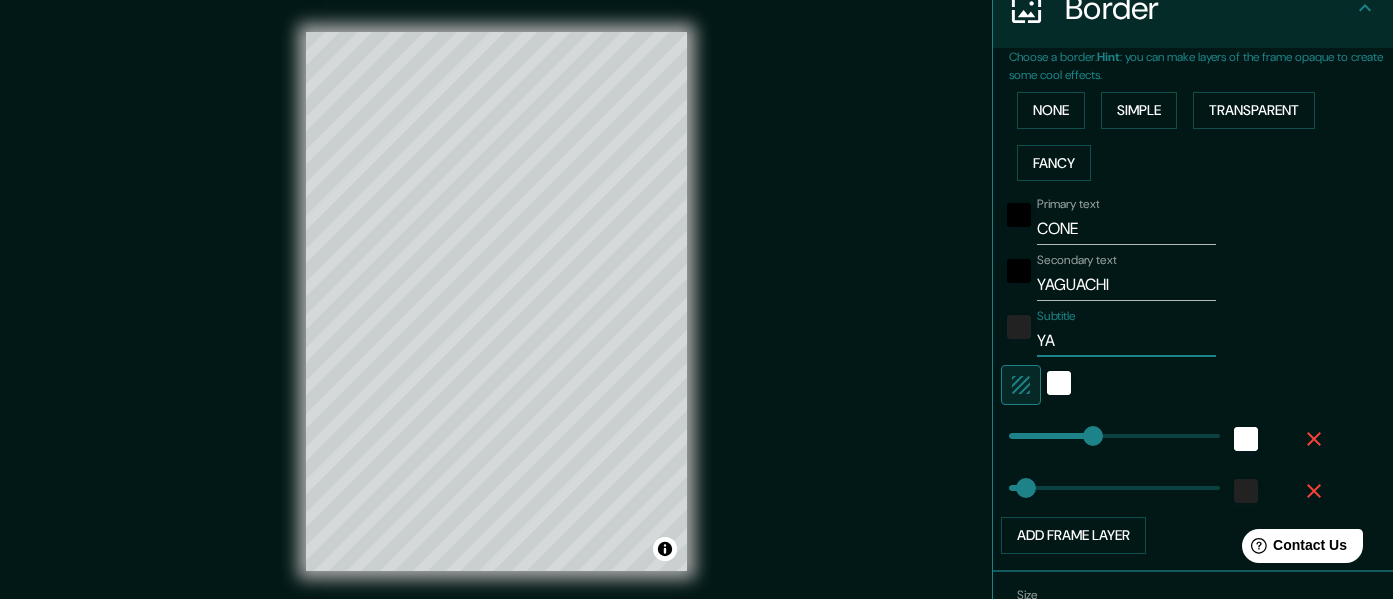 type on "Y" 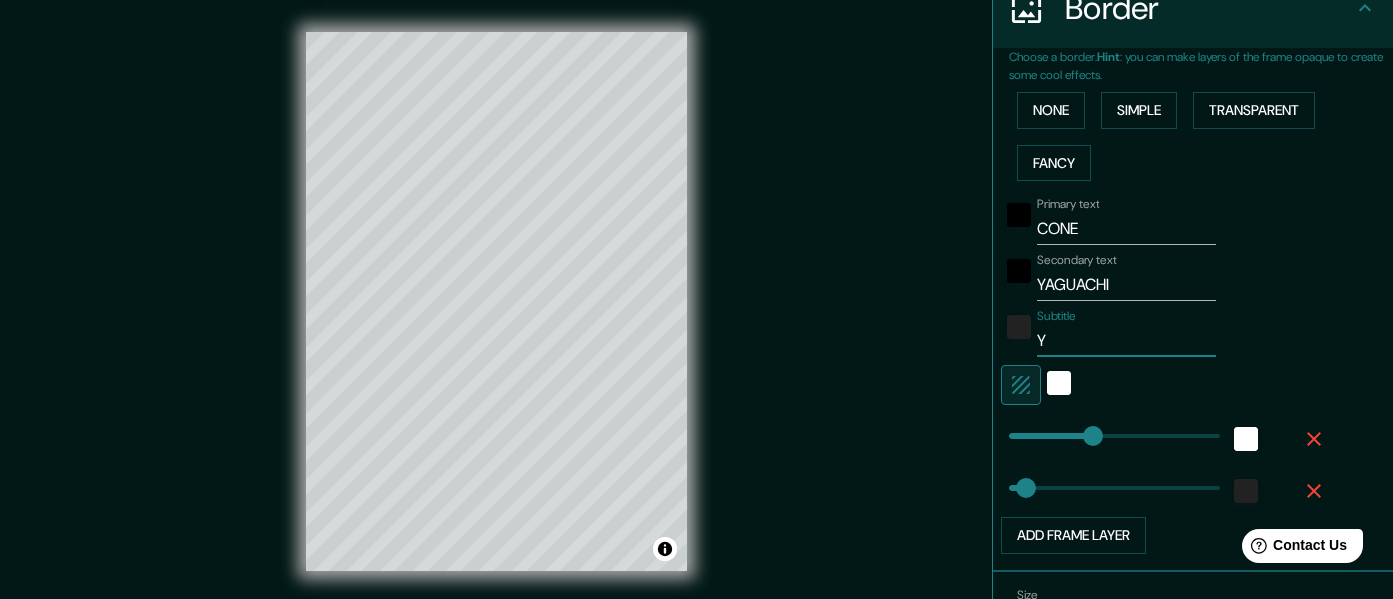 type 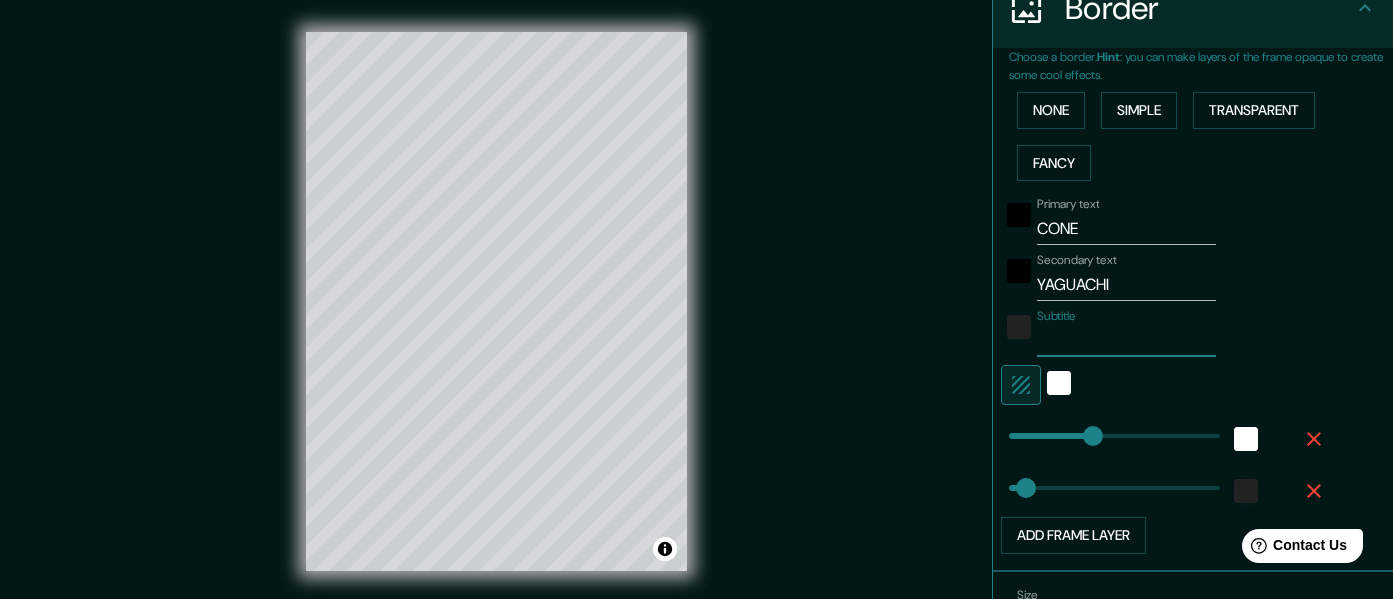 type on "G" 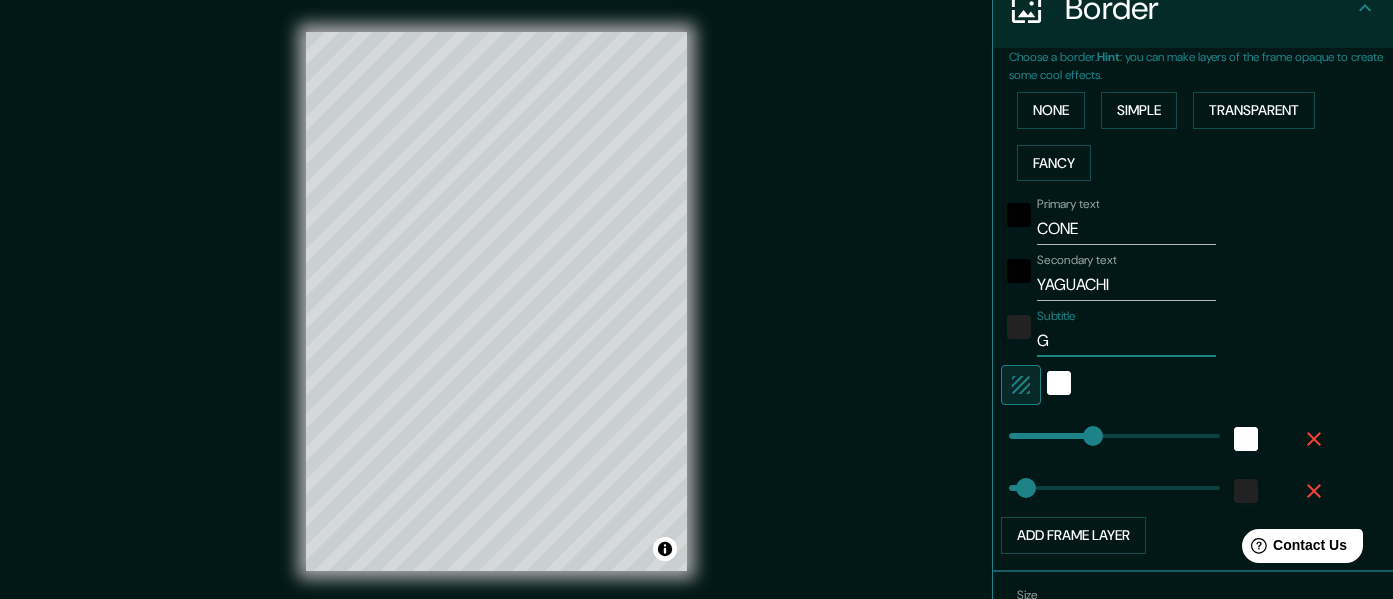 type on "GU" 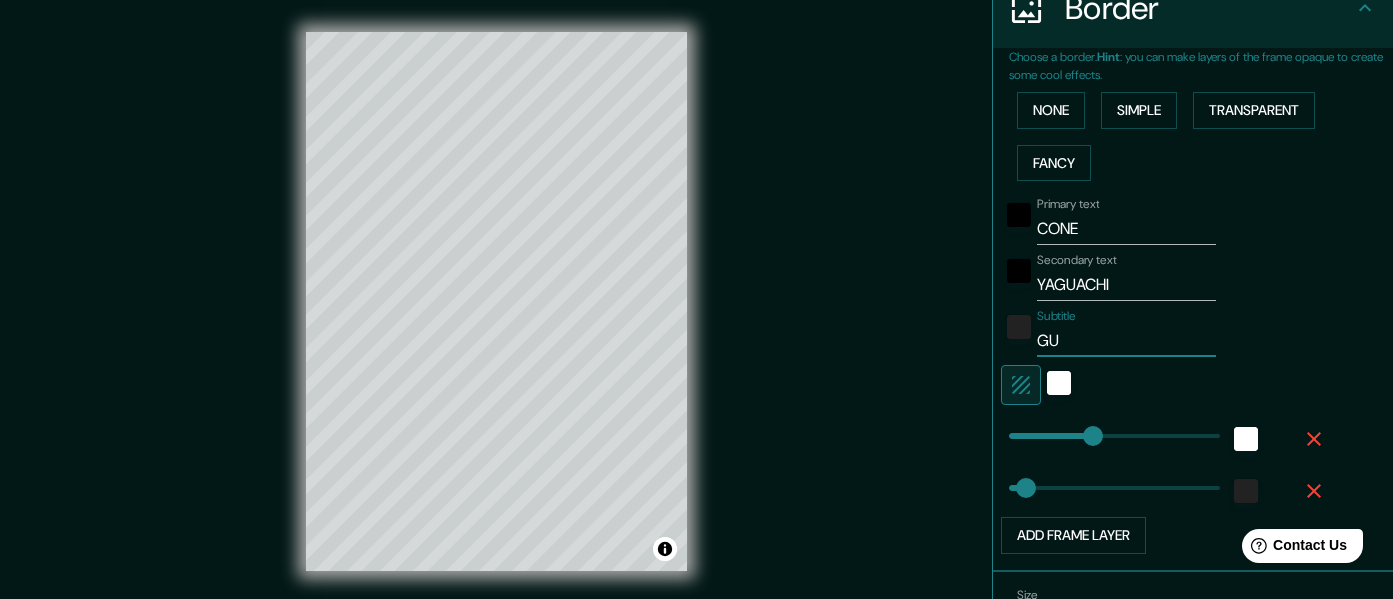 type on "GUA" 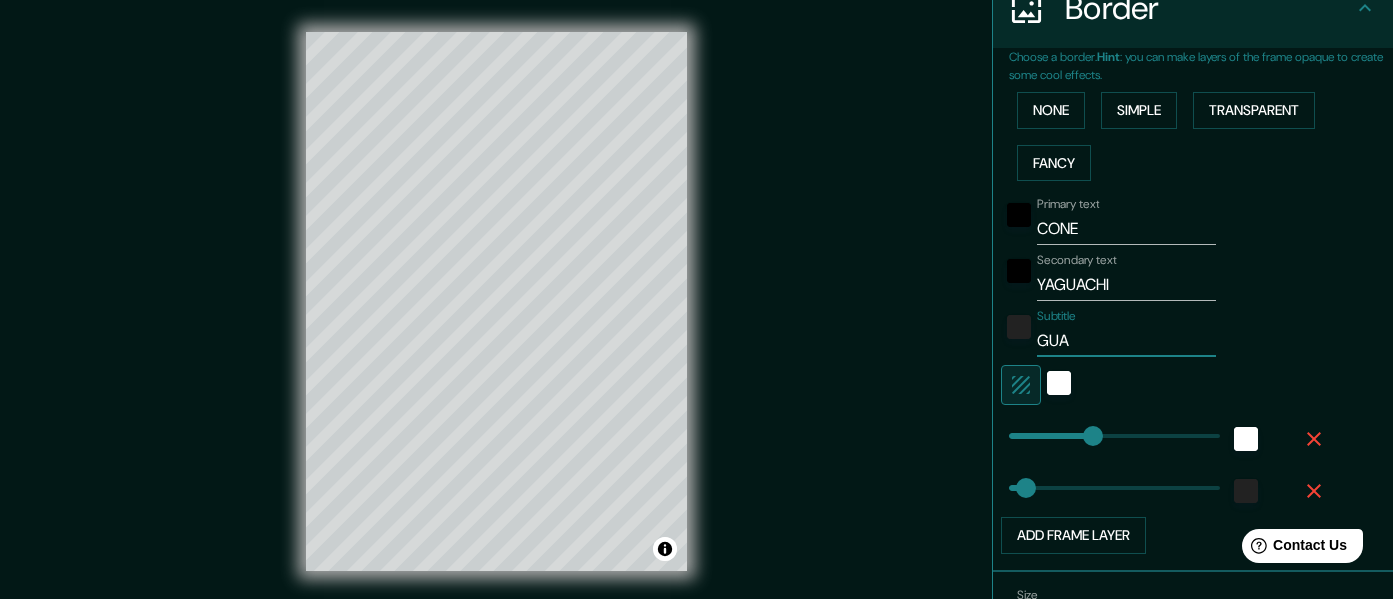 type on "152" 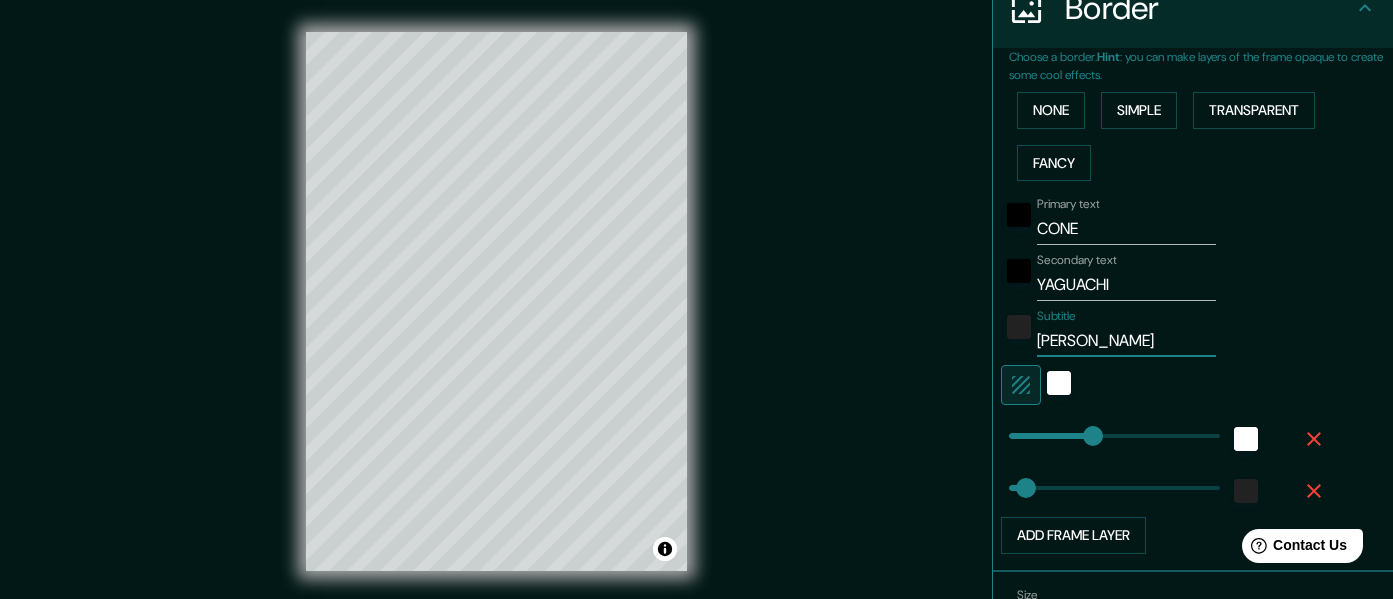 type on "152" 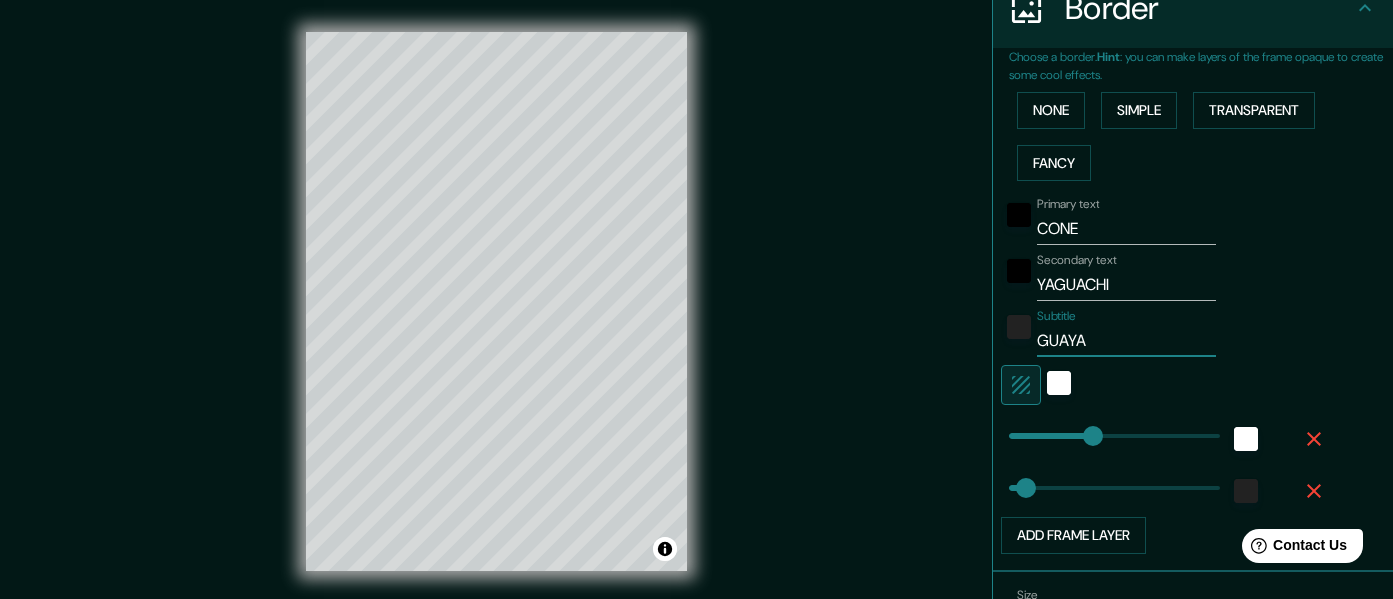 type on "GUAYAS" 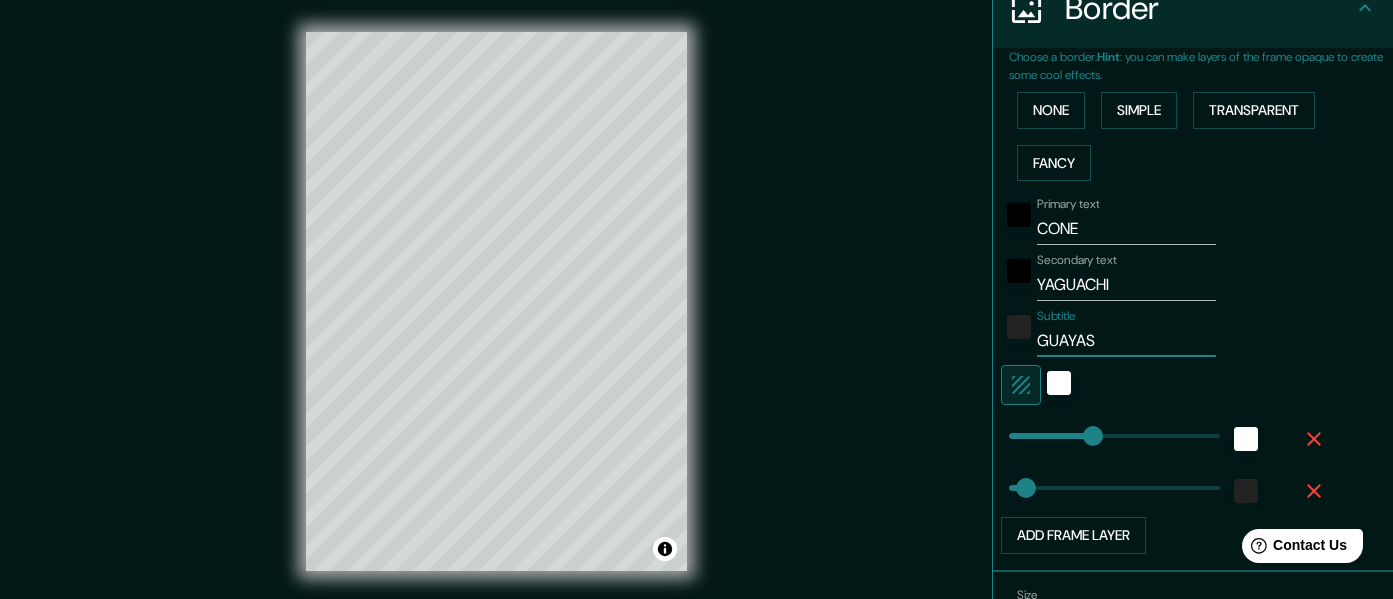 type on "152" 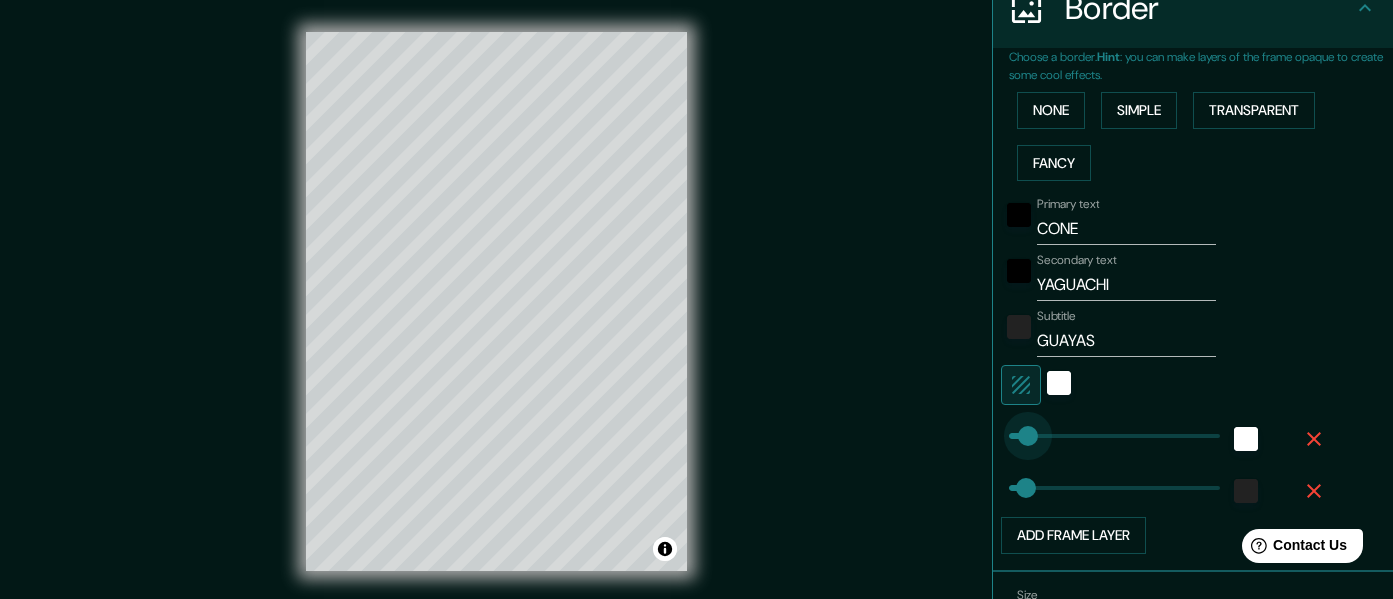 type on "24" 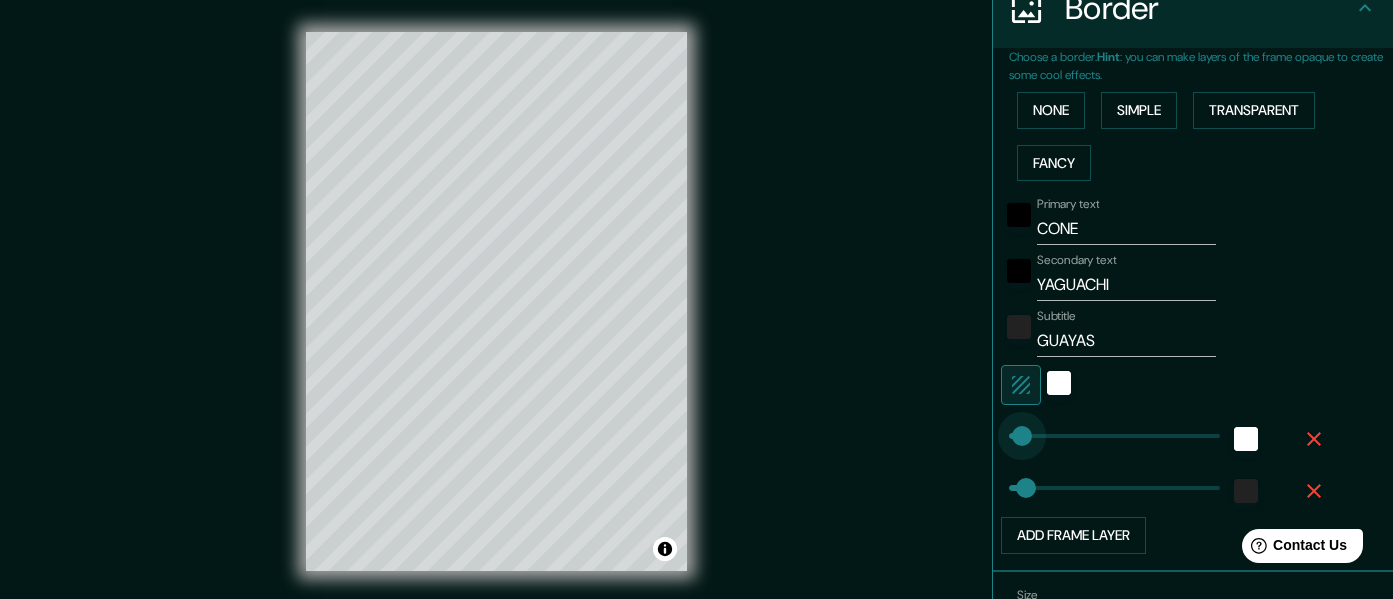 drag, startPoint x: 1066, startPoint y: 434, endPoint x: 1007, endPoint y: 450, distance: 61.13101 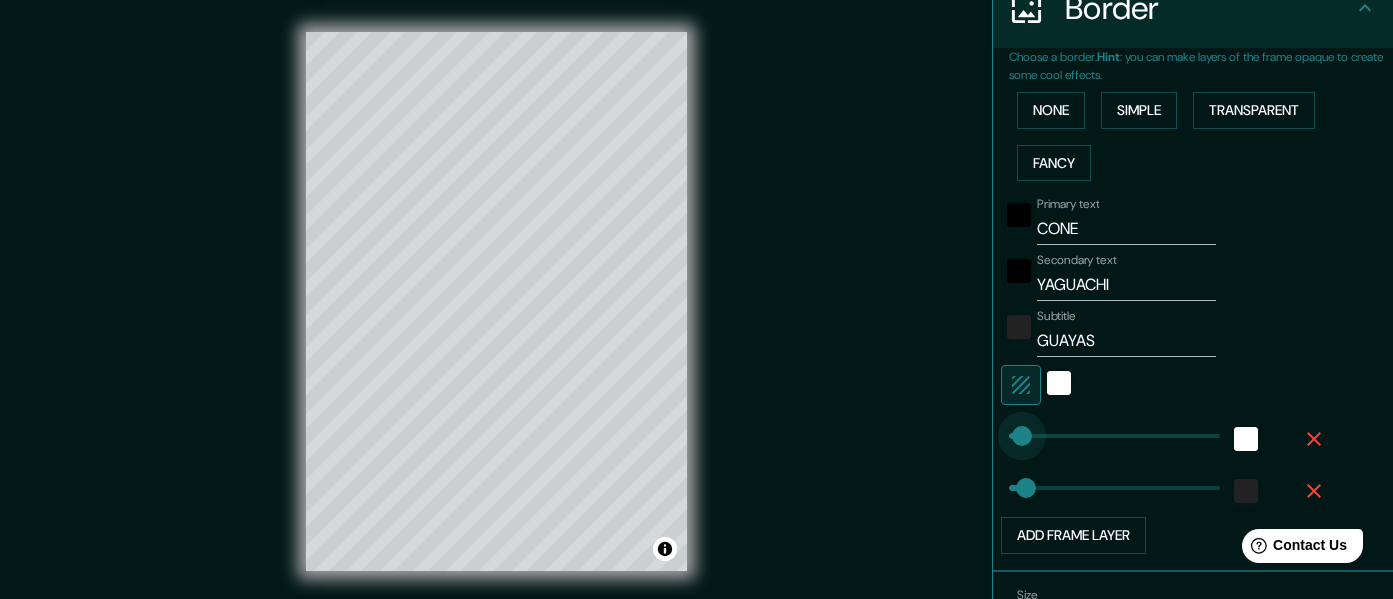 type on "65" 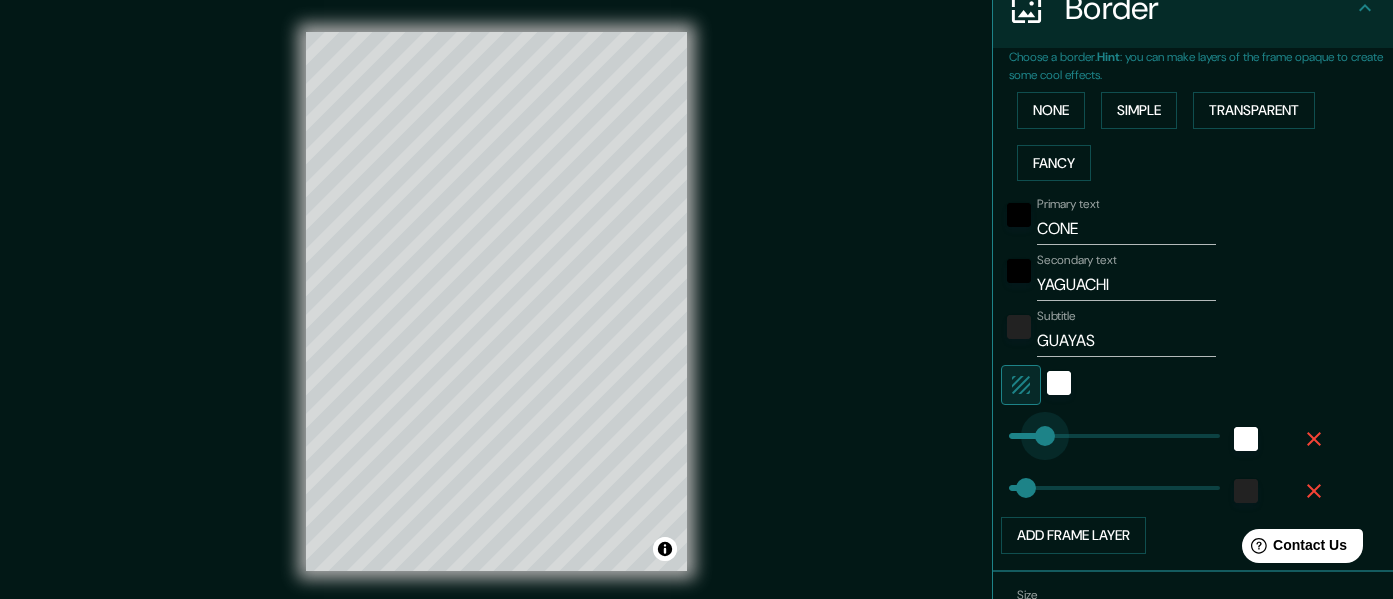 drag, startPoint x: 1007, startPoint y: 440, endPoint x: 1030, endPoint y: 438, distance: 23.086792 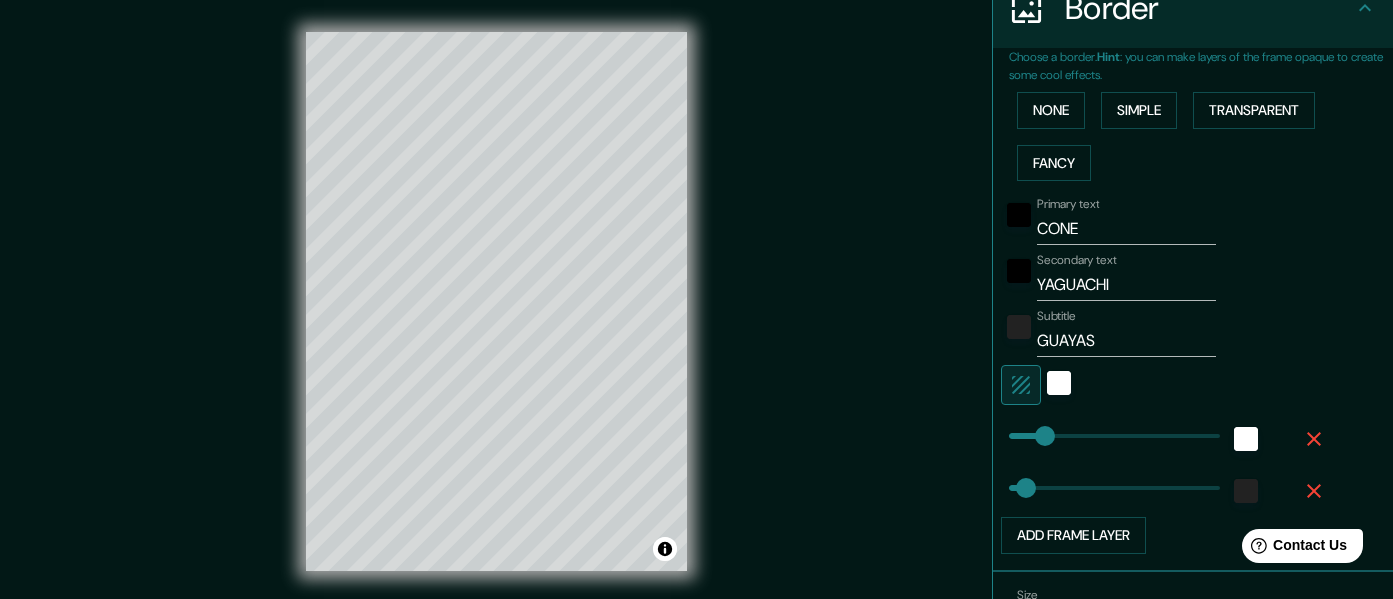 type on "24" 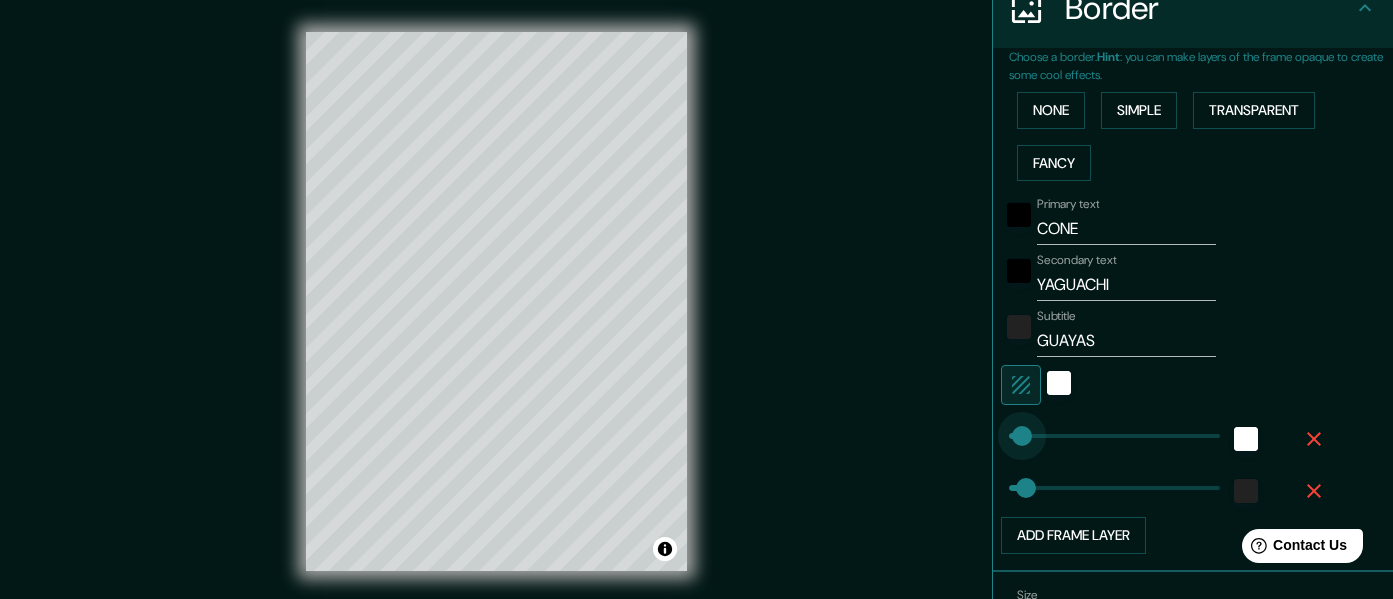 drag, startPoint x: 1027, startPoint y: 435, endPoint x: 1007, endPoint y: 437, distance: 20.09975 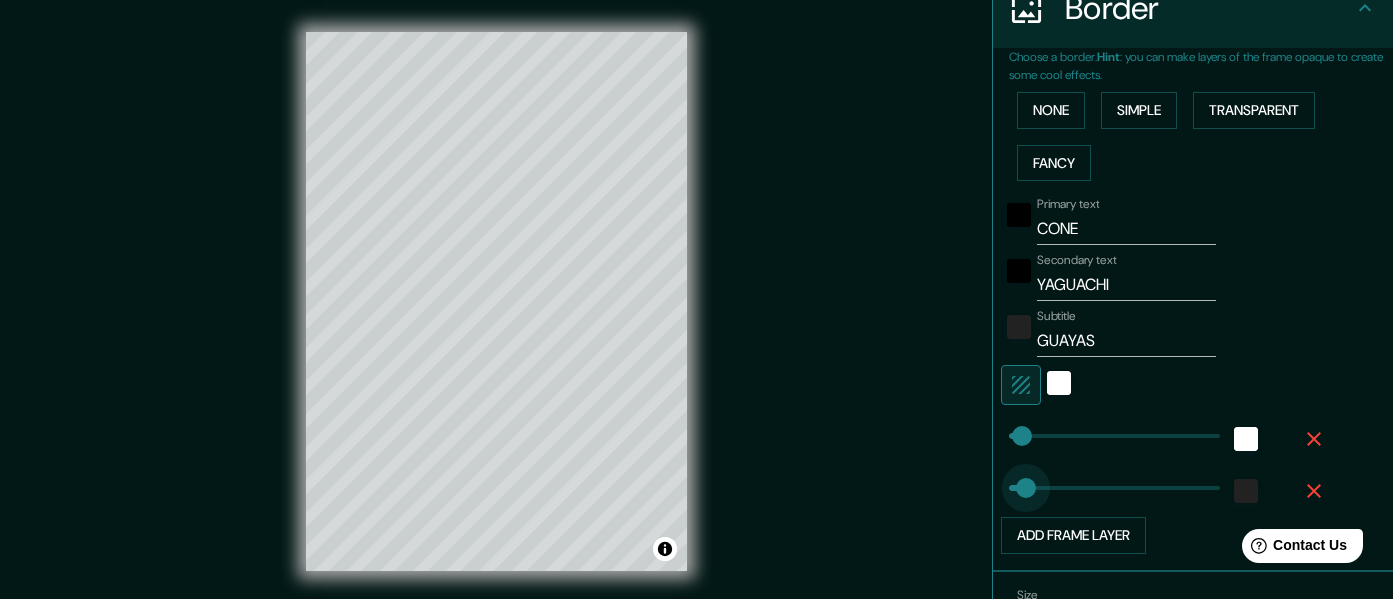 type on "60" 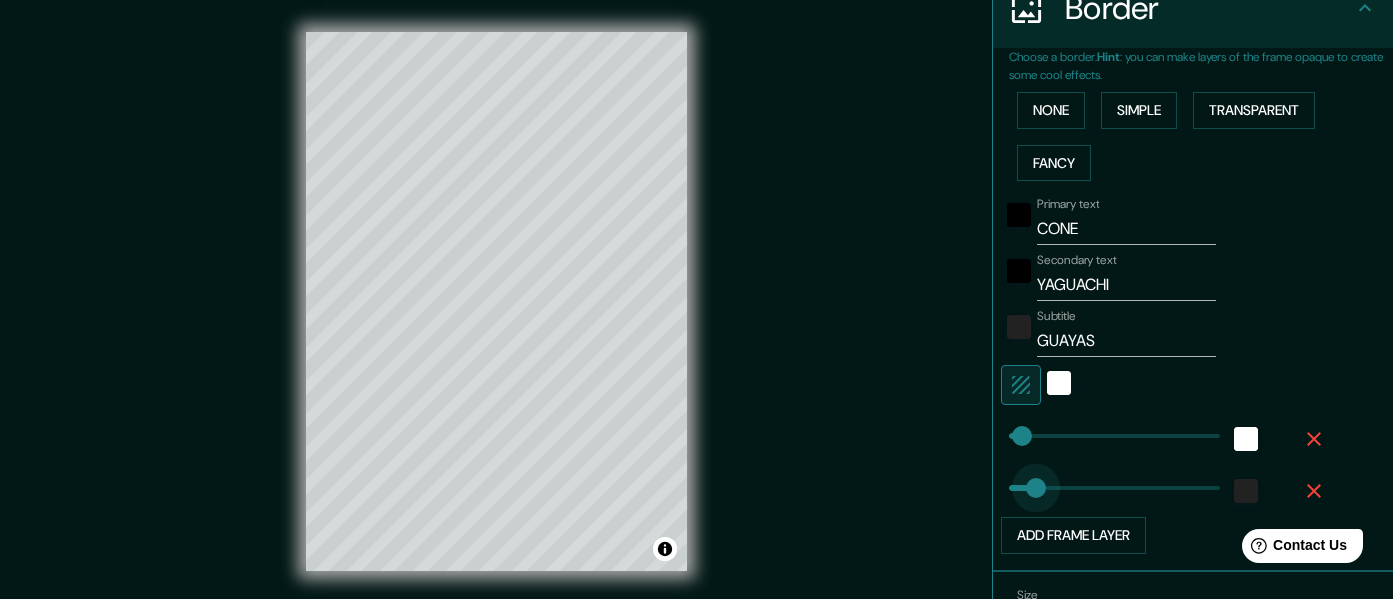 type on "5" 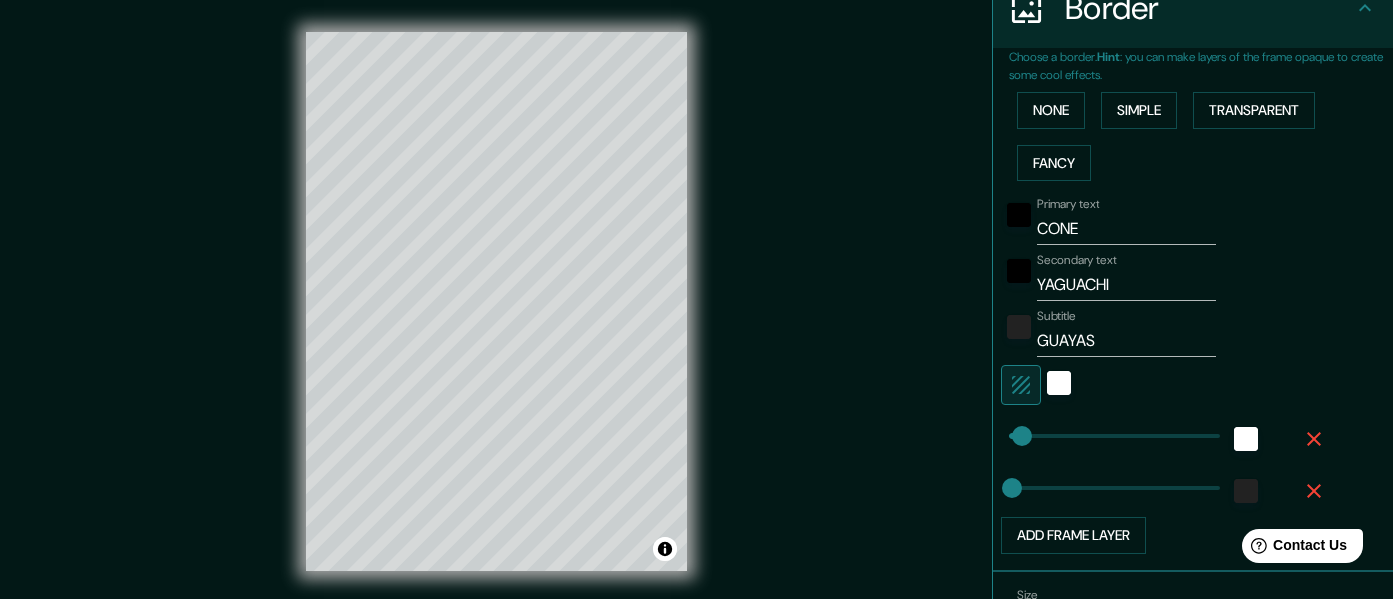 type on "38" 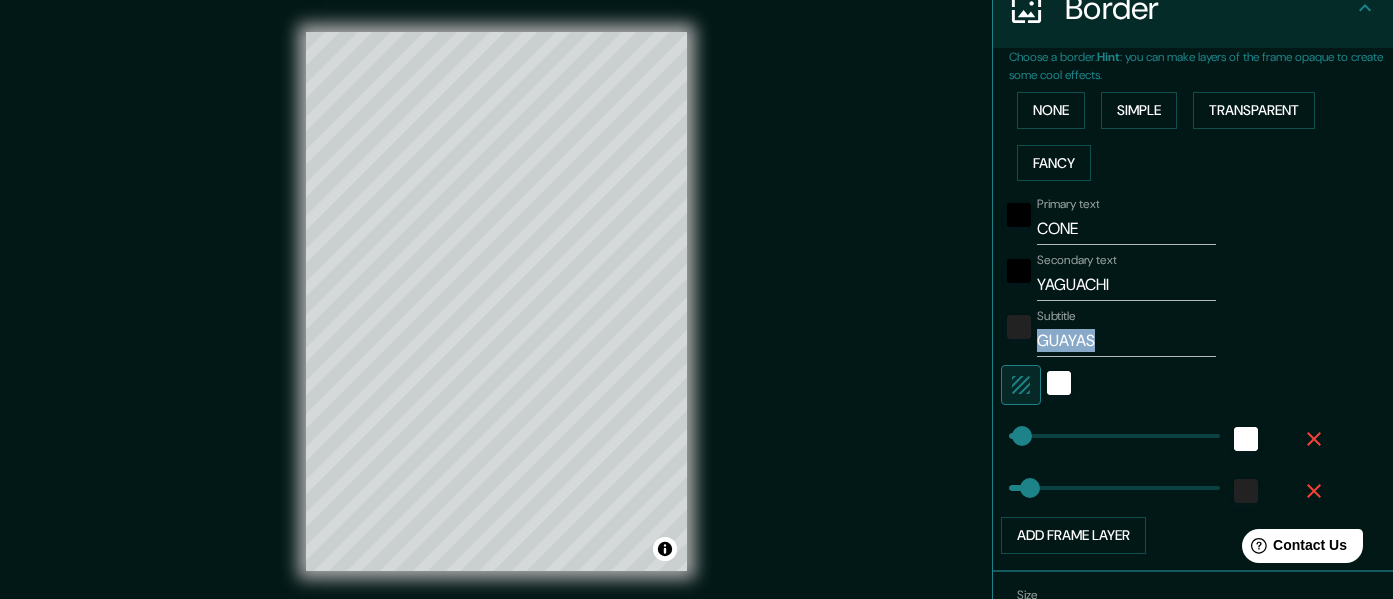 drag, startPoint x: 1374, startPoint y: 341, endPoint x: 1377, endPoint y: 380, distance: 39.115215 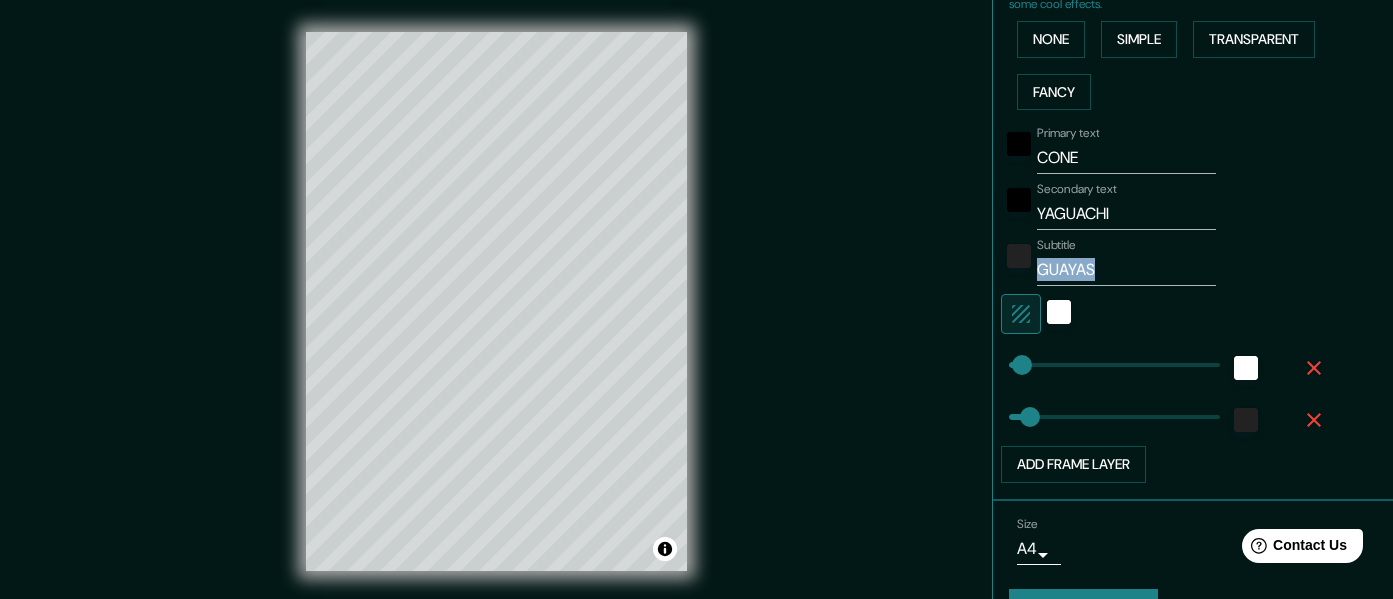 scroll, scrollTop: 539, scrollLeft: 0, axis: vertical 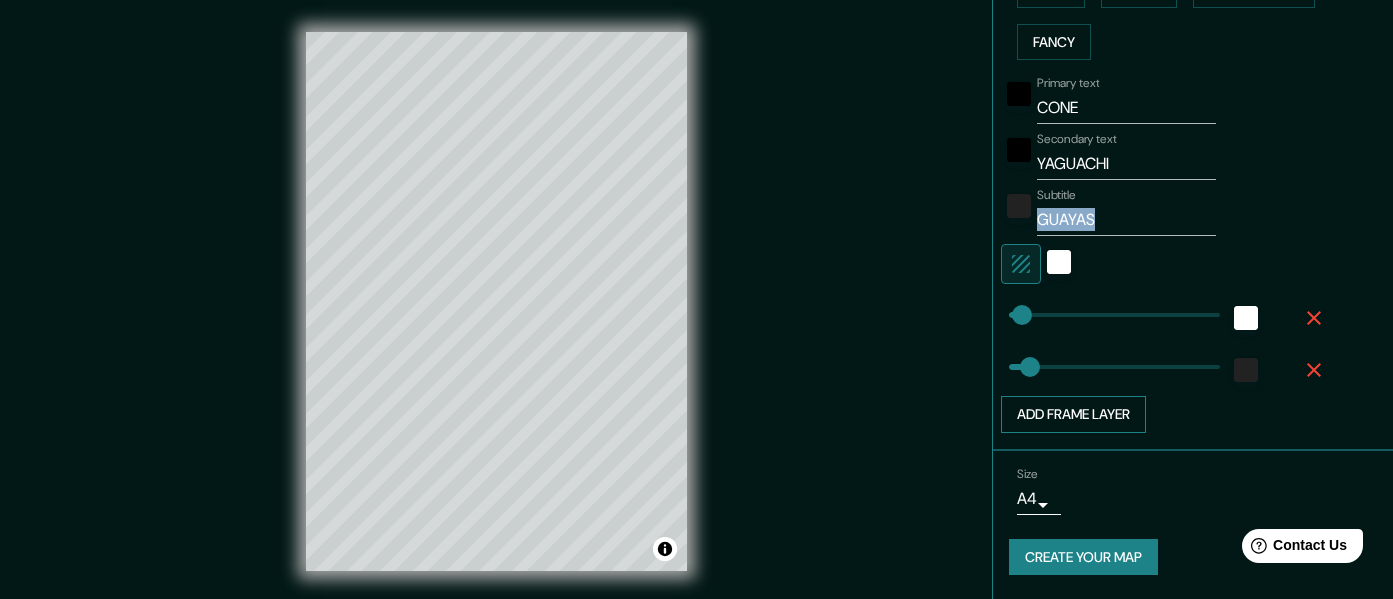 click on "Add frame layer" at bounding box center (1073, 414) 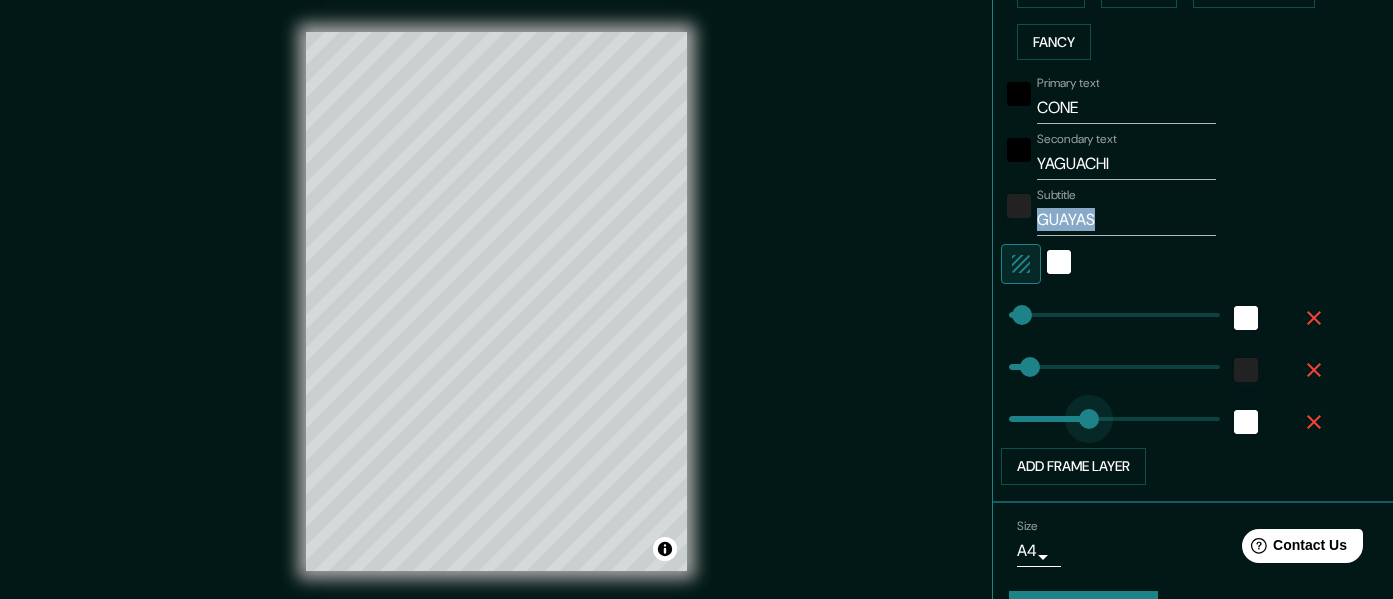 type on "127" 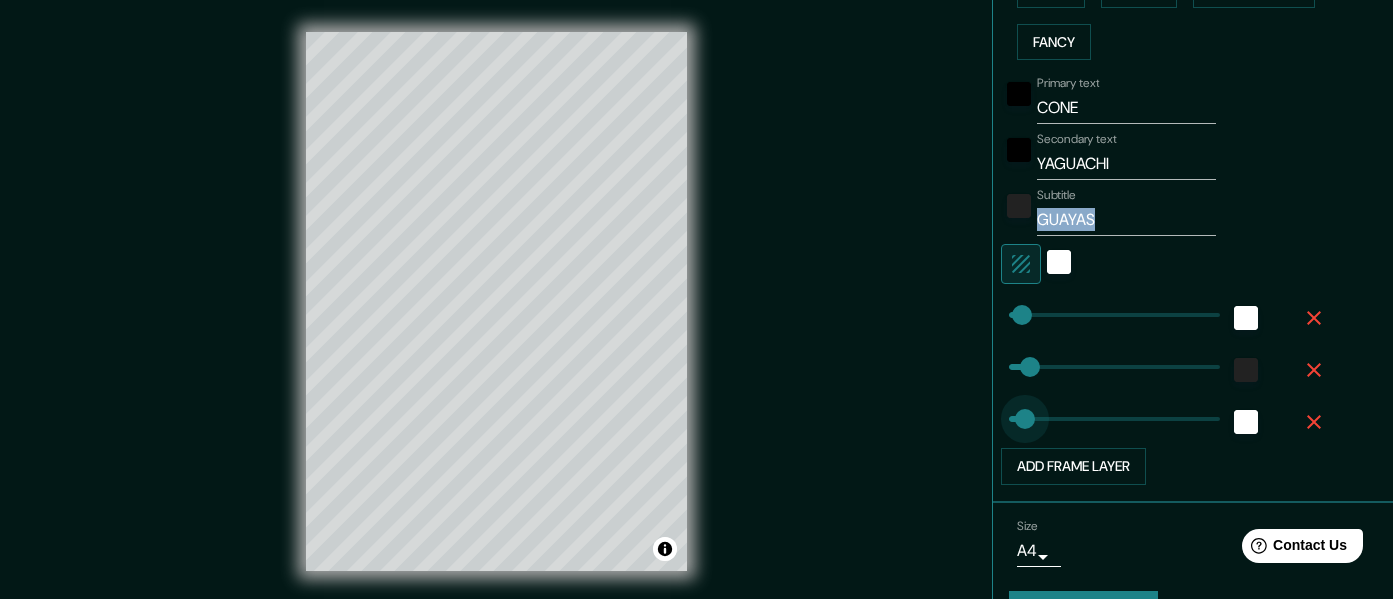 type on "11" 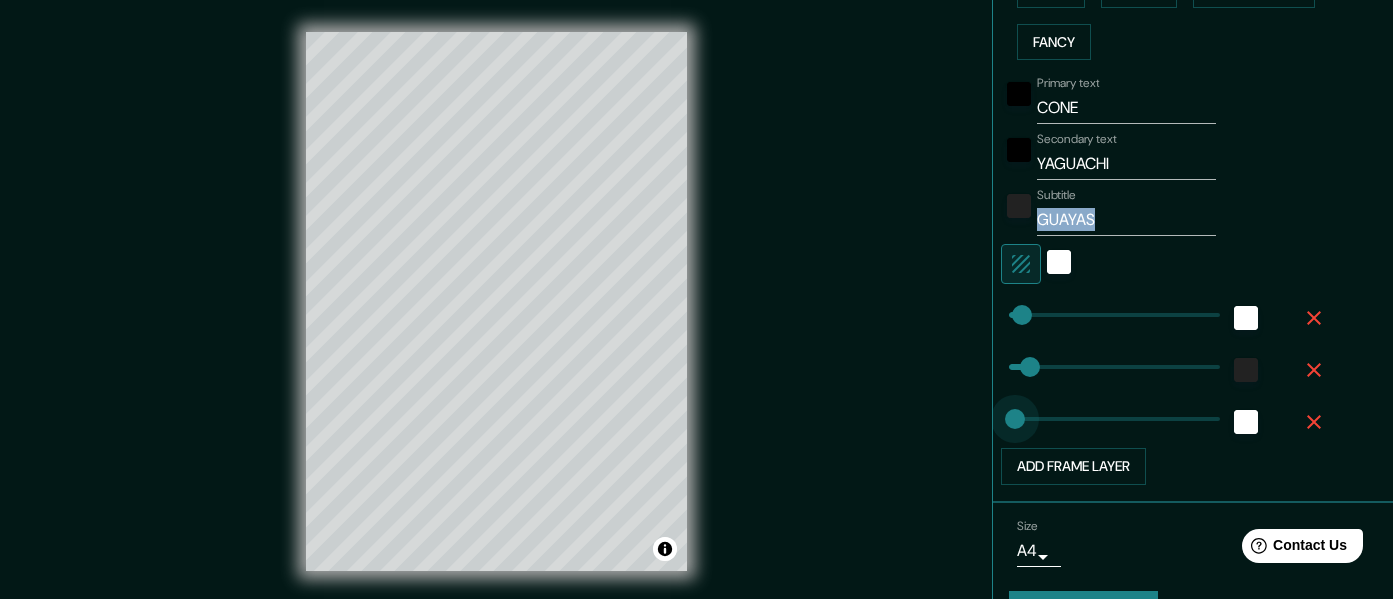 drag, startPoint x: 1037, startPoint y: 427, endPoint x: 1000, endPoint y: 423, distance: 37.215588 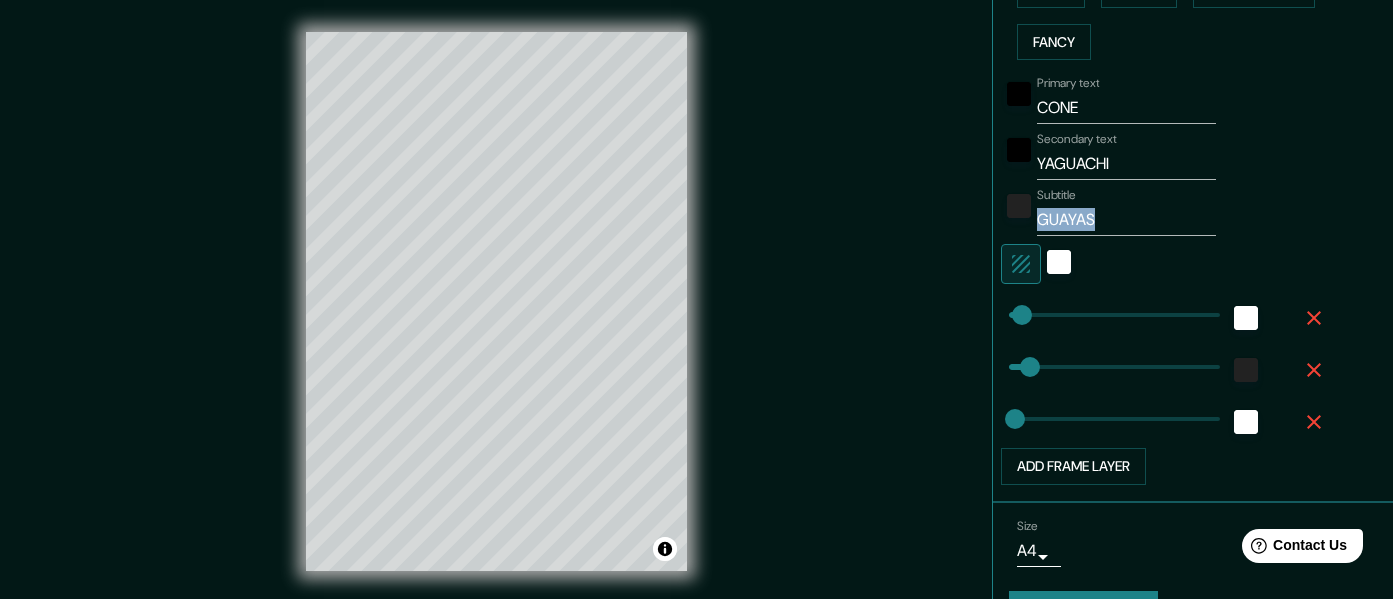 type on "90" 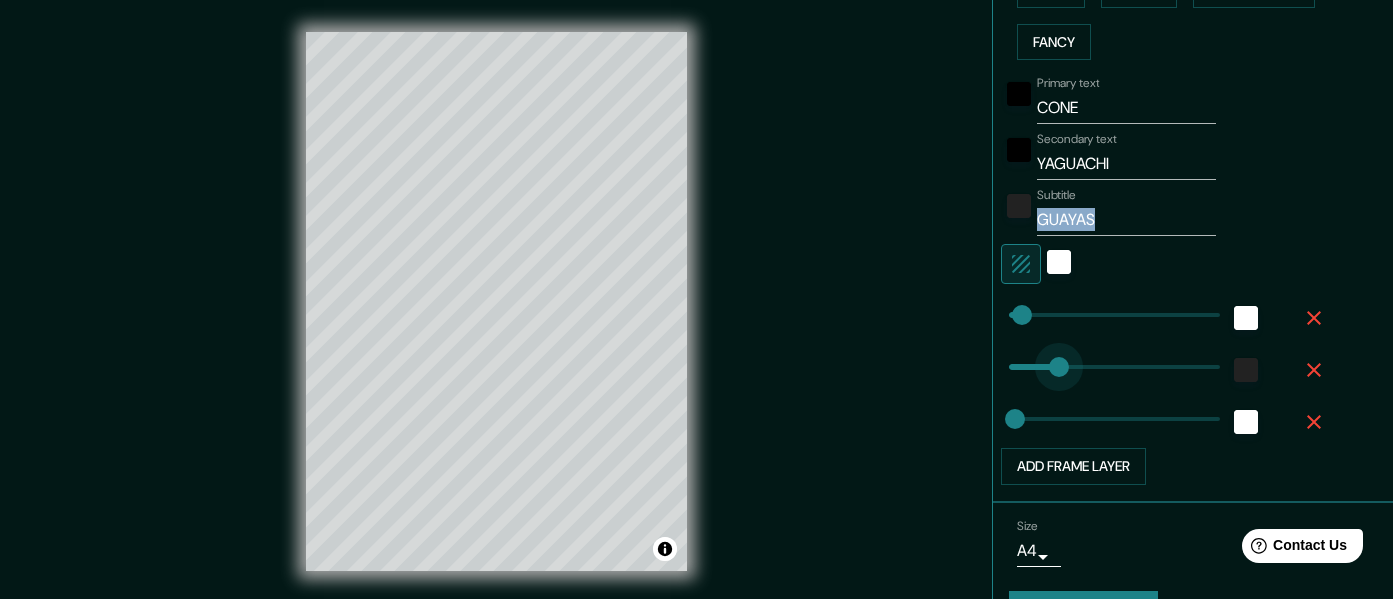 drag, startPoint x: 1017, startPoint y: 367, endPoint x: 1044, endPoint y: 373, distance: 27.658634 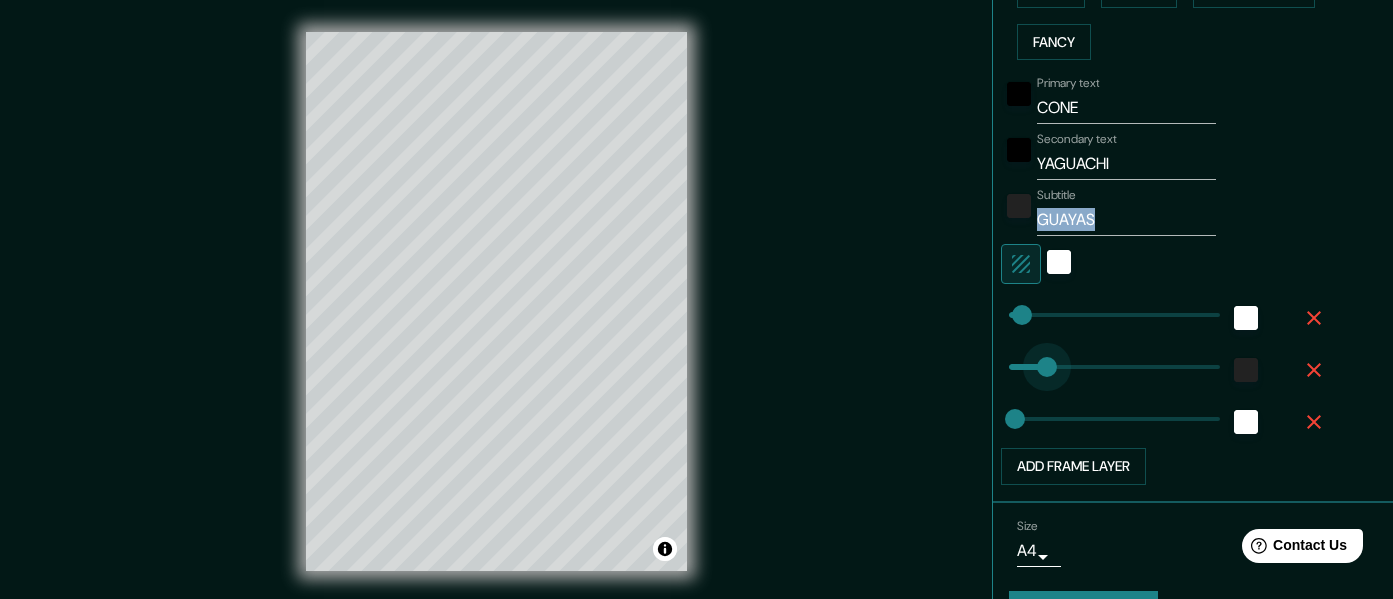 type on "51" 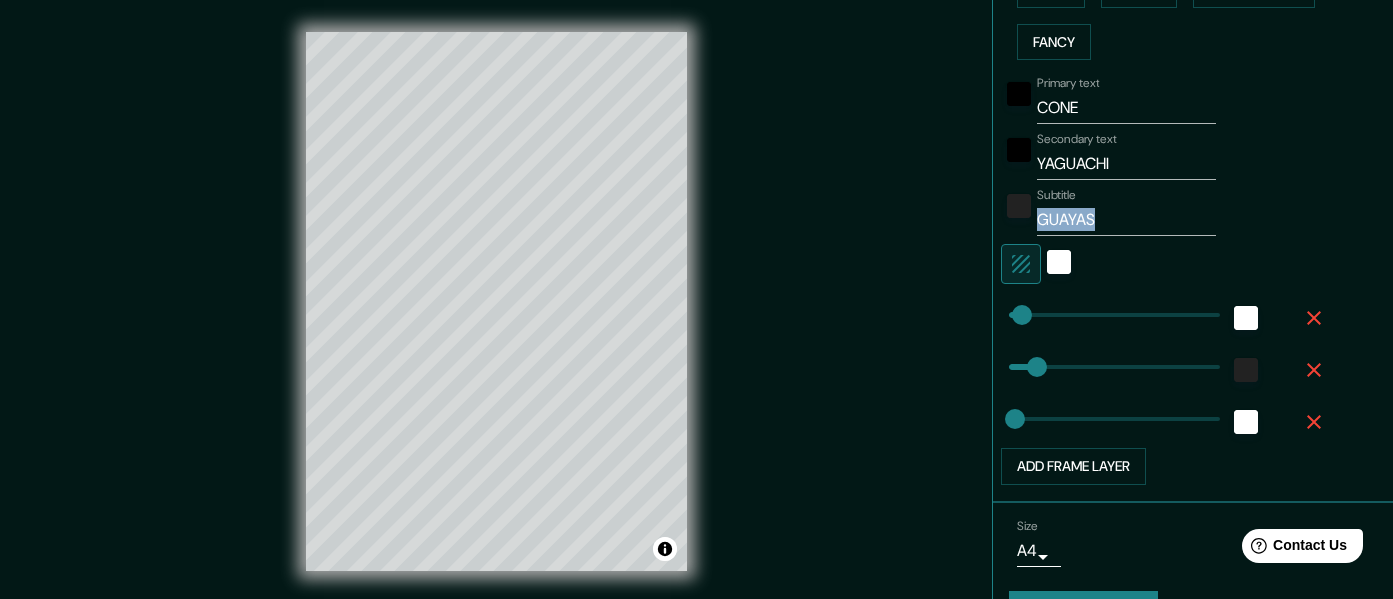 type on "51" 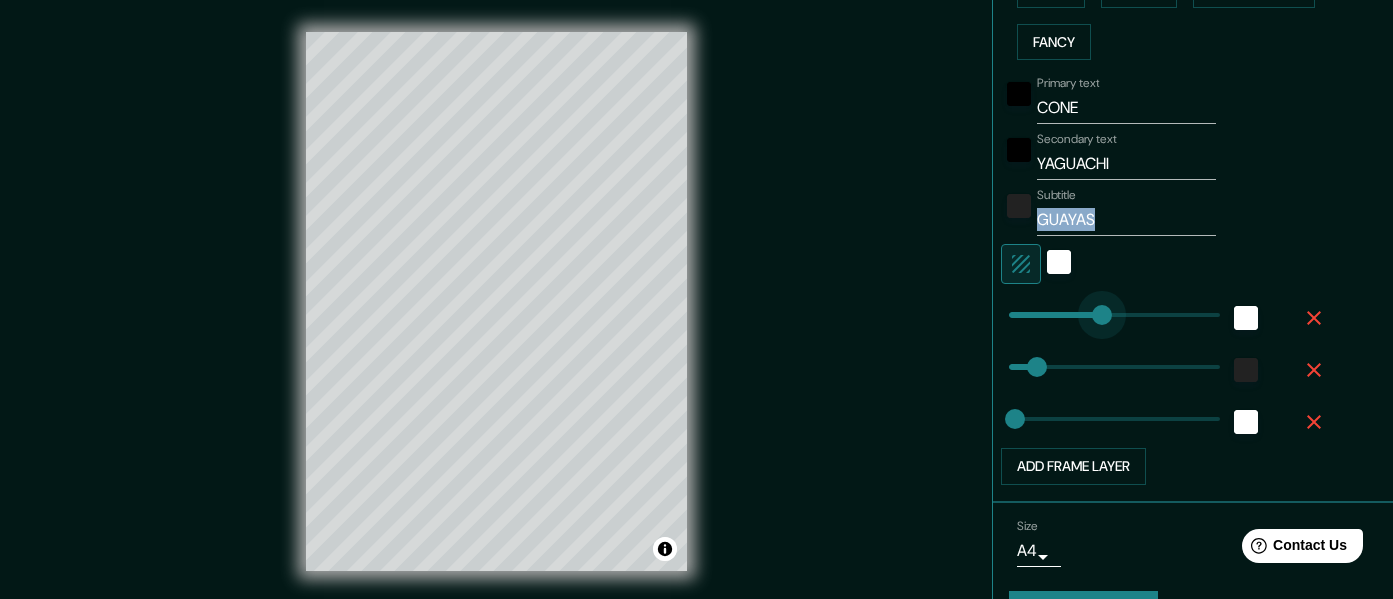 type on "241" 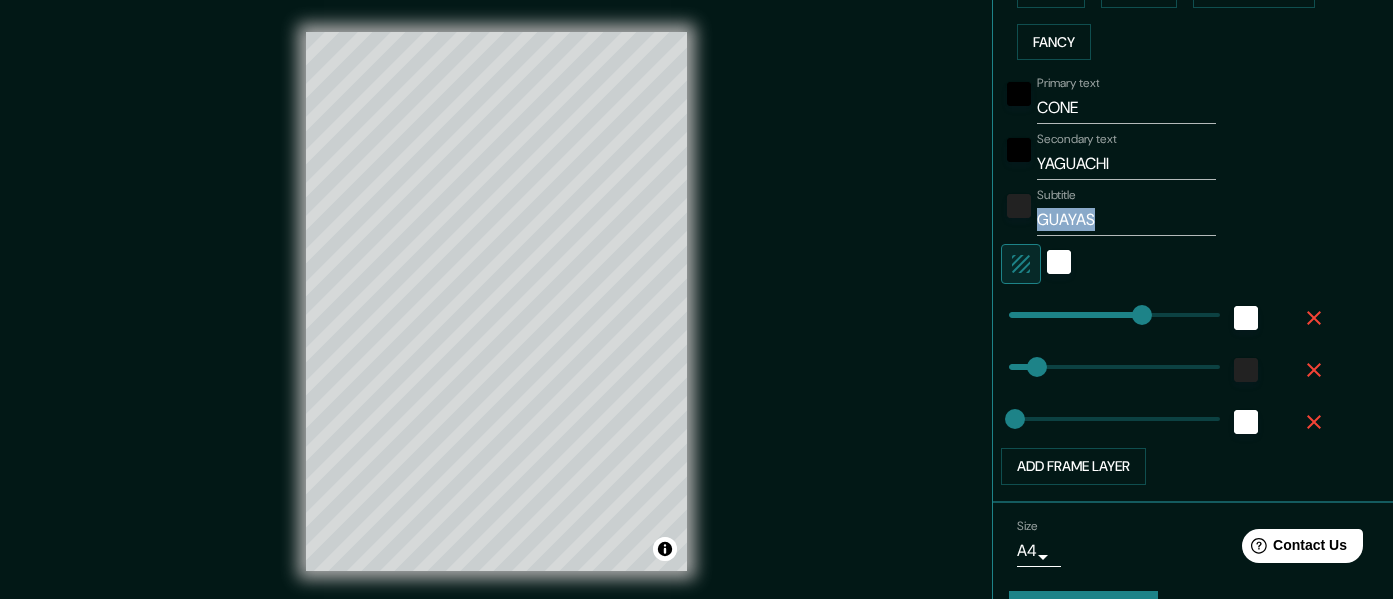 type on "51" 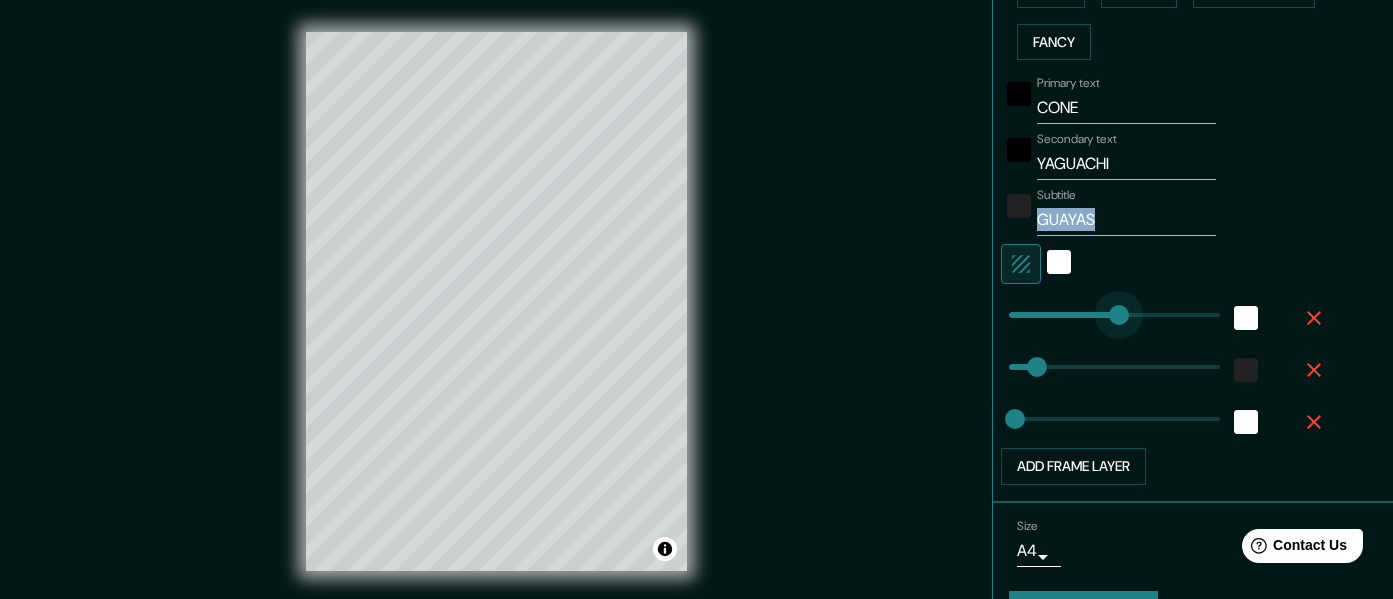 type on "7" 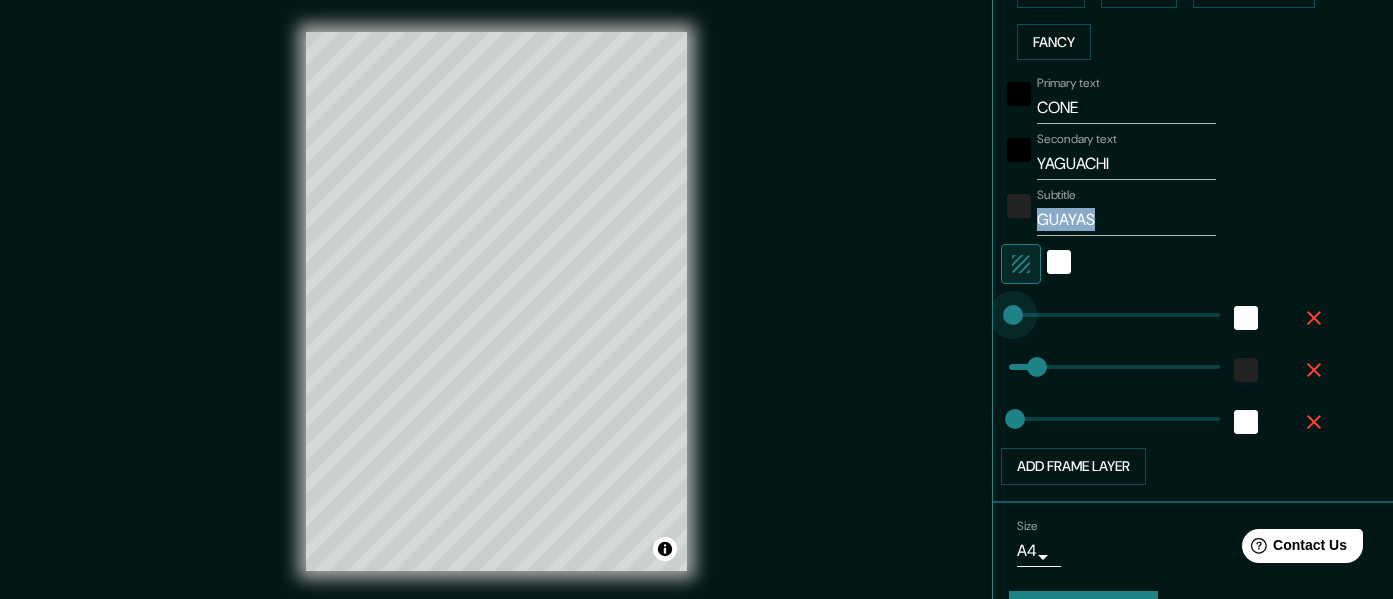 drag, startPoint x: 1104, startPoint y: 320, endPoint x: 998, endPoint y: 327, distance: 106.23088 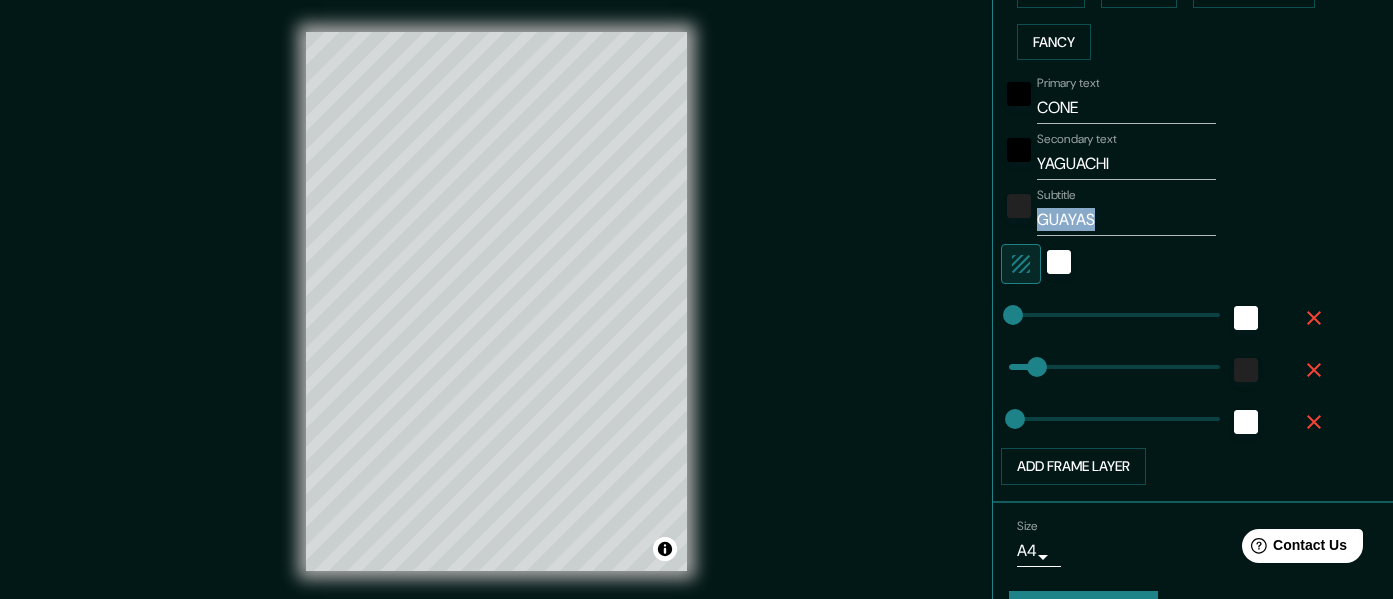 type on "11" 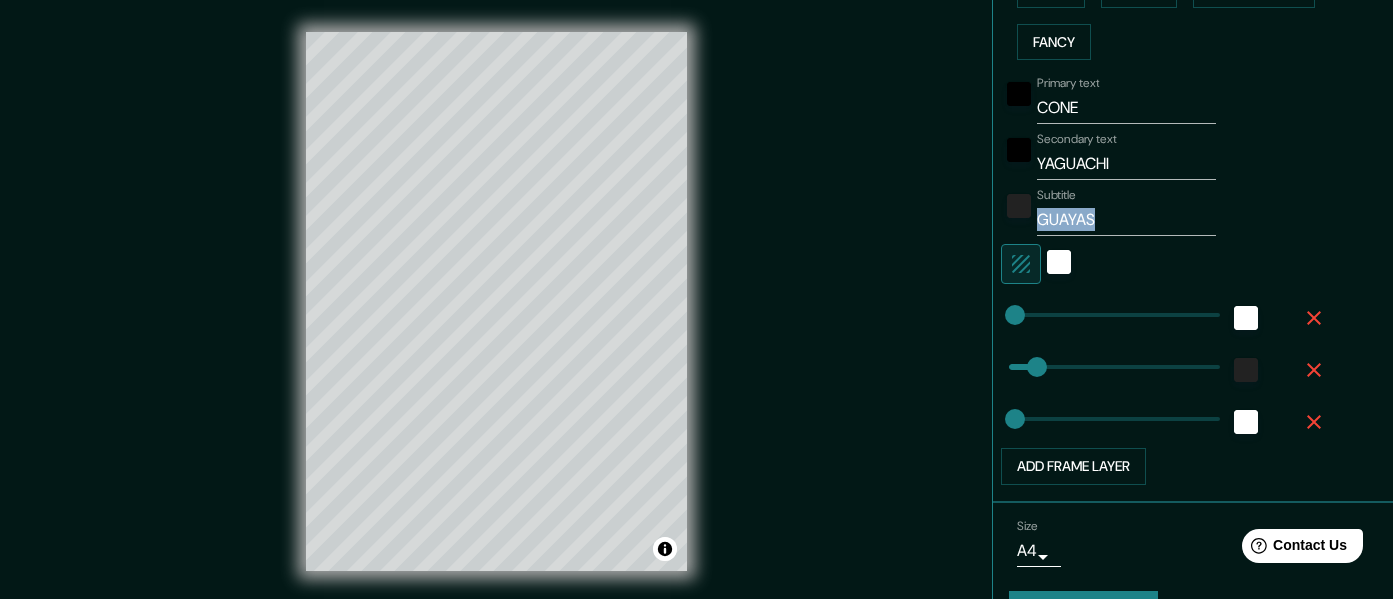 type on "9" 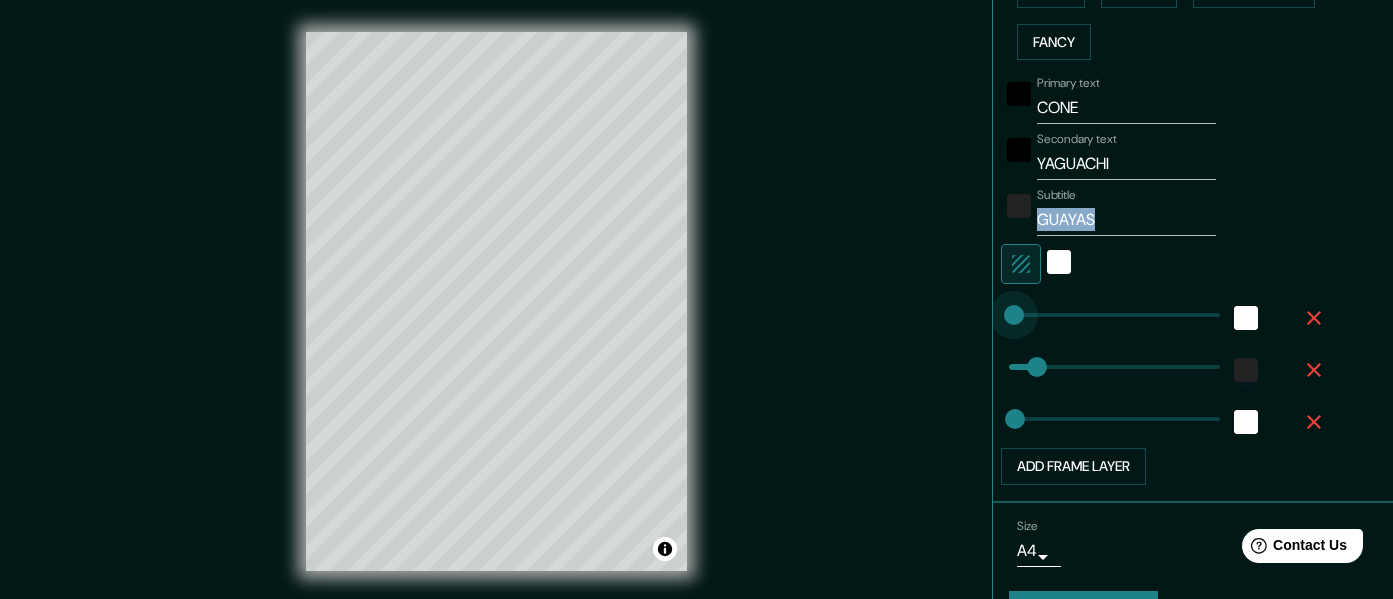 type on "51" 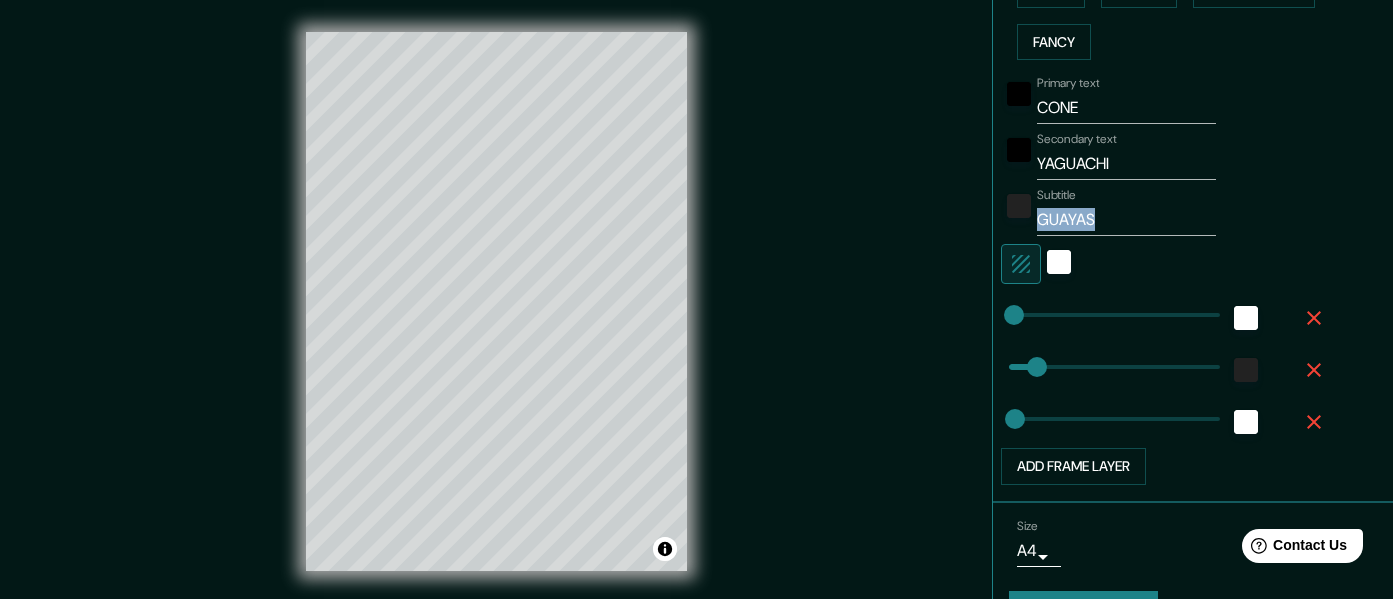 type on "20" 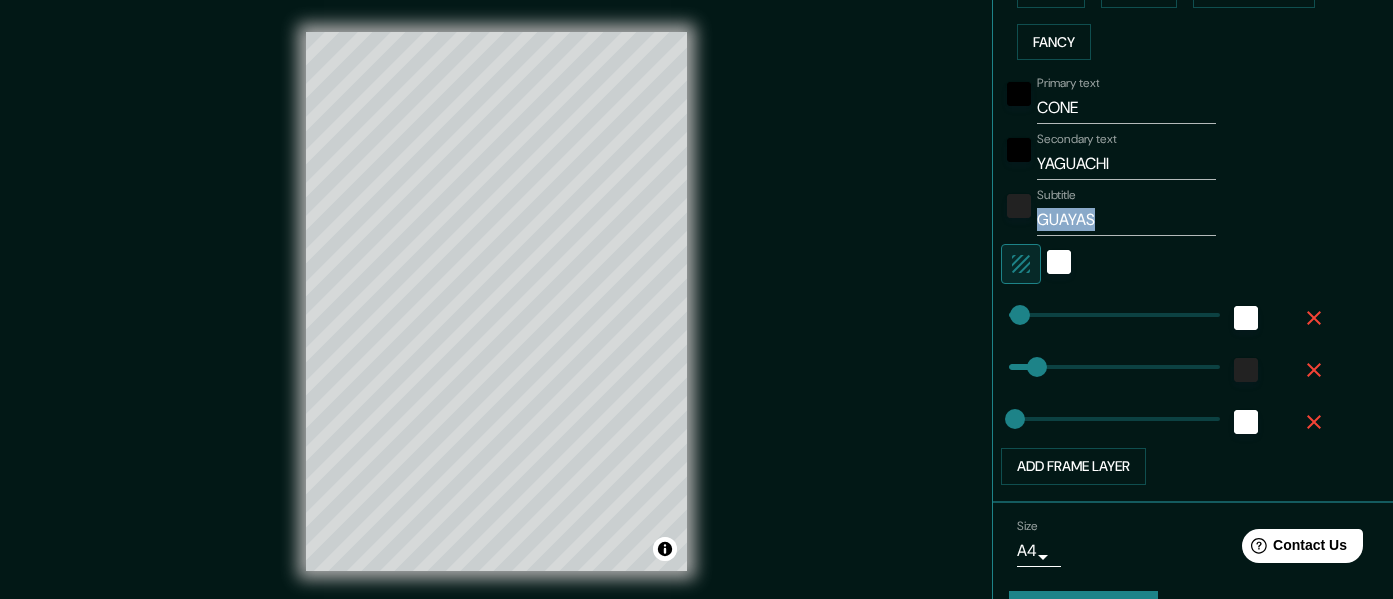 type on "51" 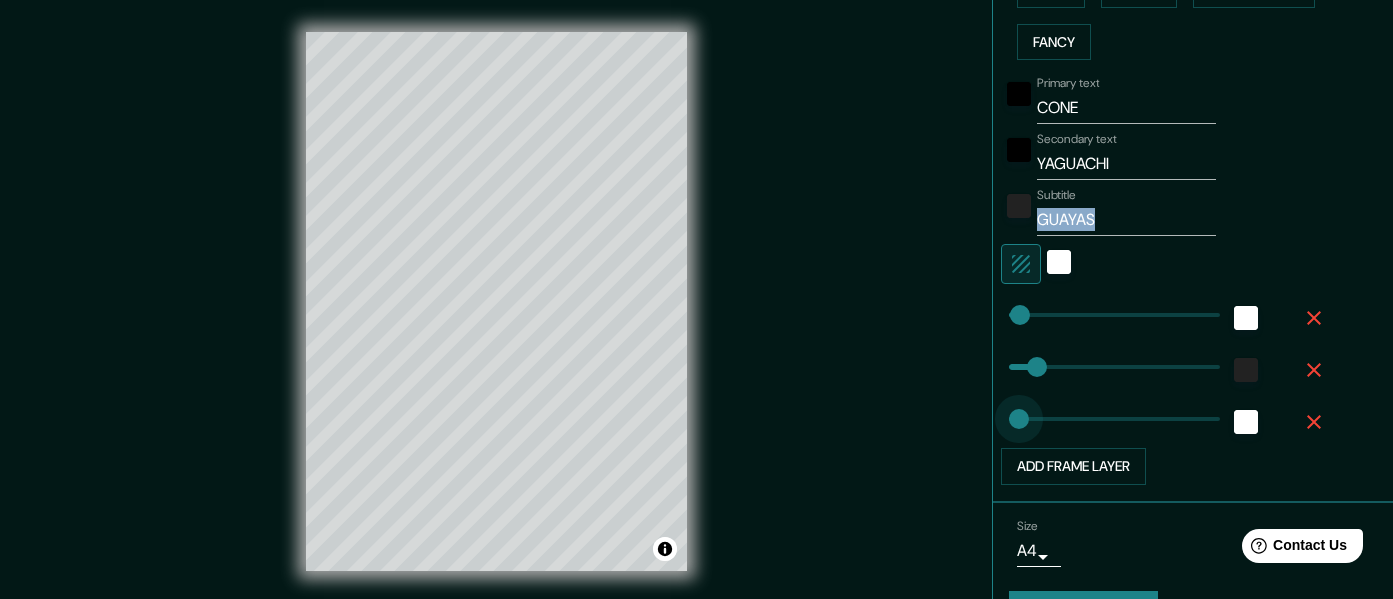 type on "42" 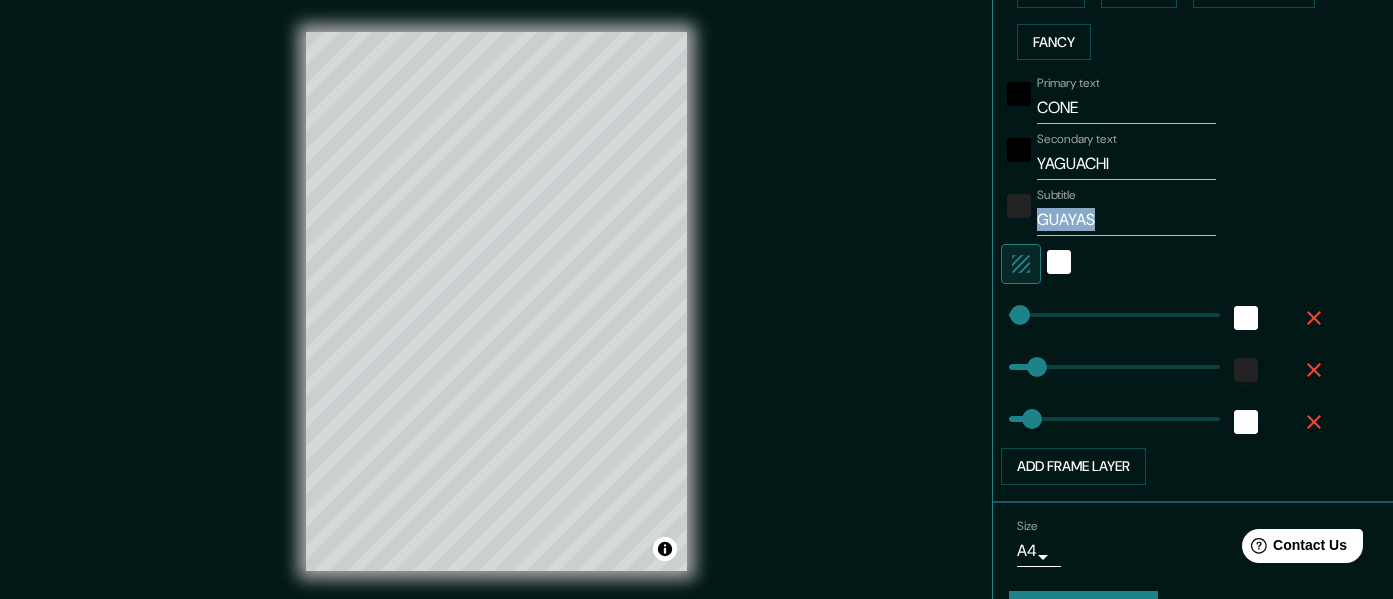 type on "69" 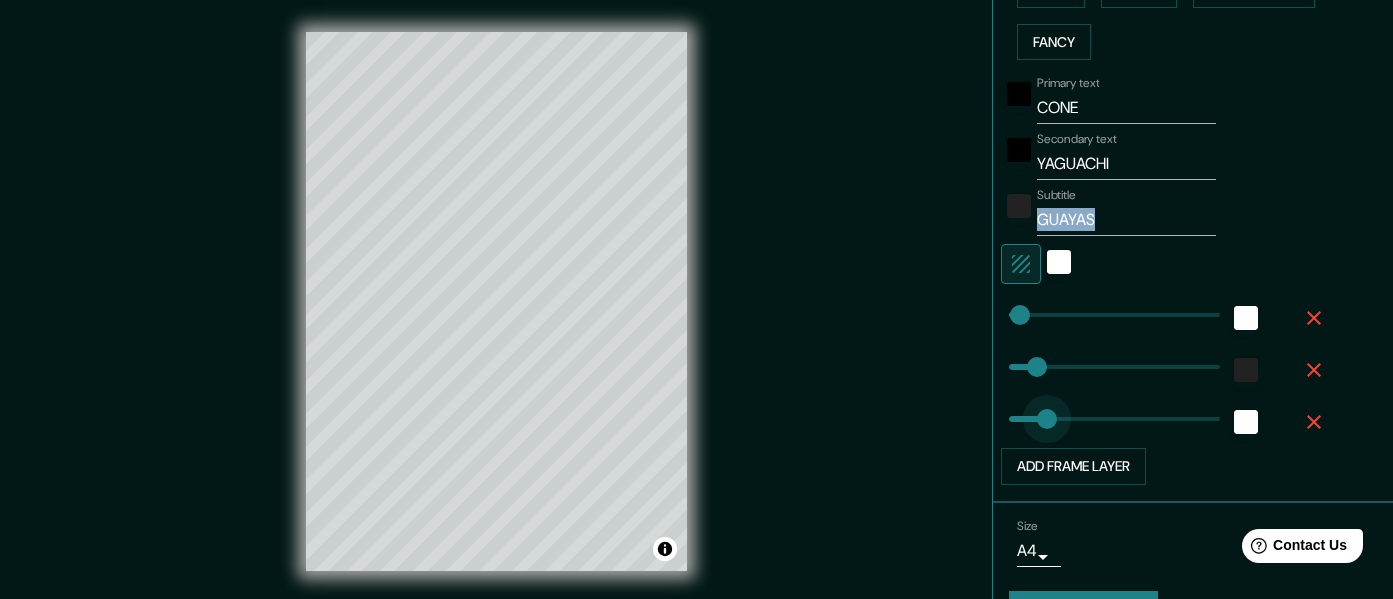 drag, startPoint x: 1017, startPoint y: 417, endPoint x: 1035, endPoint y: 418, distance: 18.027756 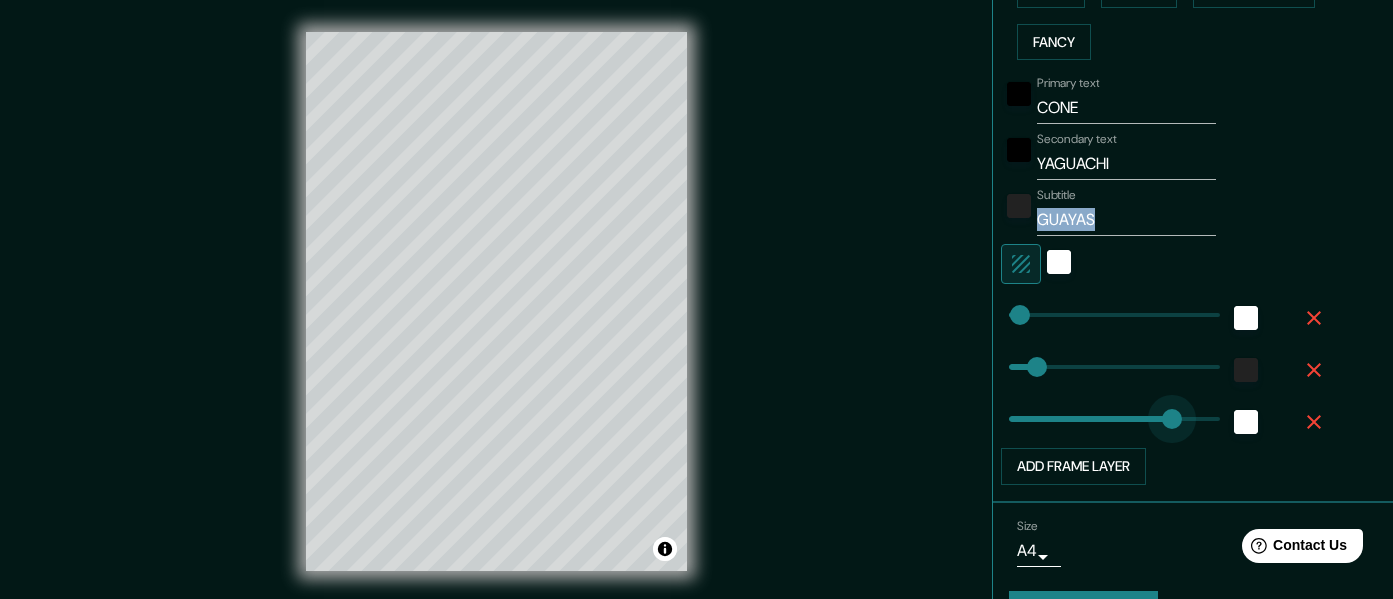 type on "320" 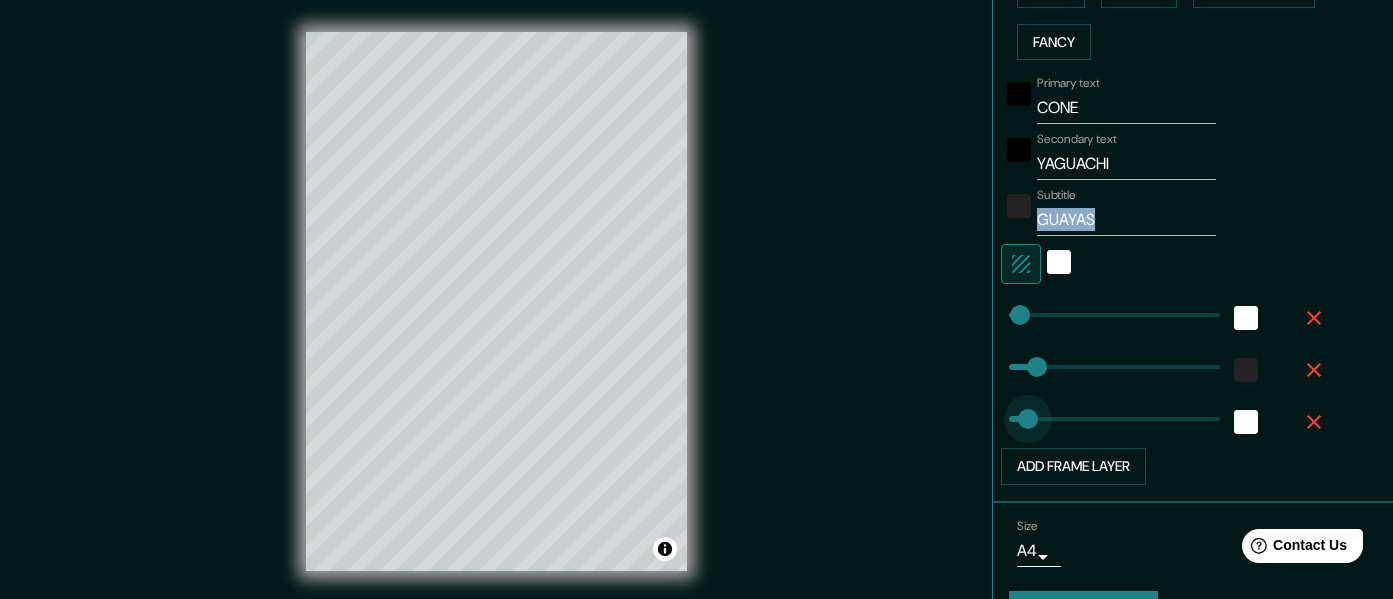 type on "0" 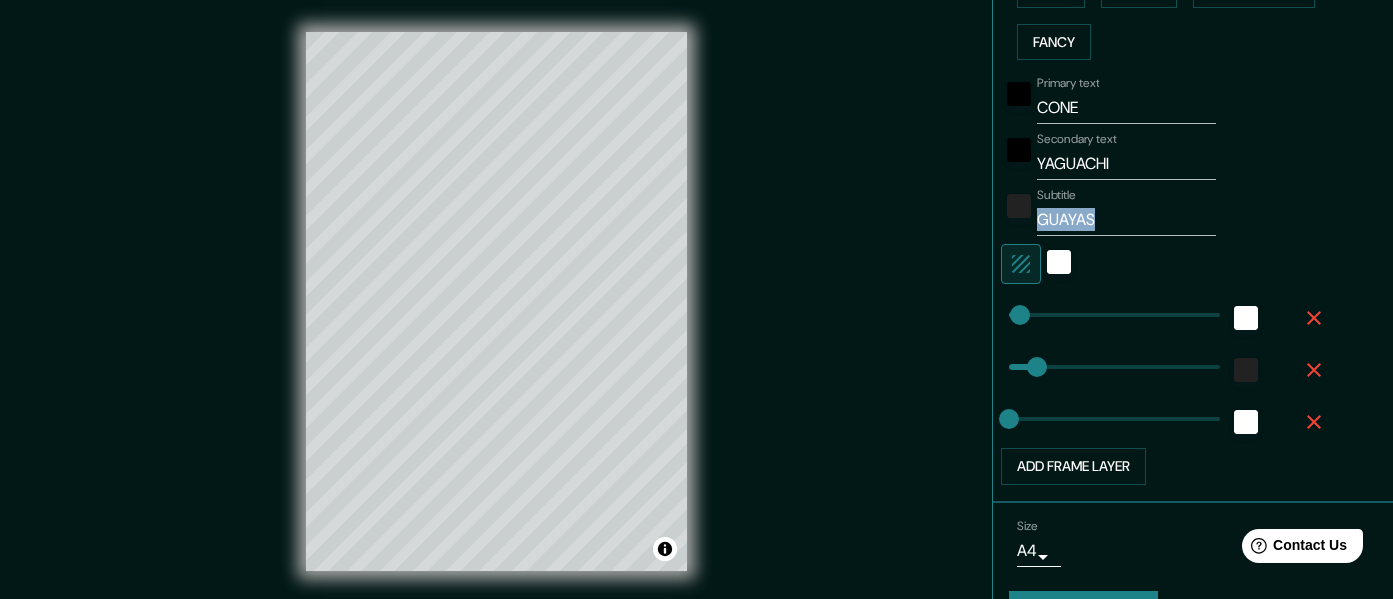 scroll, scrollTop: 591, scrollLeft: 0, axis: vertical 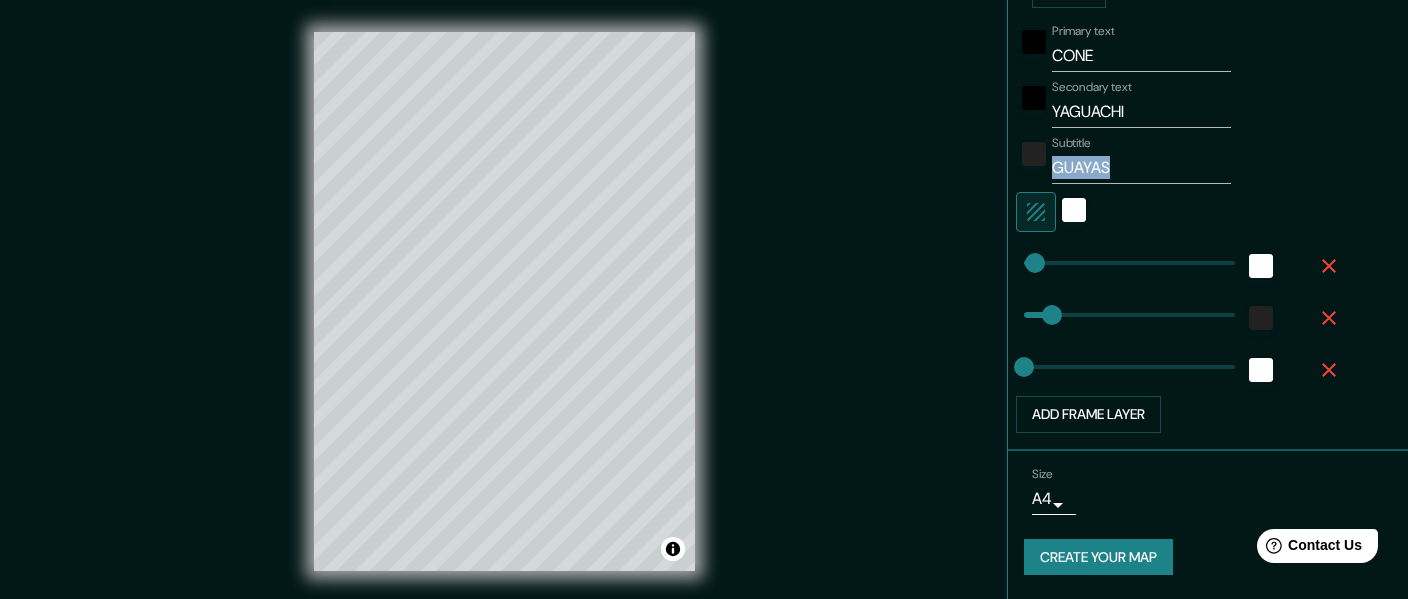 click on "Mappin Location Pins Style Layout Border Choose a border.  Hint : you can make layers of the frame opaque to create some cool effects. None Simple Transparent Fancy Primary text CONE Secondary text YAGUACHI Subtitle GUAYAS Add frame layer Size A4 single Create your map © Mapbox   © OpenStreetMap   Improve this map Any problems, suggestions, or concerns please email    help@mappin.pro . . ." at bounding box center [704, 299] 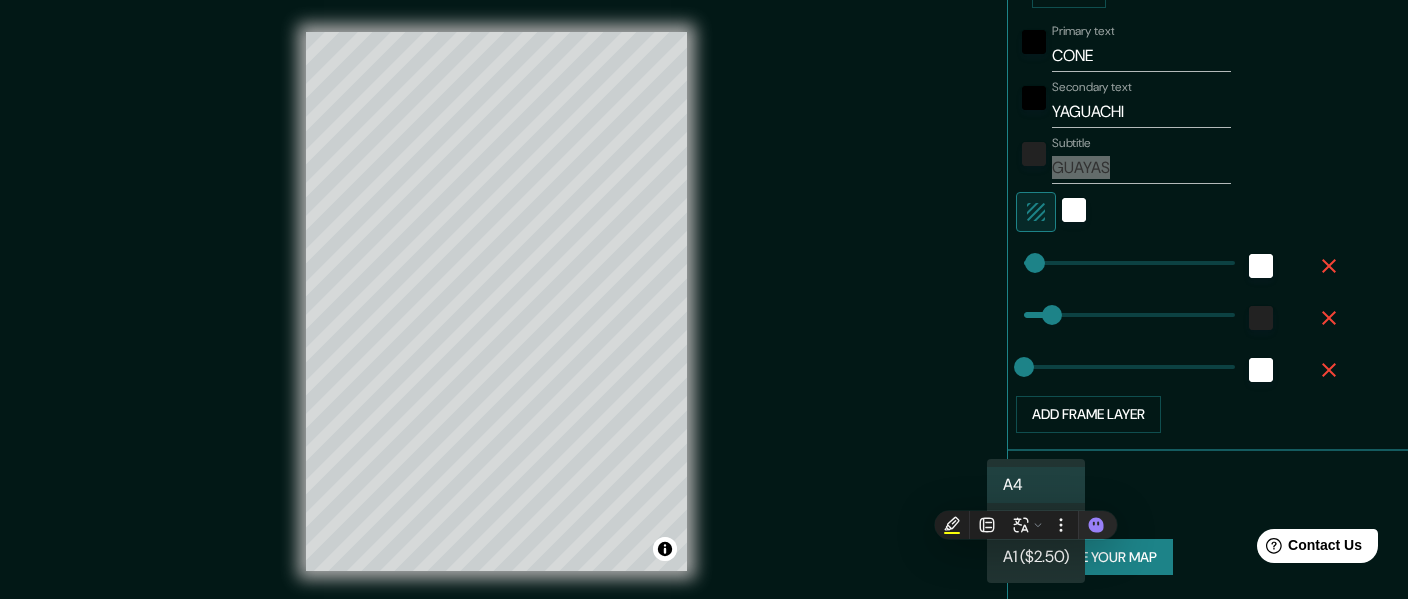 click on "Help Contact Us" at bounding box center (1308, 542) 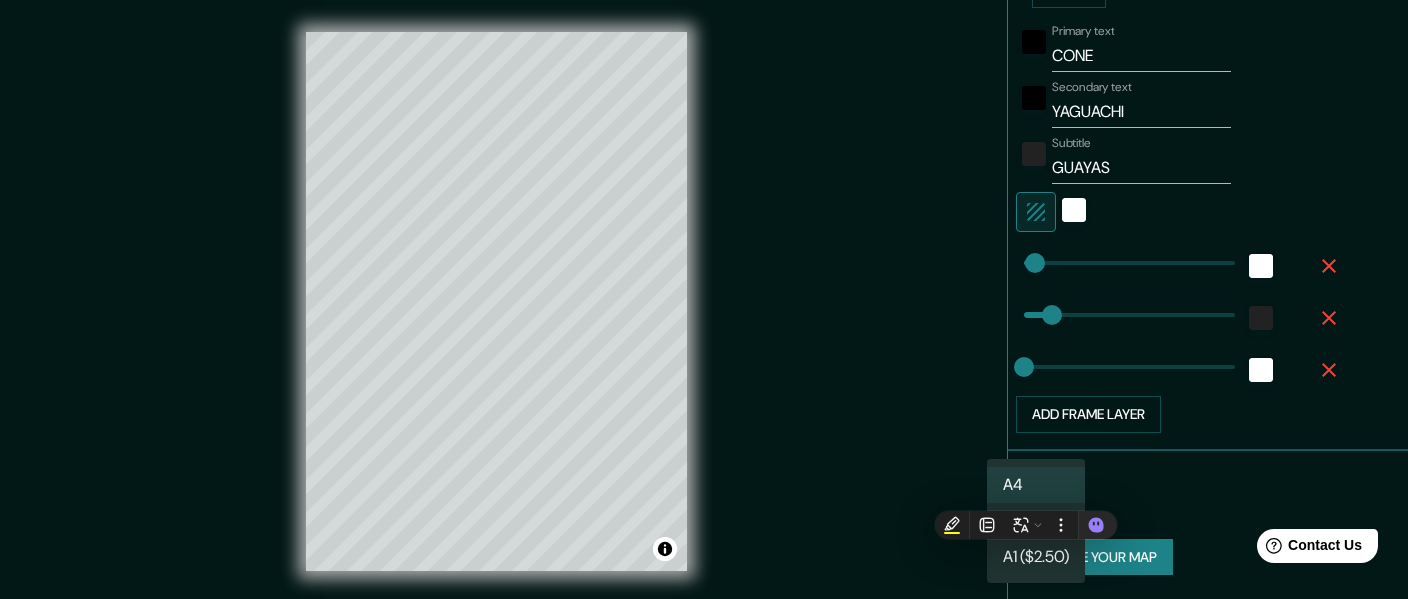 click at bounding box center (704, 299) 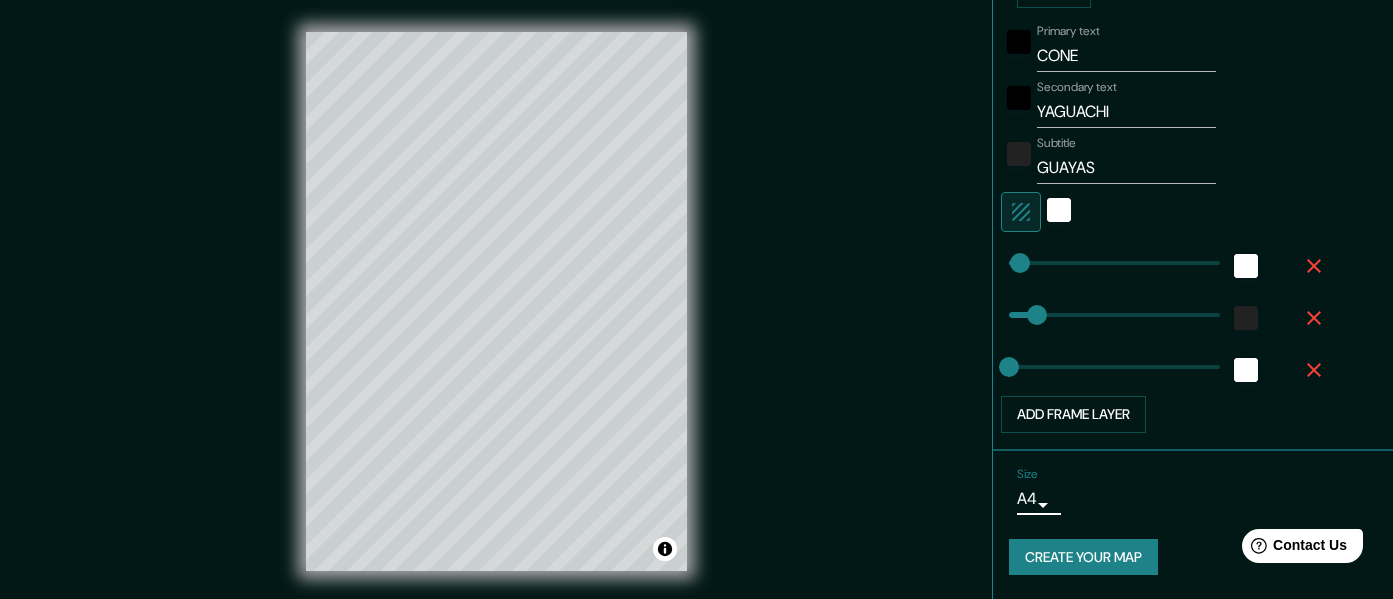click on "Create your map" at bounding box center [1083, 557] 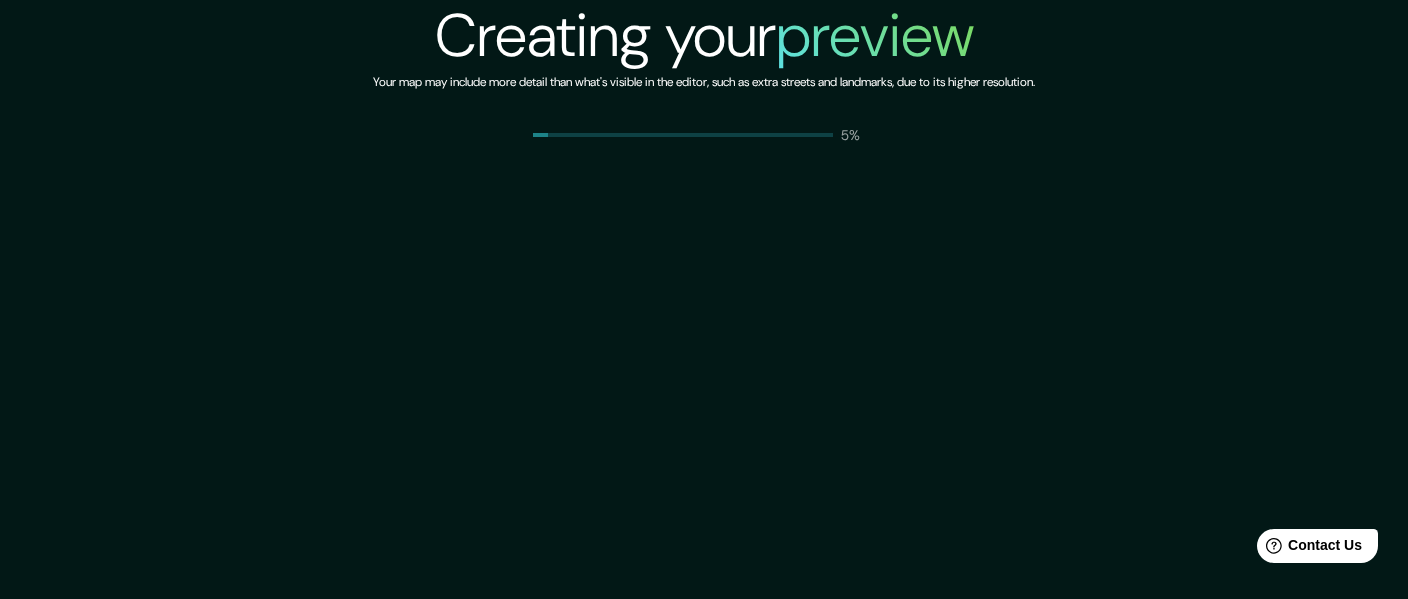 scroll, scrollTop: 0, scrollLeft: 0, axis: both 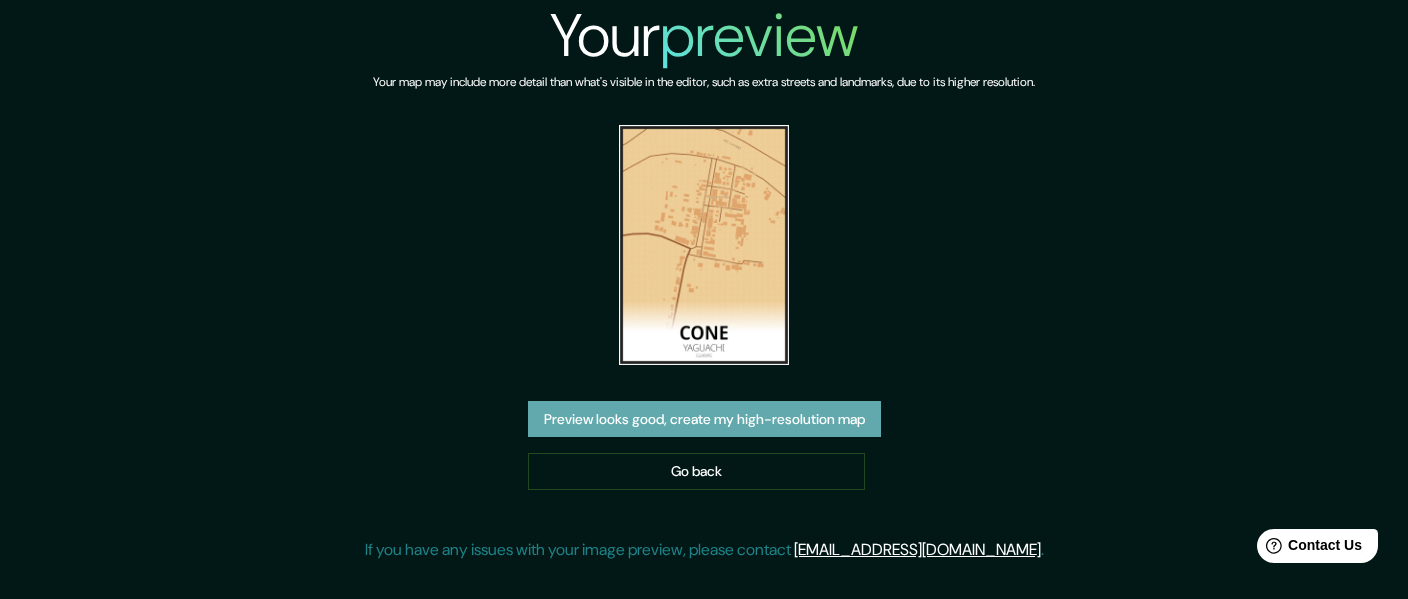 click on "Preview looks good, create my high-resolution map" at bounding box center (704, 419) 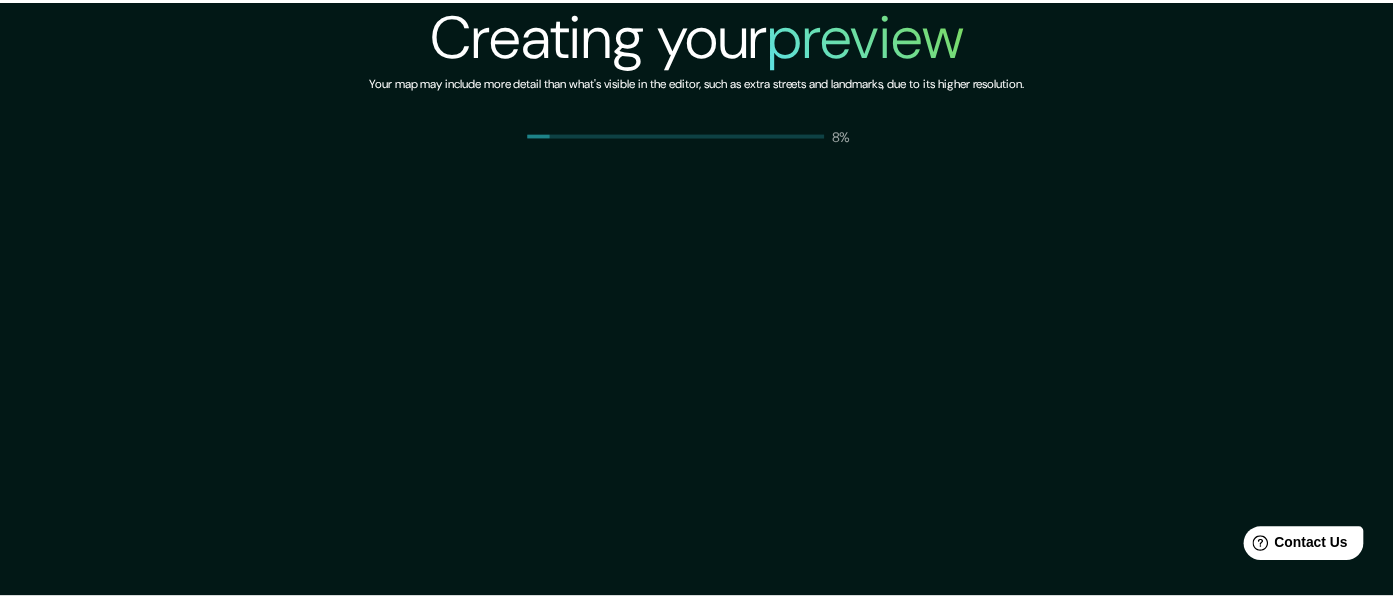 scroll, scrollTop: 0, scrollLeft: 0, axis: both 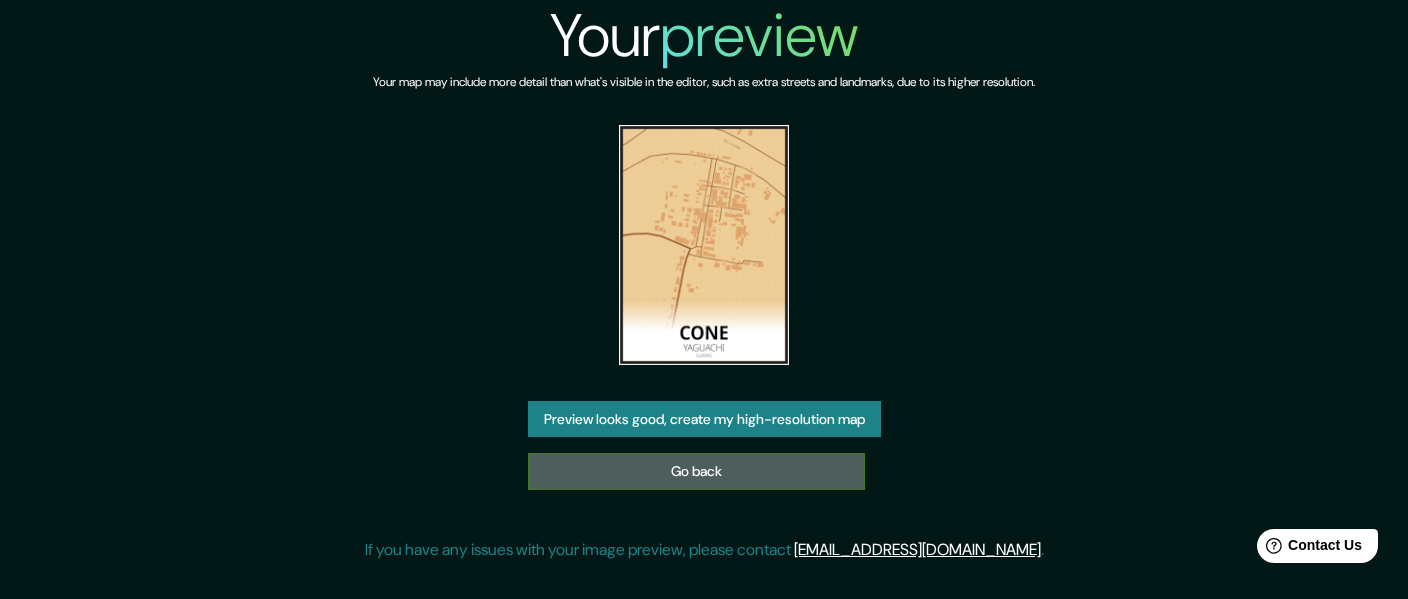 click on "Go back" at bounding box center [696, 471] 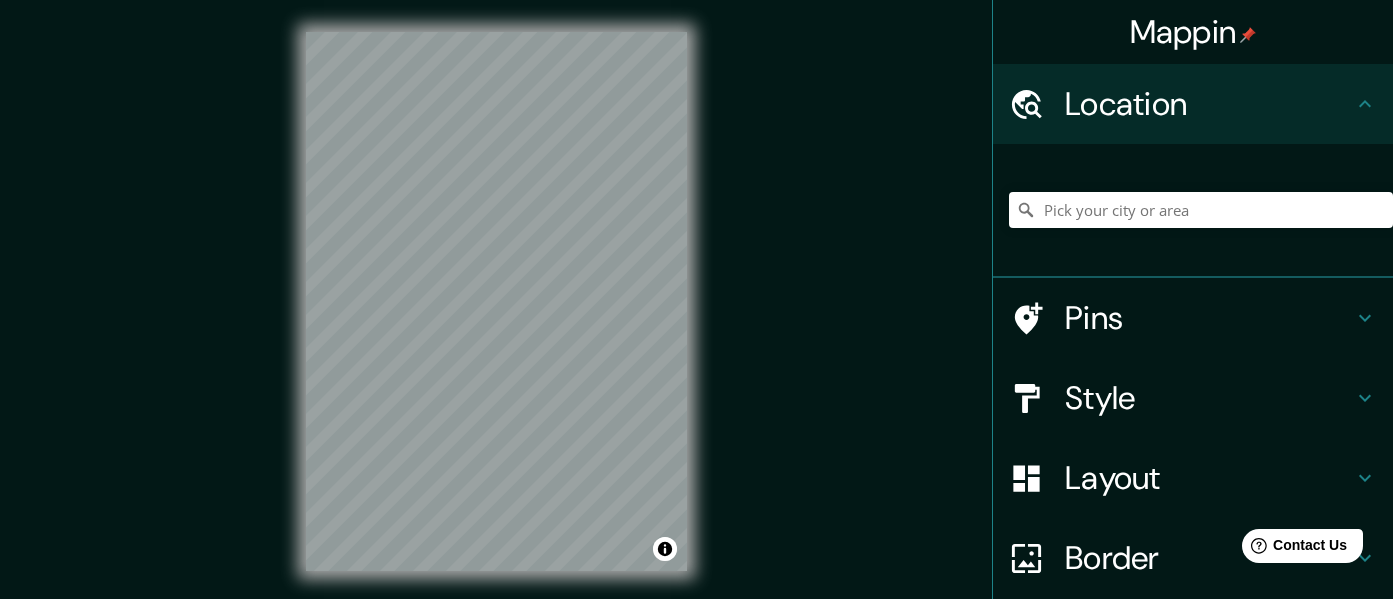 click on "Mappin Location Pins Style Layout Border Choose a border.  Hint : you can make layers of the frame opaque to create some cool effects. None Simple Transparent Fancy Size A4 single Create your map © Mapbox   © OpenStreetMap   Improve this map Any problems, suggestions, or concerns please email    help@mappin.pro . . ." at bounding box center [696, 317] 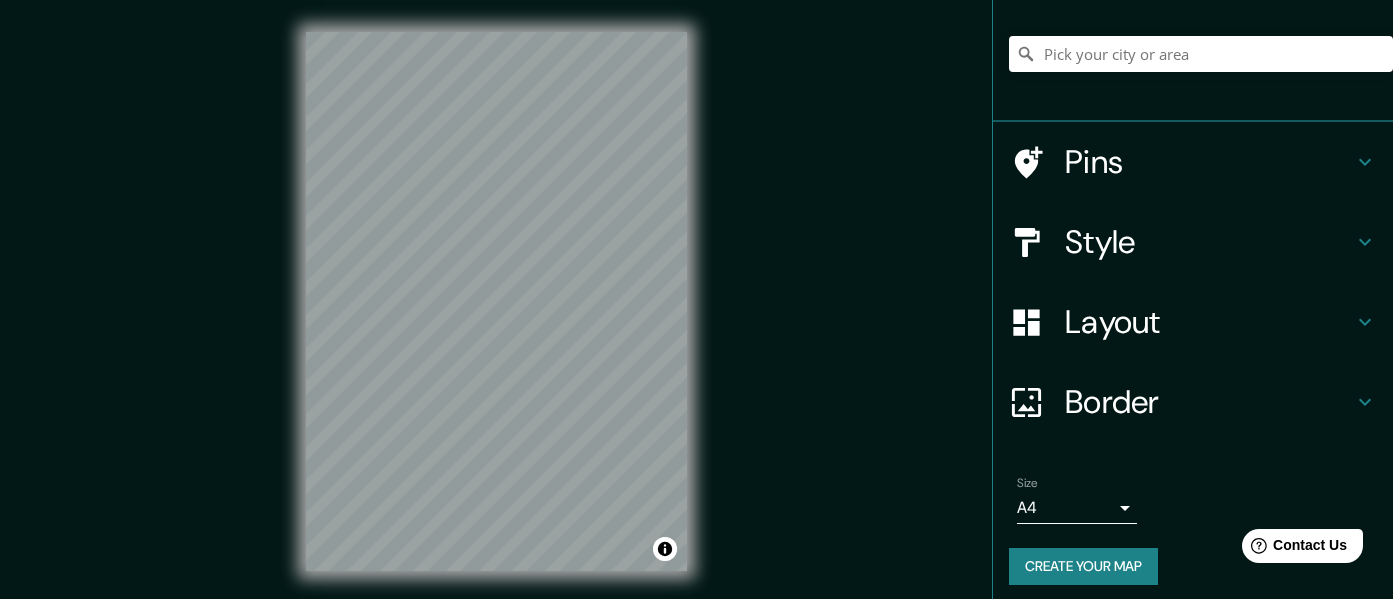 scroll, scrollTop: 166, scrollLeft: 0, axis: vertical 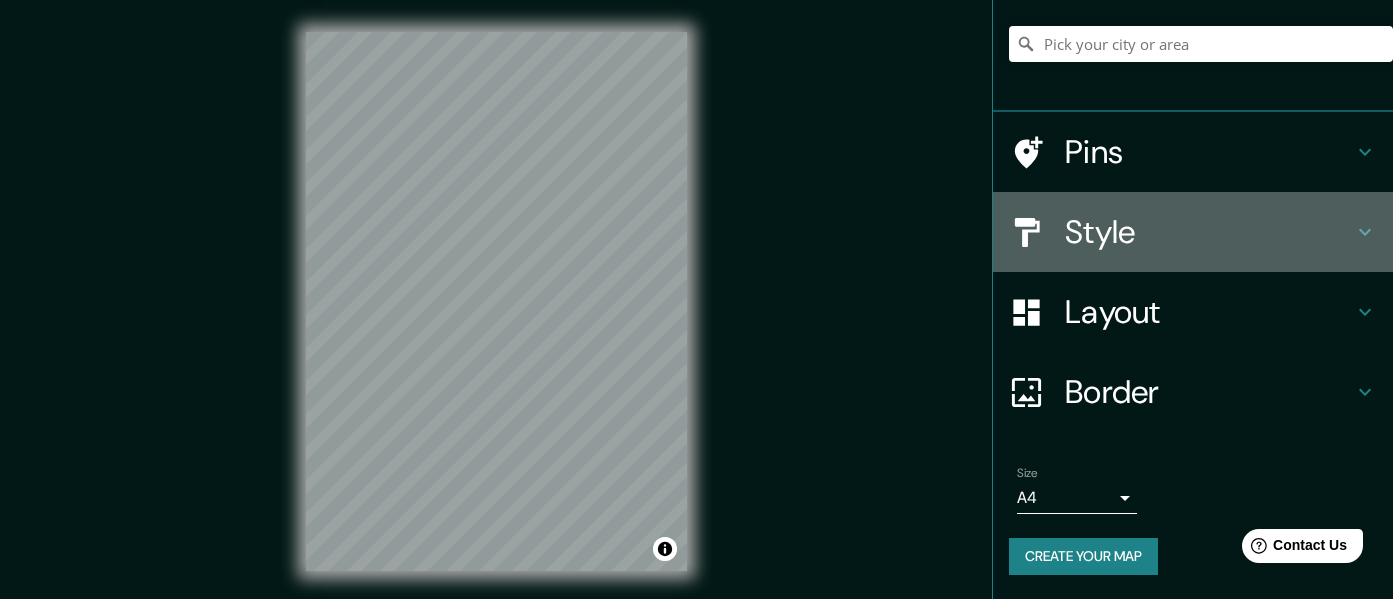 click on "Style" at bounding box center (1193, 232) 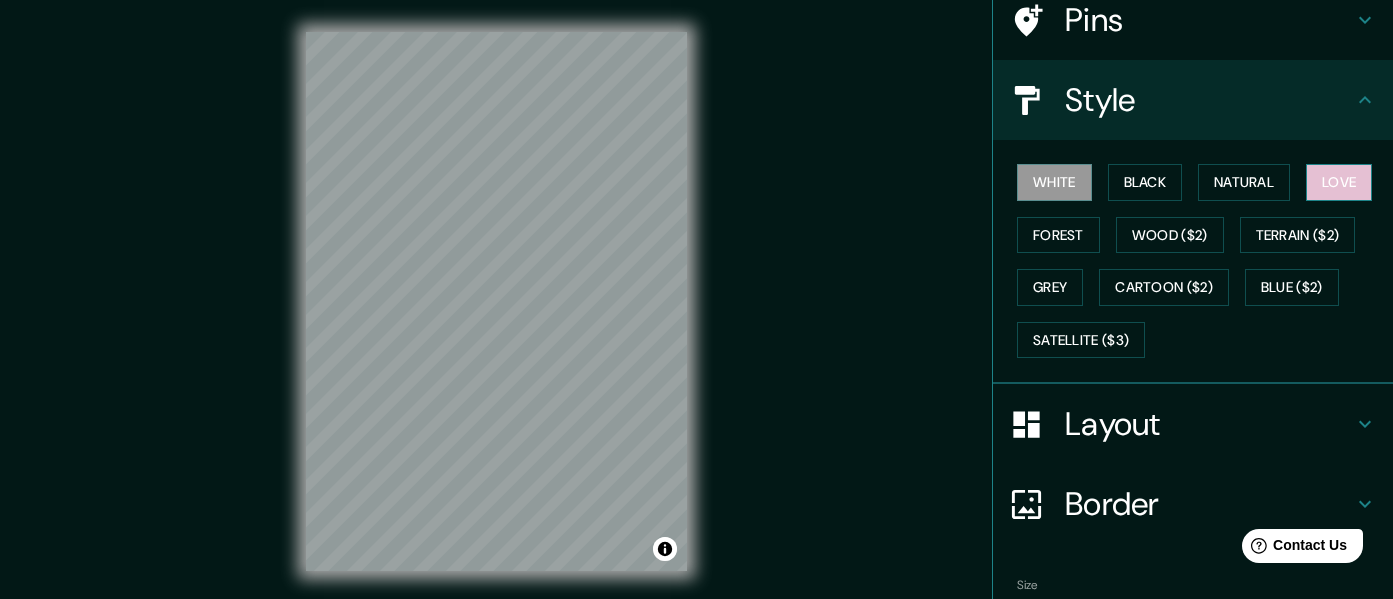 click on "Love" at bounding box center [1339, 182] 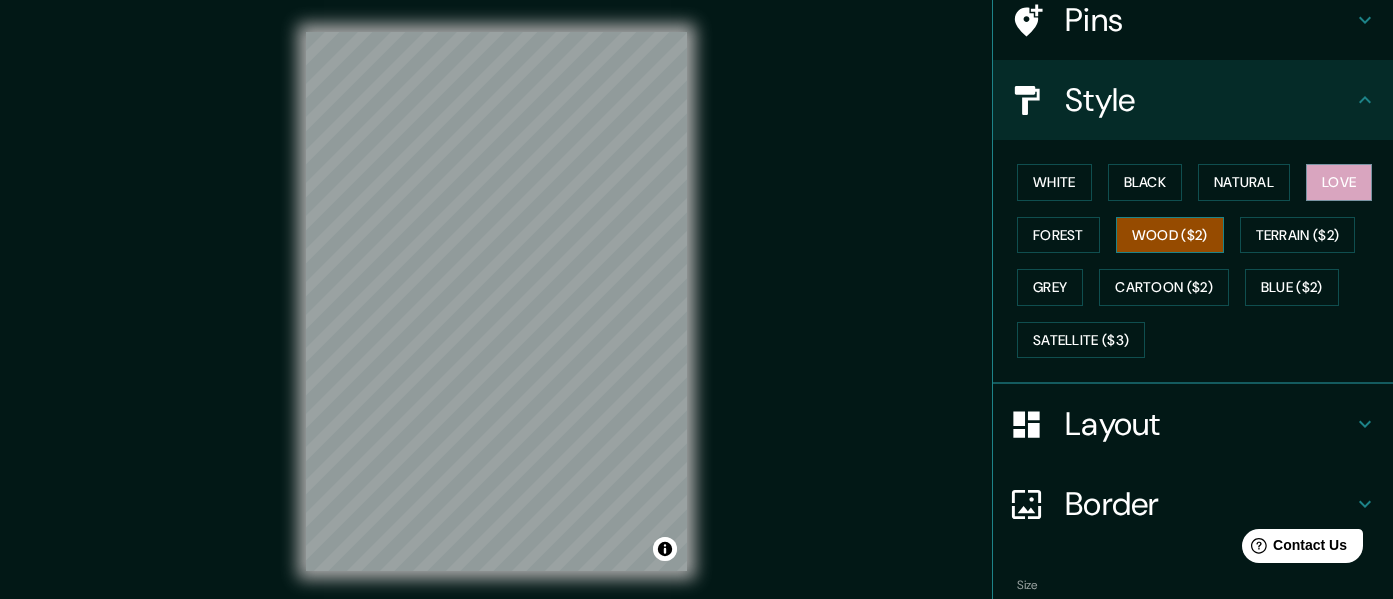 click on "Wood ($2)" at bounding box center [1170, 235] 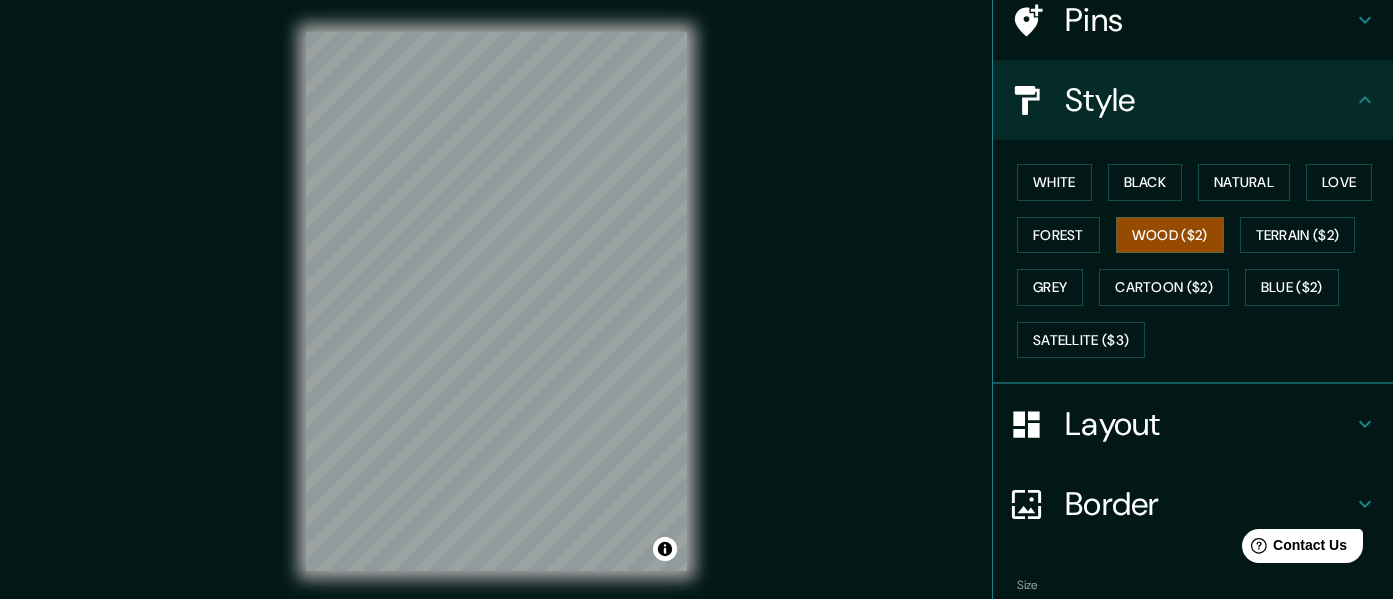 click on "Layout" at bounding box center [1209, 424] 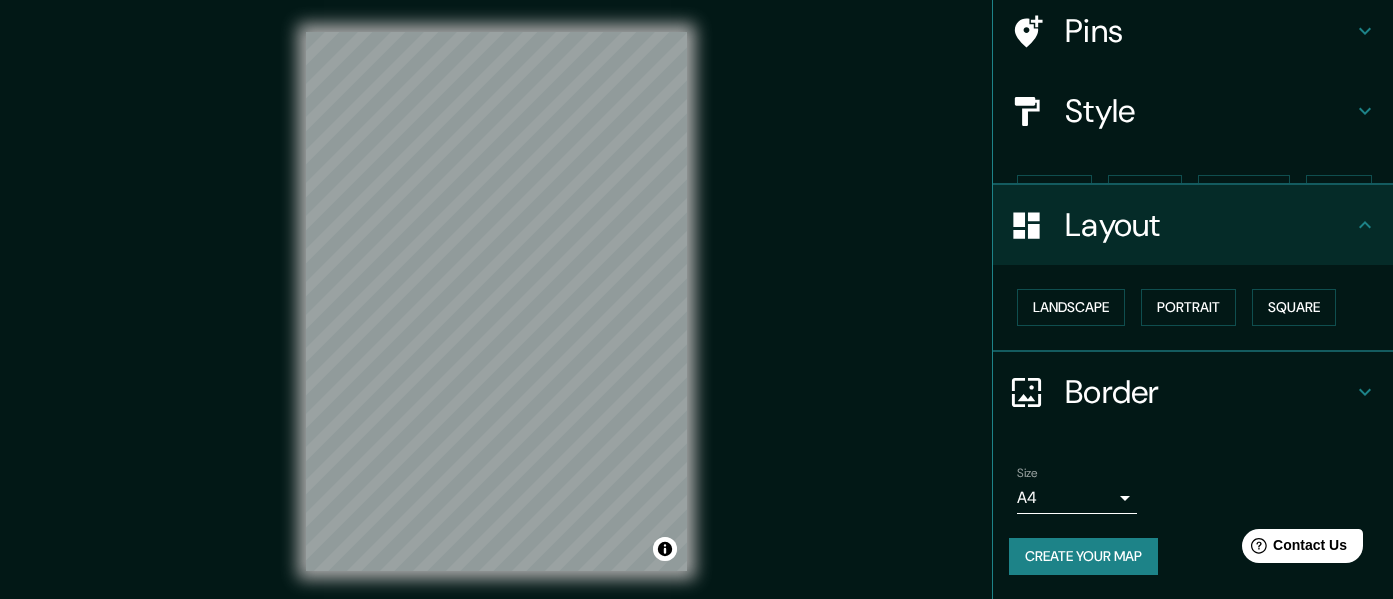 scroll, scrollTop: 120, scrollLeft: 0, axis: vertical 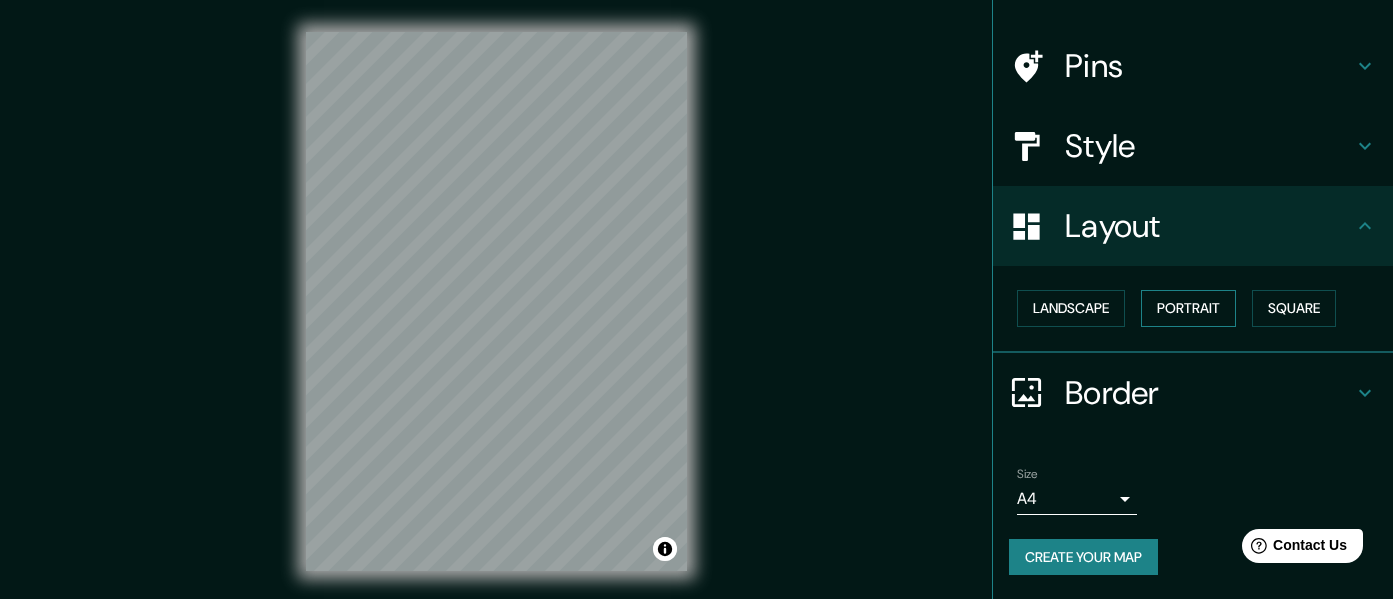 click on "Portrait" at bounding box center (1188, 308) 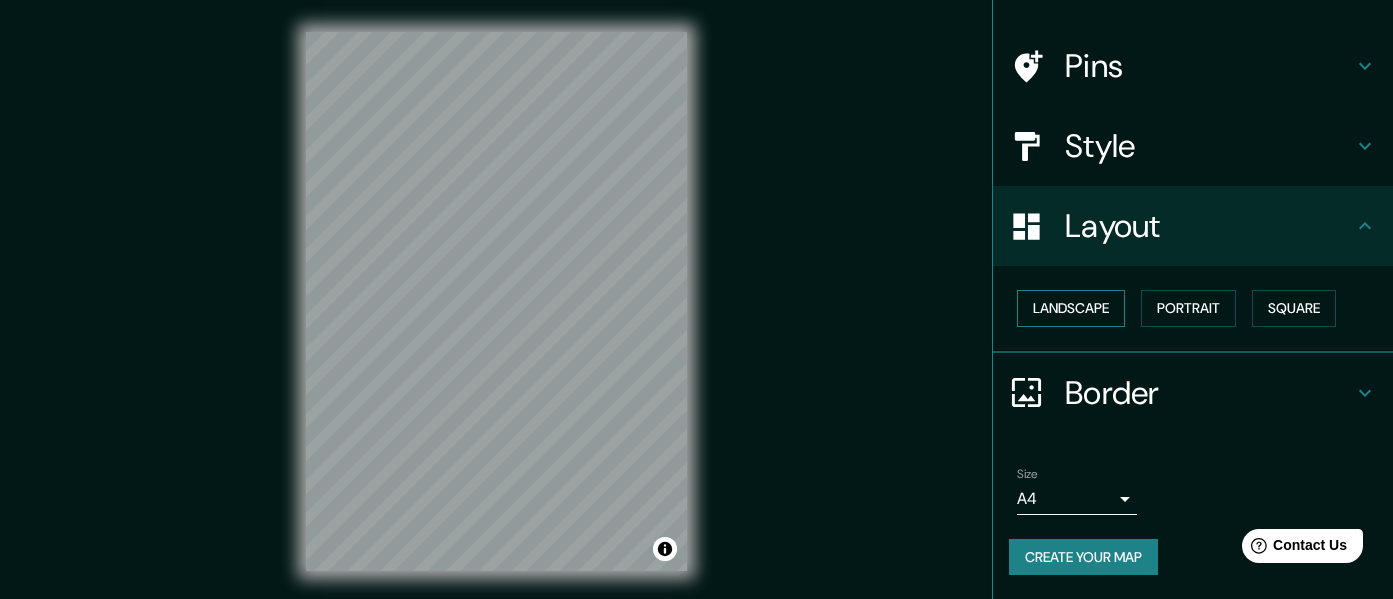 click on "Landscape" at bounding box center (1071, 308) 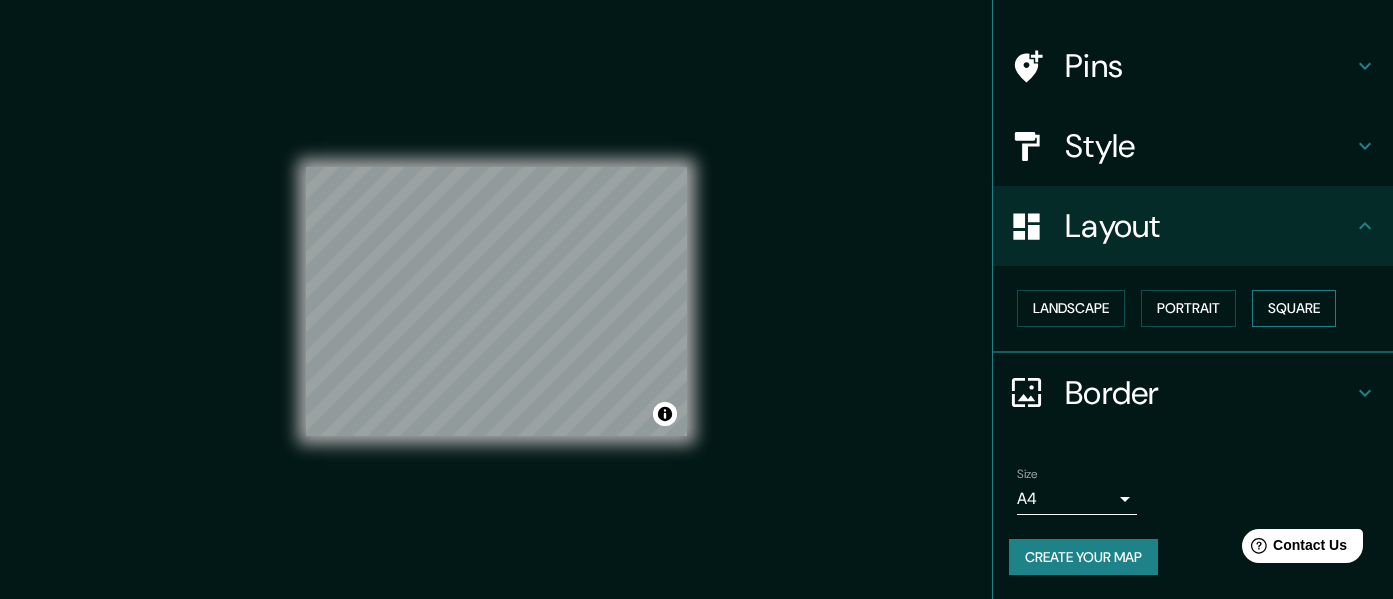 click on "Square" at bounding box center (1294, 308) 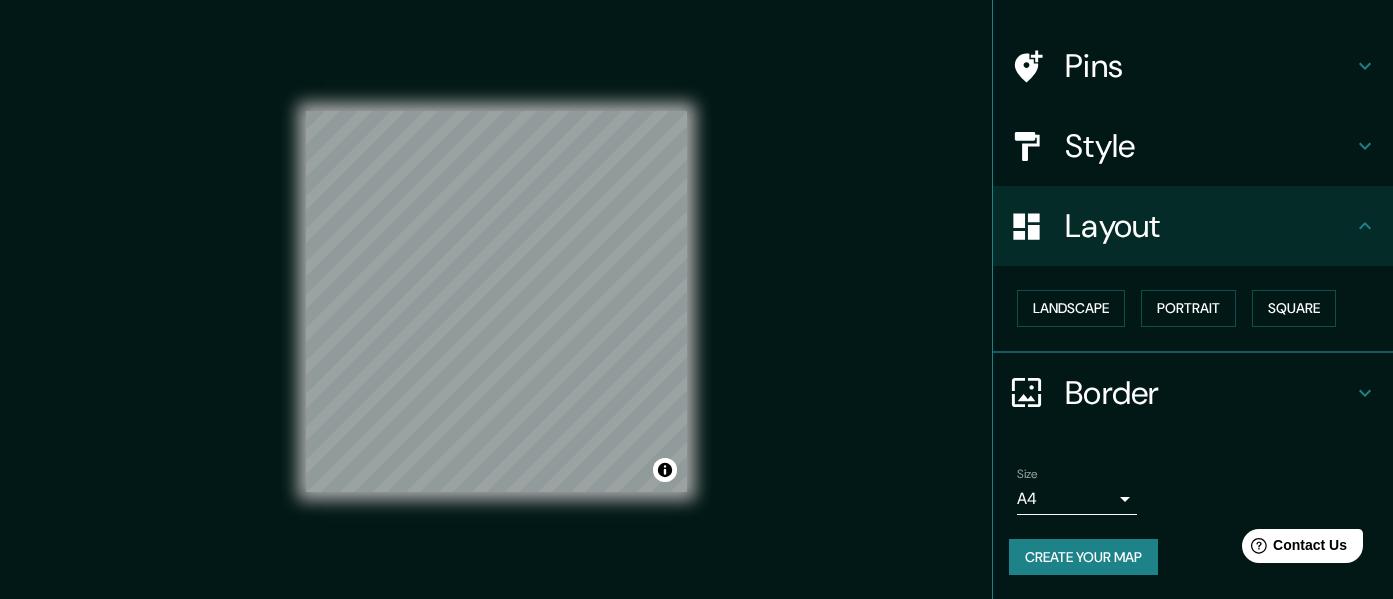 click on "Border" at bounding box center [1209, 393] 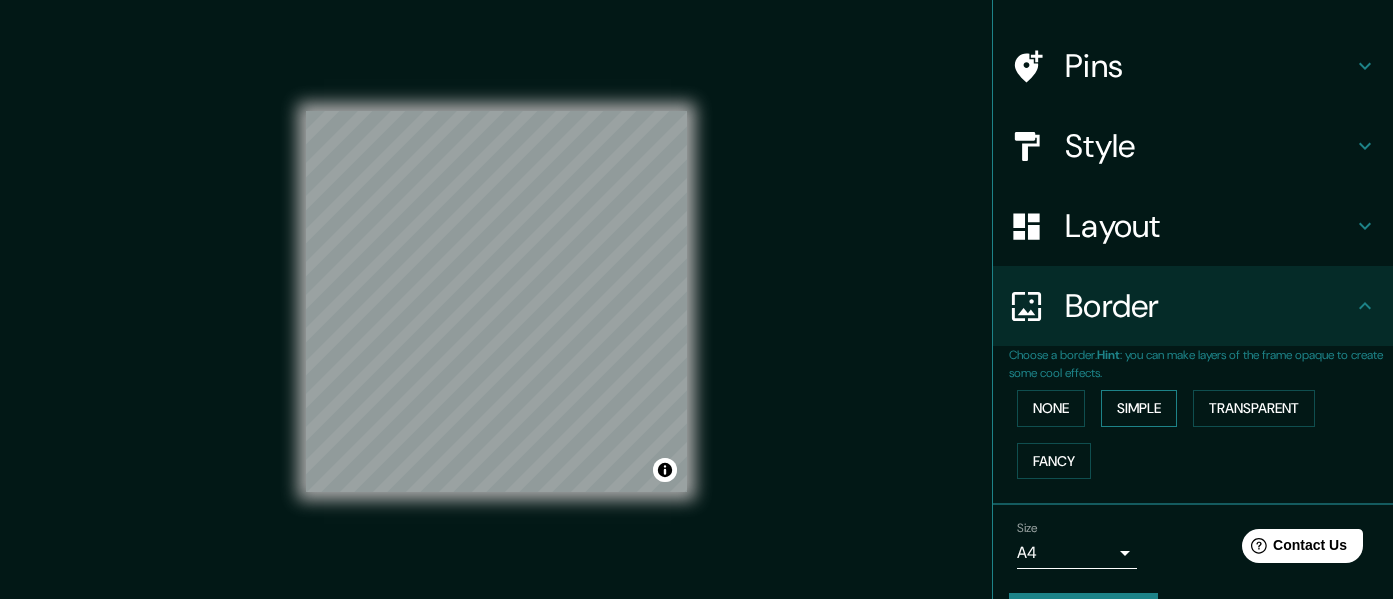 click on "Simple" at bounding box center (1139, 408) 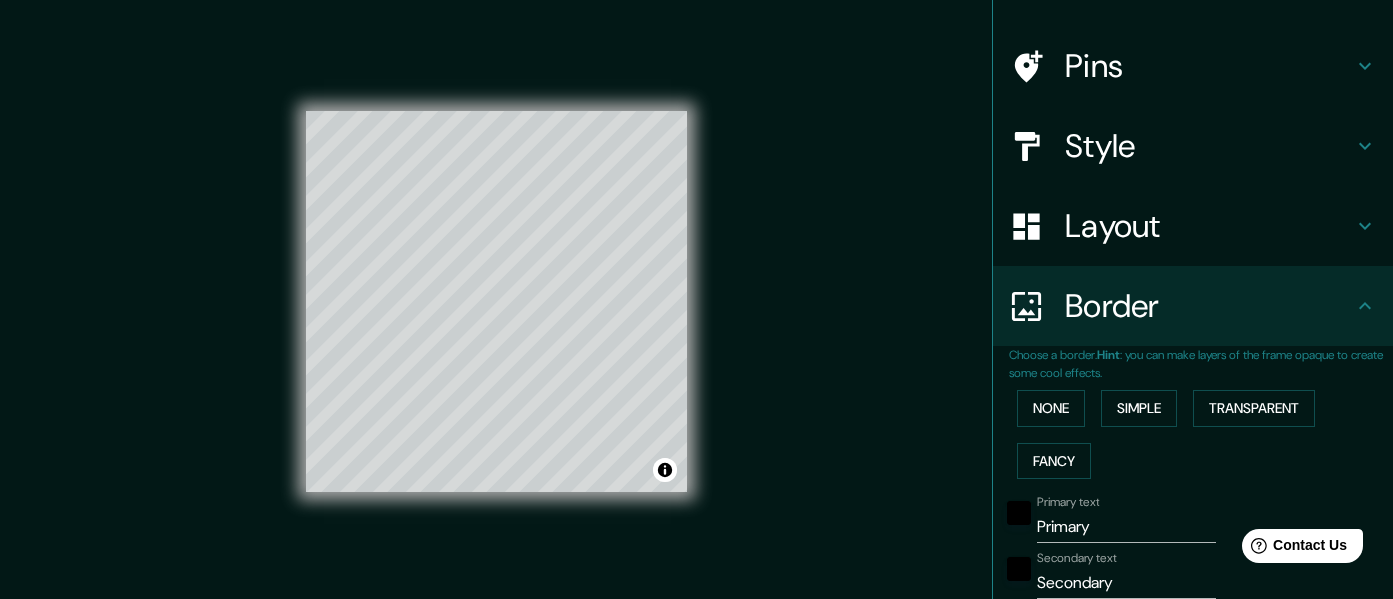 scroll, scrollTop: 539, scrollLeft: 0, axis: vertical 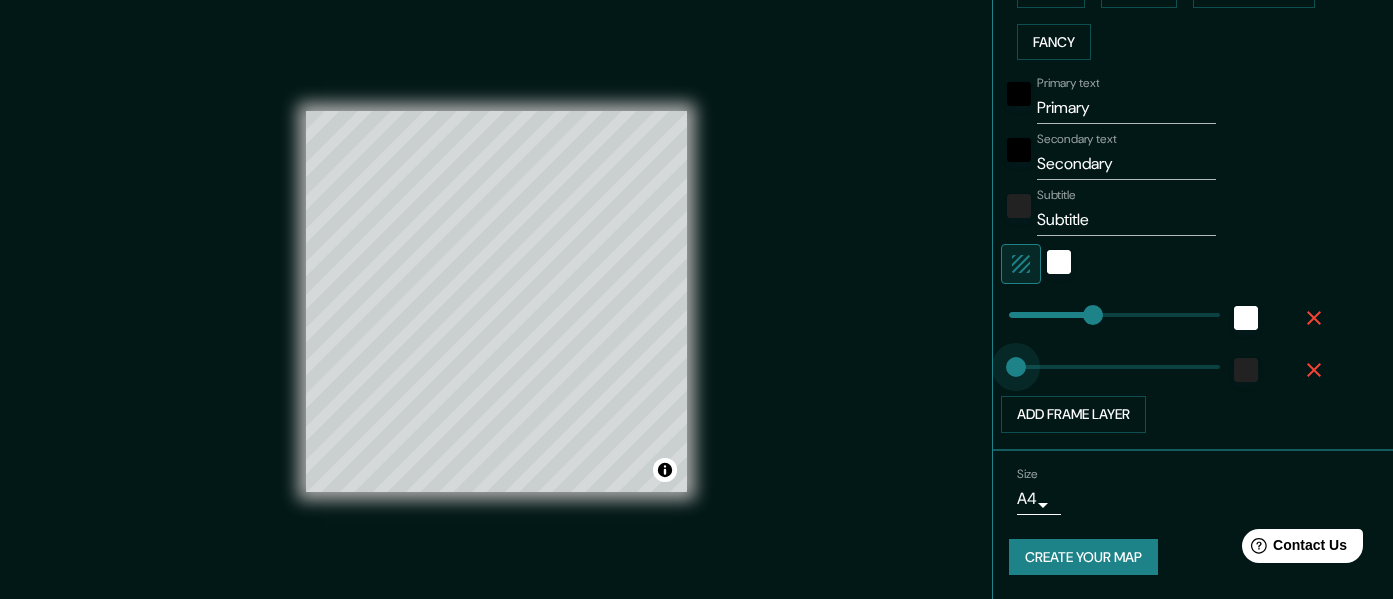 type on "0" 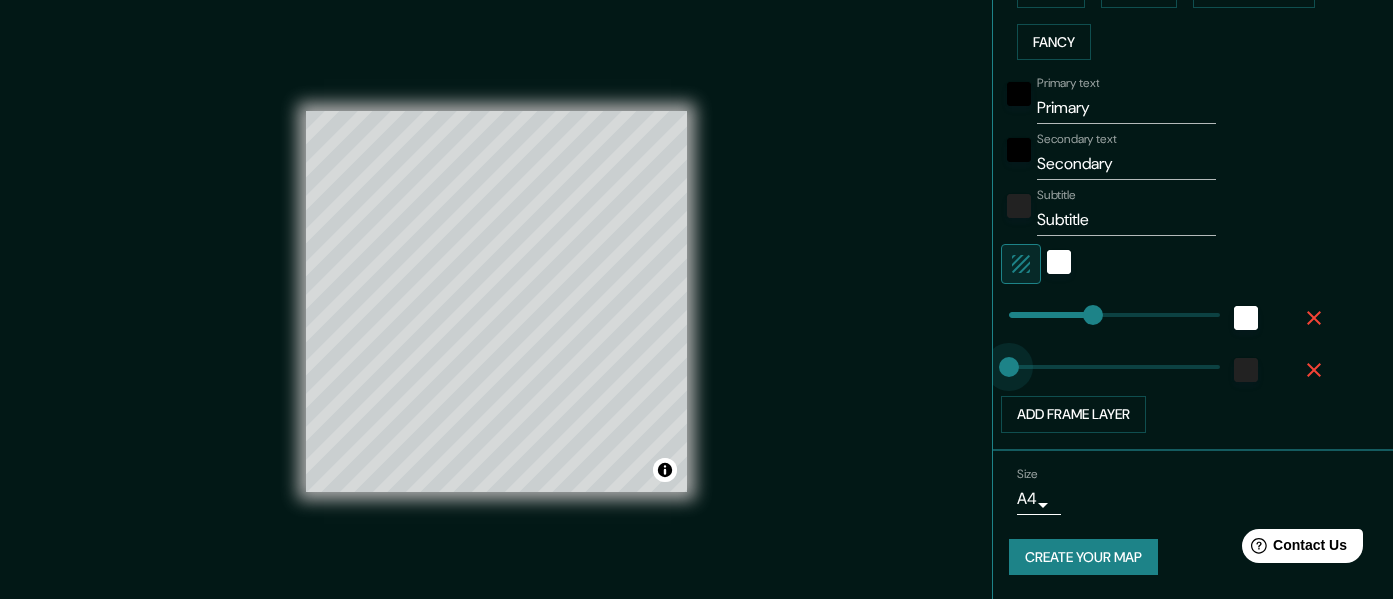 drag, startPoint x: 1003, startPoint y: 363, endPoint x: 986, endPoint y: 374, distance: 20.248457 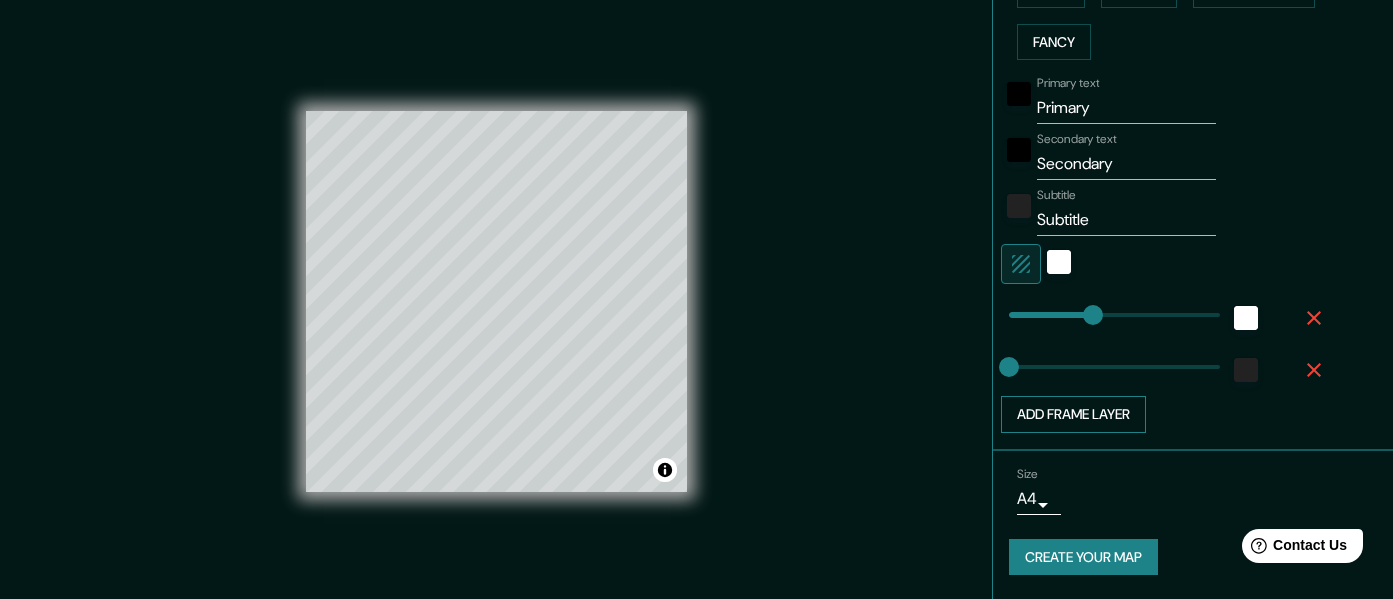 click on "Add frame layer" at bounding box center [1073, 414] 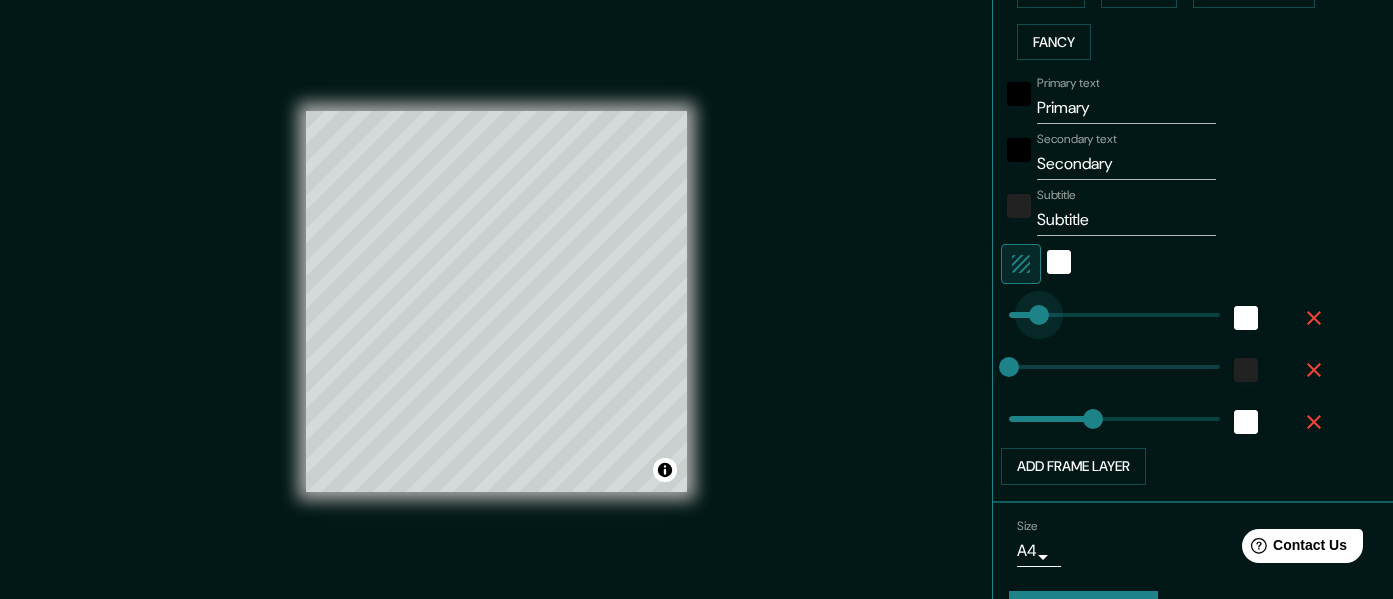 type on "31" 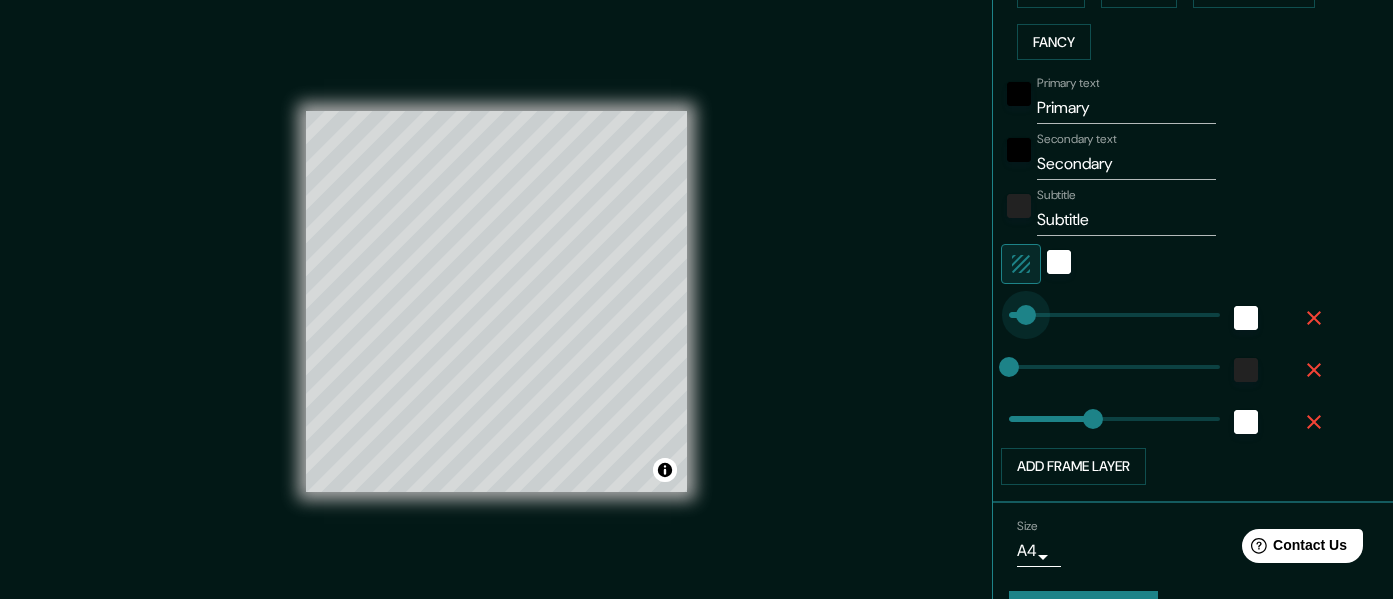drag, startPoint x: 1077, startPoint y: 317, endPoint x: 1011, endPoint y: 319, distance: 66.0303 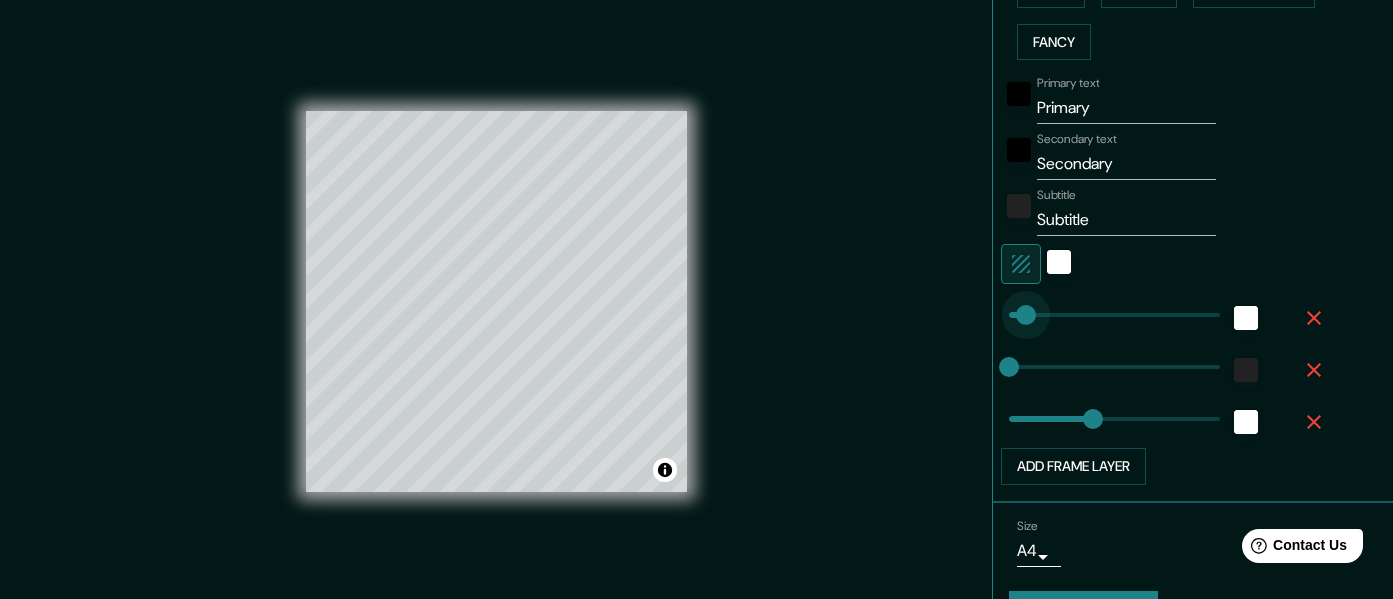 type on "24" 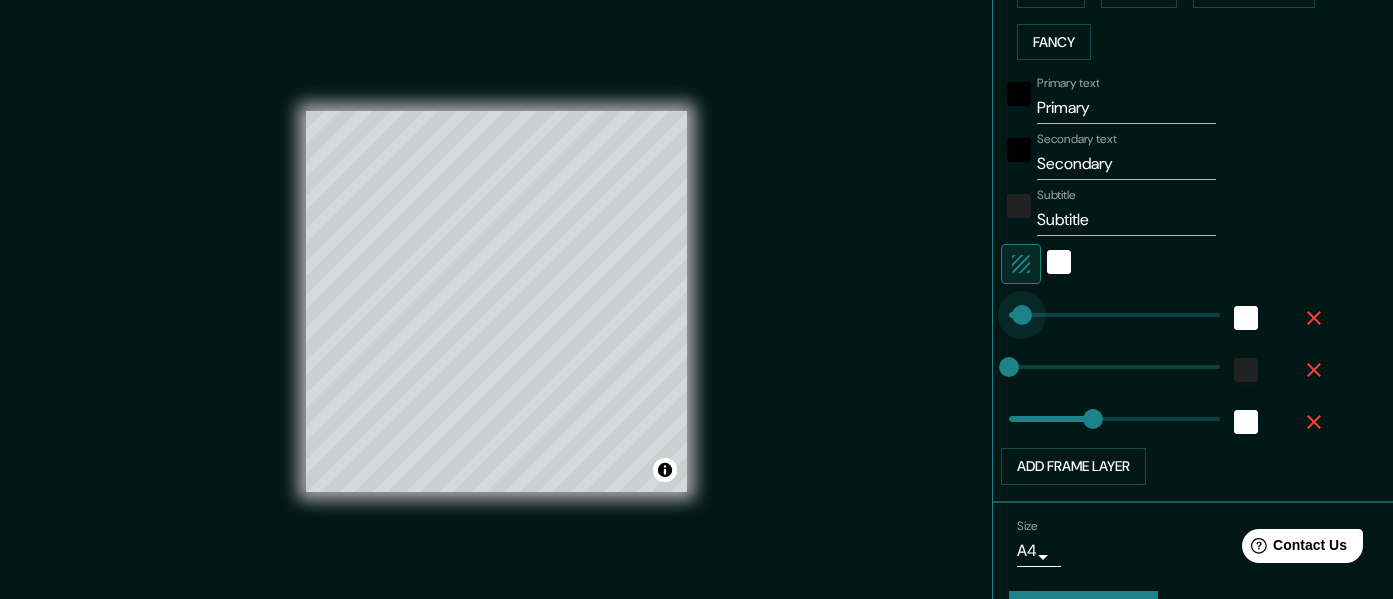 type on "152" 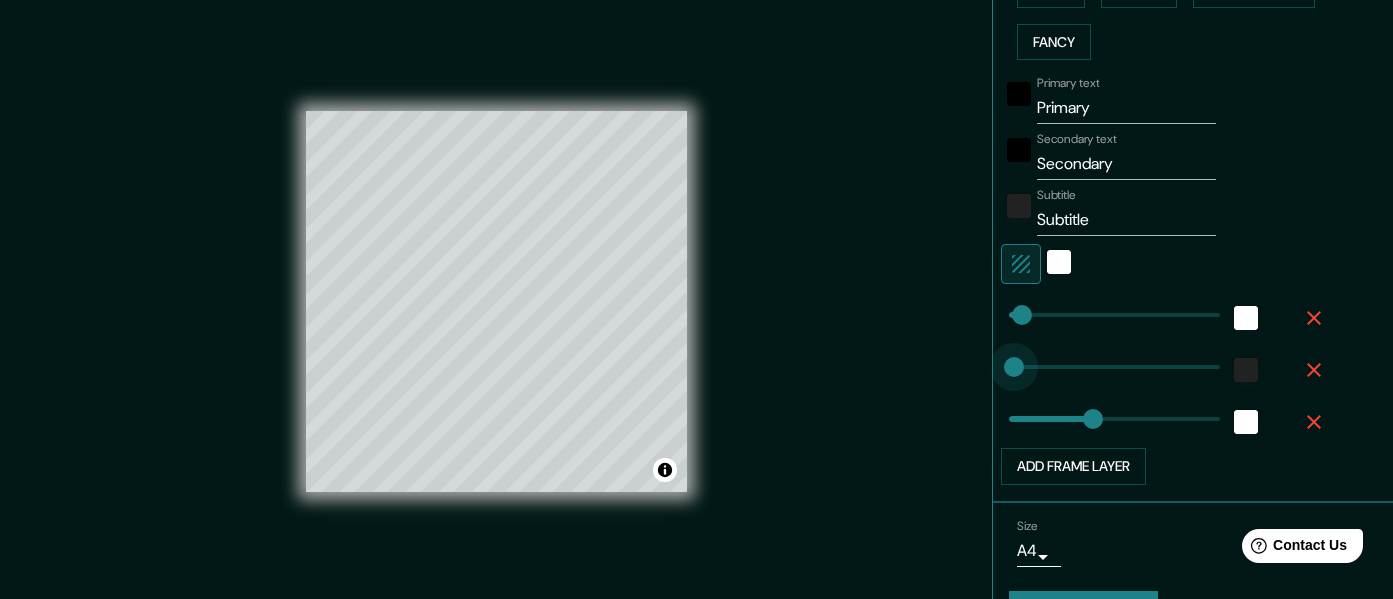 type on "13" 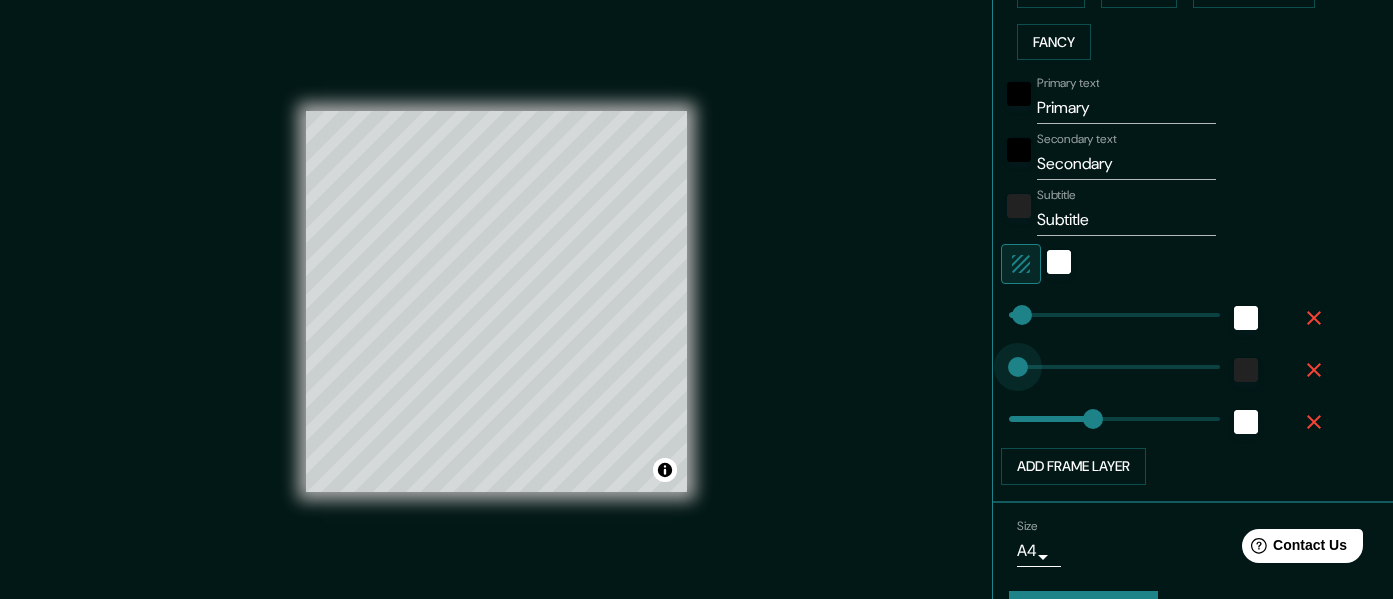 type on "18" 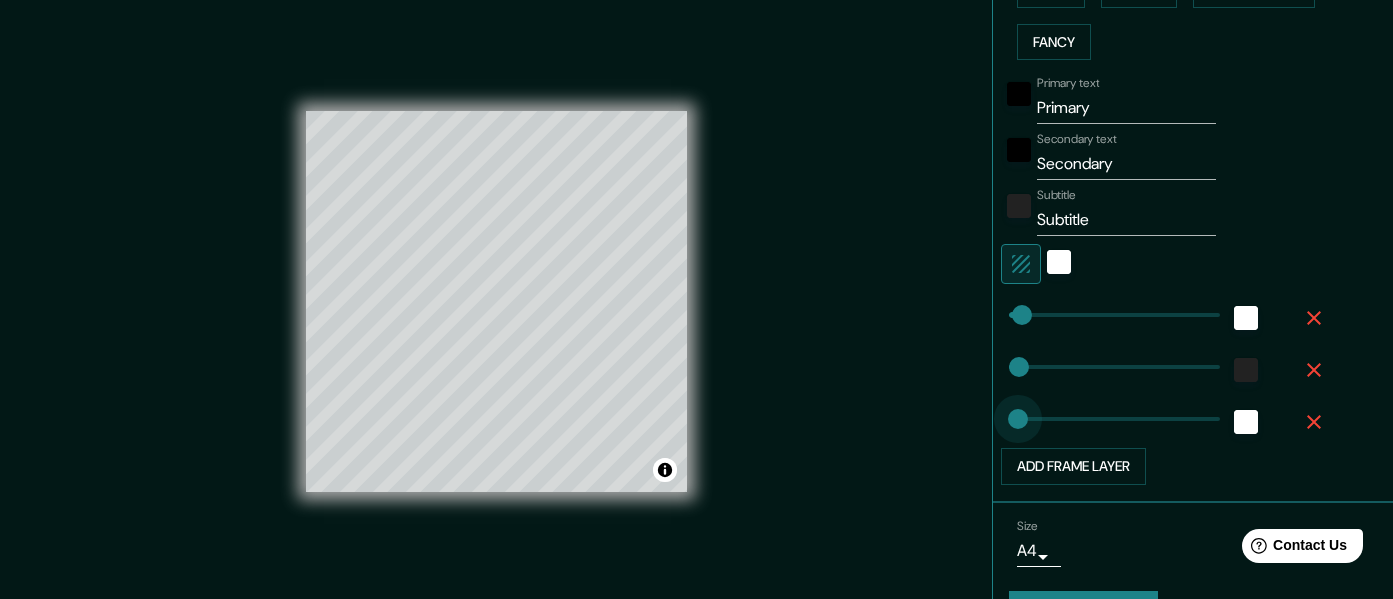 type on "0" 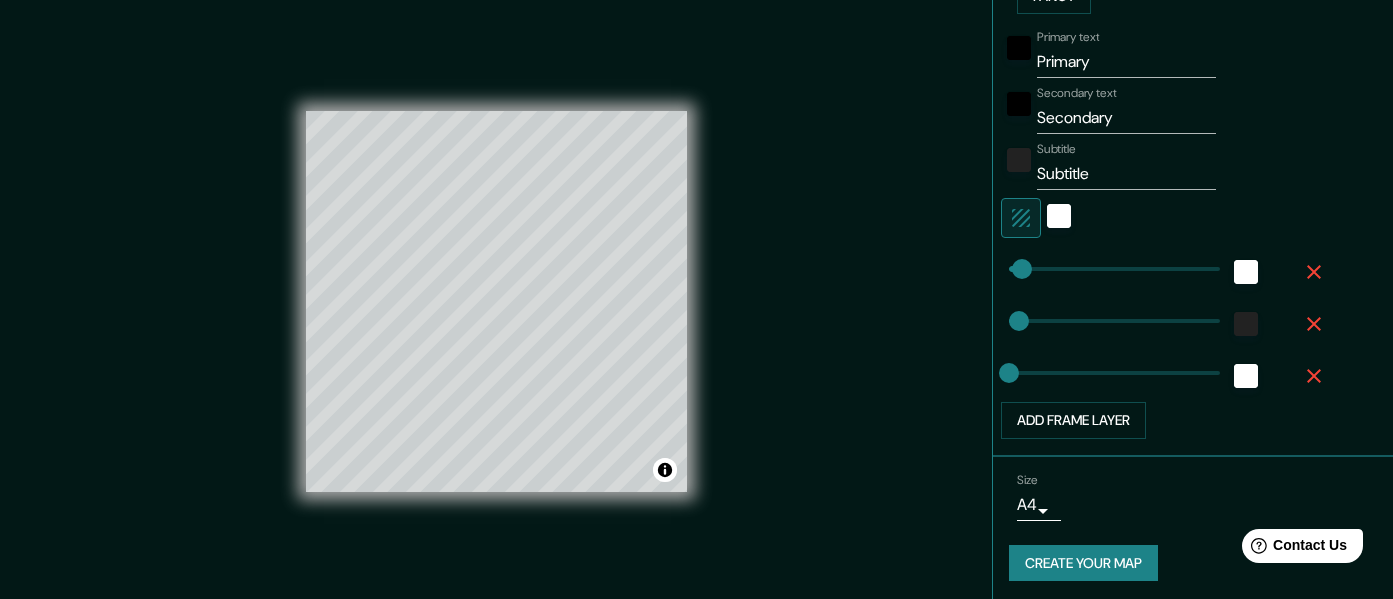 scroll, scrollTop: 591, scrollLeft: 0, axis: vertical 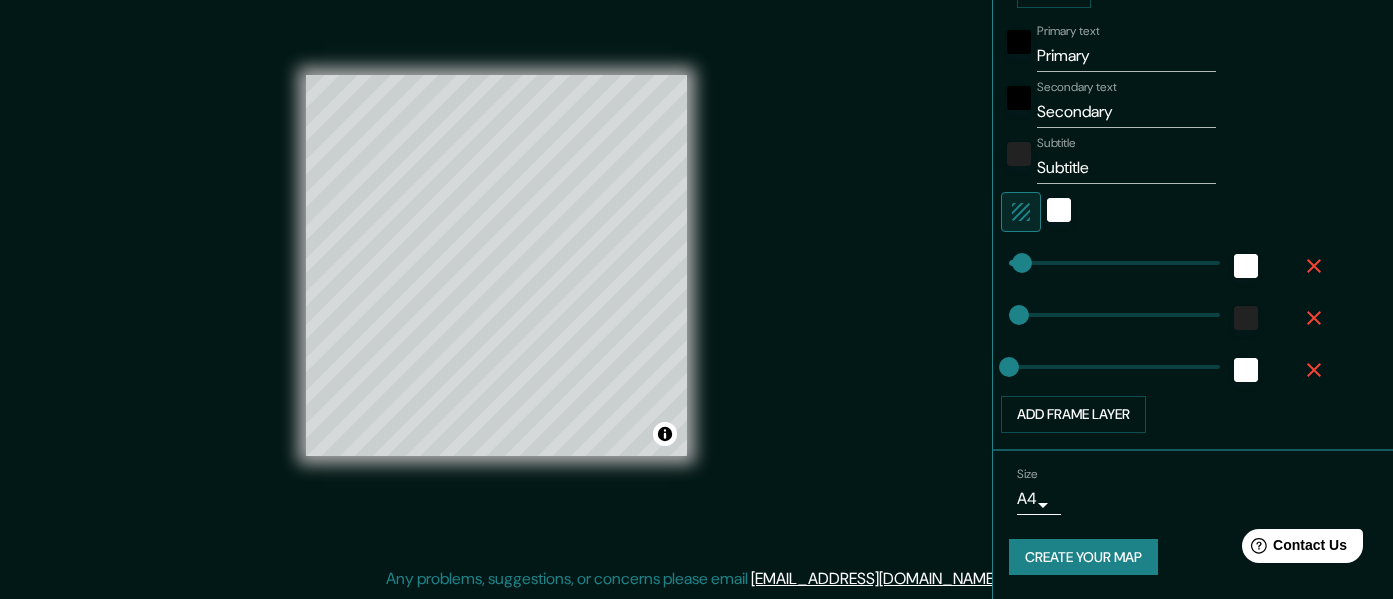 click on "Primary" at bounding box center (1126, 56) 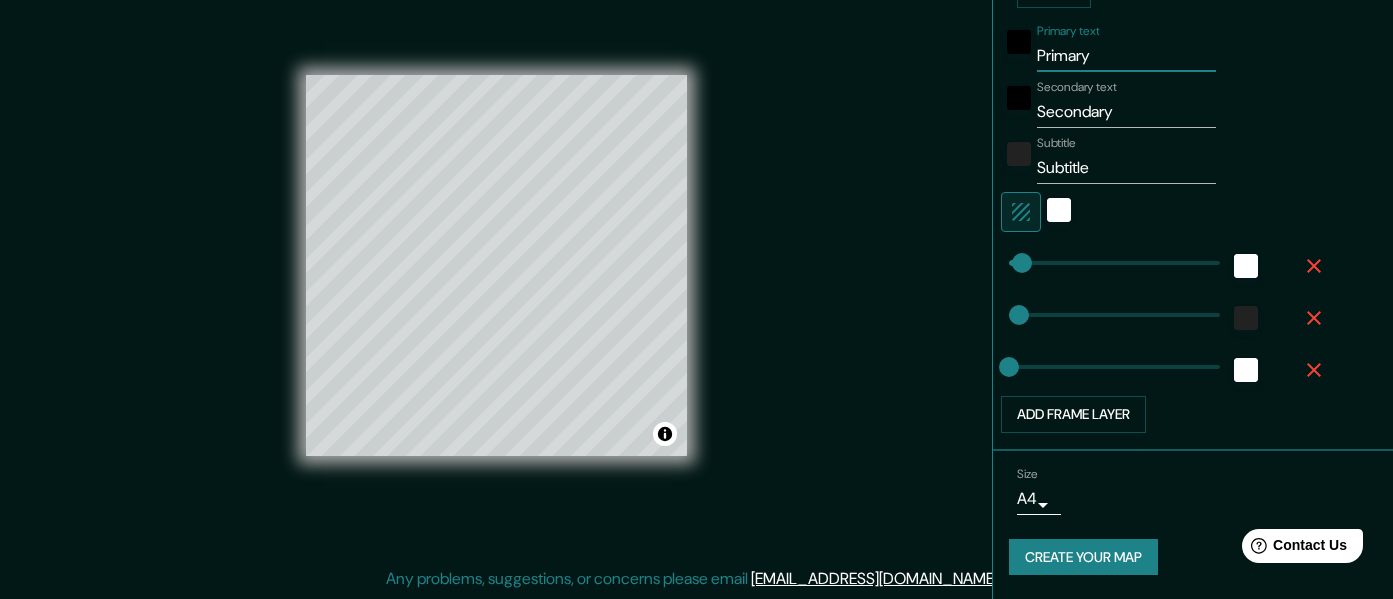 drag, startPoint x: 1108, startPoint y: 52, endPoint x: 1021, endPoint y: 56, distance: 87.0919 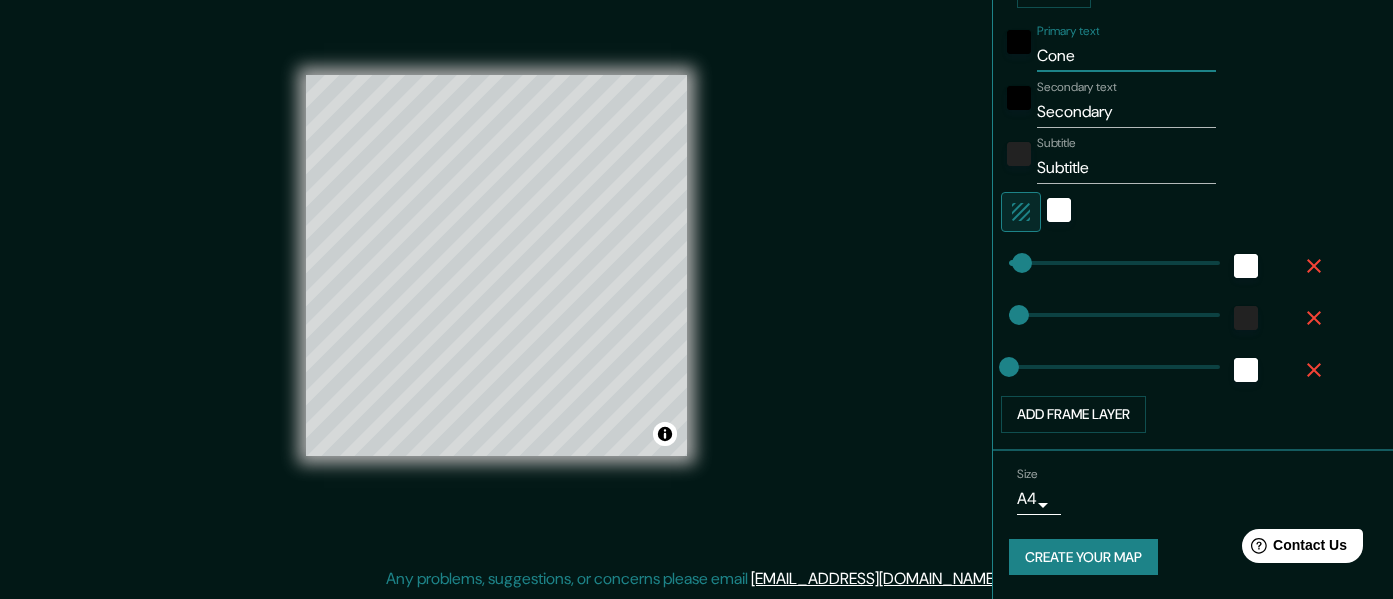 type on "Cone" 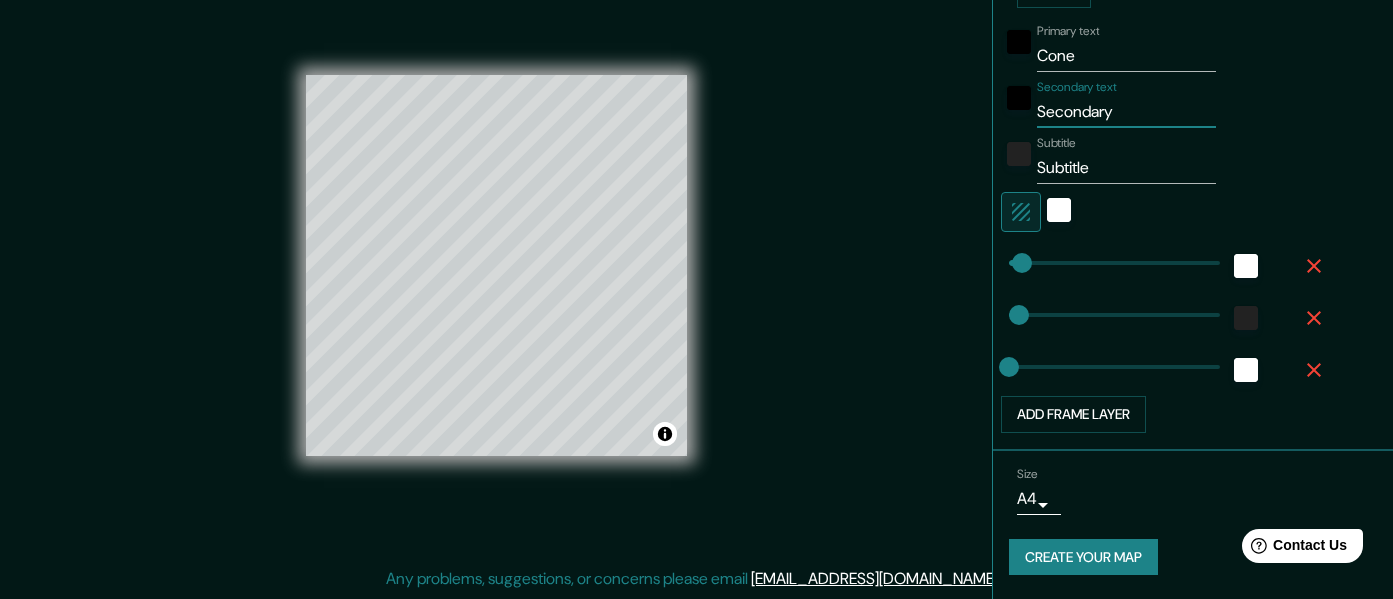 click on "Secondary" at bounding box center (1126, 112) 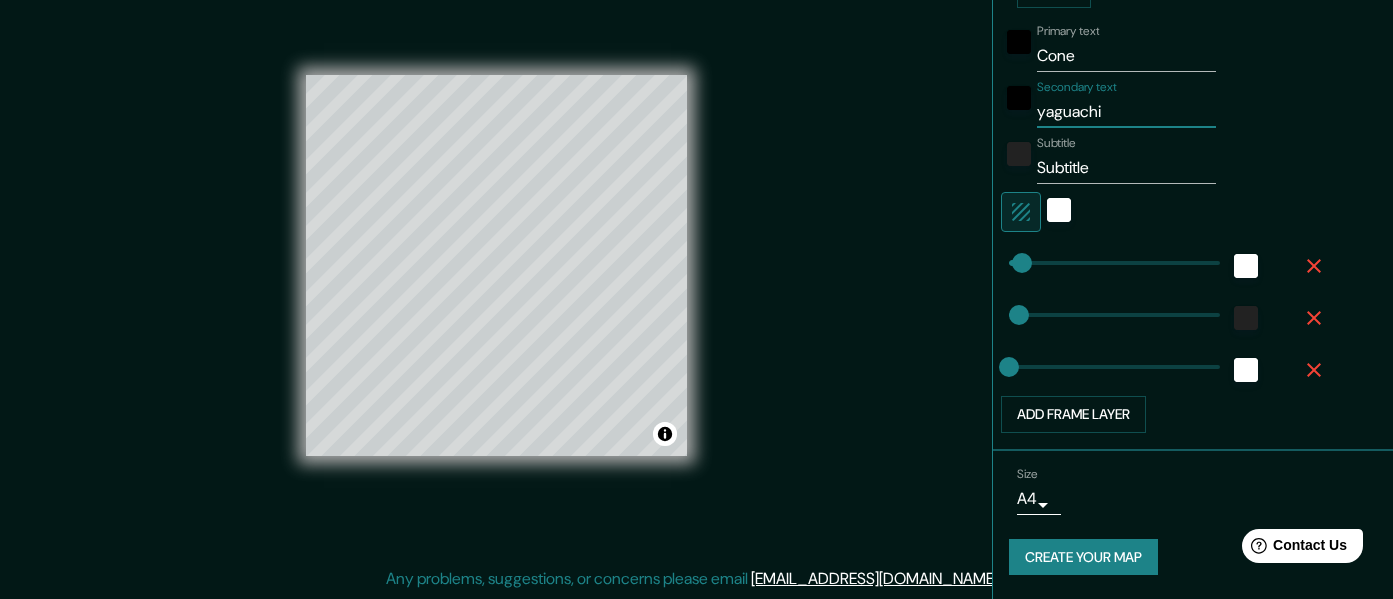 type on "yaguachi" 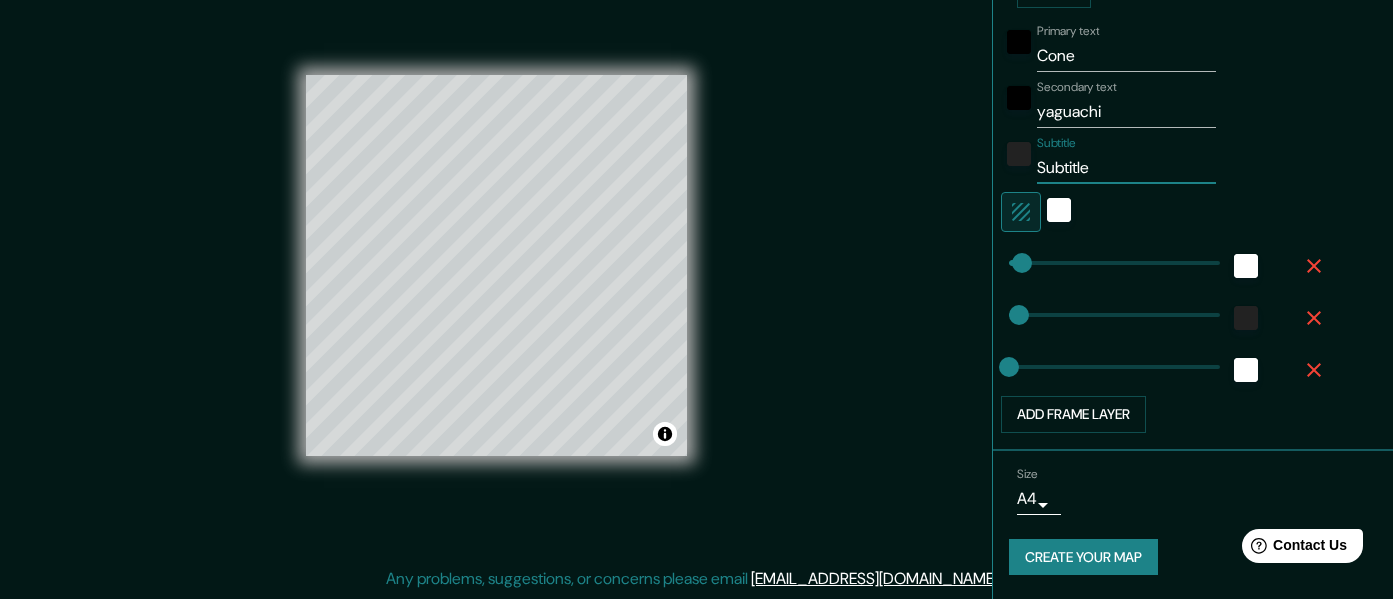 click on "Subtitle" at bounding box center [1126, 168] 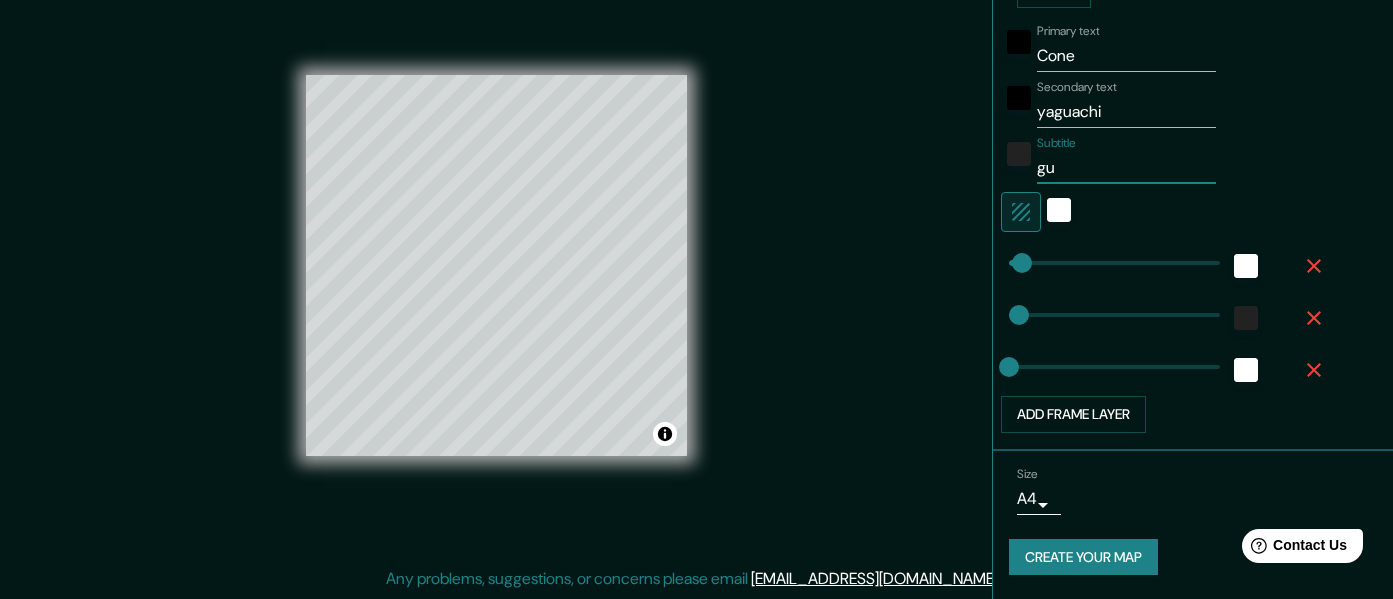 type on "g" 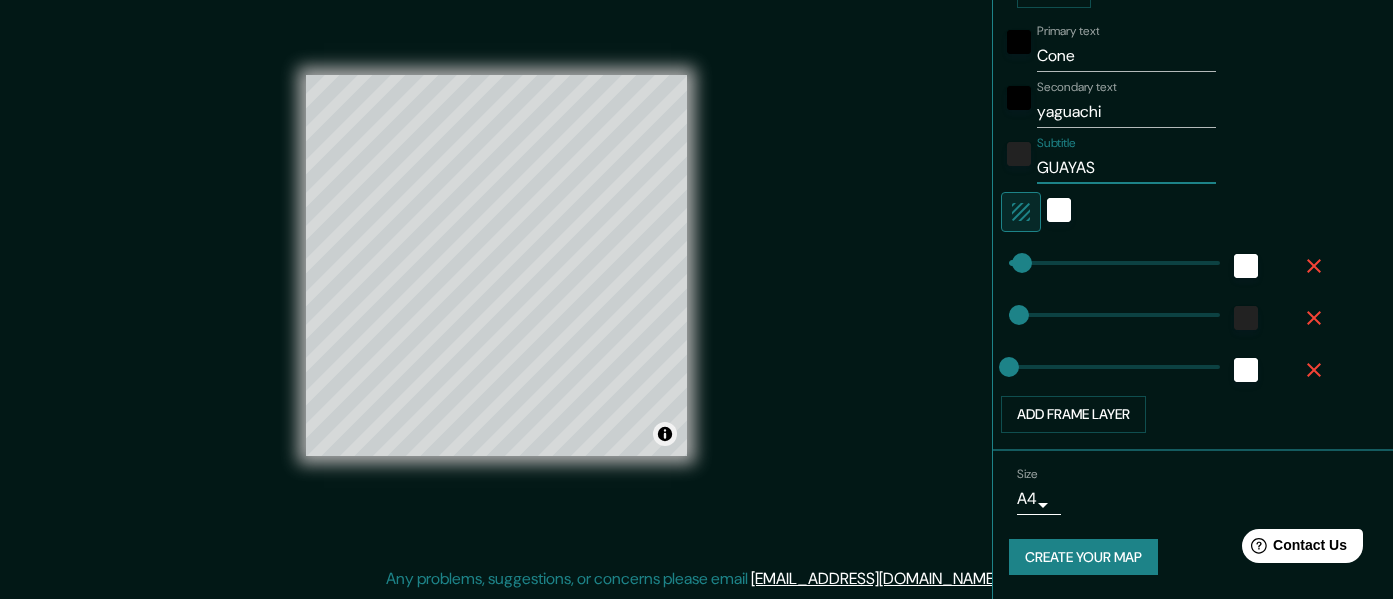 type on "GUAYAS" 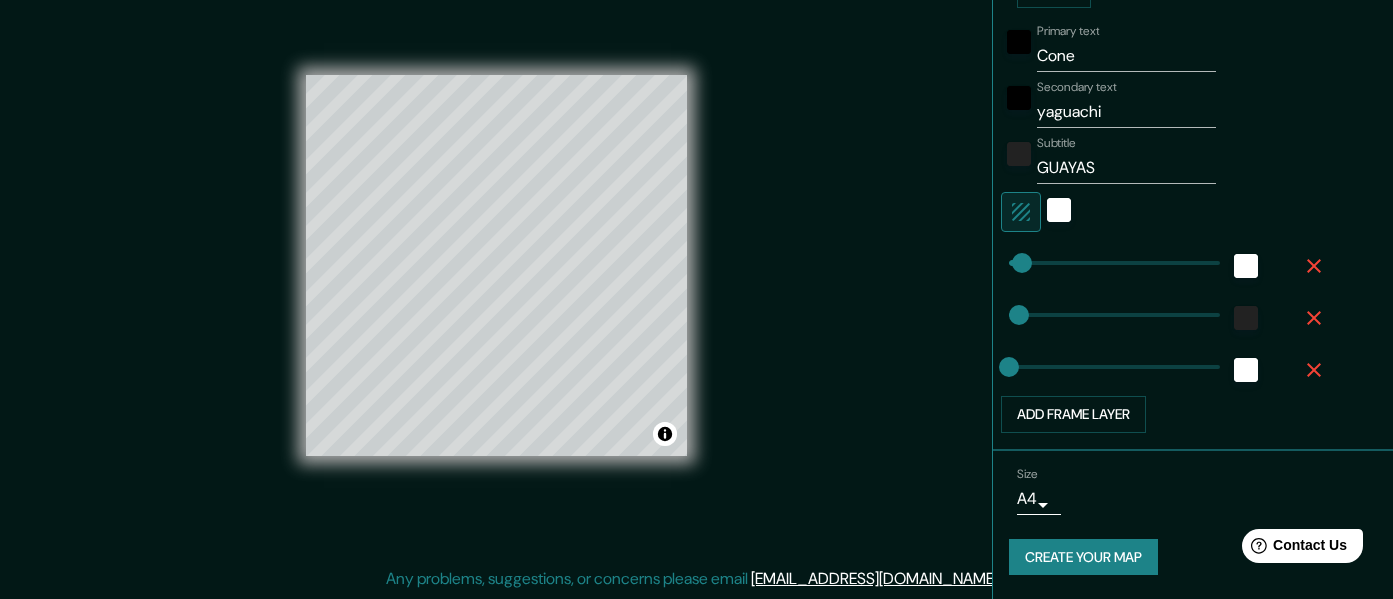 scroll, scrollTop: 0, scrollLeft: 0, axis: both 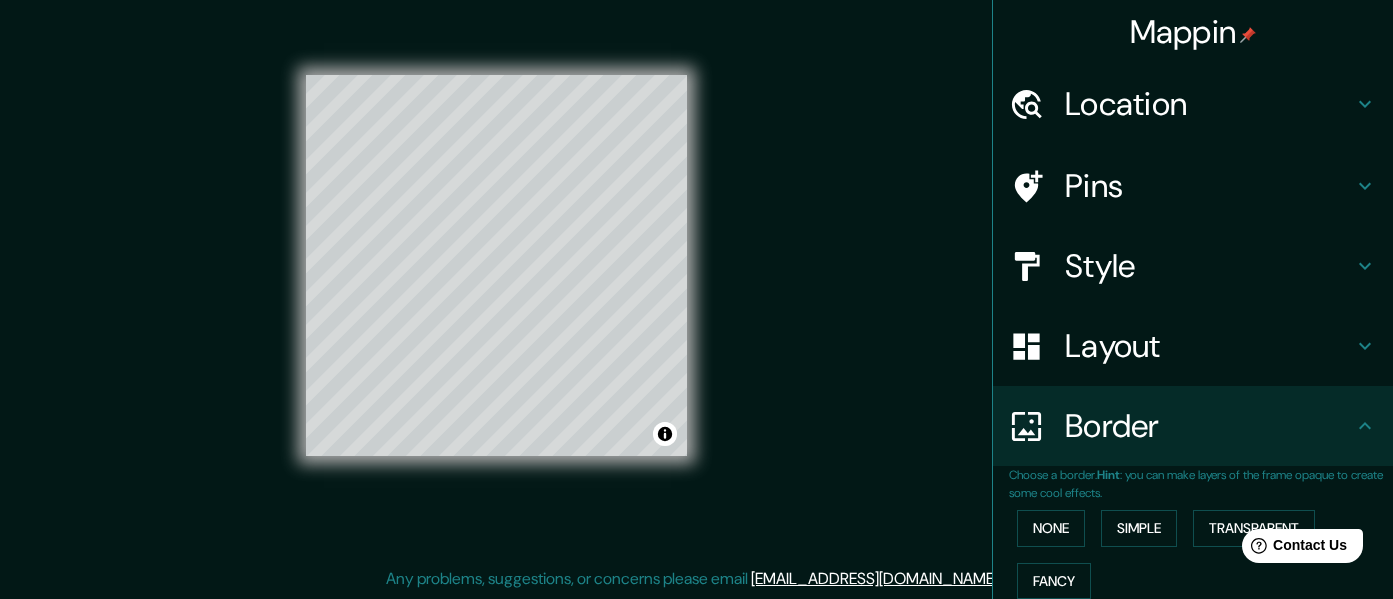 click on "Pins" at bounding box center [1193, 186] 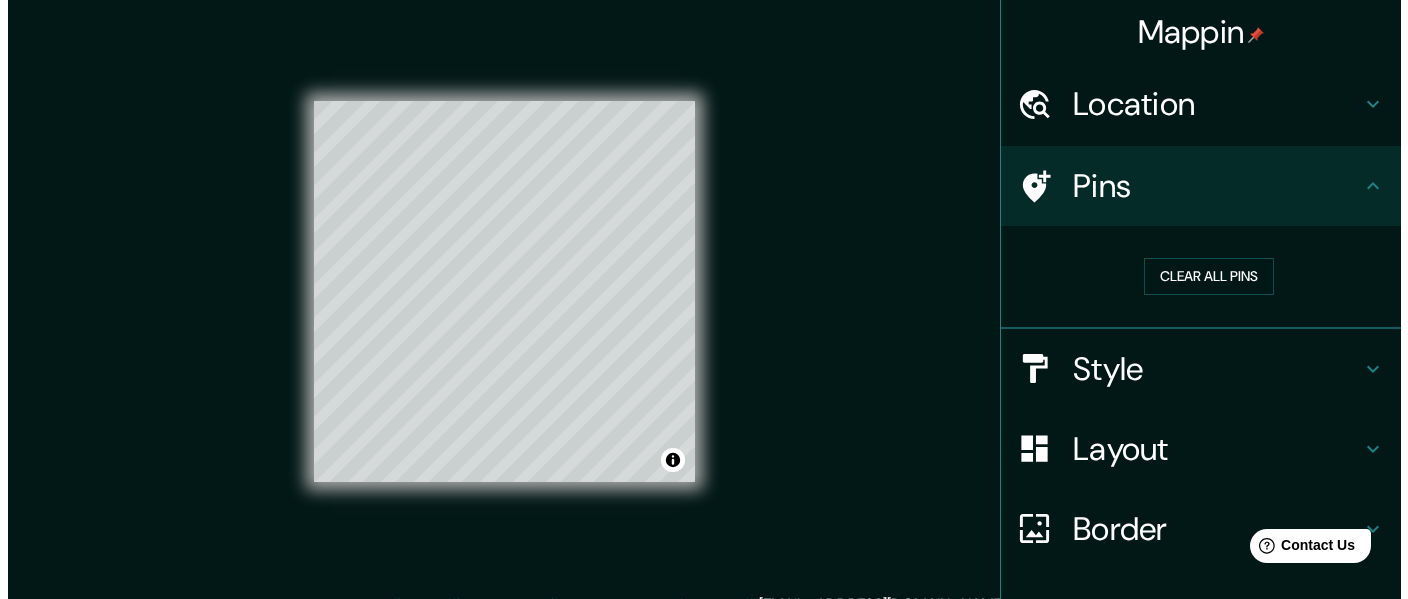 scroll, scrollTop: 0, scrollLeft: 0, axis: both 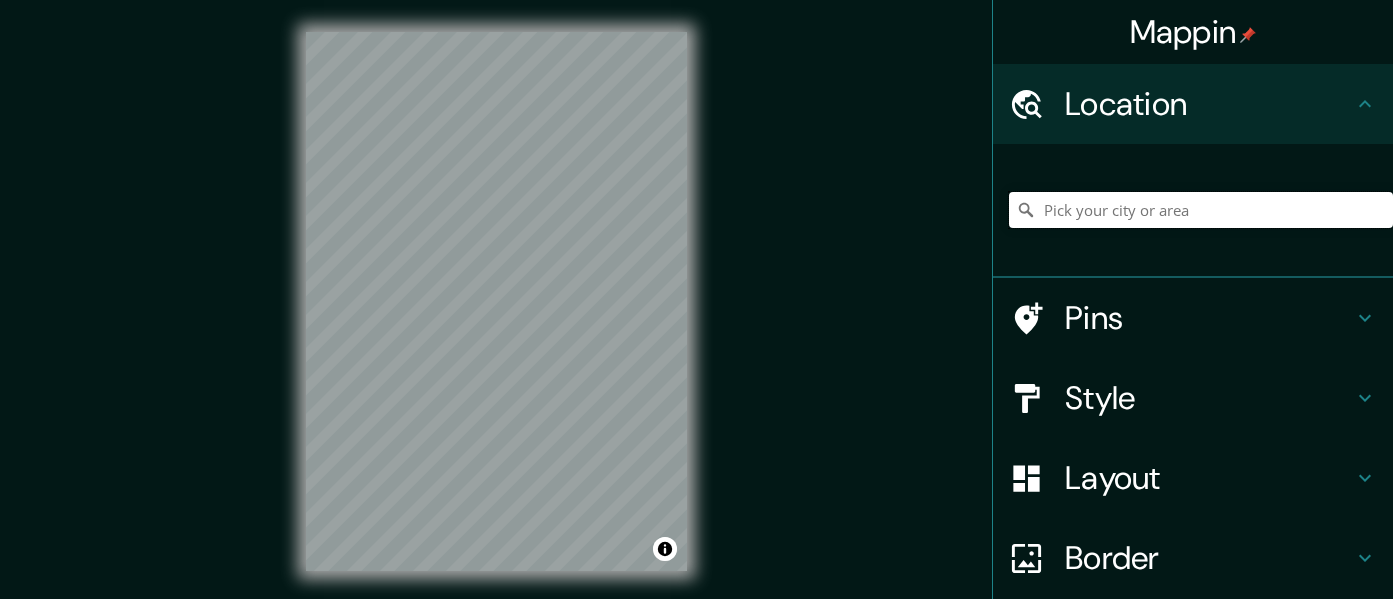 click at bounding box center (1201, 210) 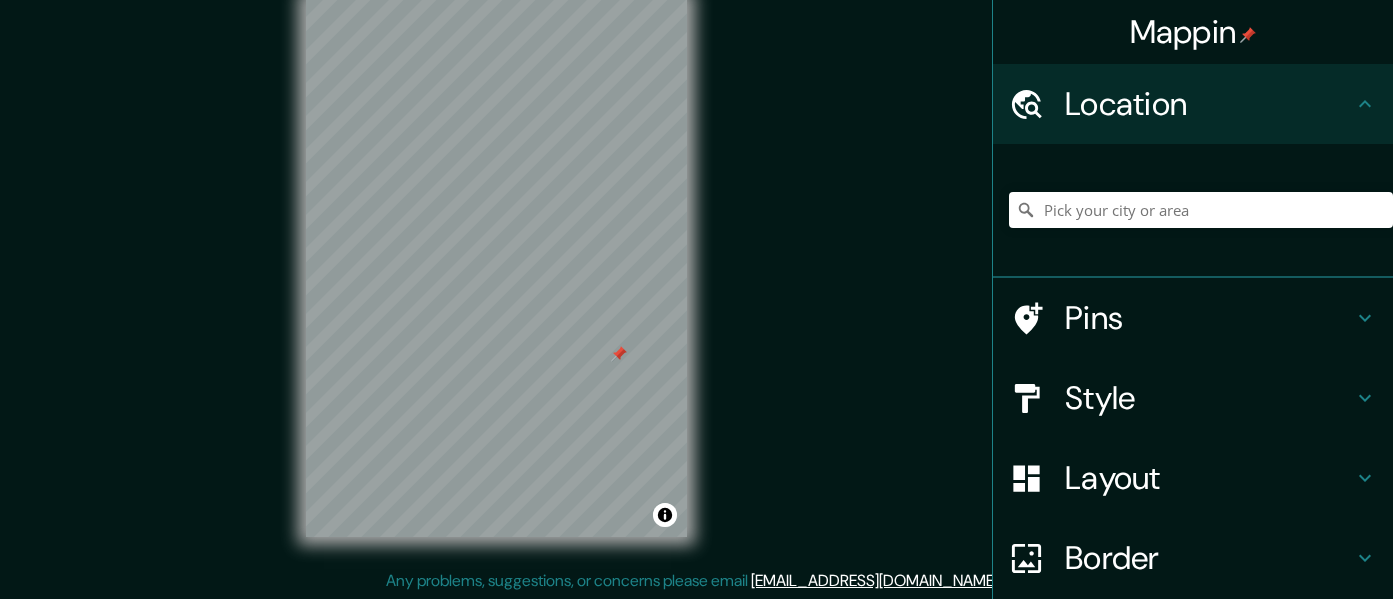 scroll, scrollTop: 36, scrollLeft: 0, axis: vertical 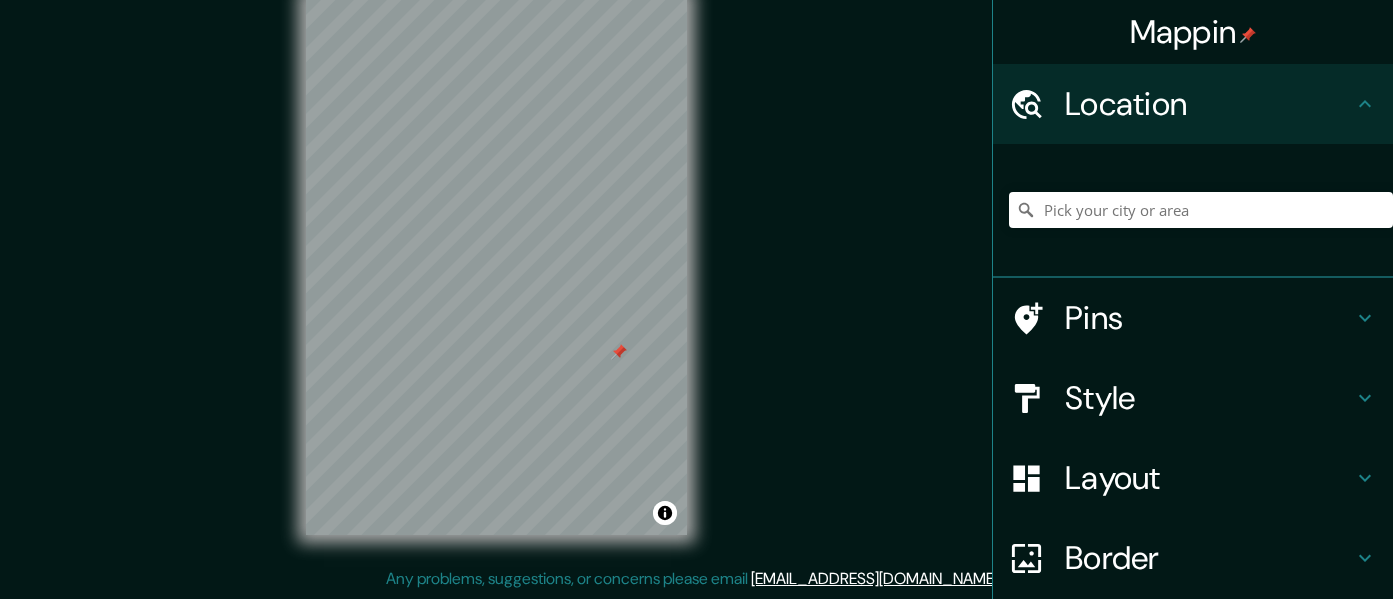 click at bounding box center [1037, 558] 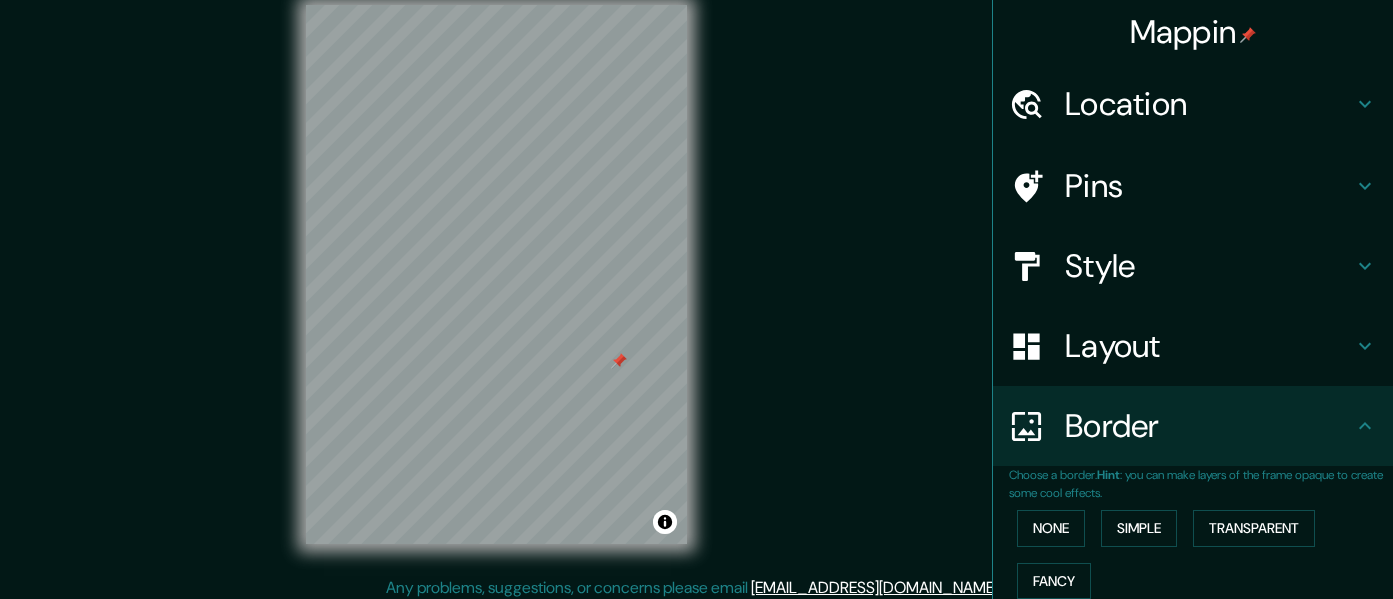 scroll, scrollTop: 0, scrollLeft: 0, axis: both 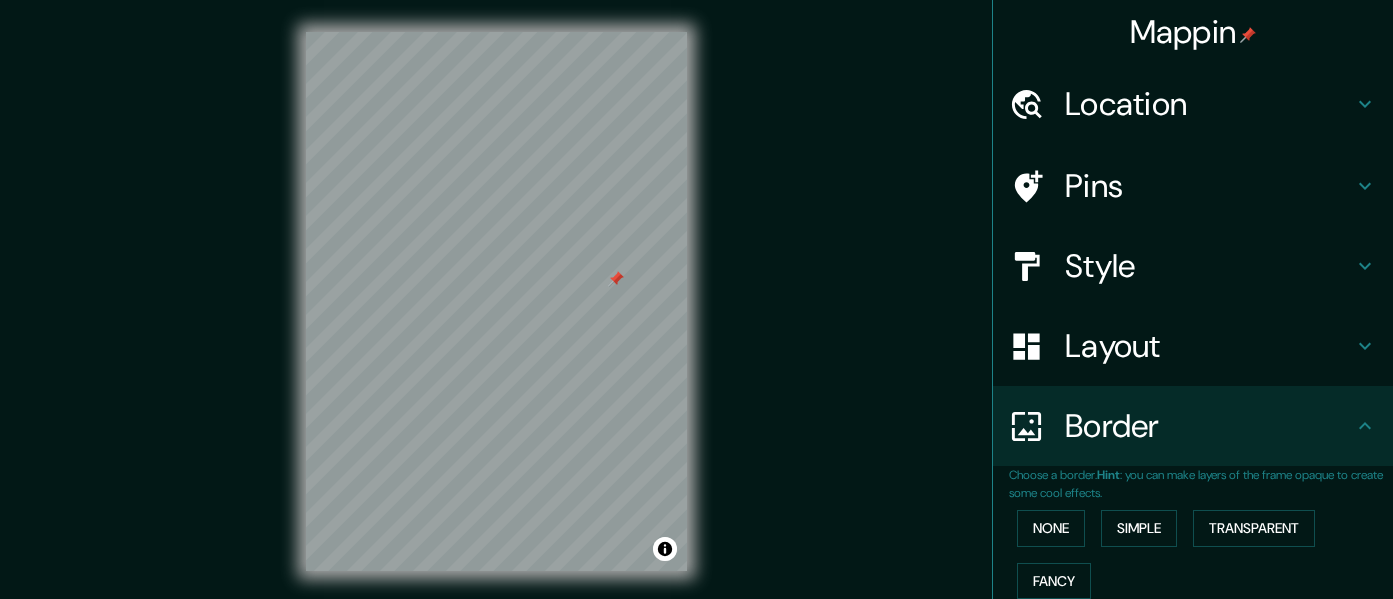 click on "Pins" at bounding box center (1209, 186) 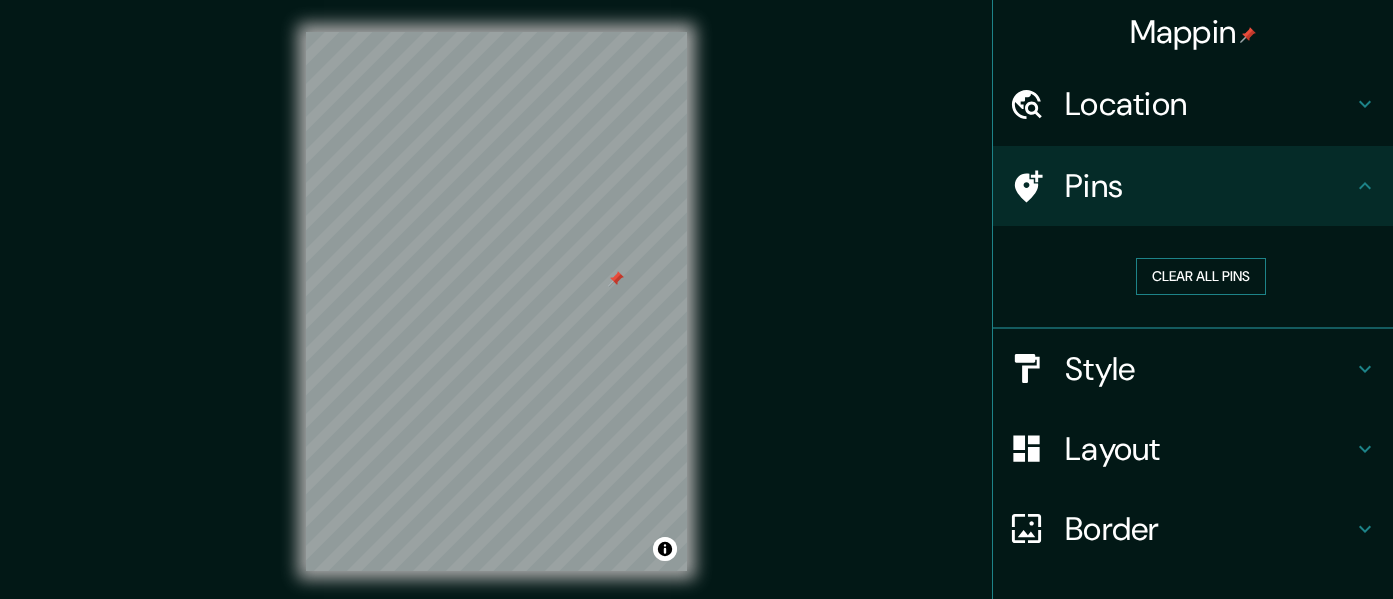 click on "Clear all pins" at bounding box center (1201, 276) 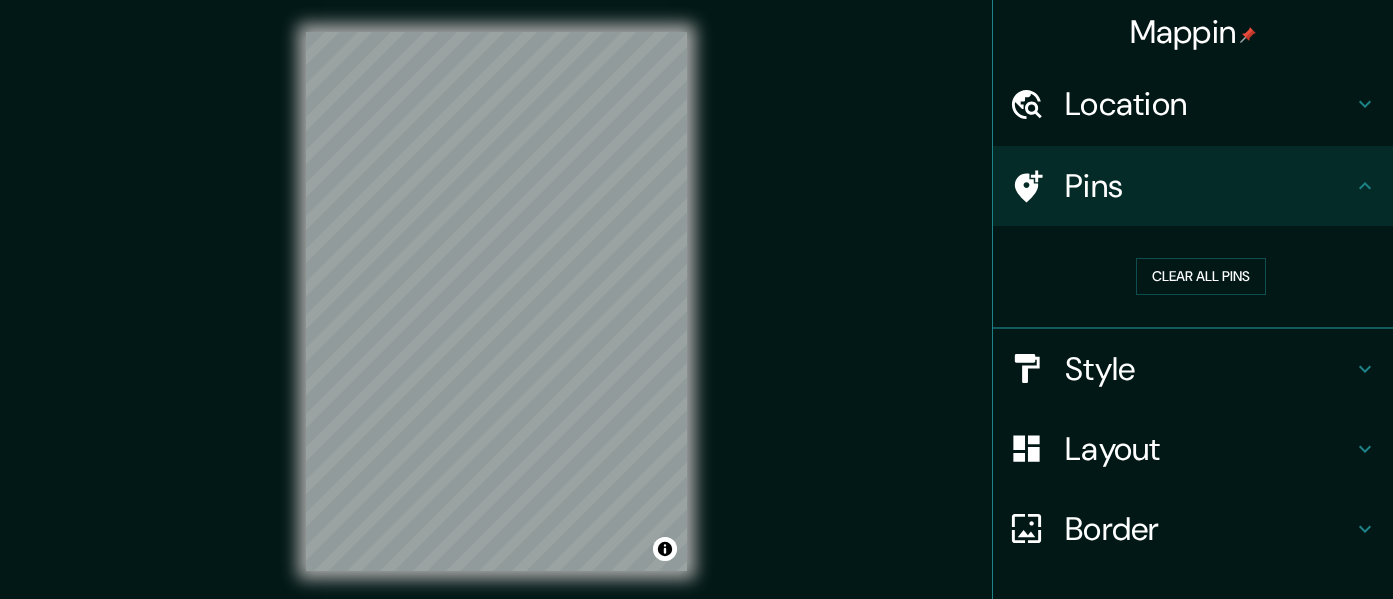 click on "Style" at bounding box center [1209, 369] 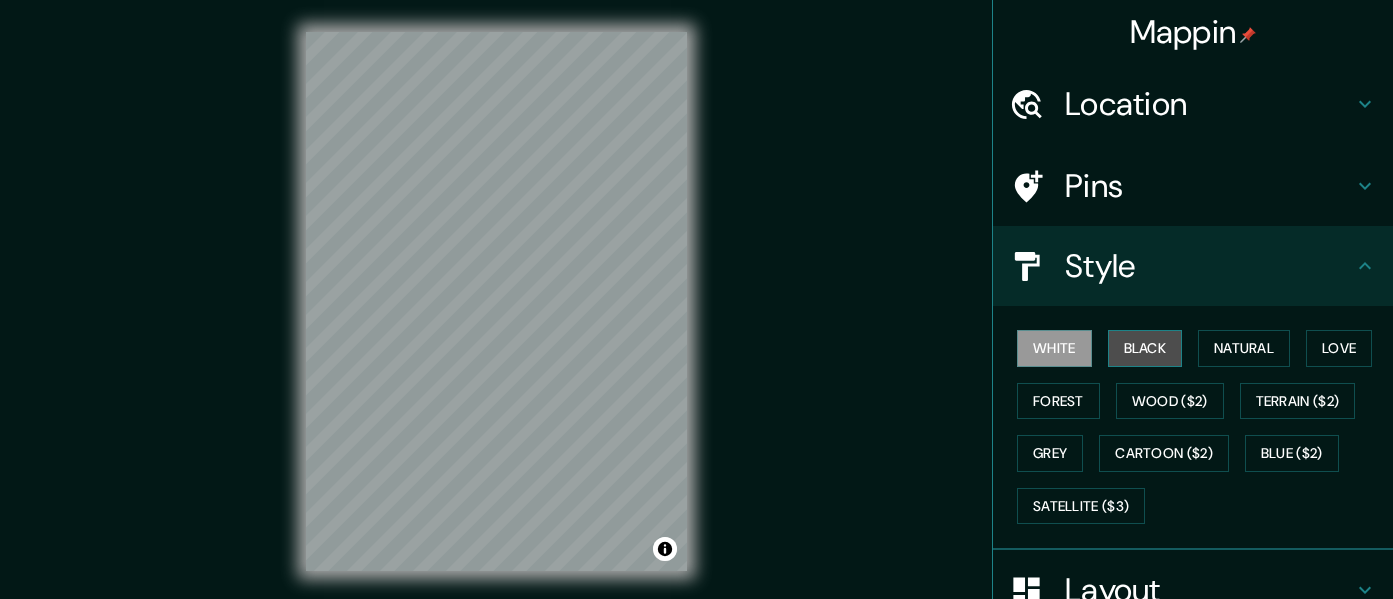 click on "Black" at bounding box center (1145, 348) 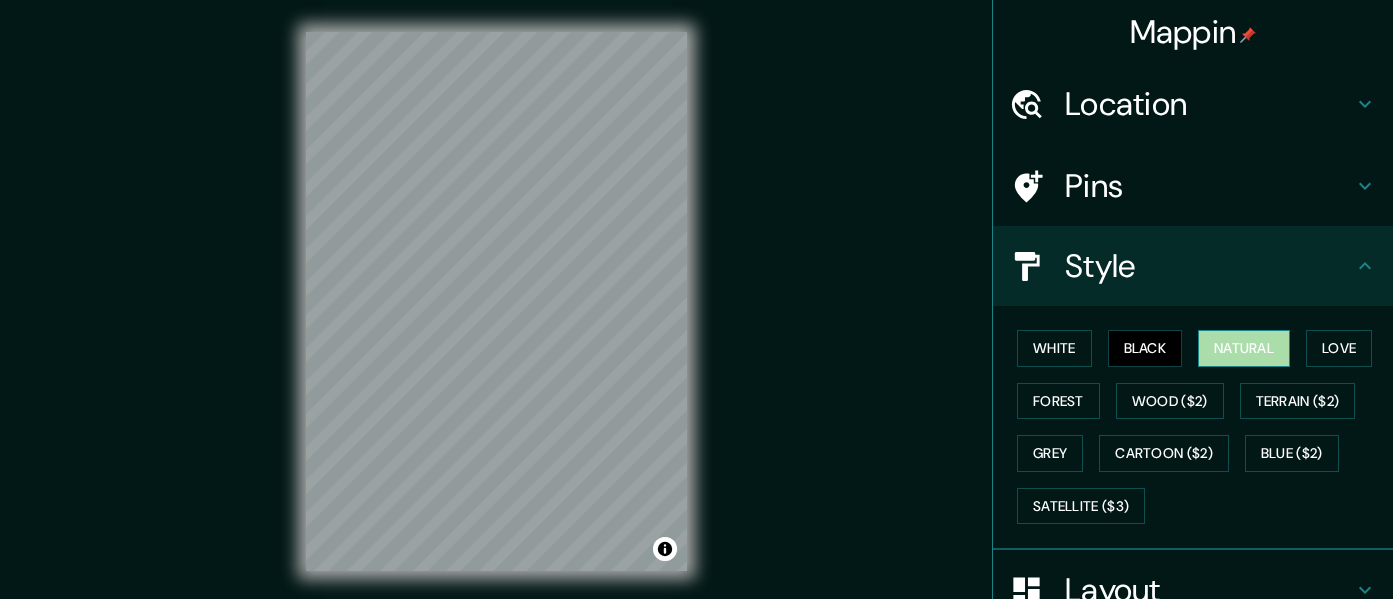 click on "Natural" at bounding box center (1244, 348) 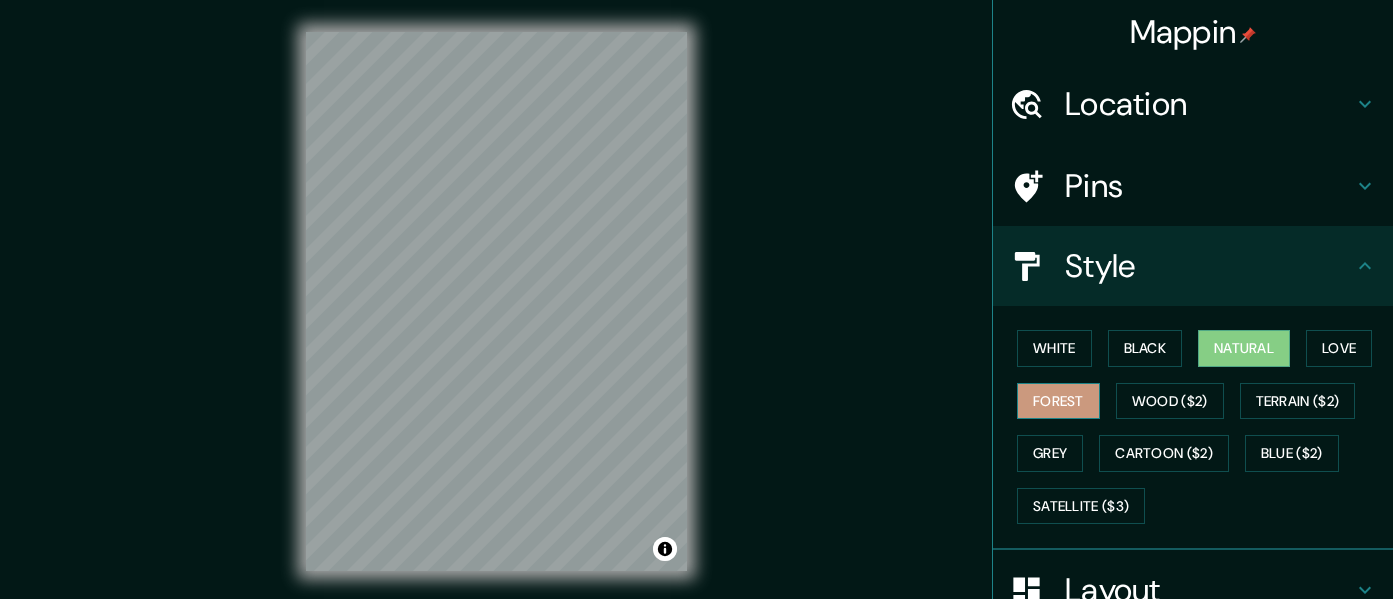 click on "Forest" at bounding box center (1058, 401) 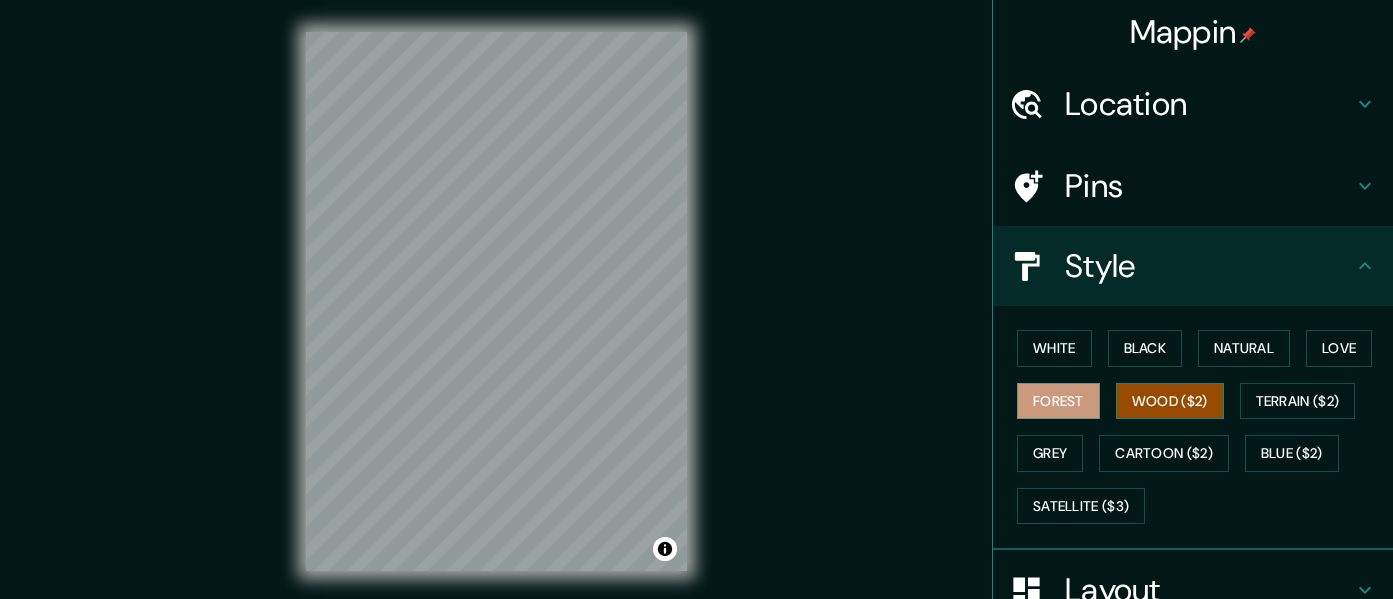 click on "Wood ($2)" at bounding box center (1170, 401) 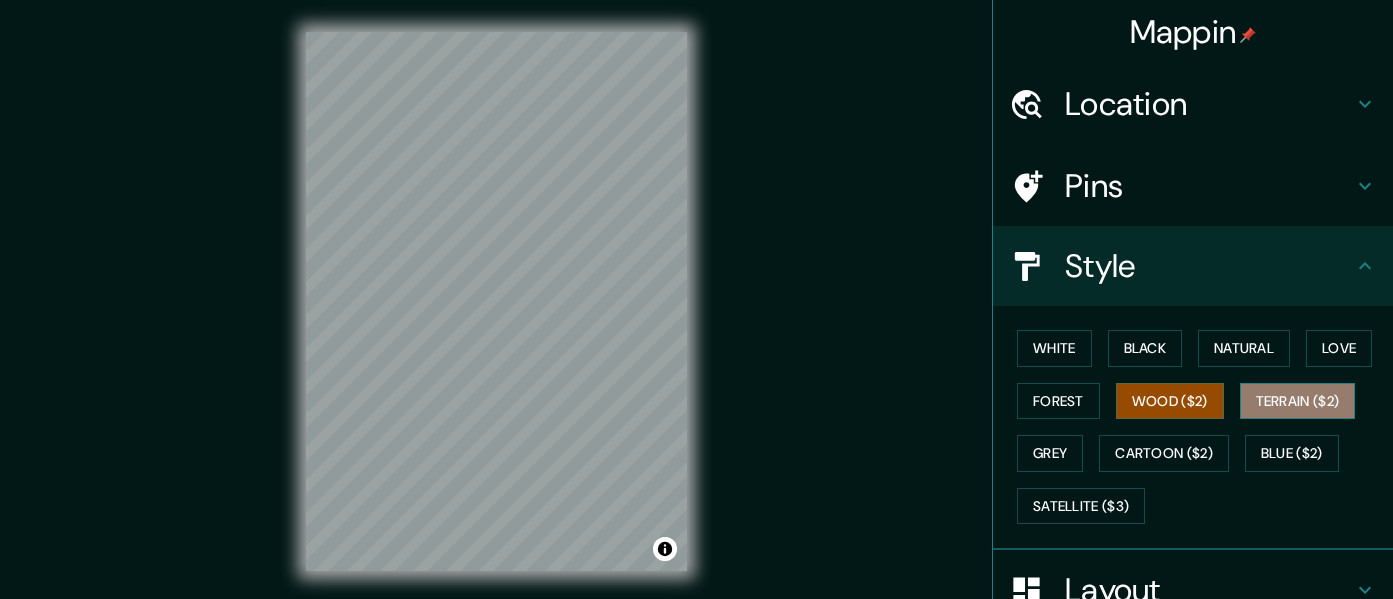 click on "Terrain ($2)" at bounding box center (1298, 401) 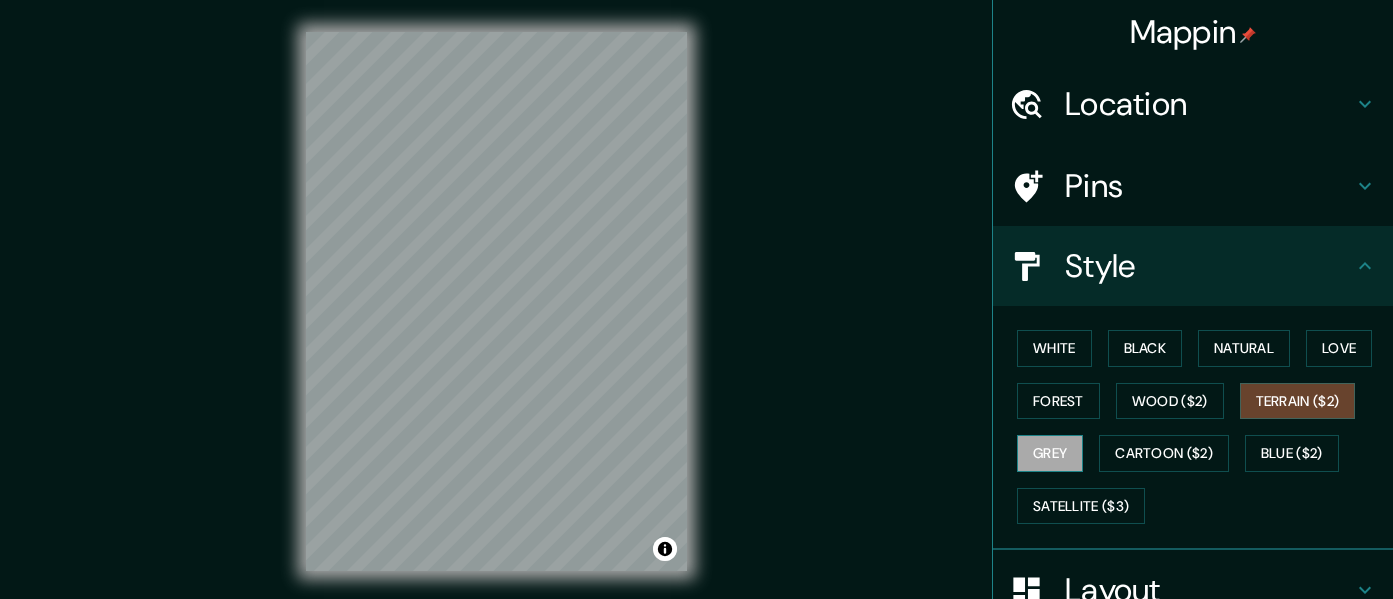 click on "Grey" at bounding box center [1050, 453] 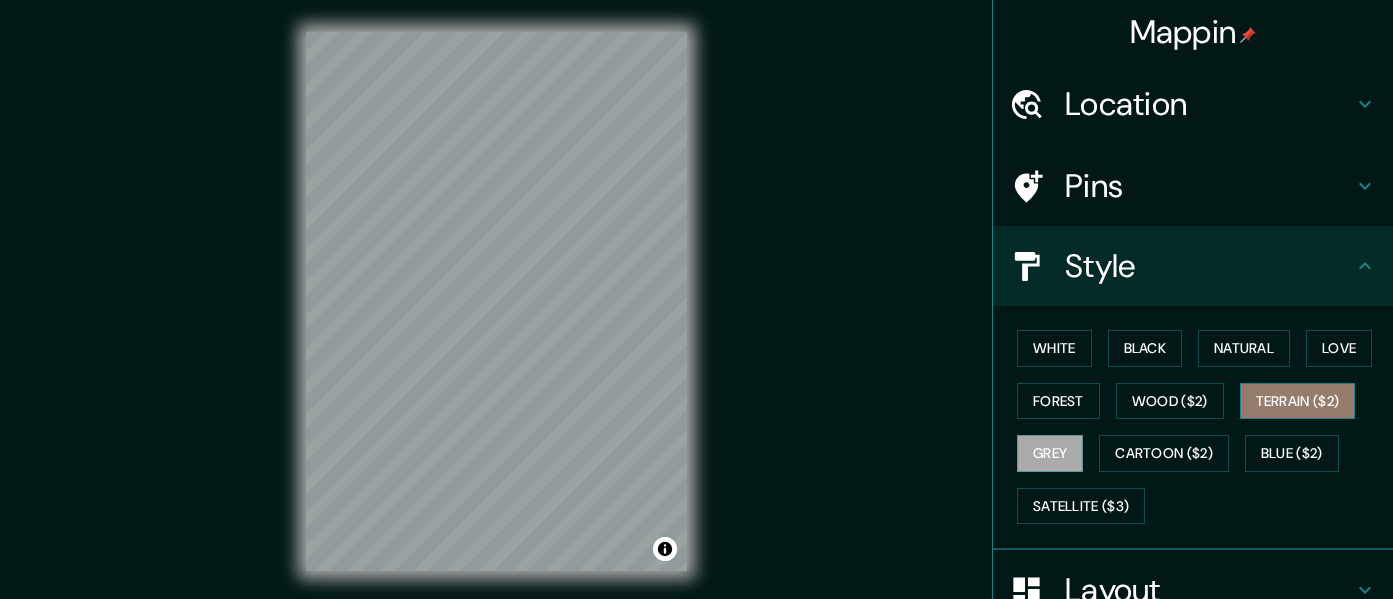 click on "Terrain ($2)" at bounding box center [1298, 401] 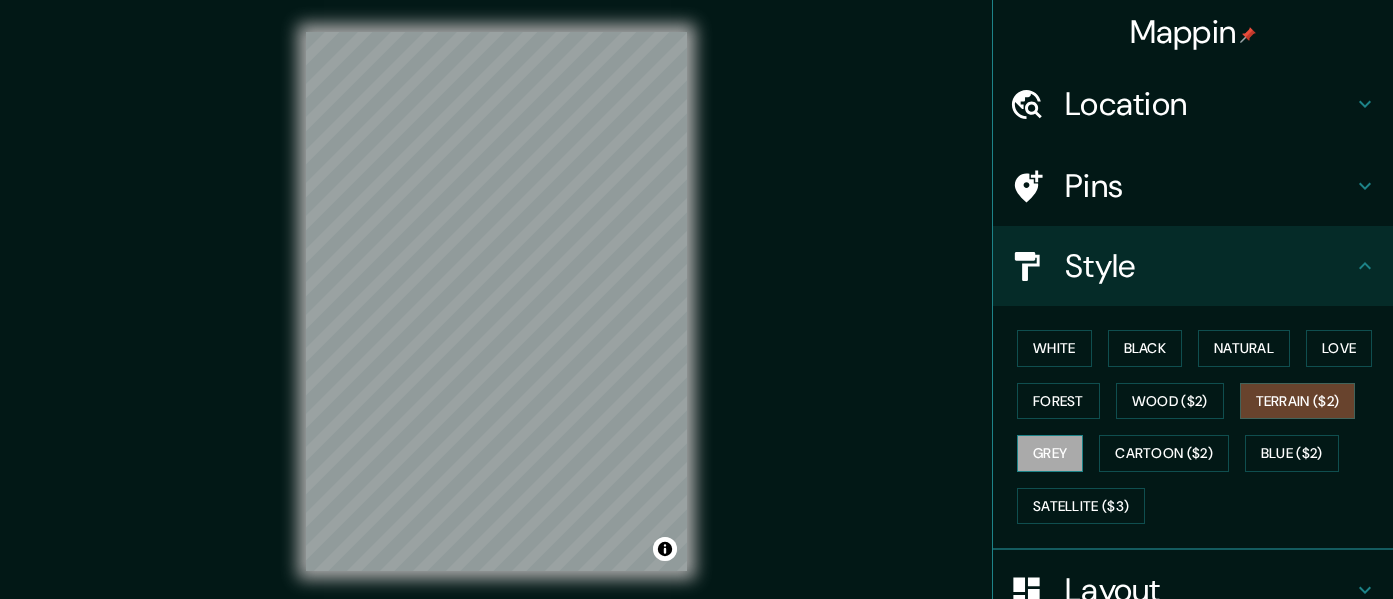 click on "Grey" at bounding box center (1050, 453) 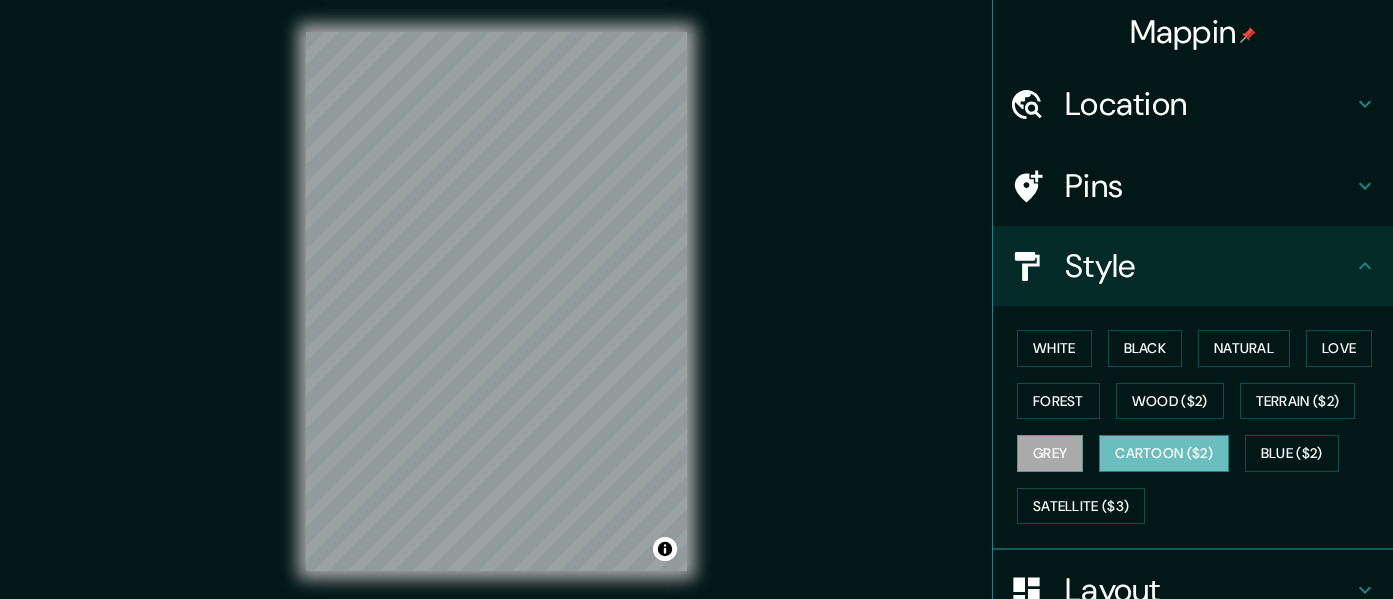click on "Cartoon ($2)" at bounding box center [1164, 453] 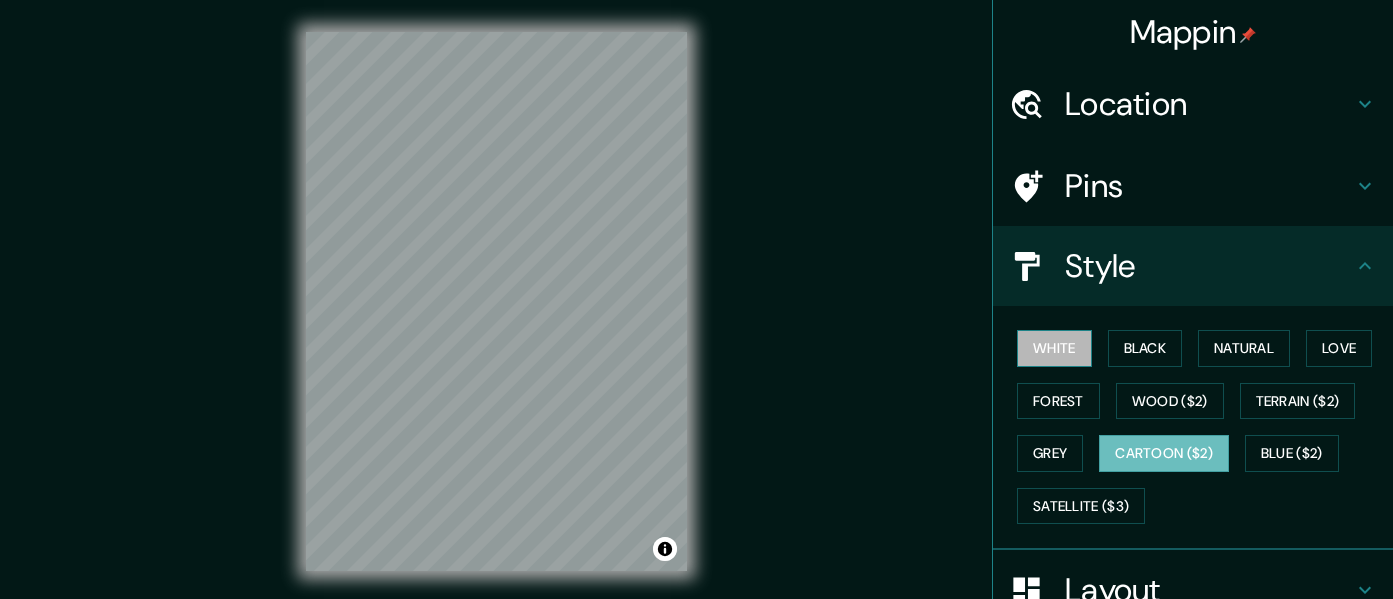 click on "White" at bounding box center (1054, 348) 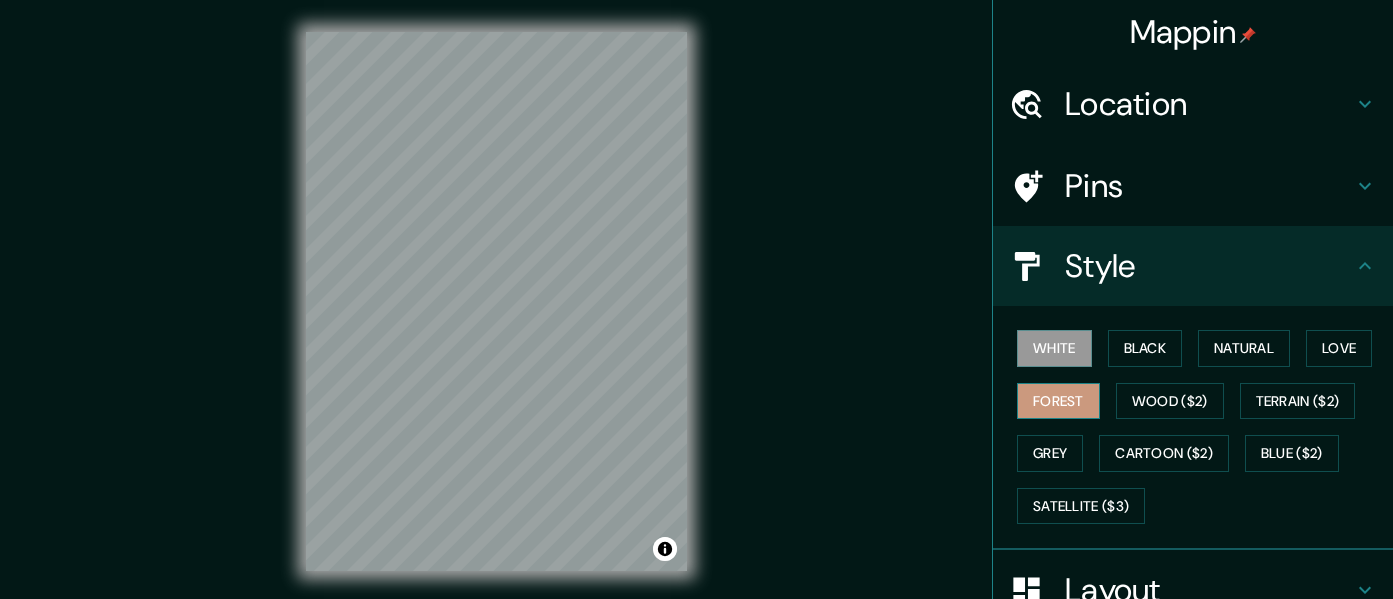 click on "Forest" at bounding box center [1058, 401] 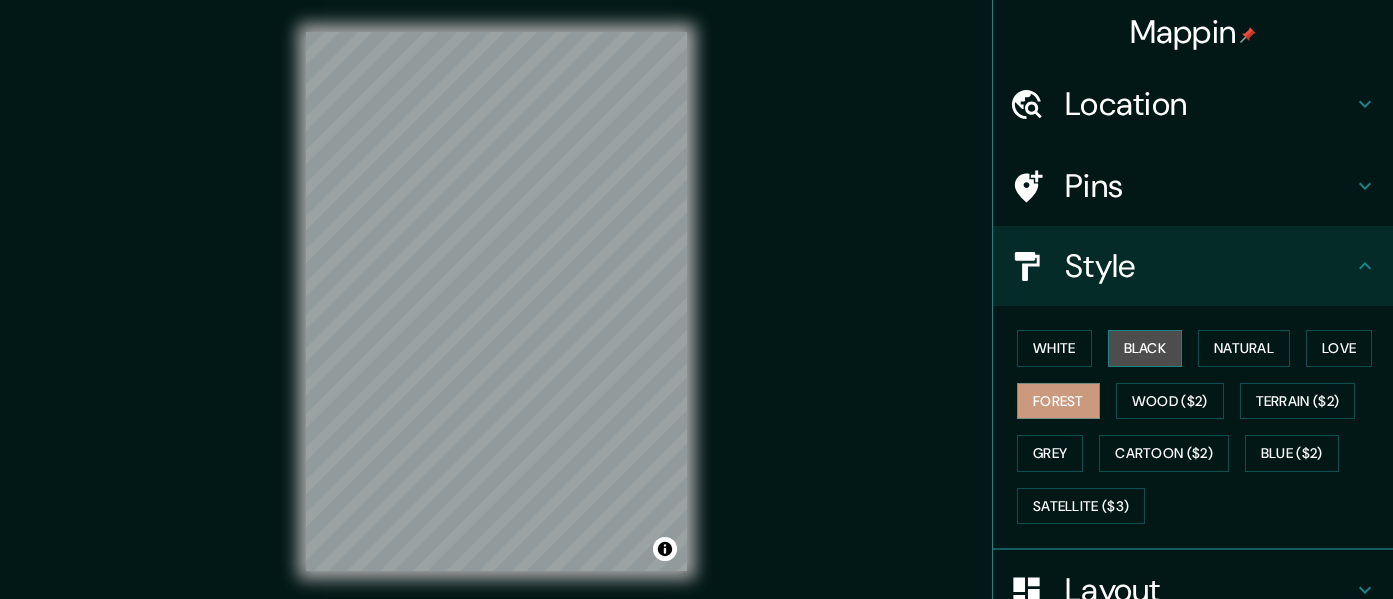 click on "Black" at bounding box center [1145, 348] 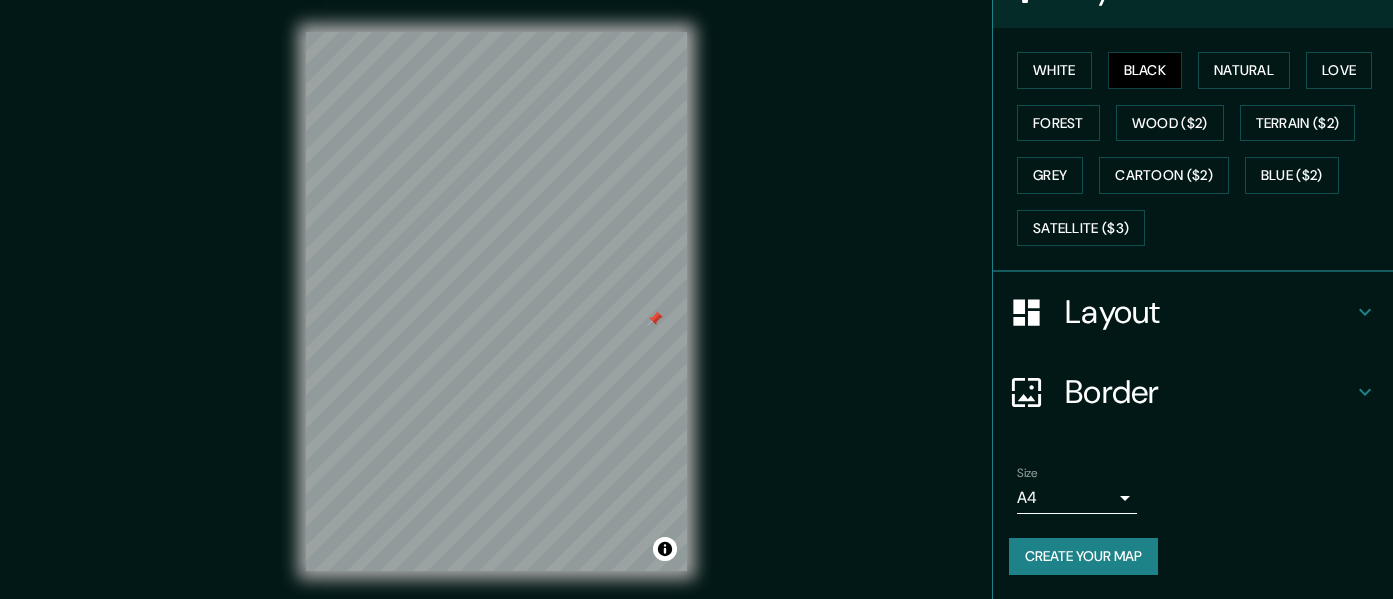 click on "Border" at bounding box center (1209, 392) 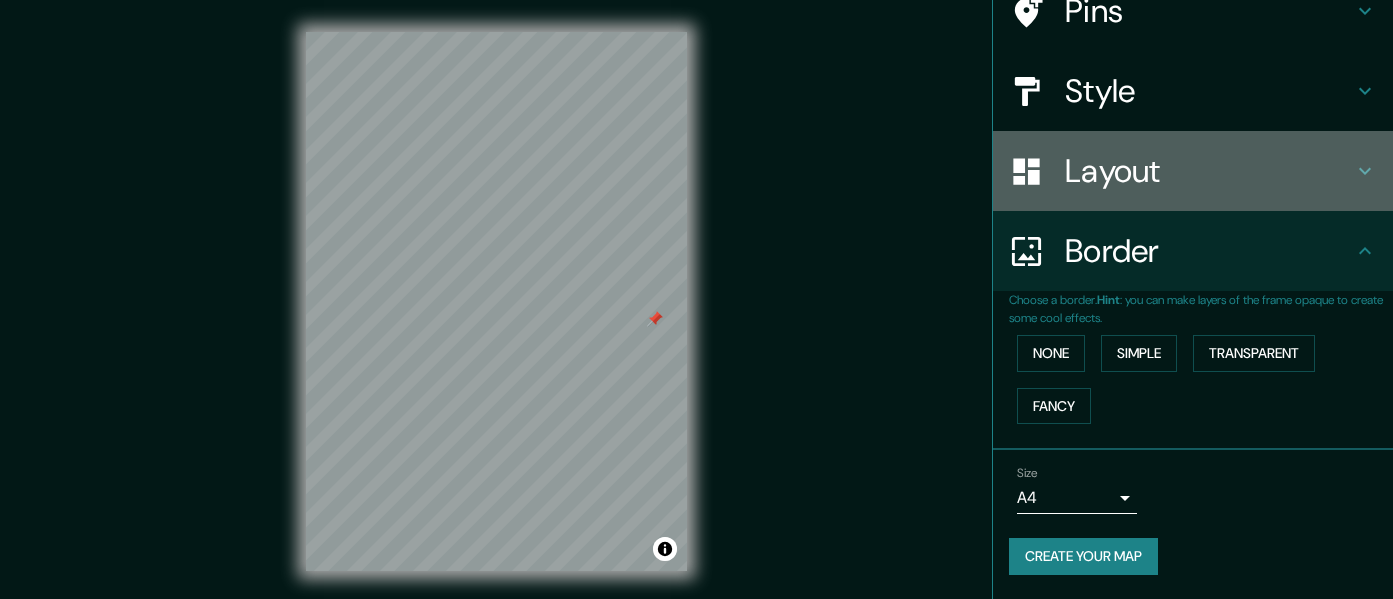 click on "Layout" at bounding box center (1209, 171) 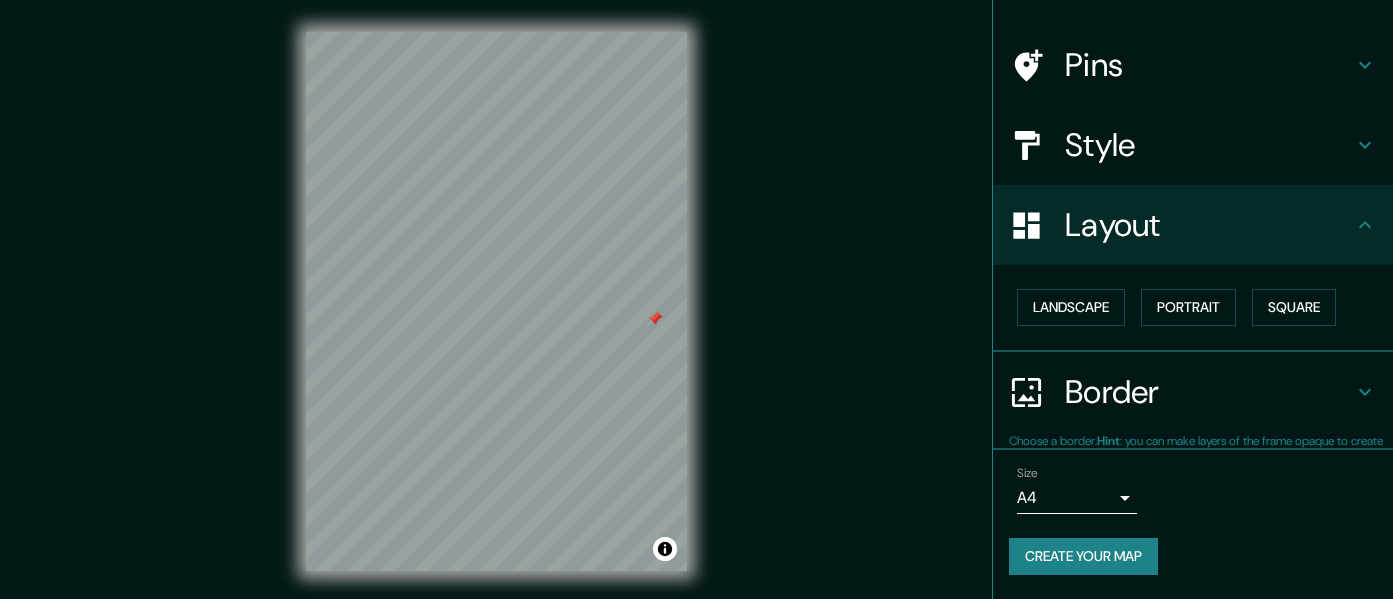 scroll, scrollTop: 120, scrollLeft: 0, axis: vertical 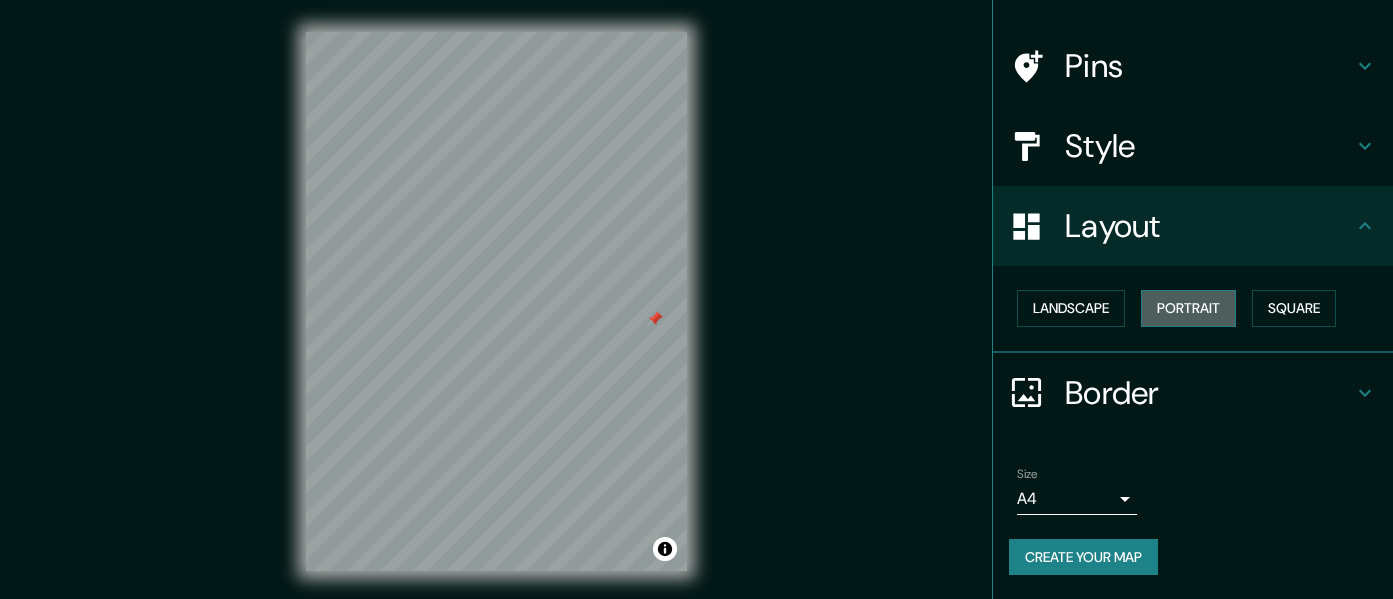 click on "Portrait" at bounding box center (1188, 308) 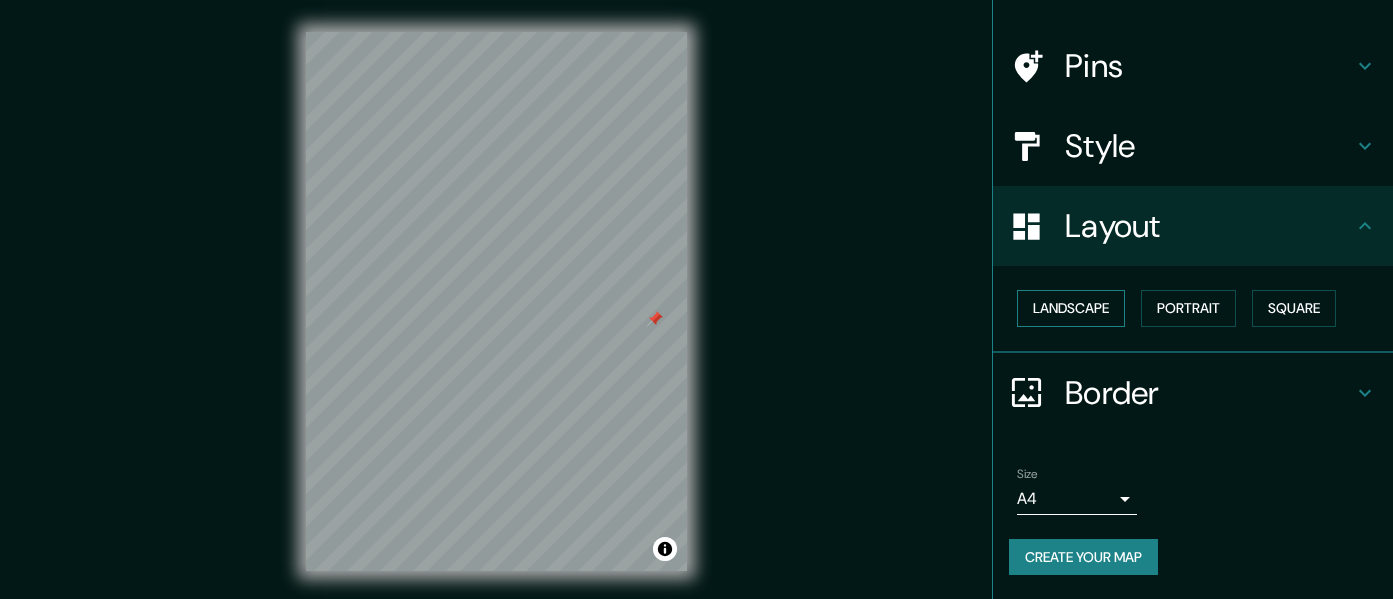 click on "Landscape" at bounding box center (1071, 308) 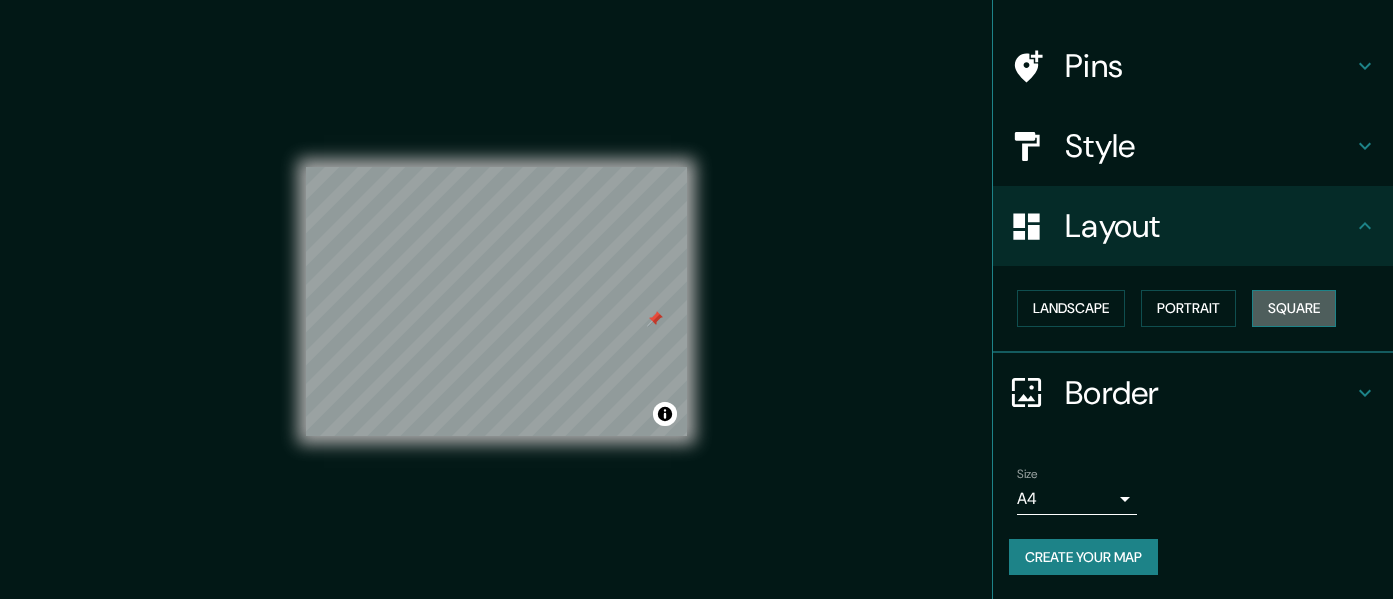 click on "Square" at bounding box center [1294, 308] 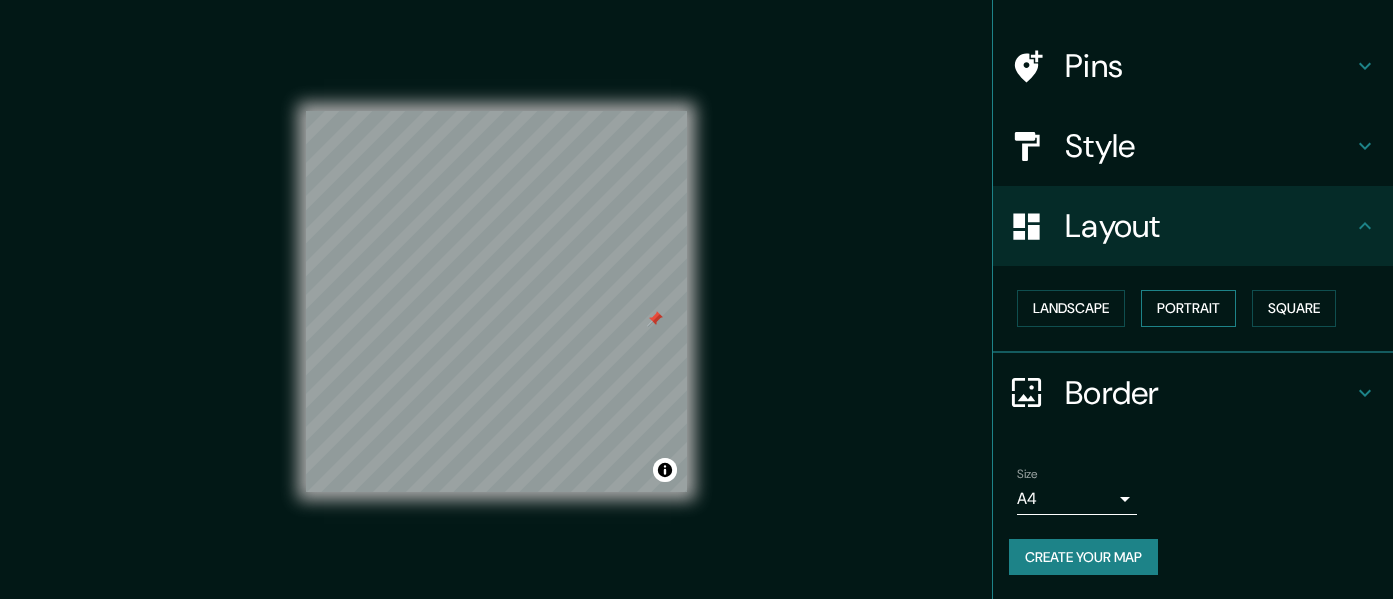 click on "Portrait" at bounding box center (1188, 308) 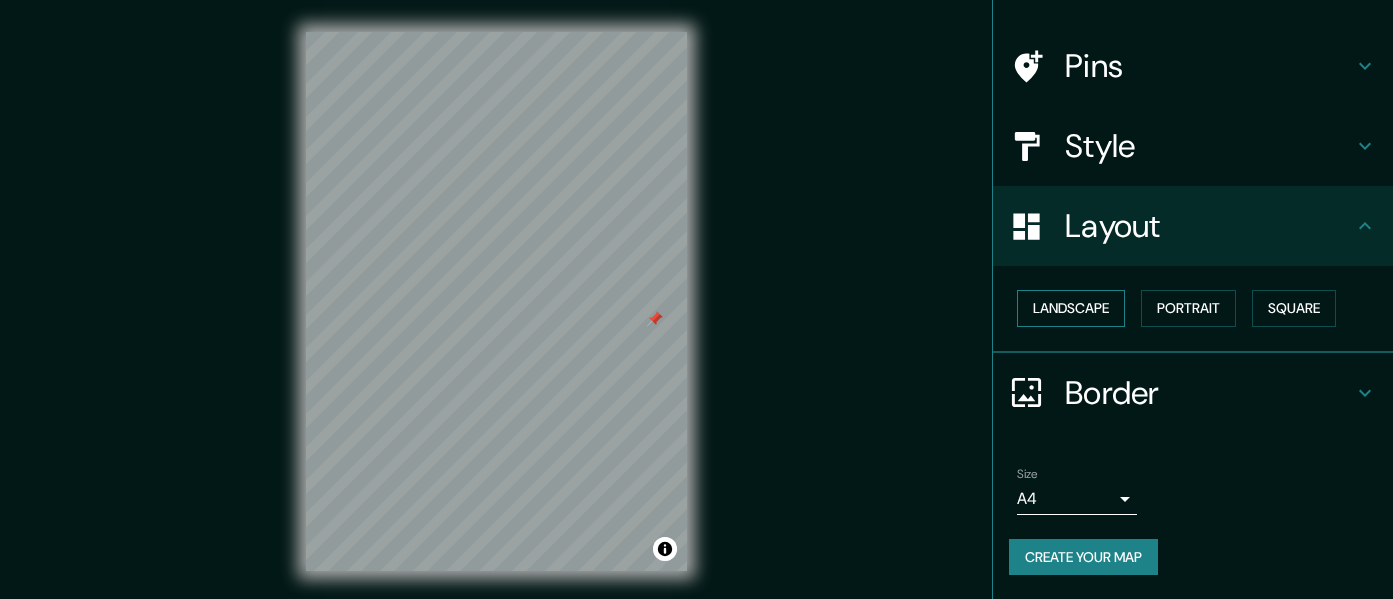 click on "Landscape" at bounding box center [1071, 308] 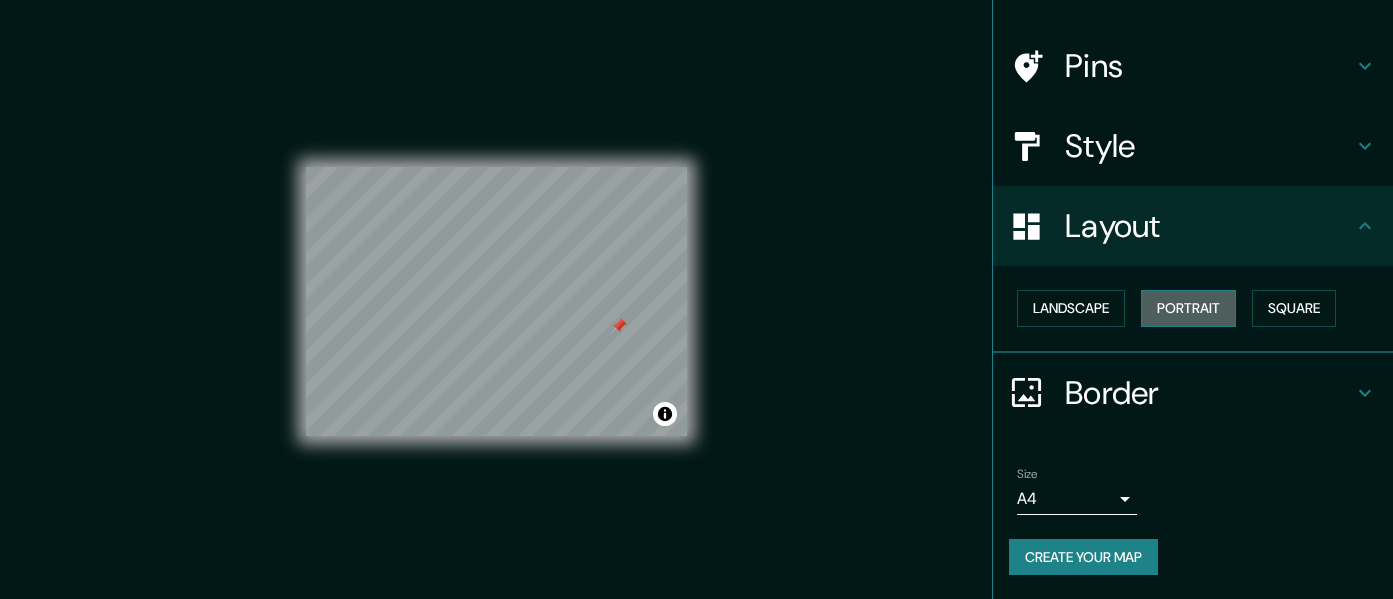 drag, startPoint x: 1159, startPoint y: 317, endPoint x: 1225, endPoint y: 317, distance: 66 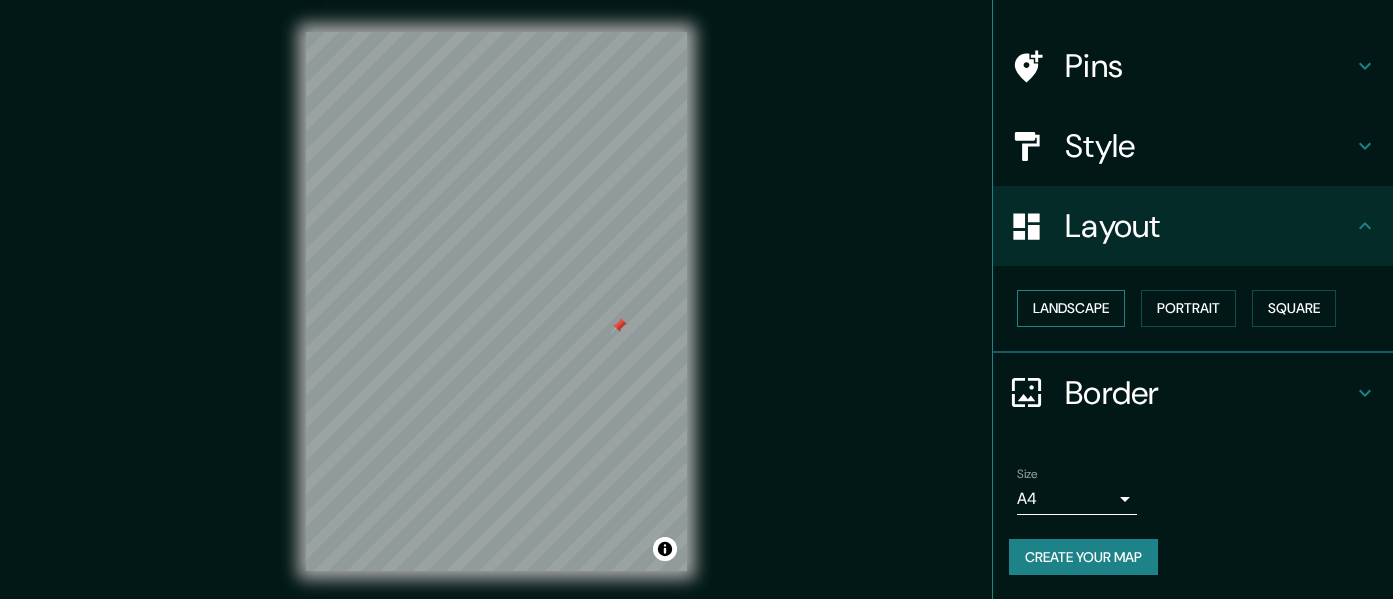 click on "Landscape" at bounding box center [1071, 308] 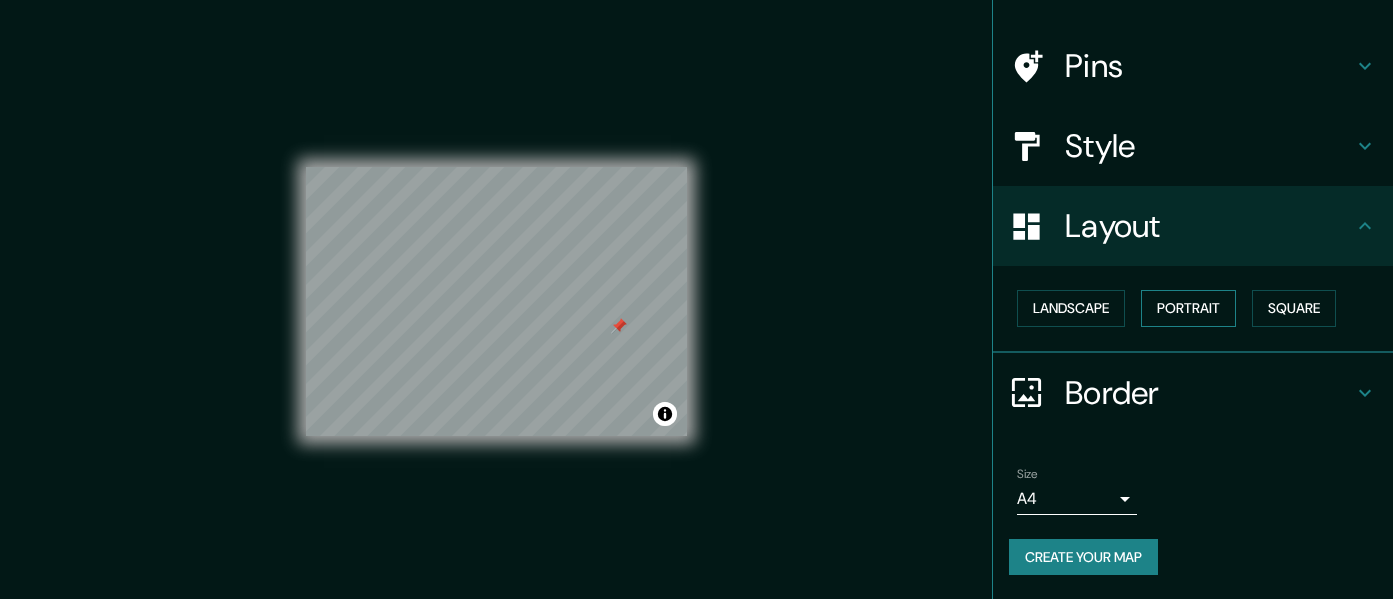 click on "Portrait" at bounding box center [1188, 308] 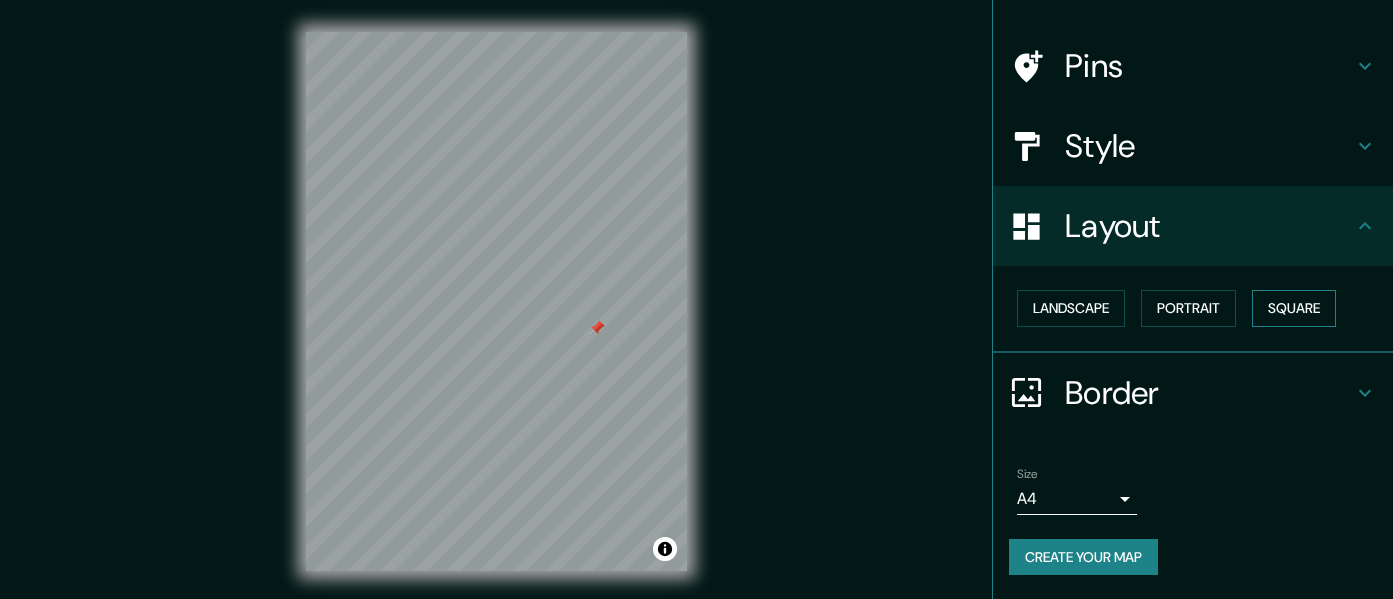 click on "Square" at bounding box center [1294, 308] 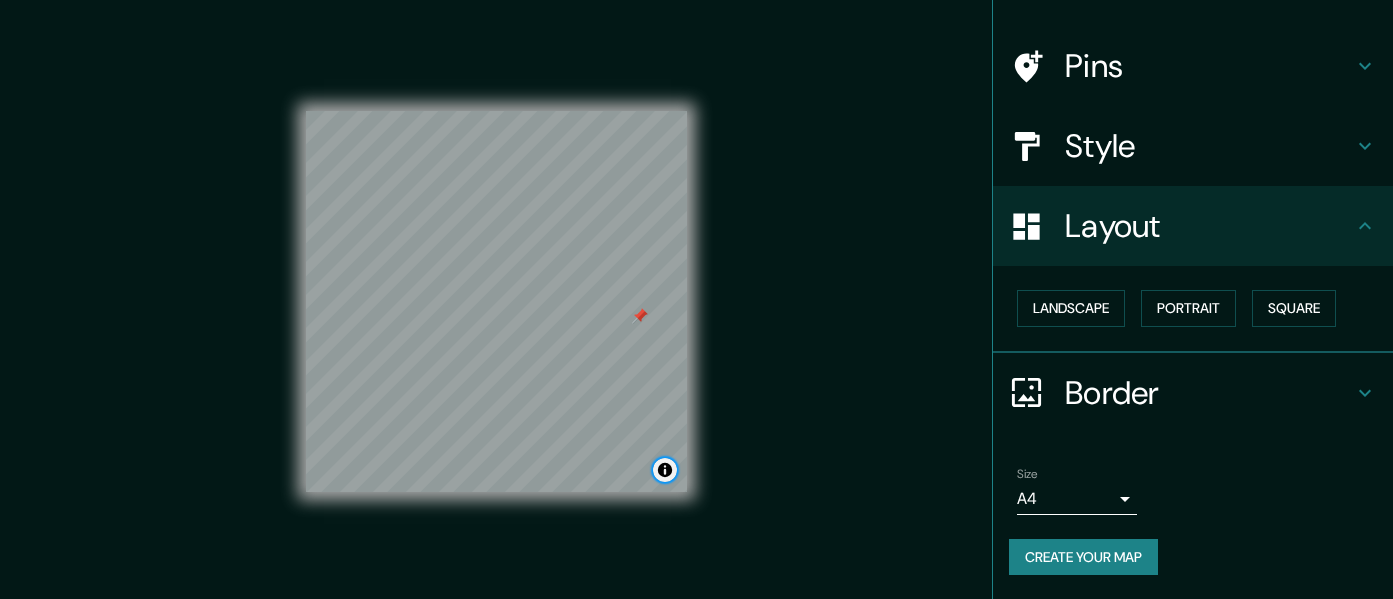 click at bounding box center [665, 470] 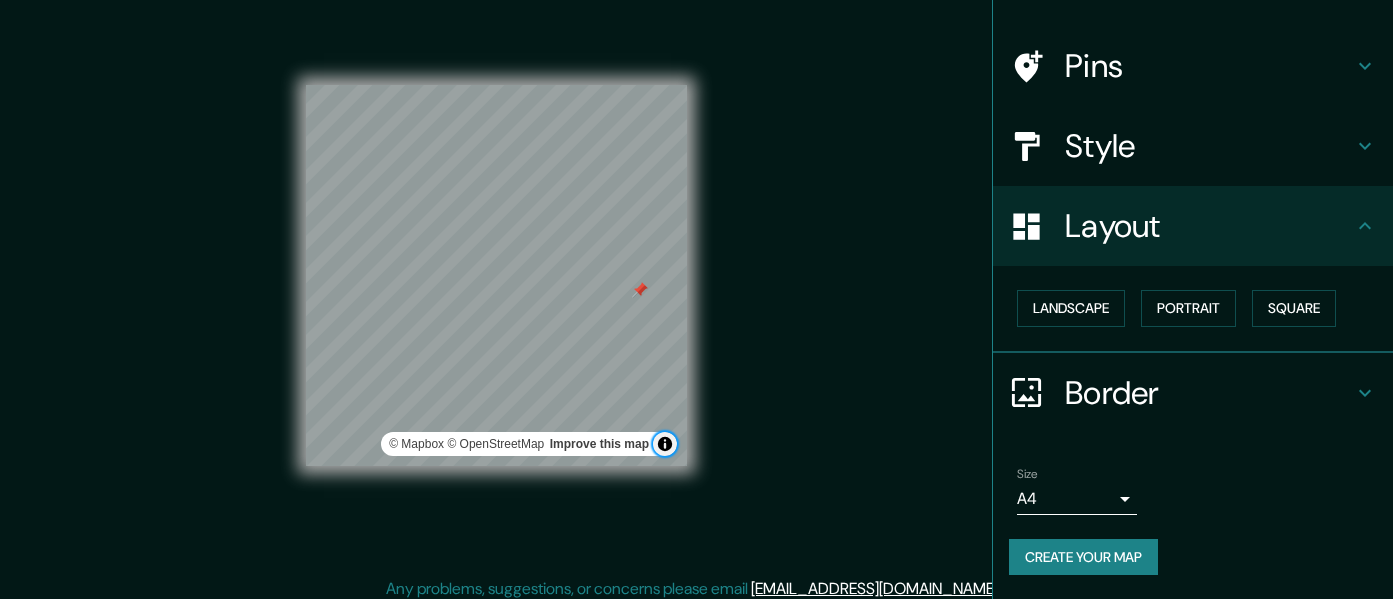 scroll, scrollTop: 36, scrollLeft: 0, axis: vertical 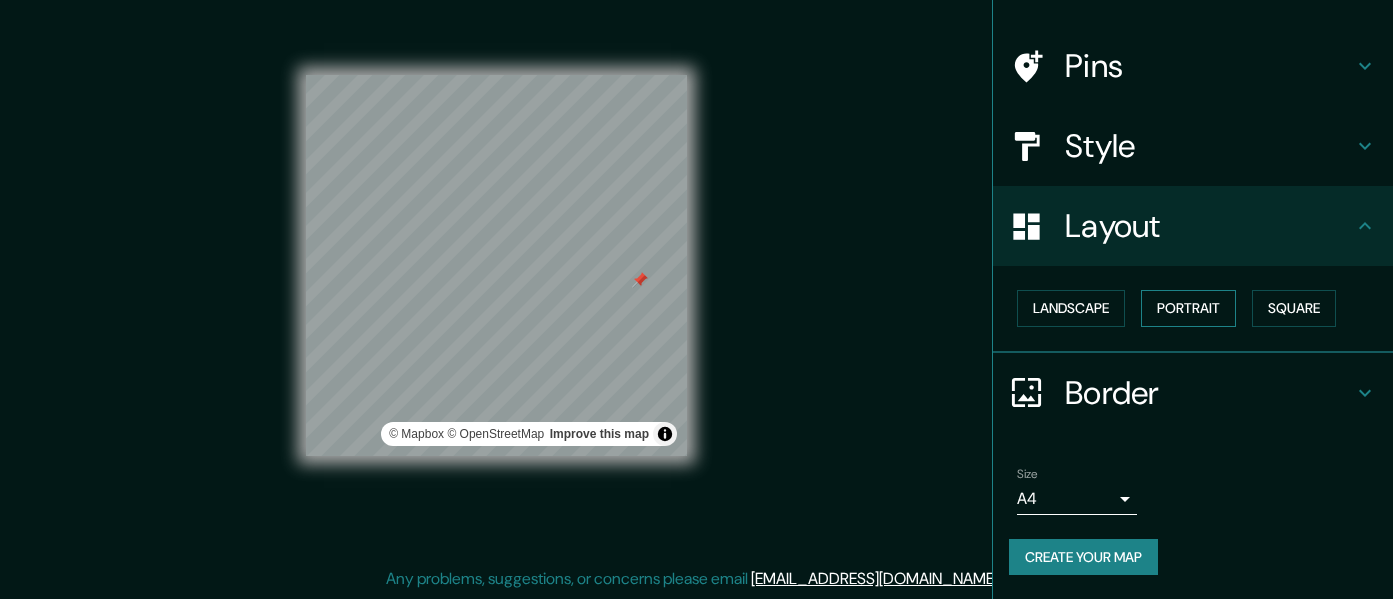 click on "Portrait" at bounding box center (1188, 308) 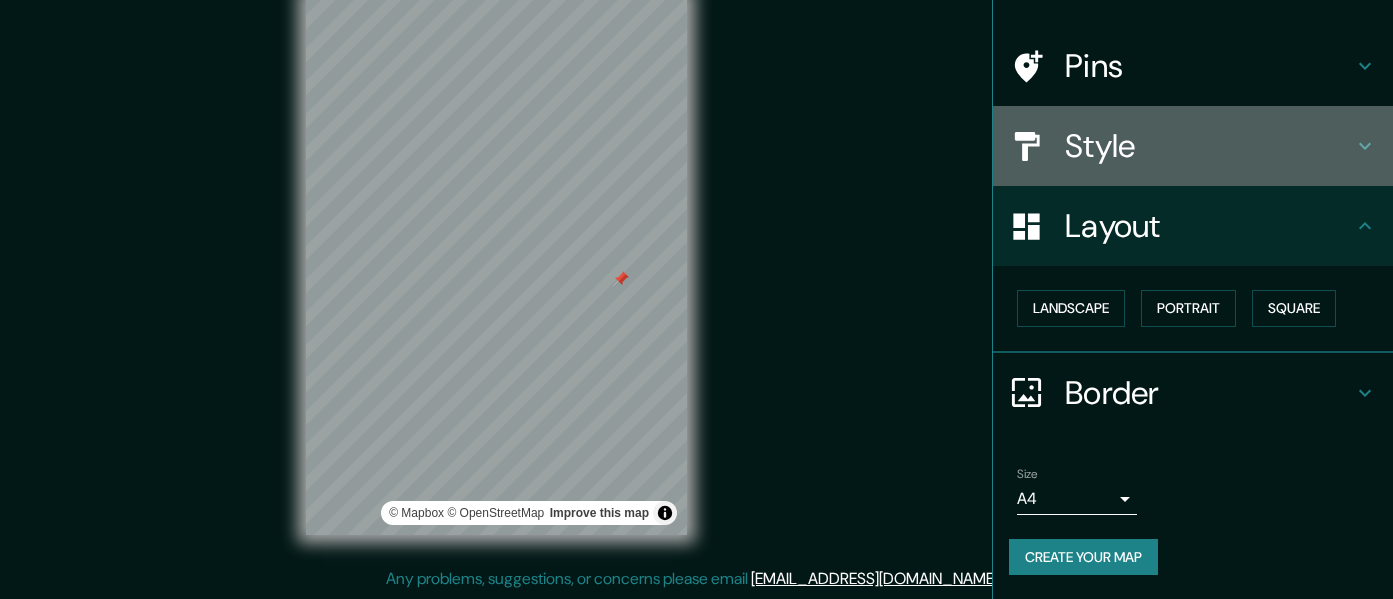 click on "Style" at bounding box center (1209, 146) 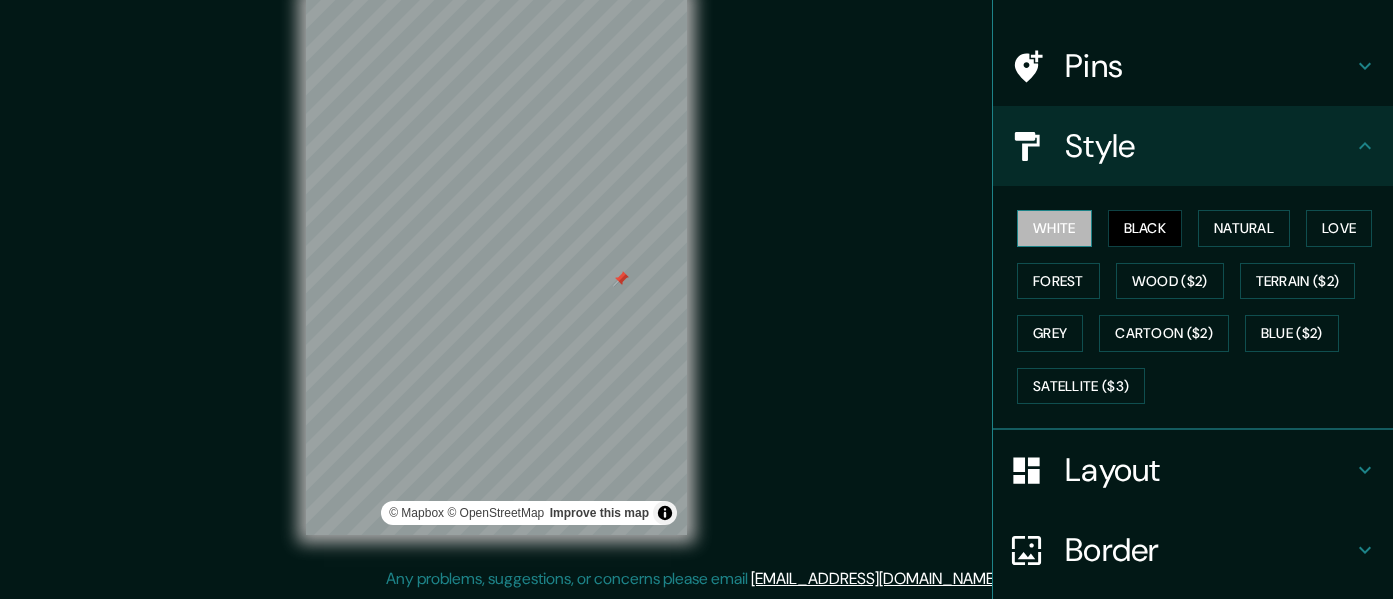 click on "White" at bounding box center (1054, 228) 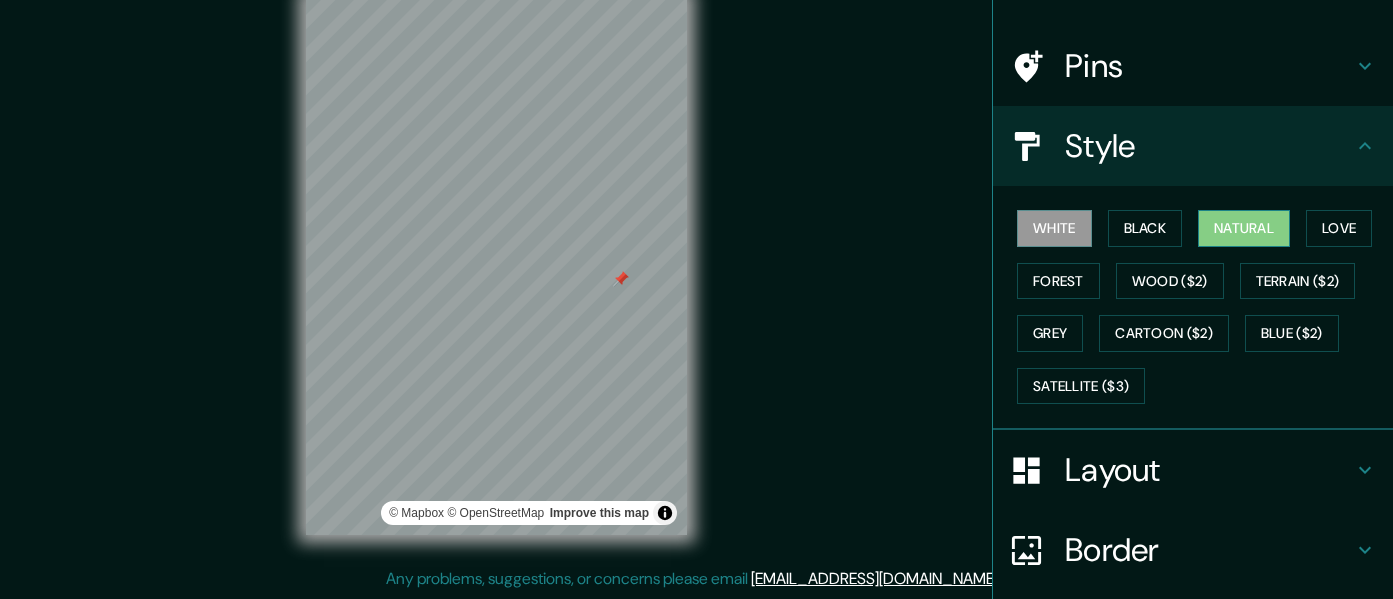 click on "Natural" at bounding box center [1244, 228] 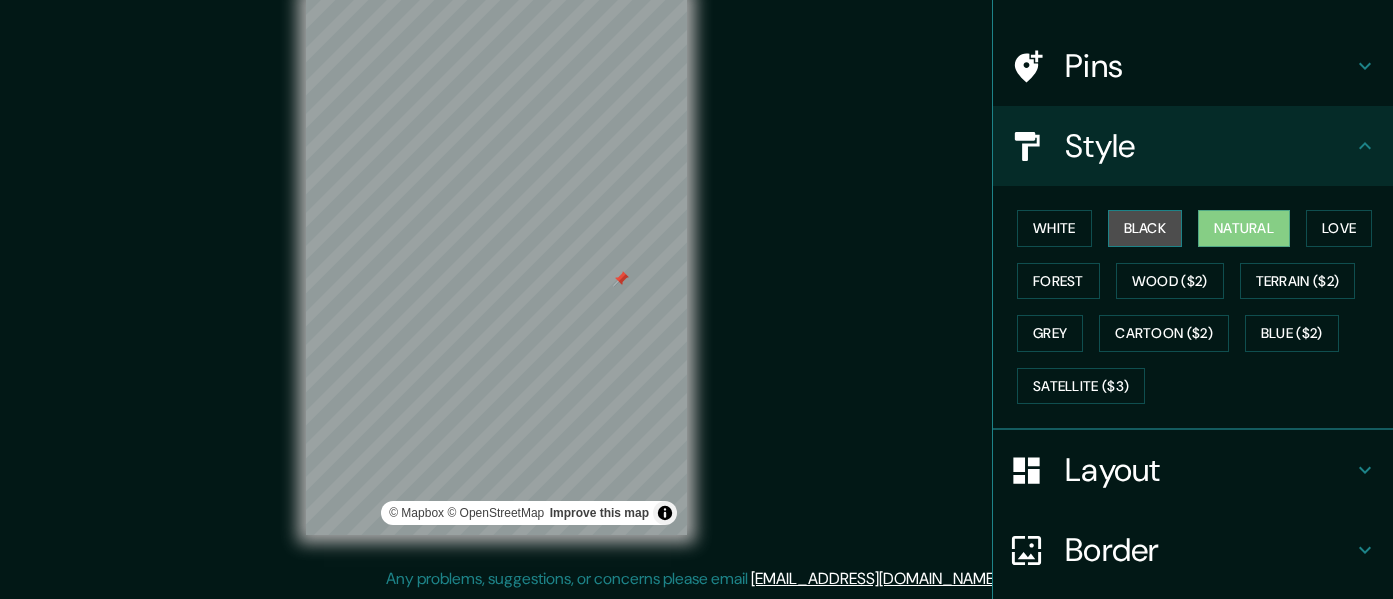 click on "Black" at bounding box center [1145, 228] 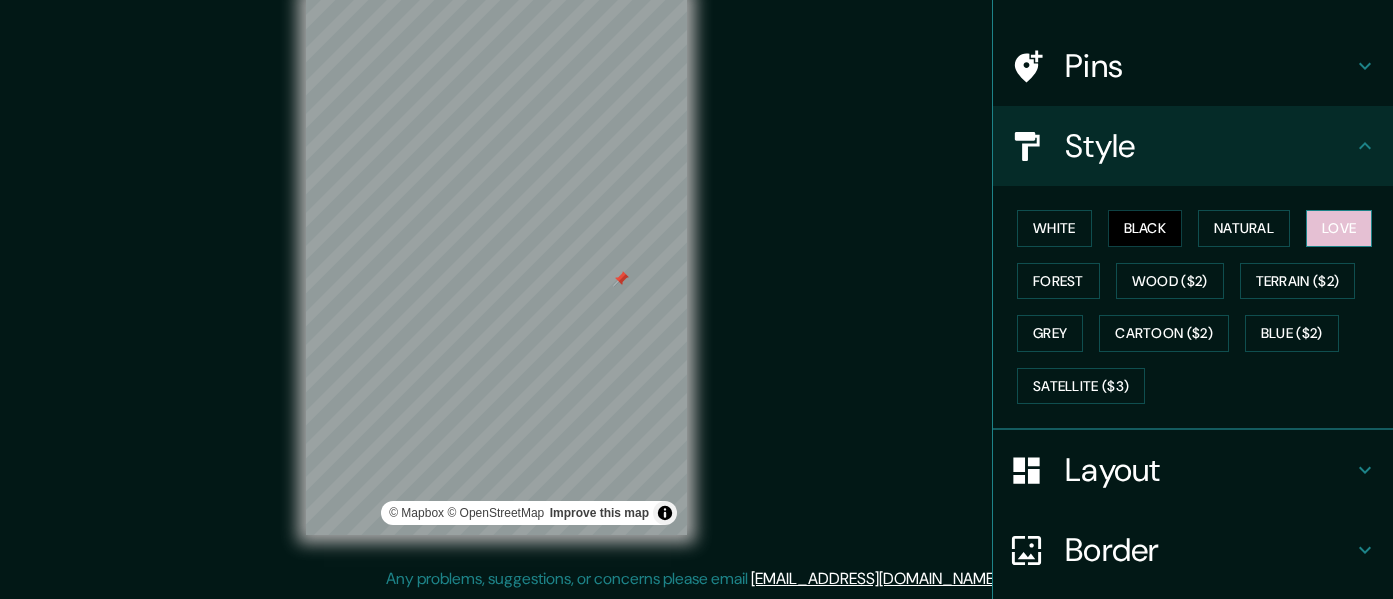 click on "Love" at bounding box center [1339, 228] 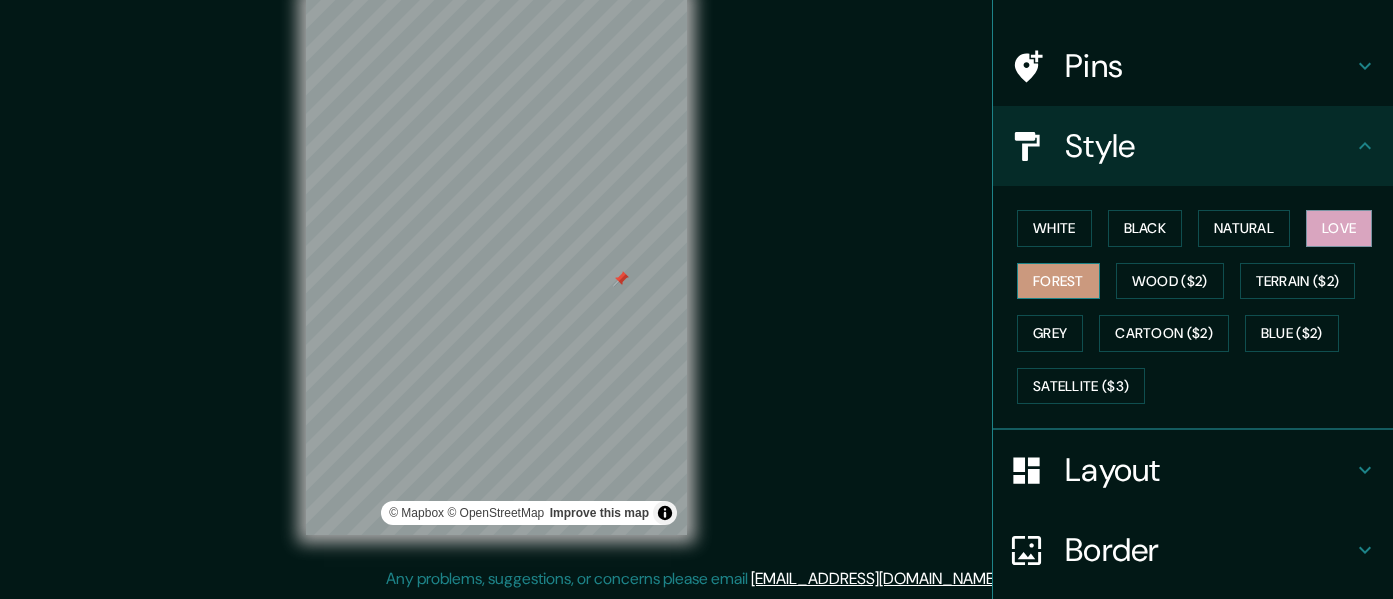 click on "Forest" at bounding box center (1058, 281) 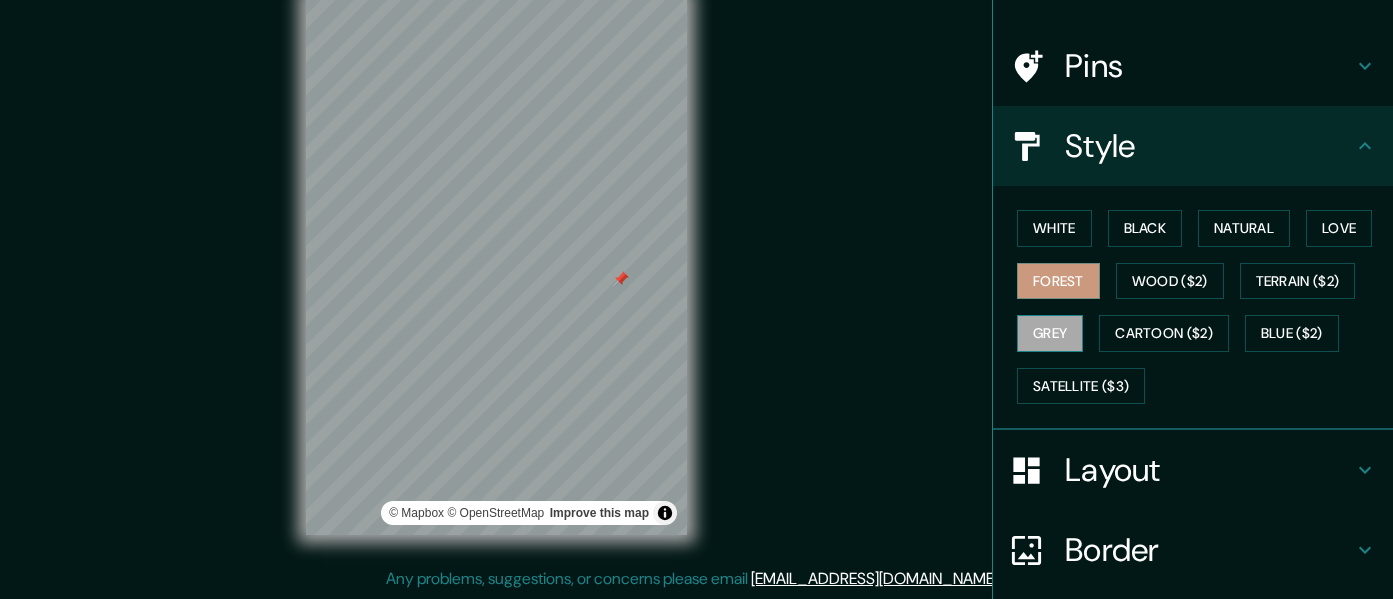 click on "Grey" at bounding box center [1050, 333] 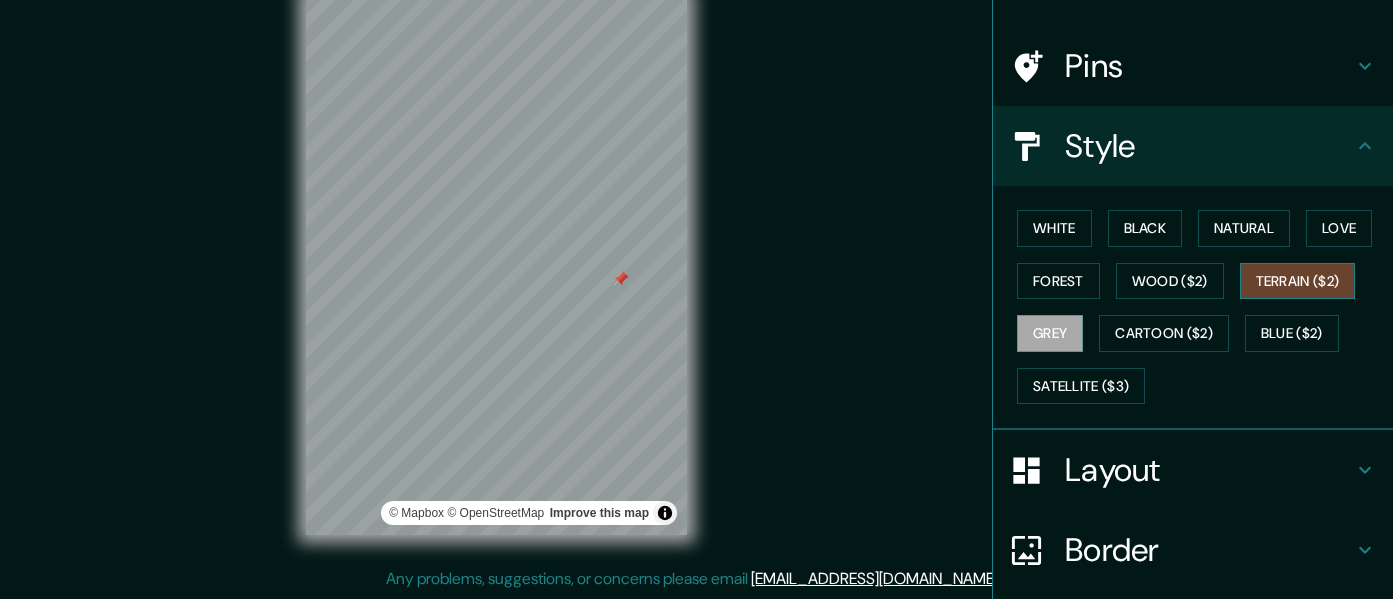 click on "Terrain ($2)" at bounding box center [1298, 281] 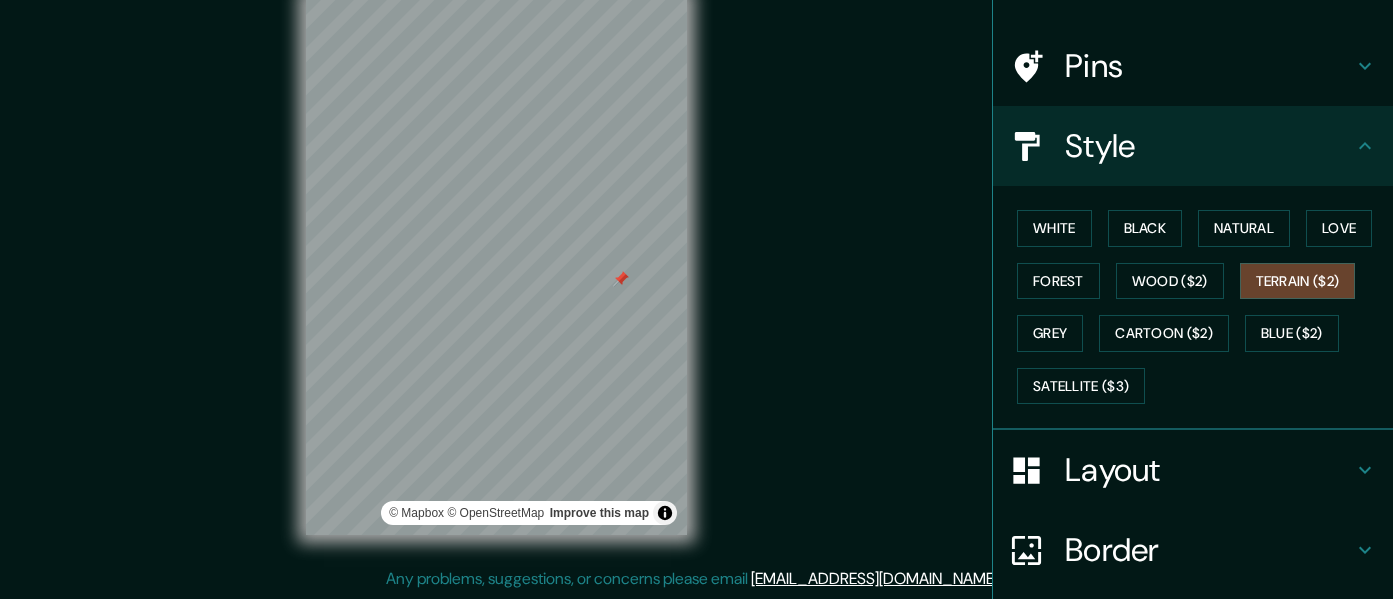 click on "White Black Natural Love Forest Wood ($2) Terrain ($2) Grey Cartoon ($2) Blue ($2) Satellite ($3)" at bounding box center [1201, 307] 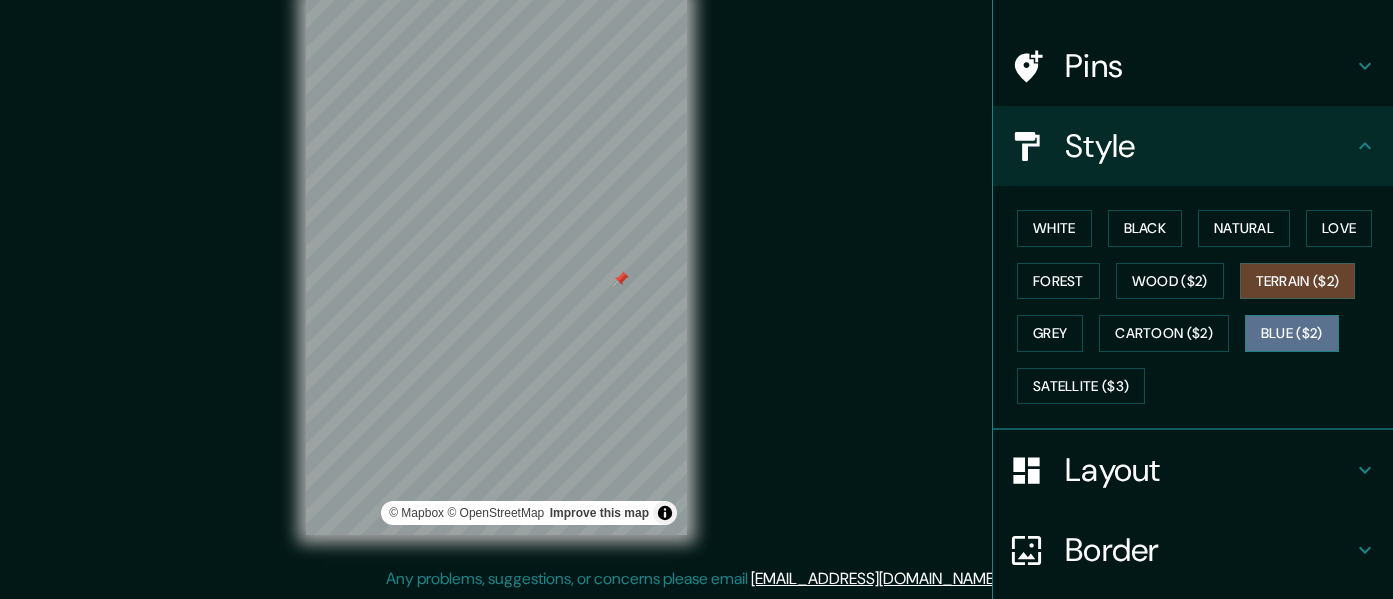 click on "Blue ($2)" at bounding box center (1292, 333) 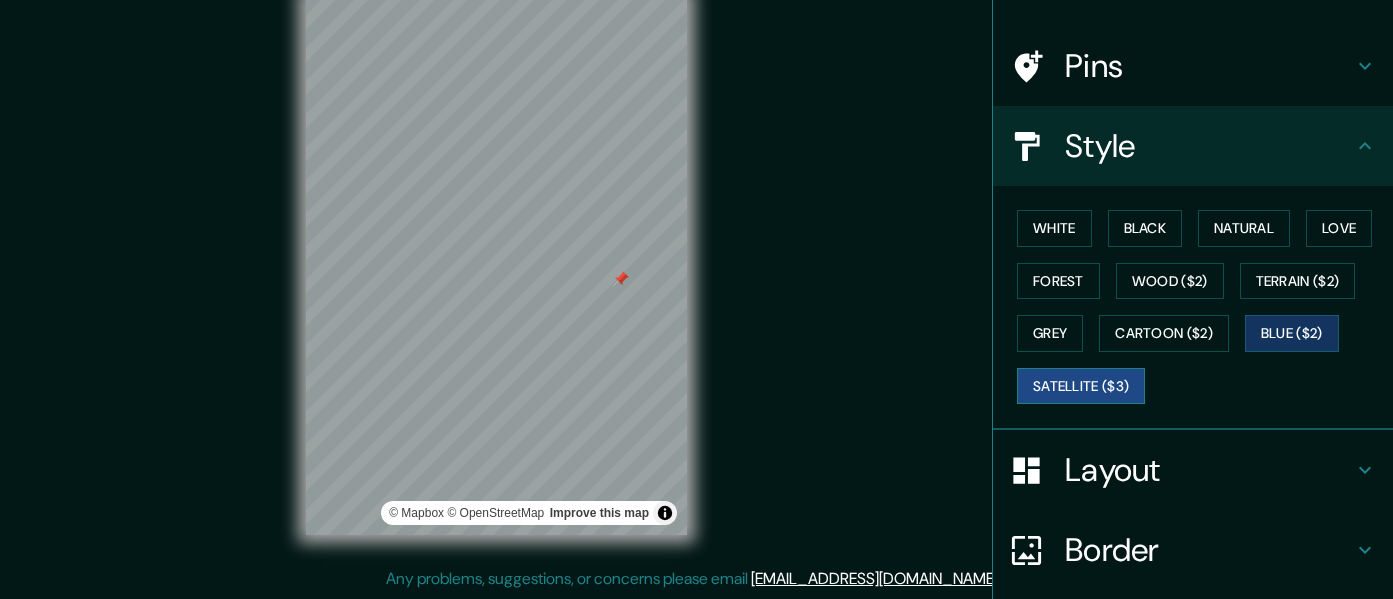 click on "Satellite ($3)" at bounding box center (1081, 386) 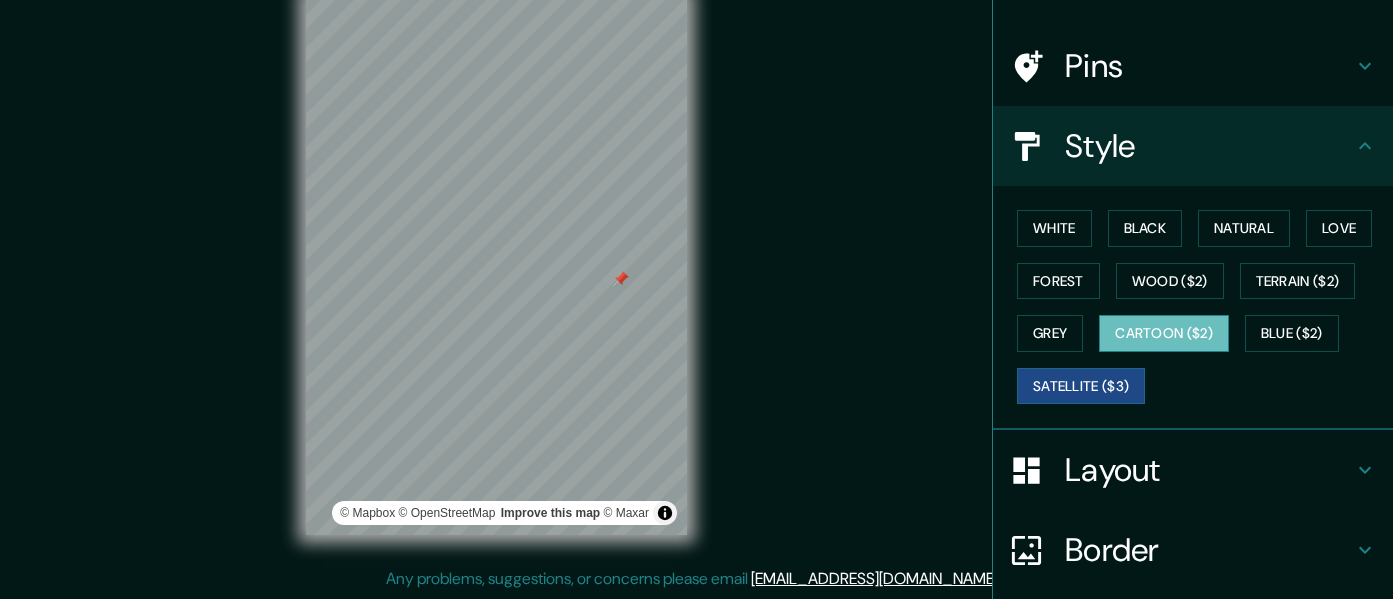 click on "Cartoon ($2)" at bounding box center [1164, 333] 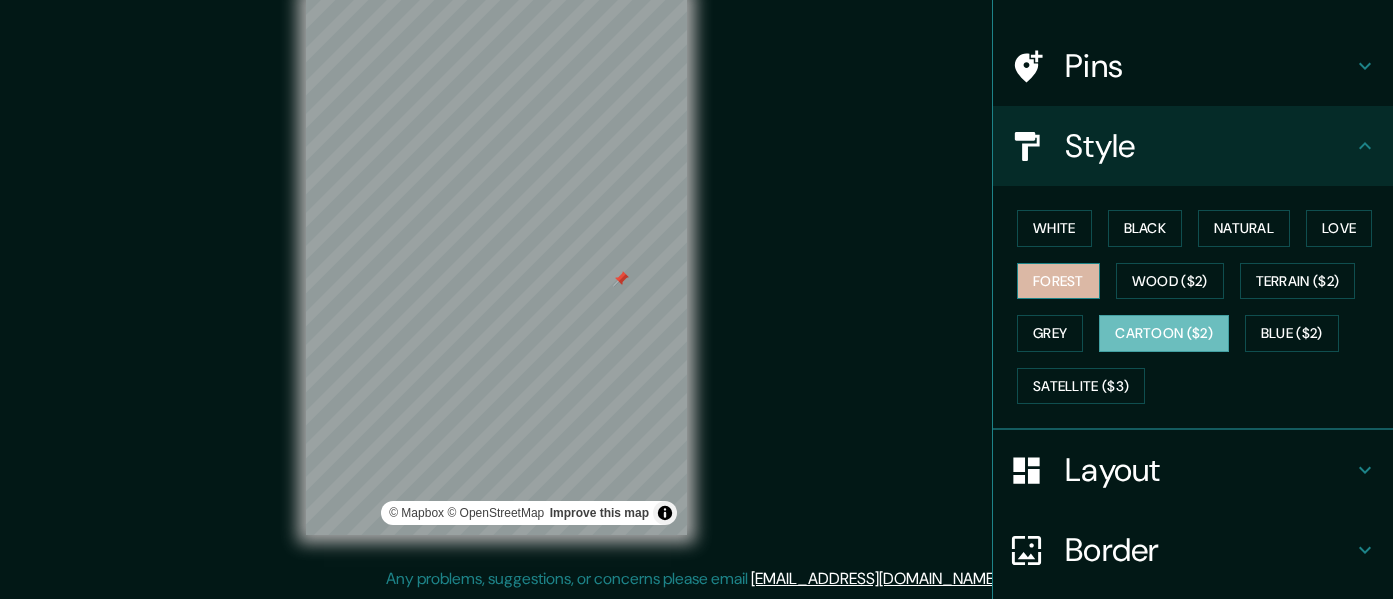 click on "Forest" at bounding box center (1058, 281) 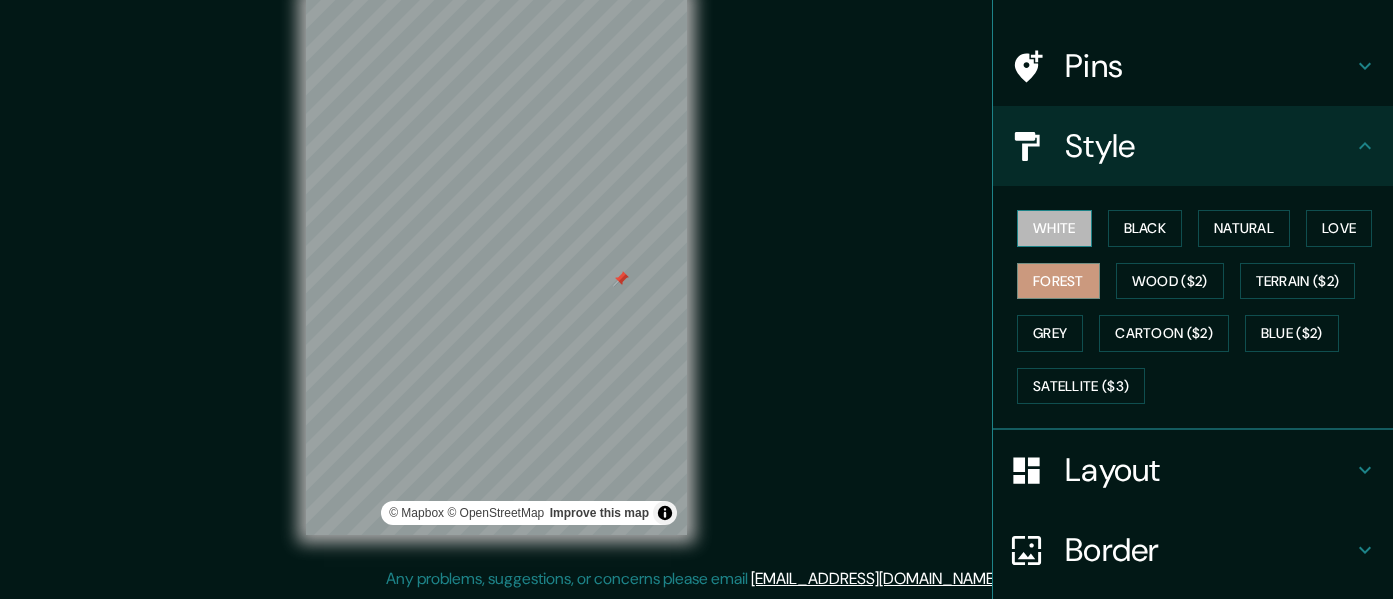 click on "White" at bounding box center [1054, 228] 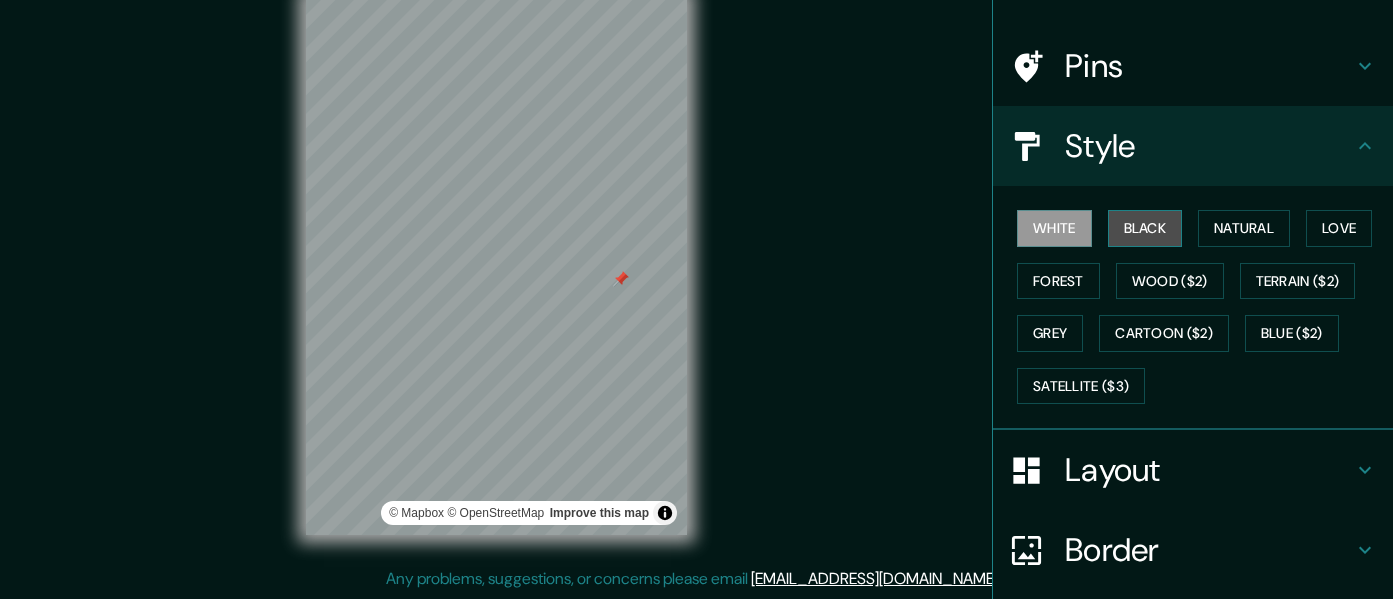 click on "Black" at bounding box center (1145, 228) 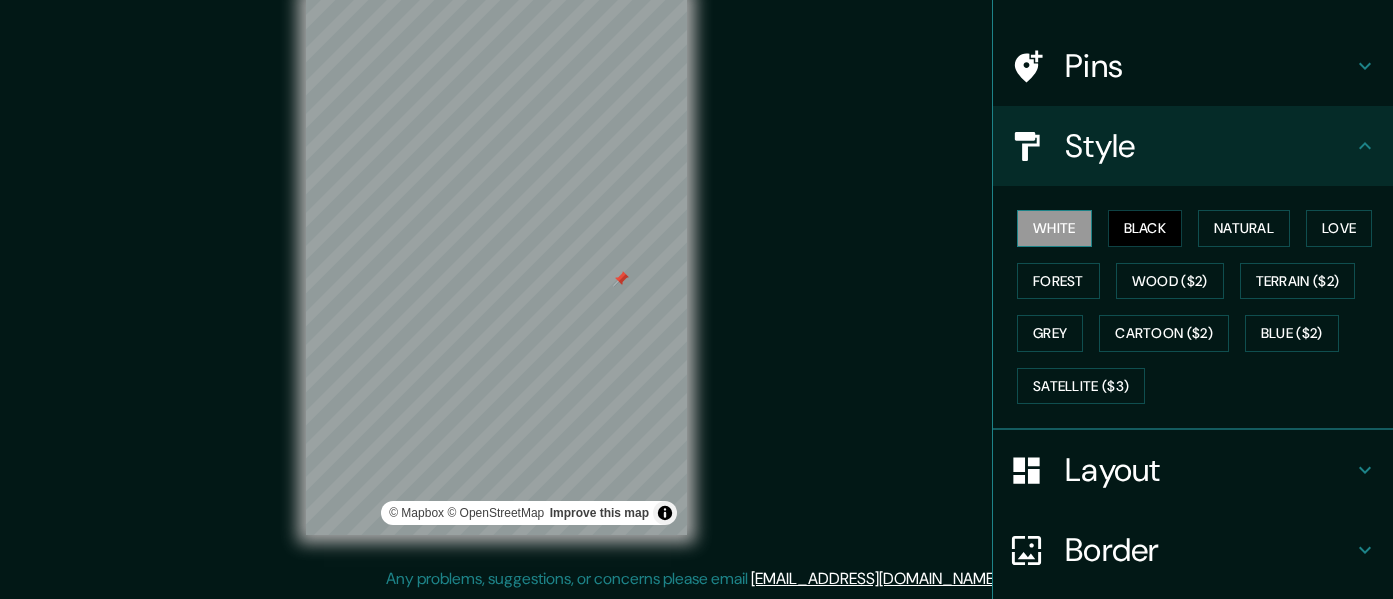 click on "White" at bounding box center (1054, 228) 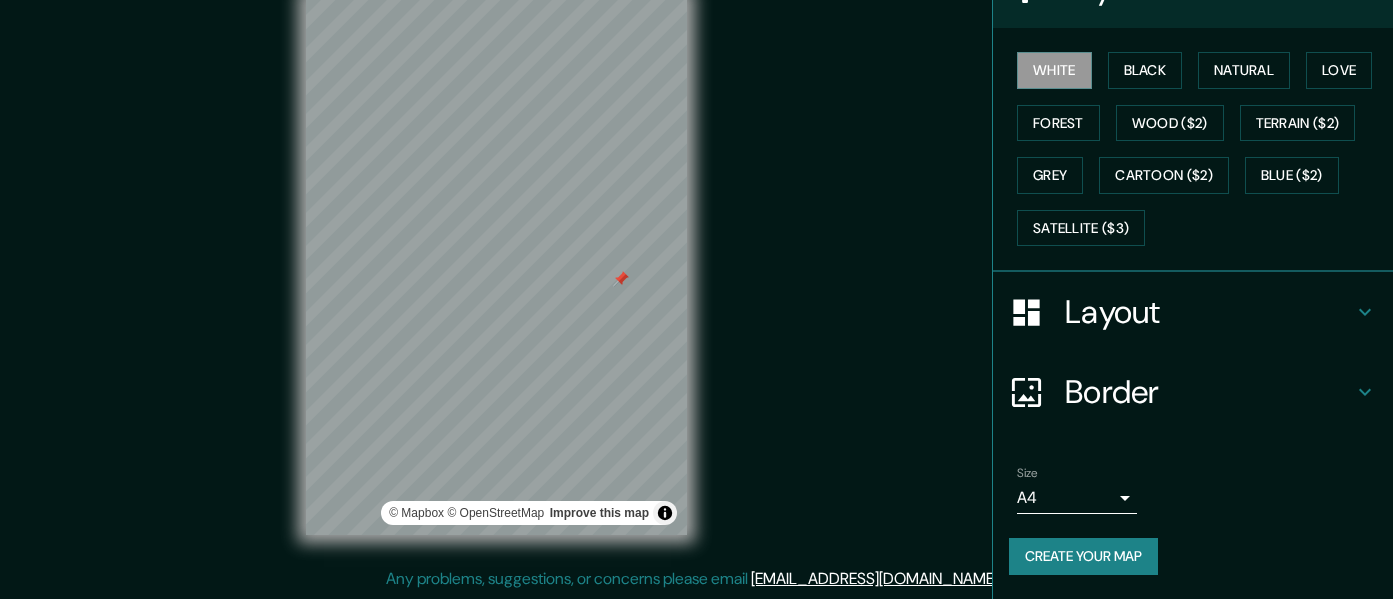 click on "Border" at bounding box center [1209, 392] 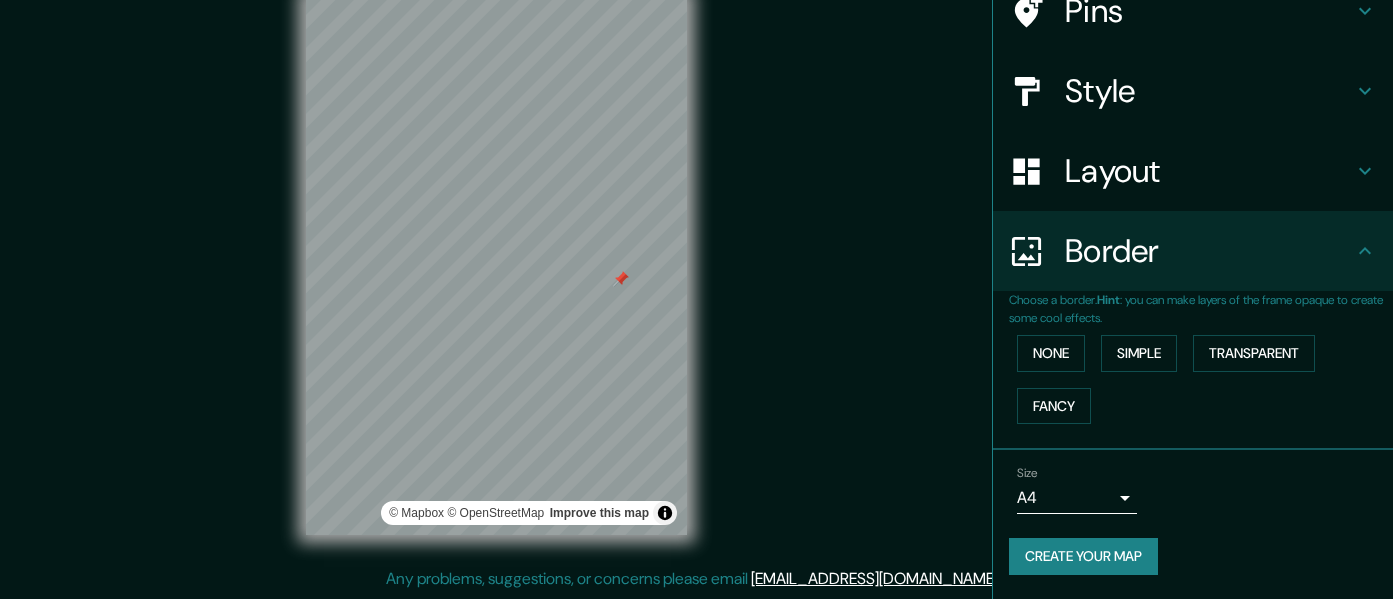 scroll, scrollTop: 175, scrollLeft: 0, axis: vertical 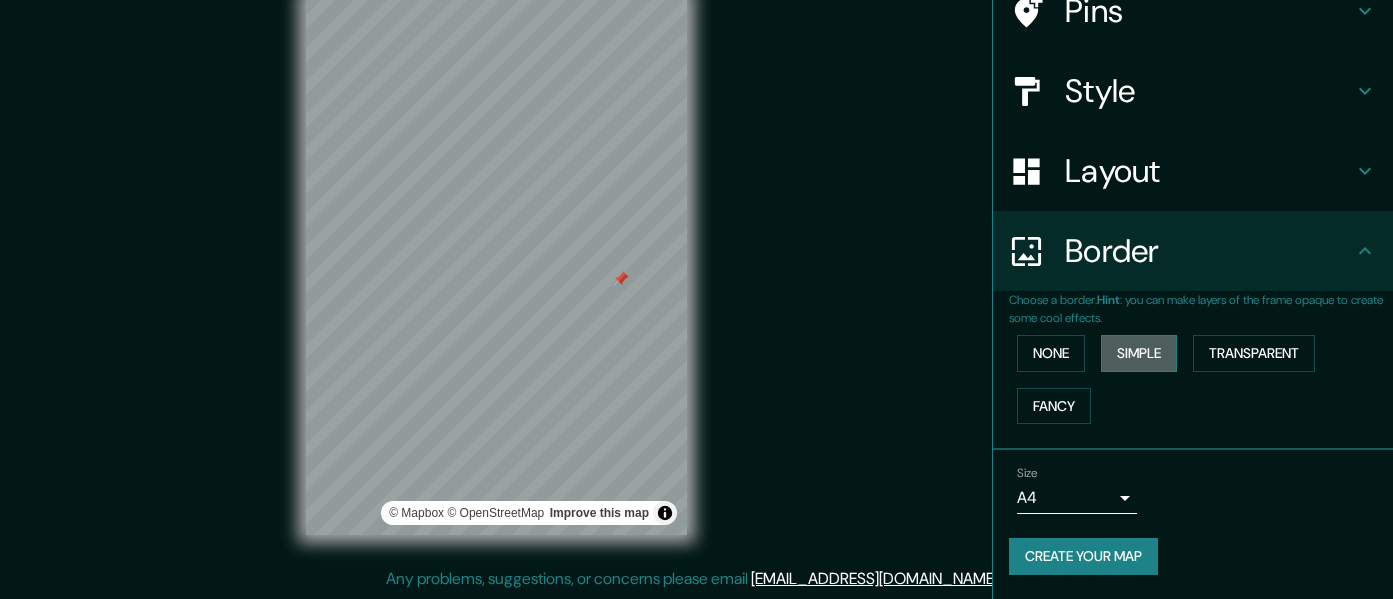 click on "Simple" at bounding box center [1139, 353] 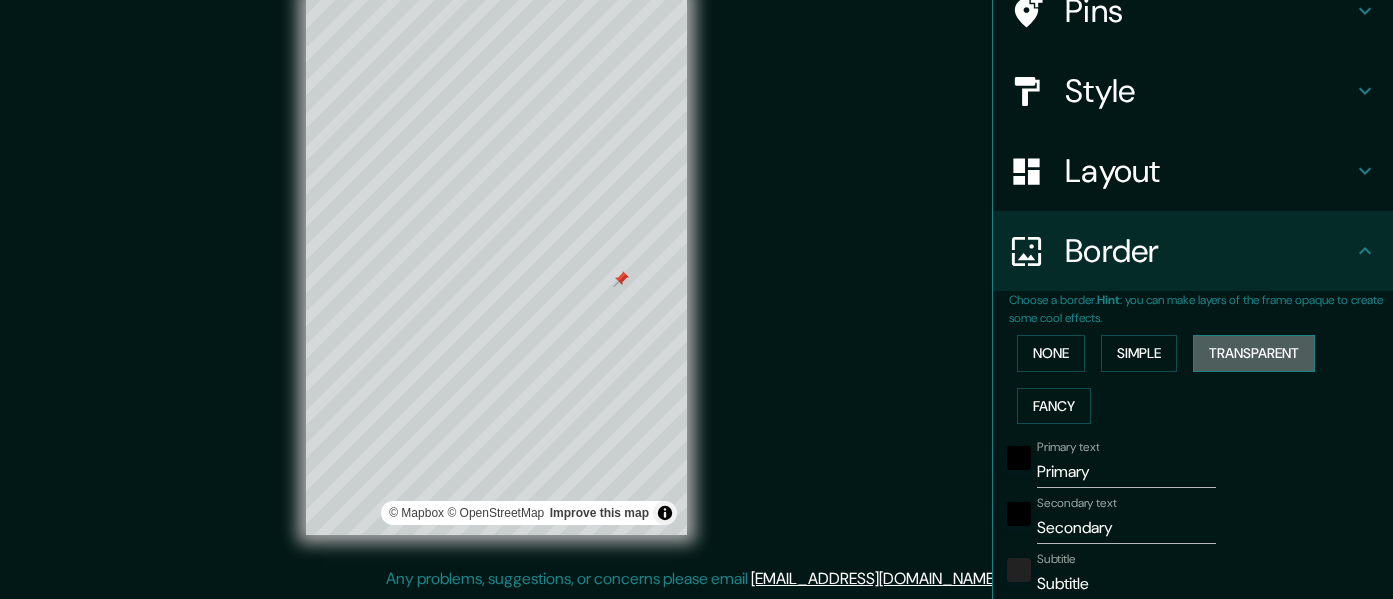 click on "Transparent" at bounding box center [1254, 353] 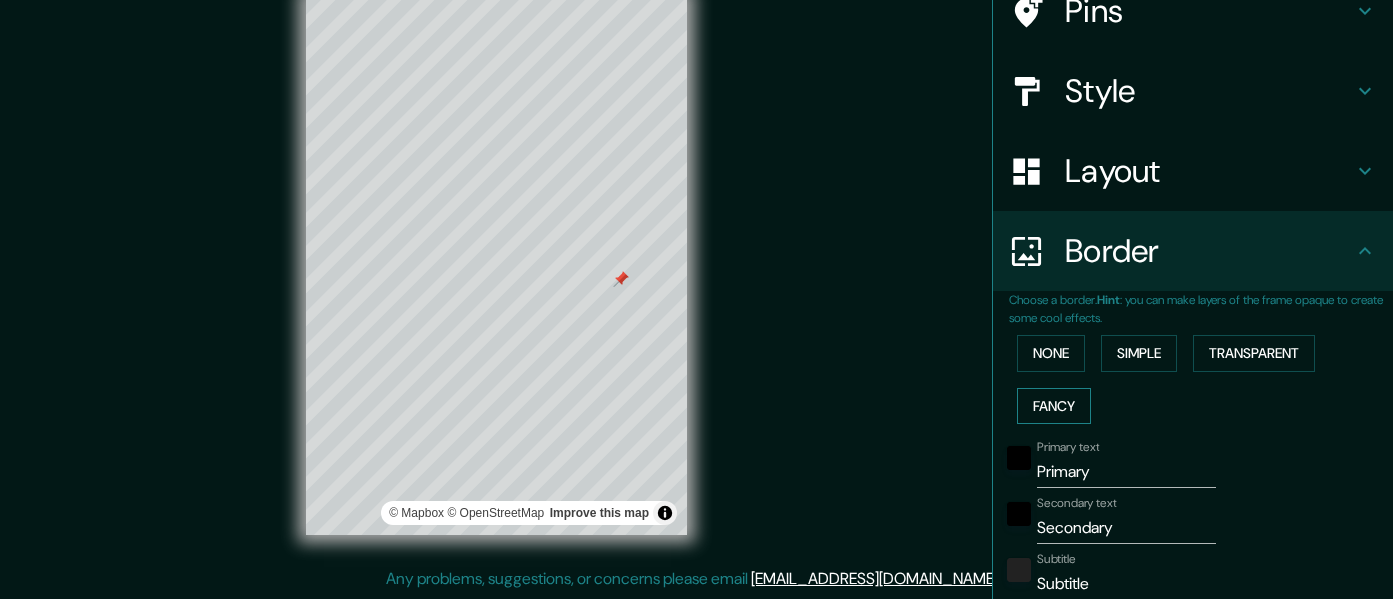 click on "Fancy" at bounding box center [1054, 406] 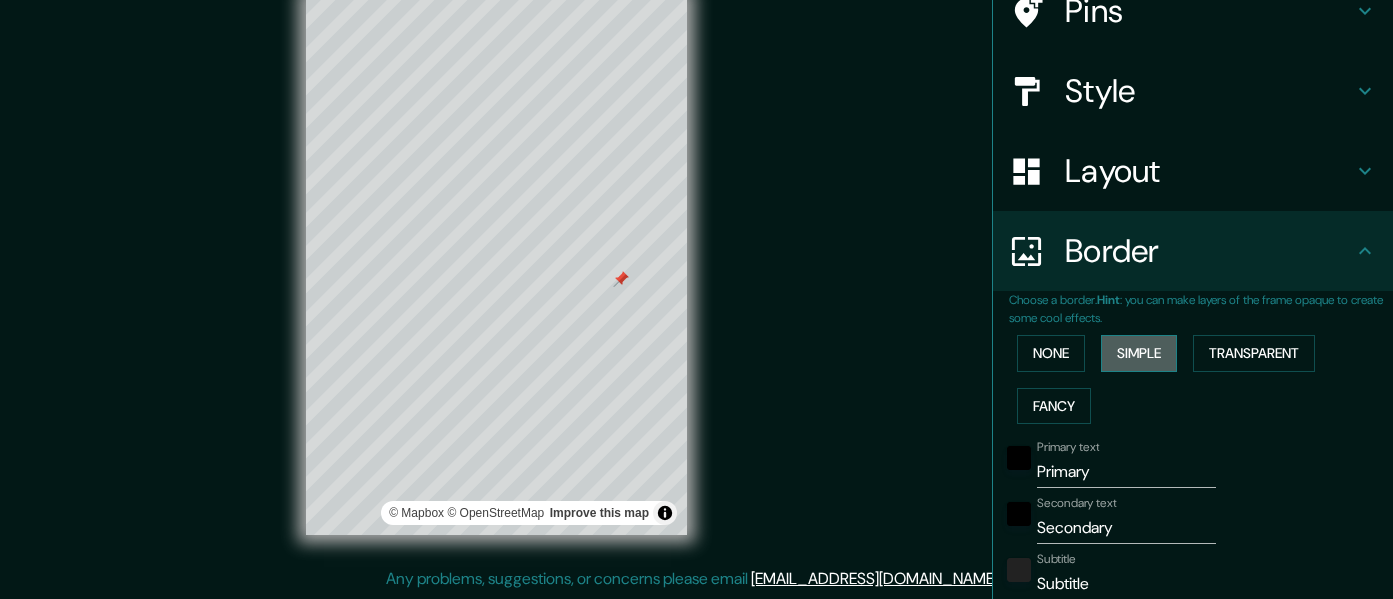 click on "Simple" at bounding box center (1139, 353) 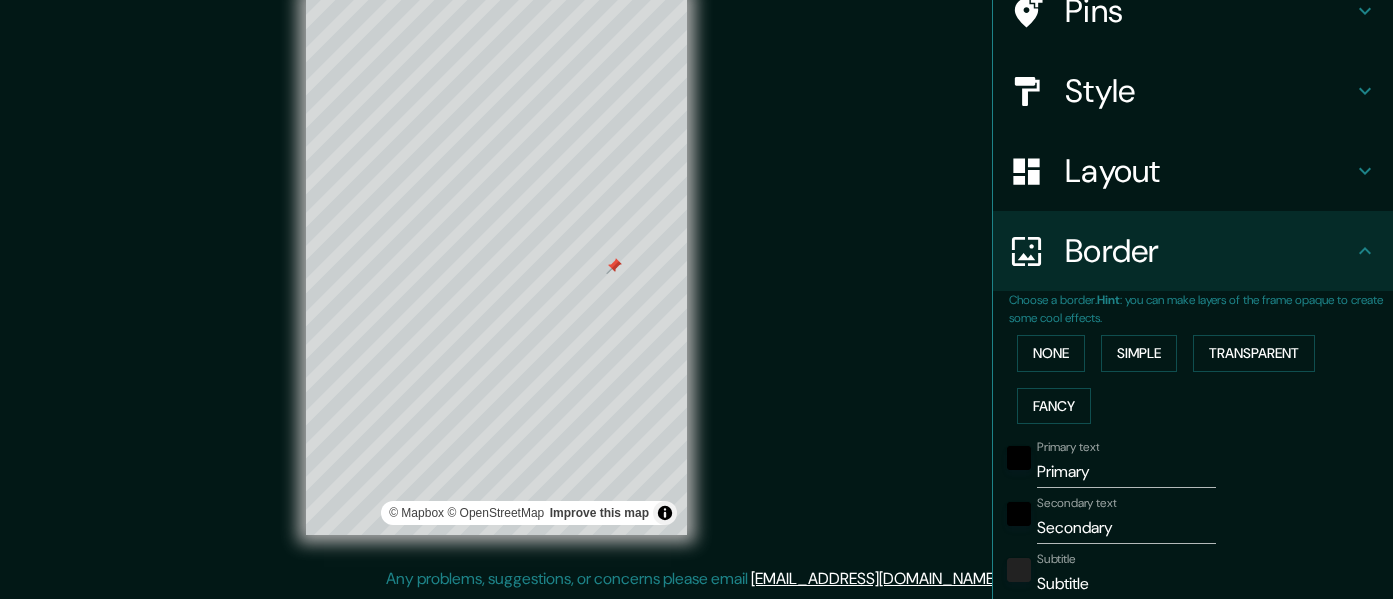 scroll, scrollTop: 539, scrollLeft: 0, axis: vertical 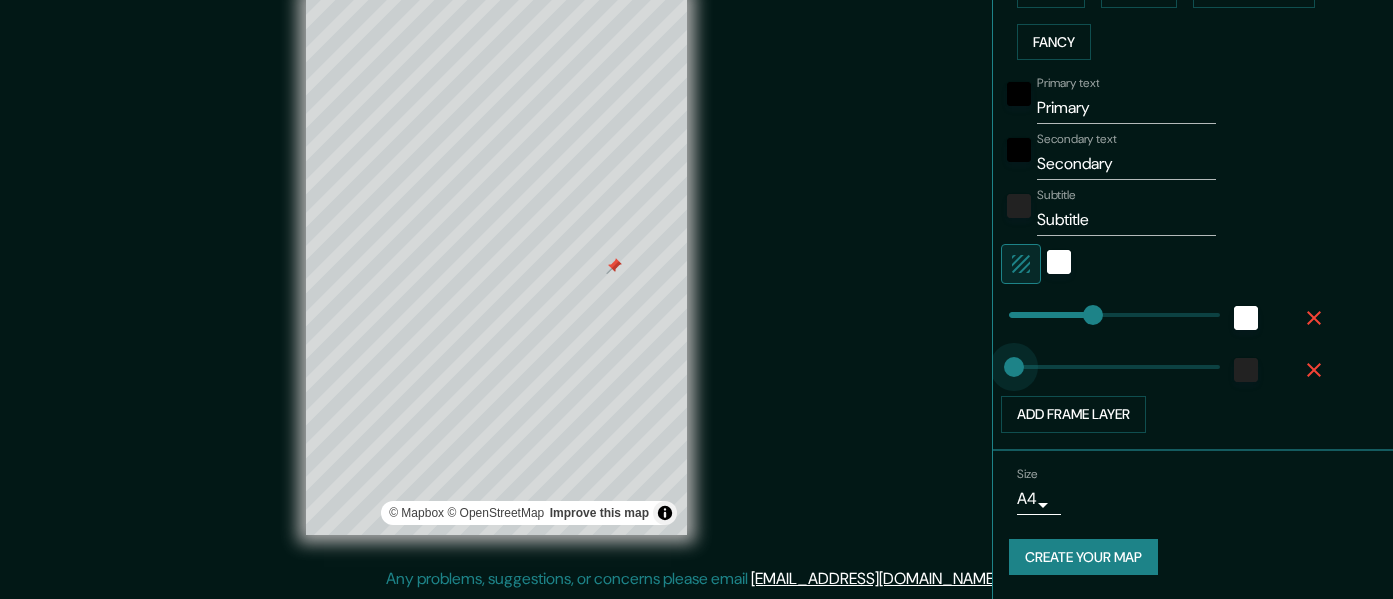 type on "0" 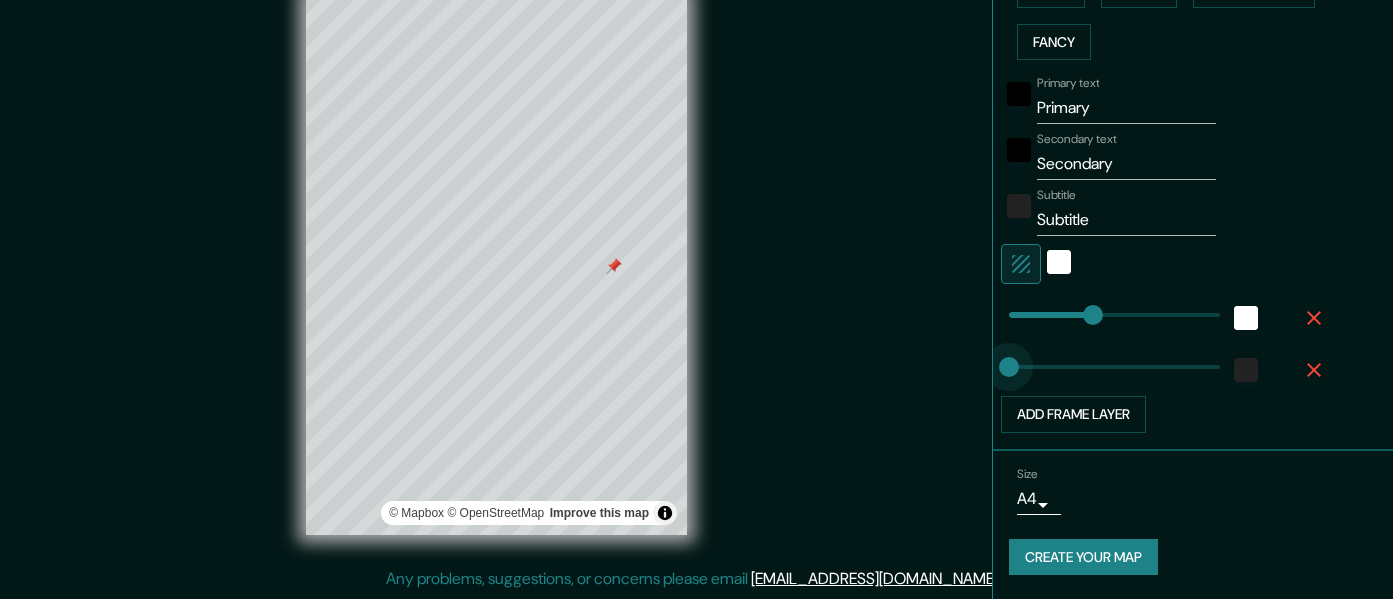drag, startPoint x: 1006, startPoint y: 364, endPoint x: 955, endPoint y: 370, distance: 51.351727 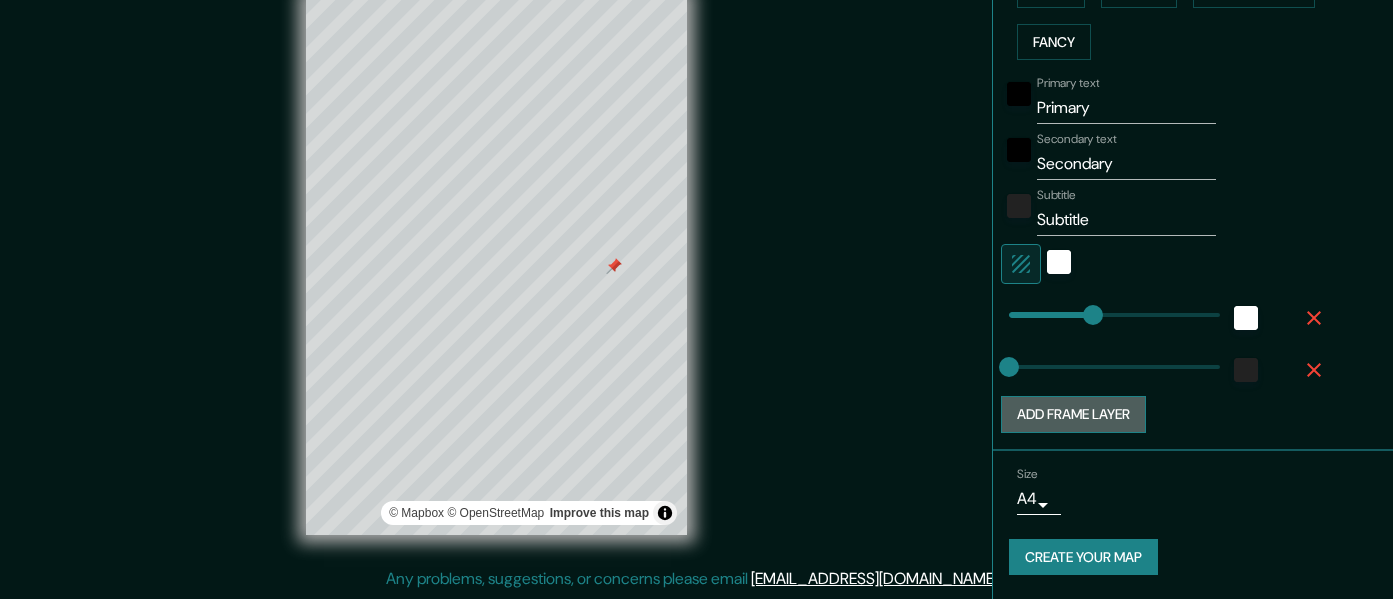 click on "Add frame layer" at bounding box center [1073, 414] 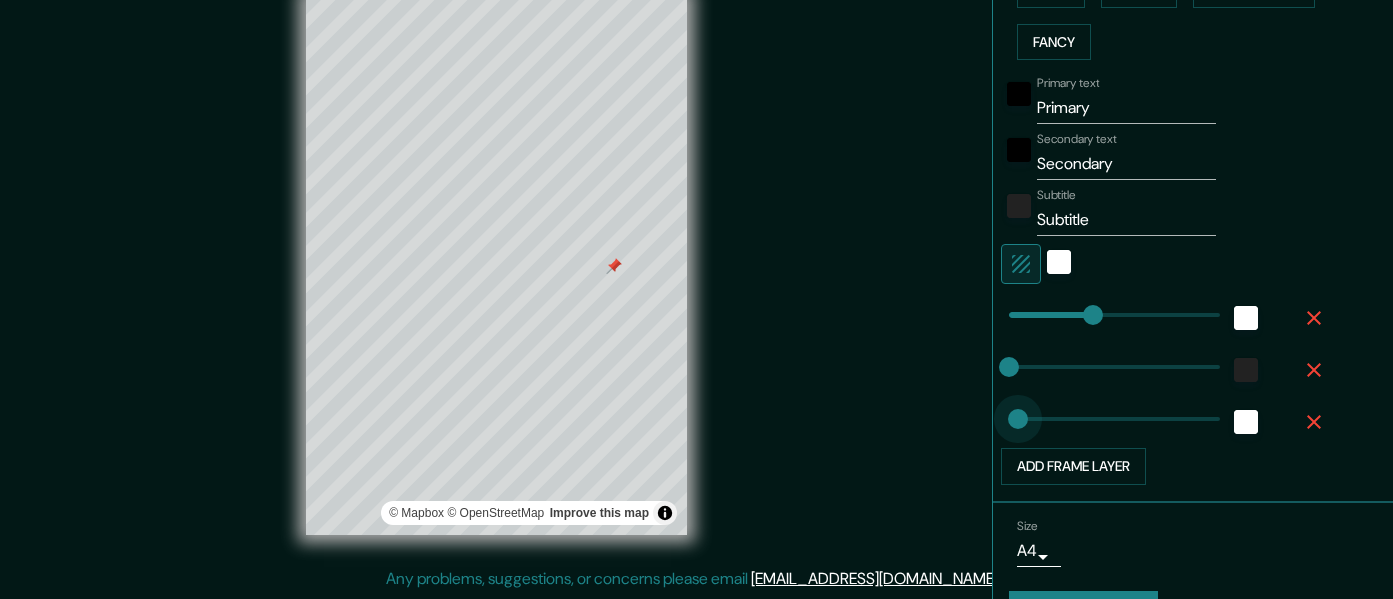 type on "0" 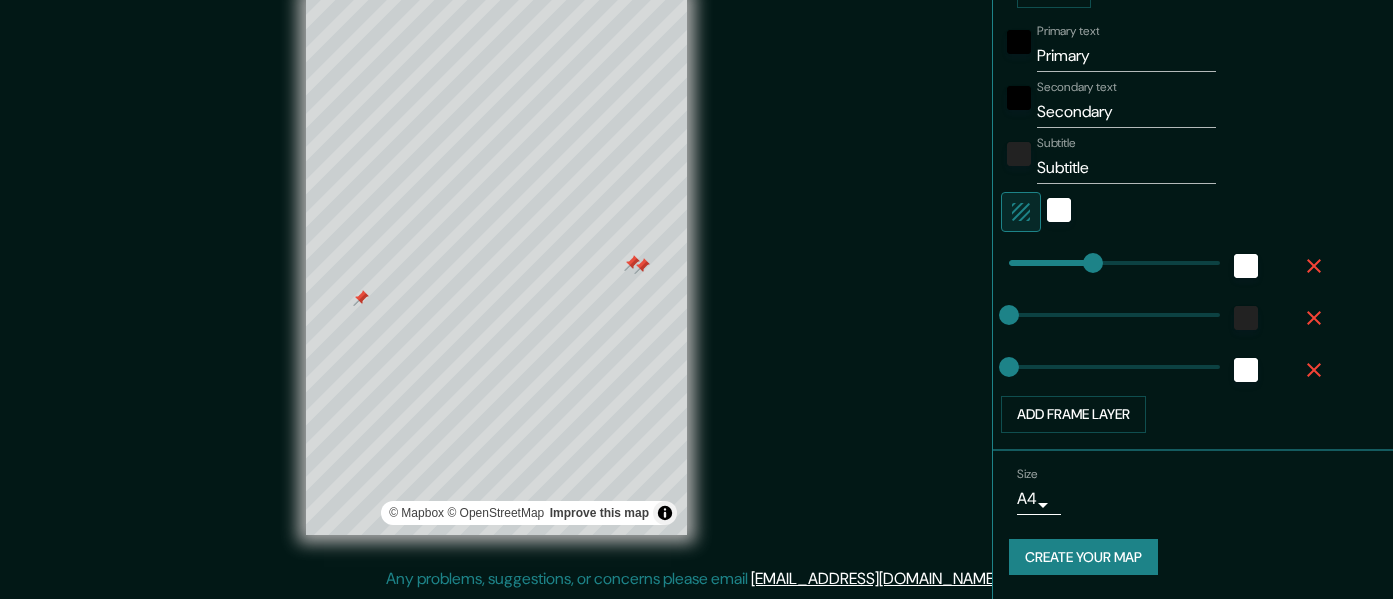 scroll, scrollTop: 0, scrollLeft: 0, axis: both 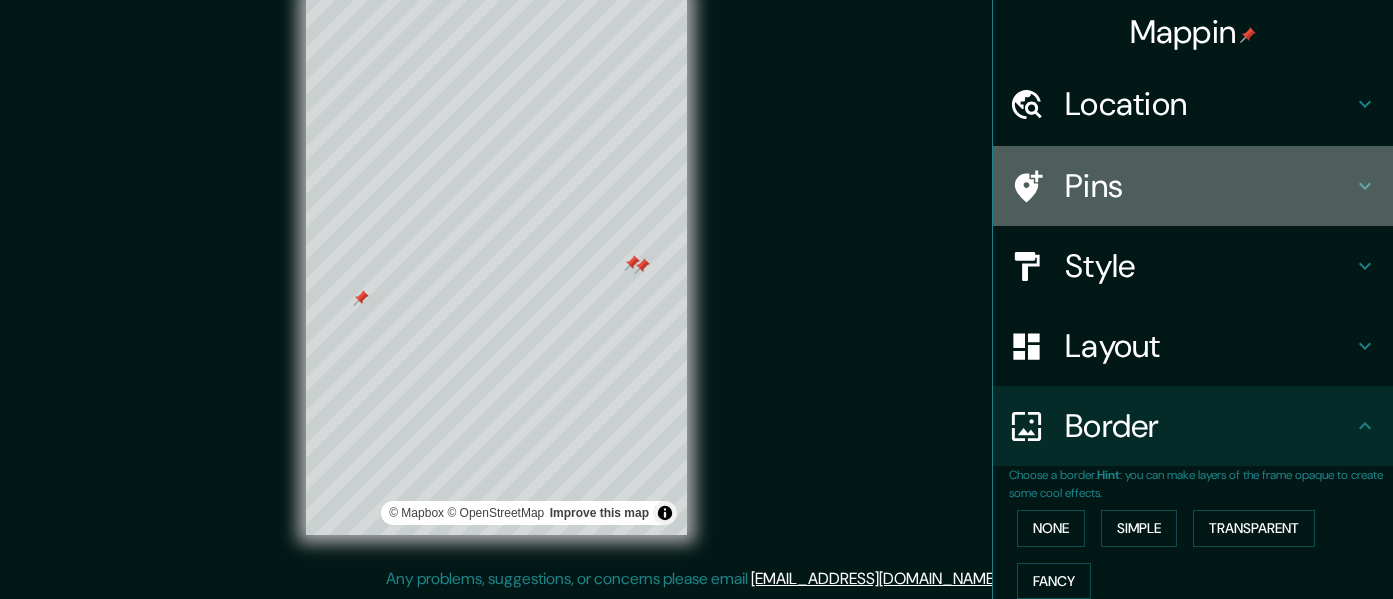 click on "Pins" at bounding box center [1193, 186] 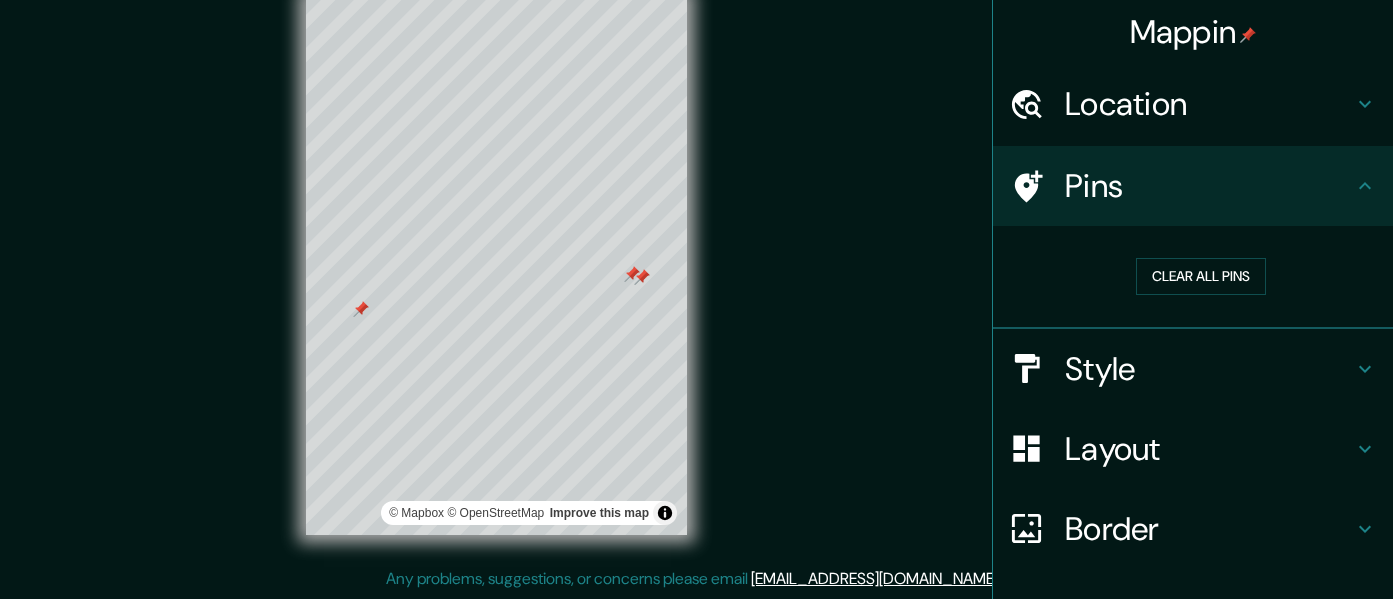 drag, startPoint x: 635, startPoint y: 269, endPoint x: 636, endPoint y: 280, distance: 11.045361 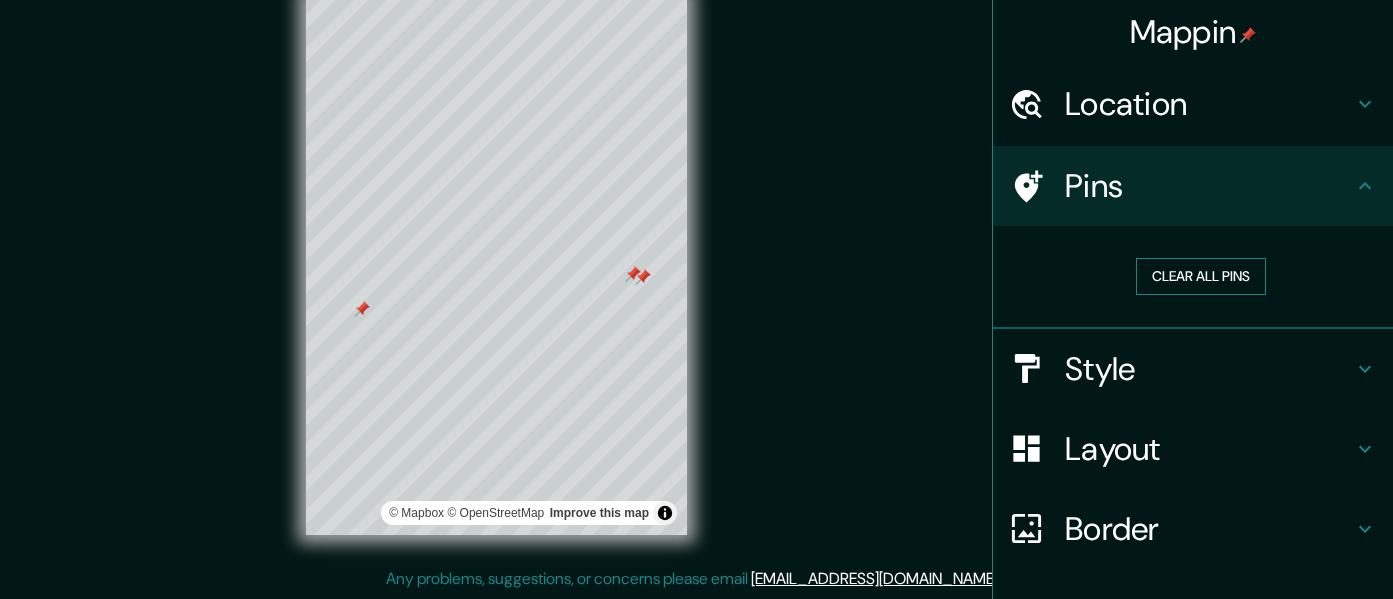 click on "Clear all pins" at bounding box center [1201, 276] 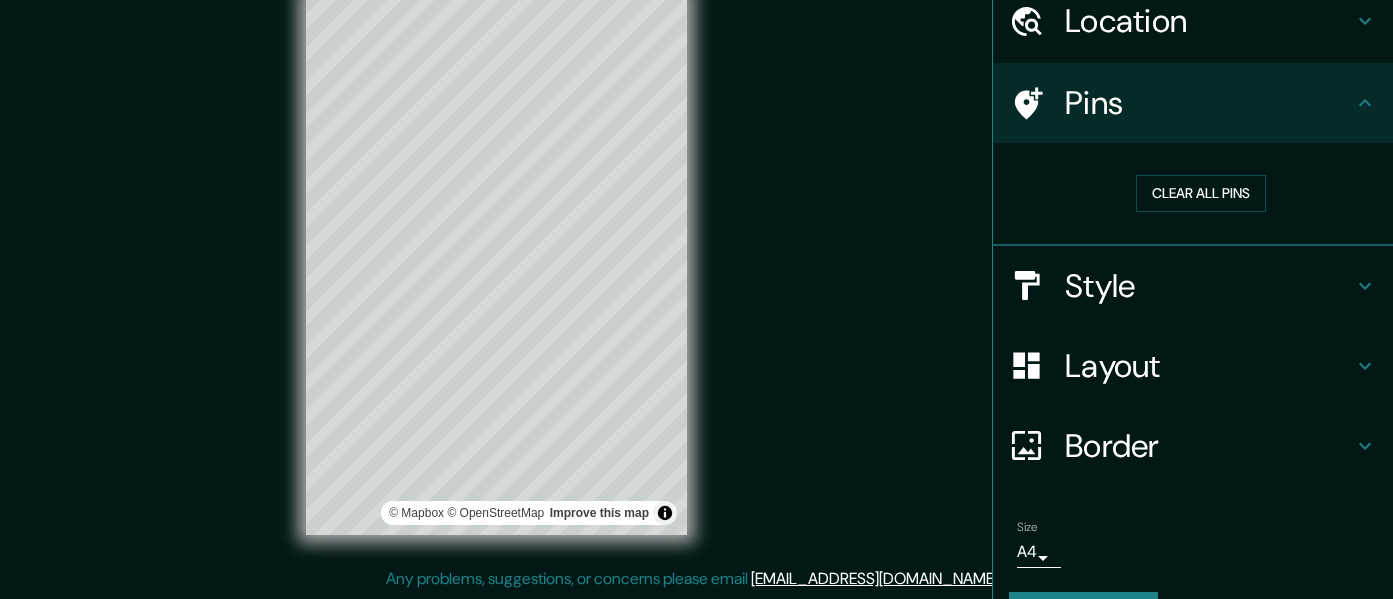 scroll, scrollTop: 136, scrollLeft: 0, axis: vertical 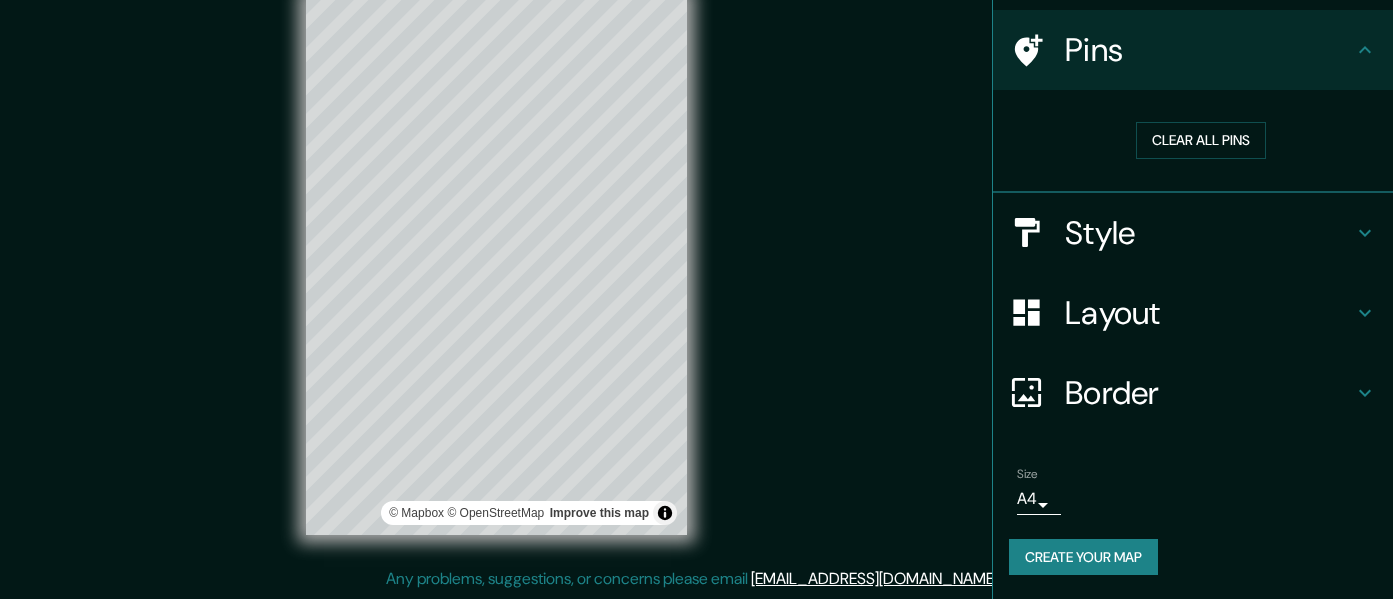 click on "Layout" at bounding box center [1209, 313] 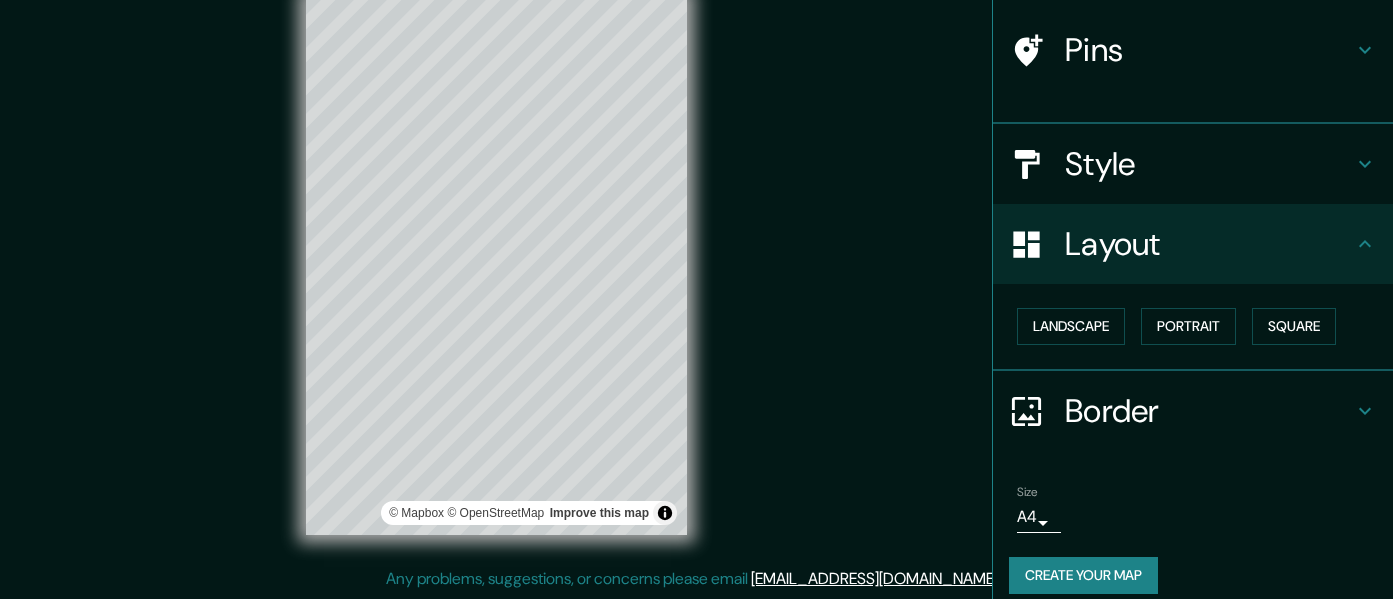 scroll, scrollTop: 120, scrollLeft: 0, axis: vertical 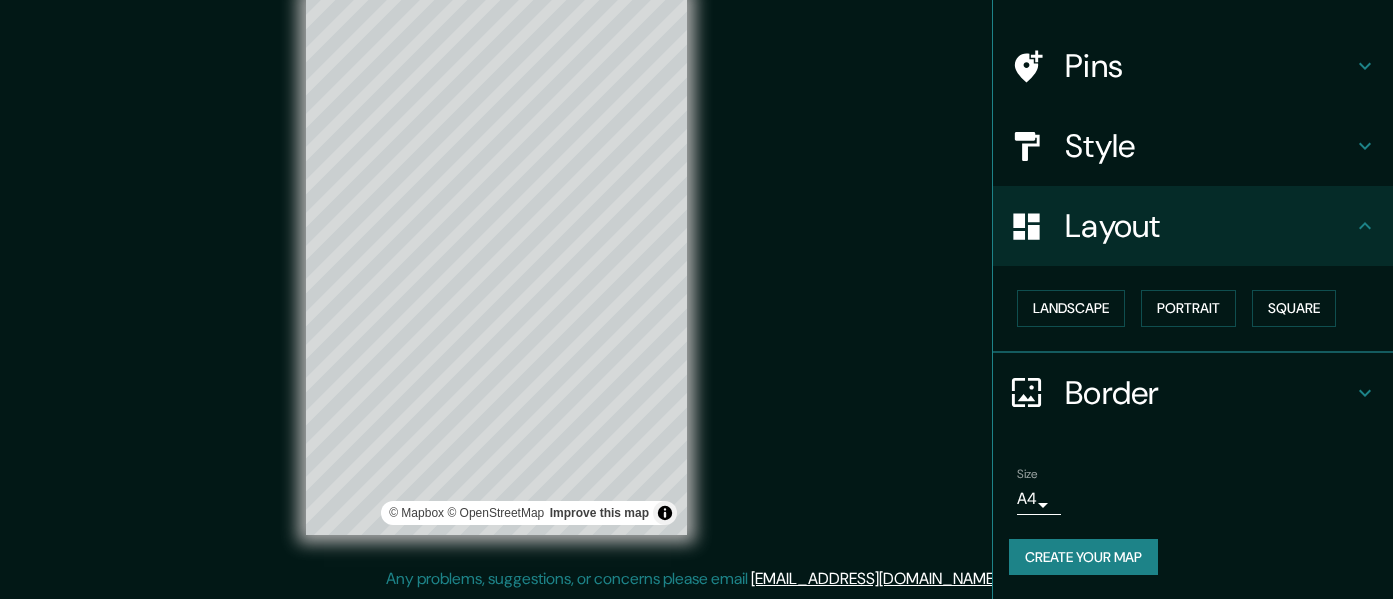 click on "Border" at bounding box center [1209, 393] 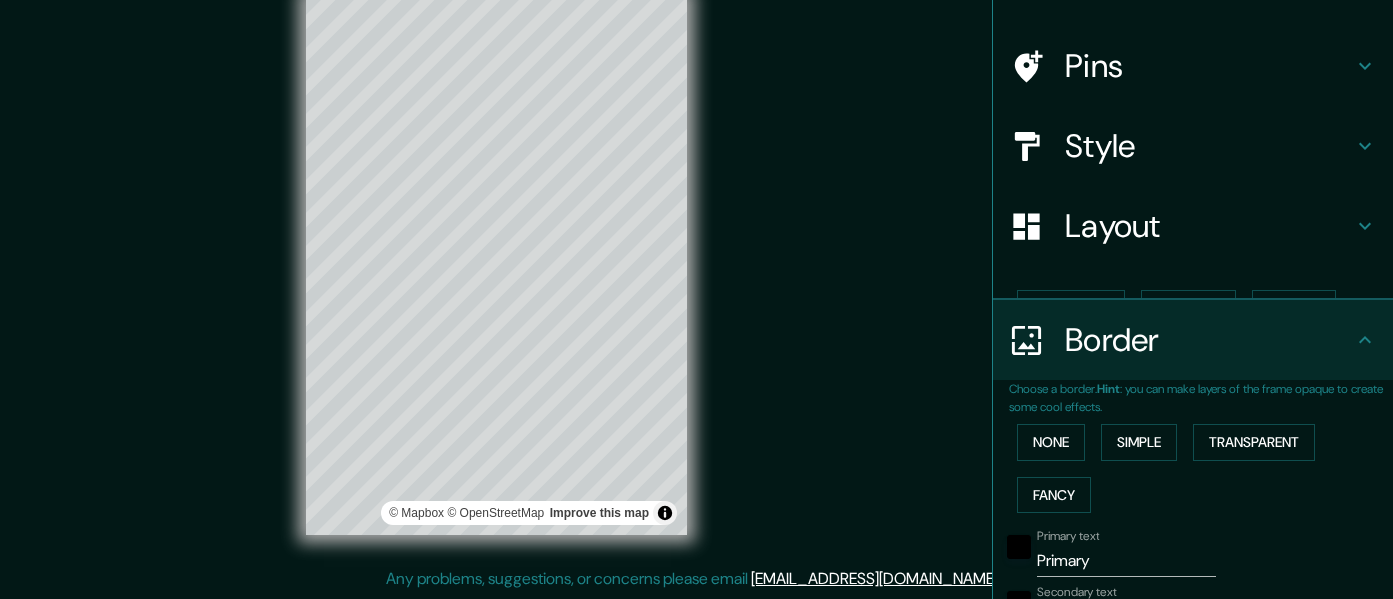 scroll, scrollTop: 591, scrollLeft: 0, axis: vertical 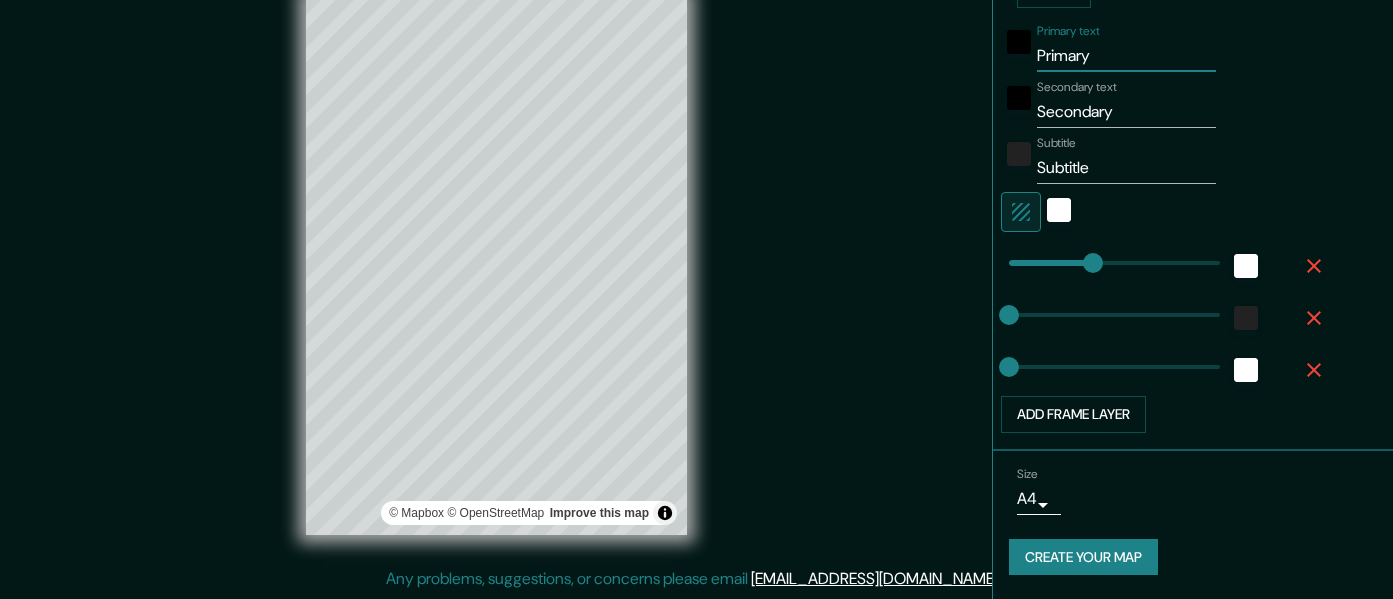 click on "Primary" at bounding box center [1126, 56] 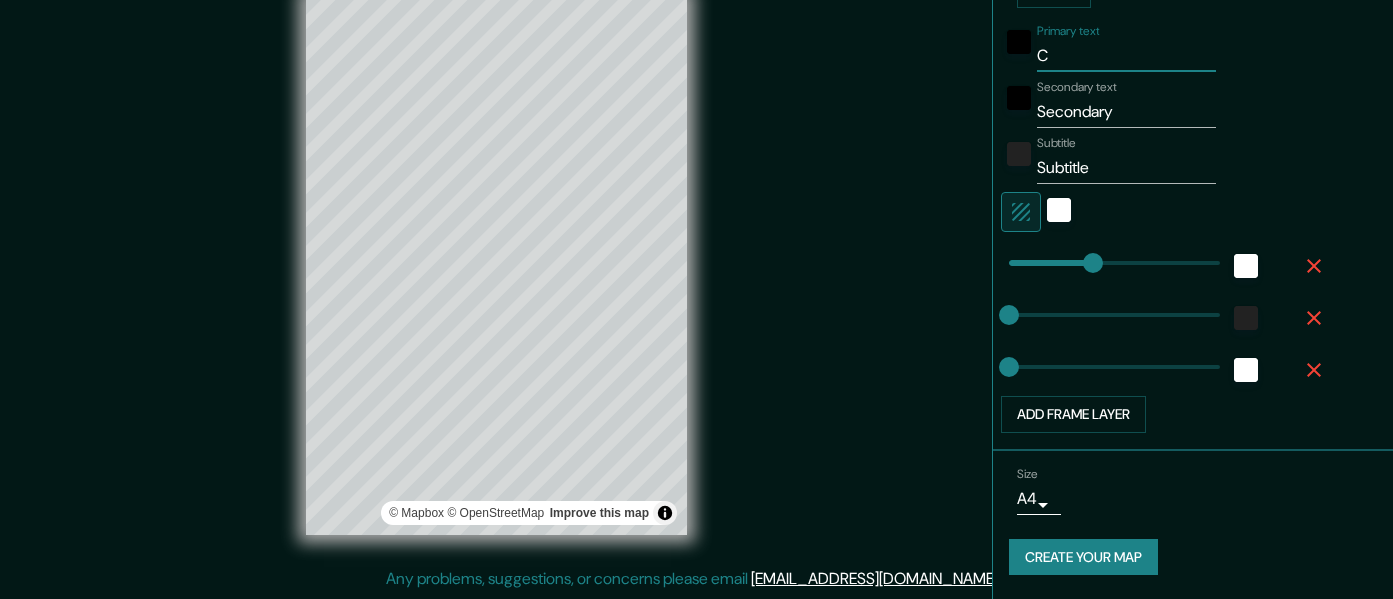 type on "152" 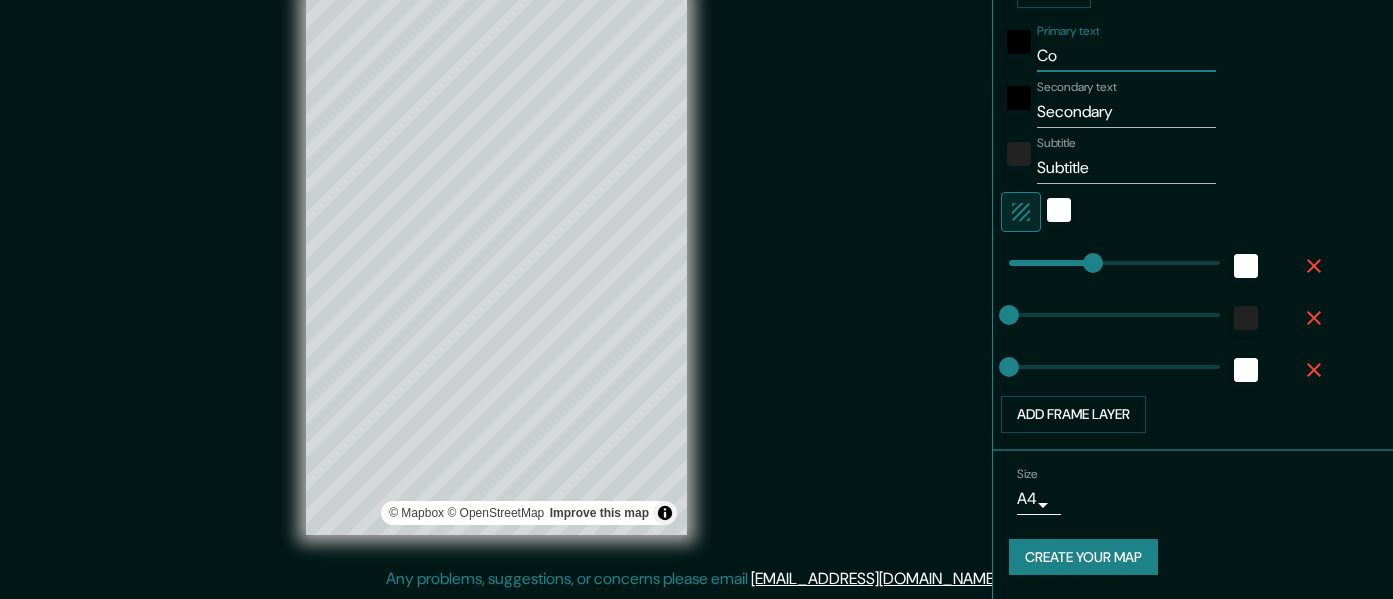 type on "152" 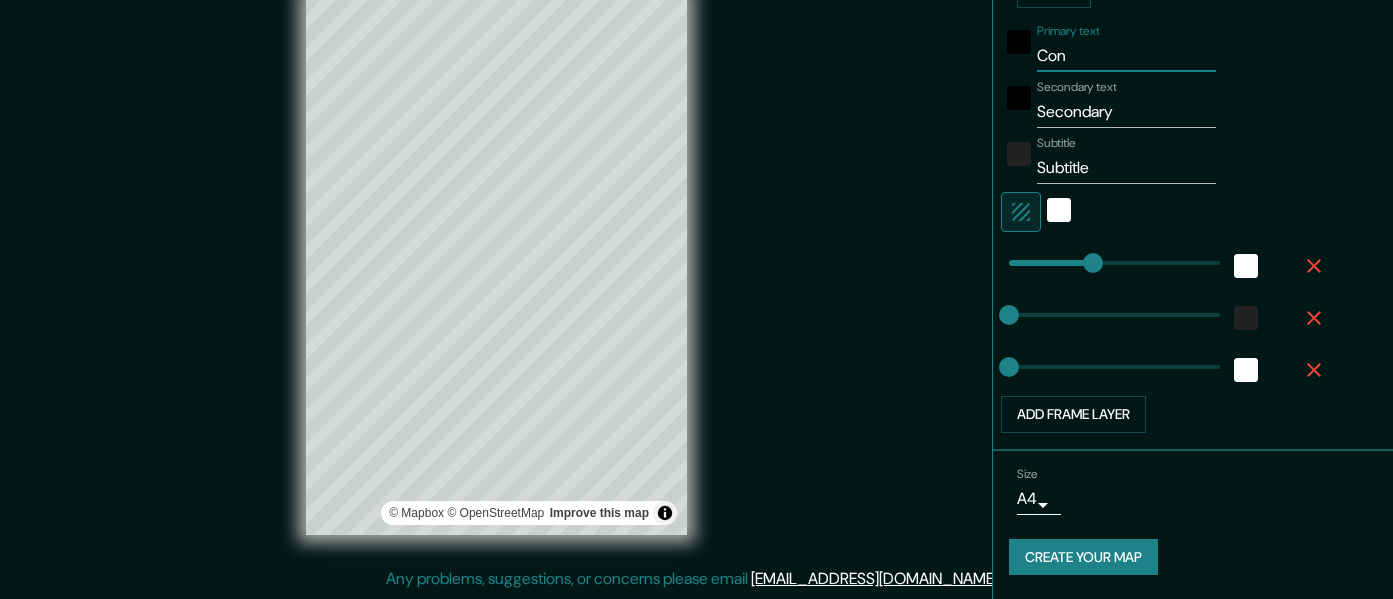 type on "152" 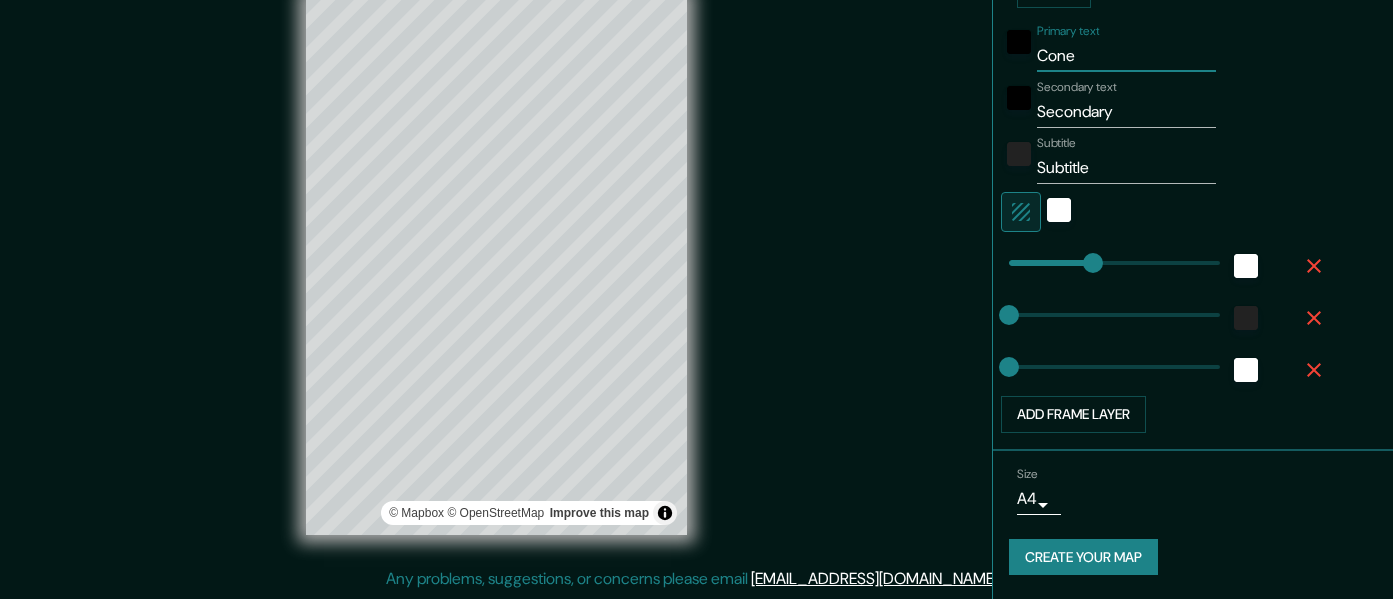 type on "Cone" 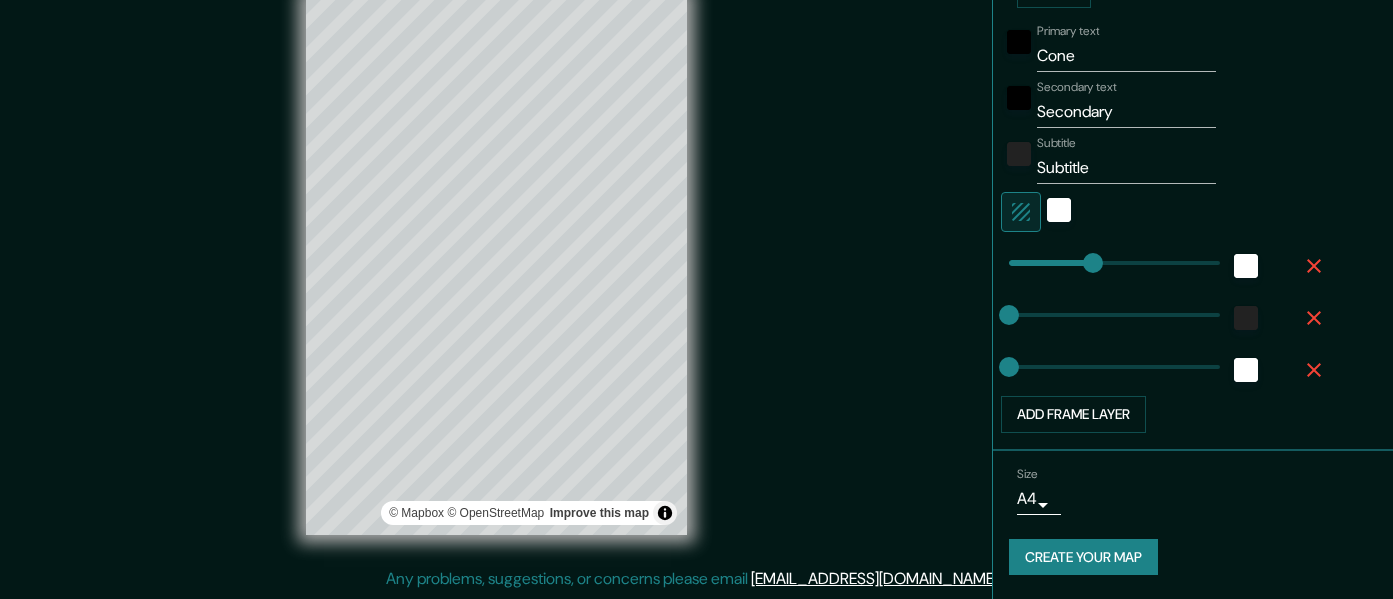 click on "Secondary" at bounding box center [1126, 112] 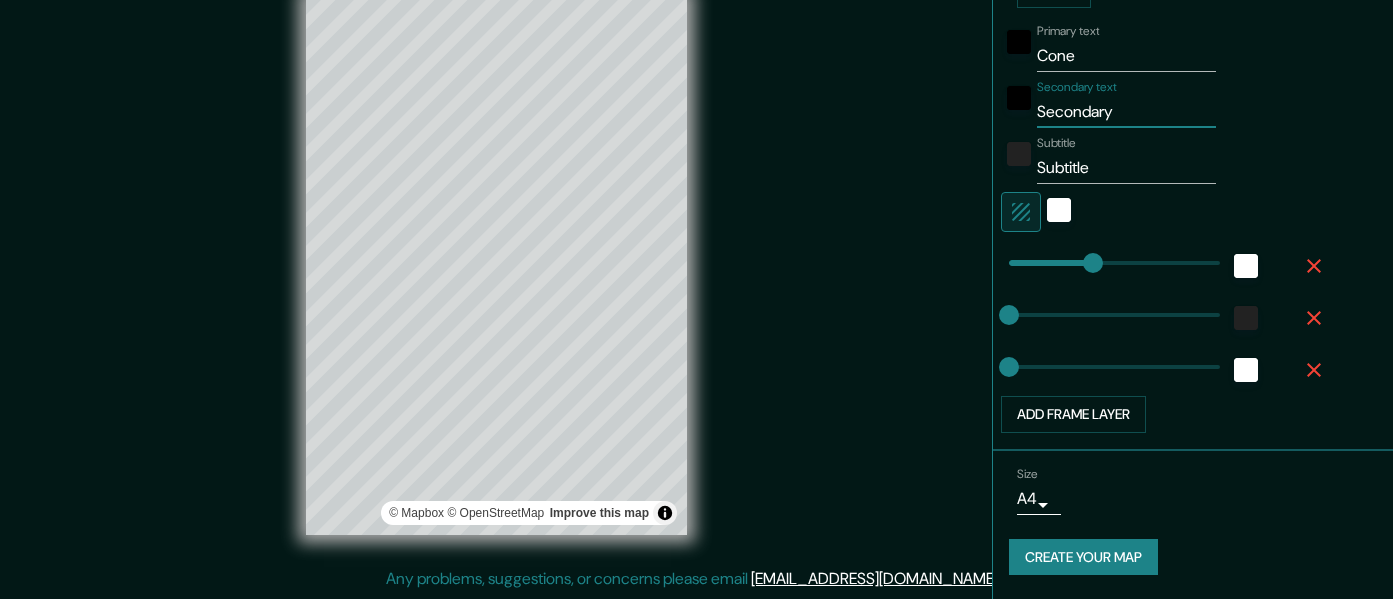 click on "Secondary" at bounding box center (1126, 112) 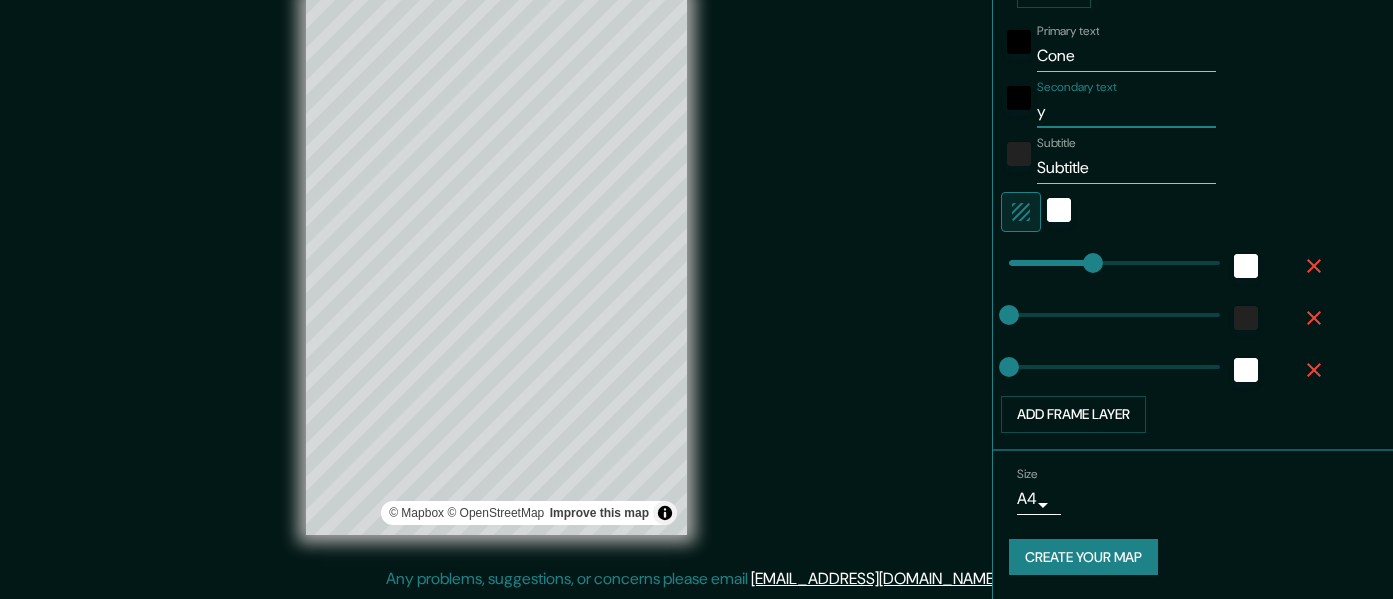 type on "152" 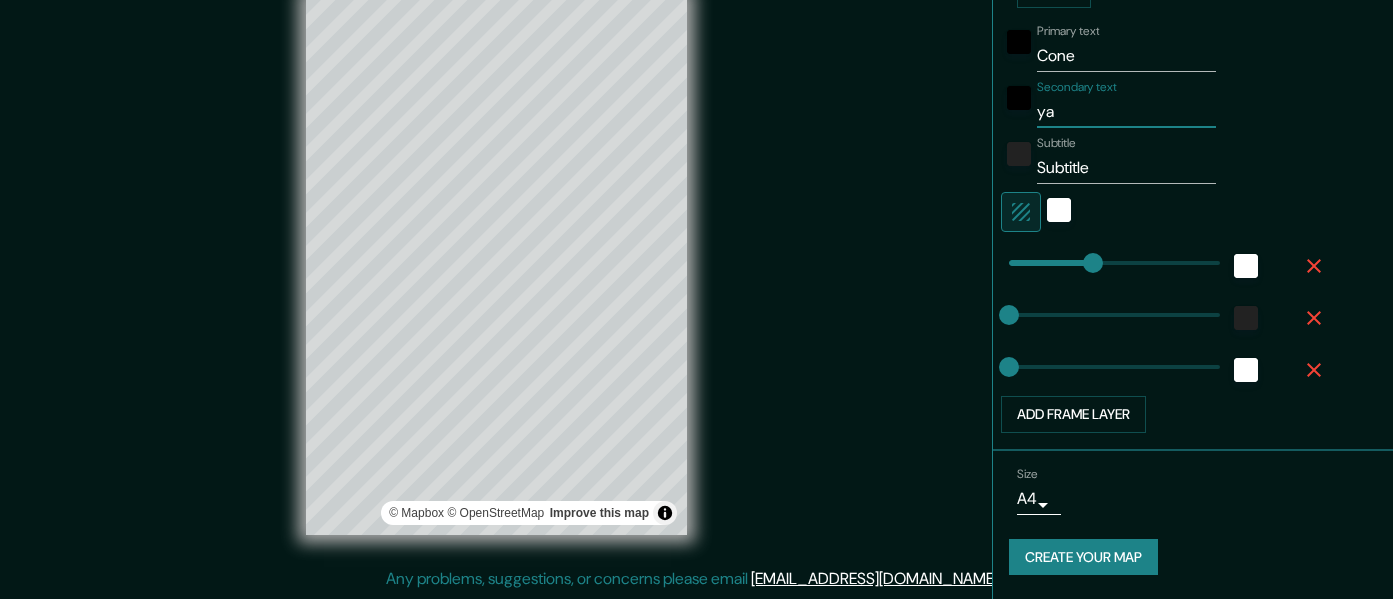 type on "152" 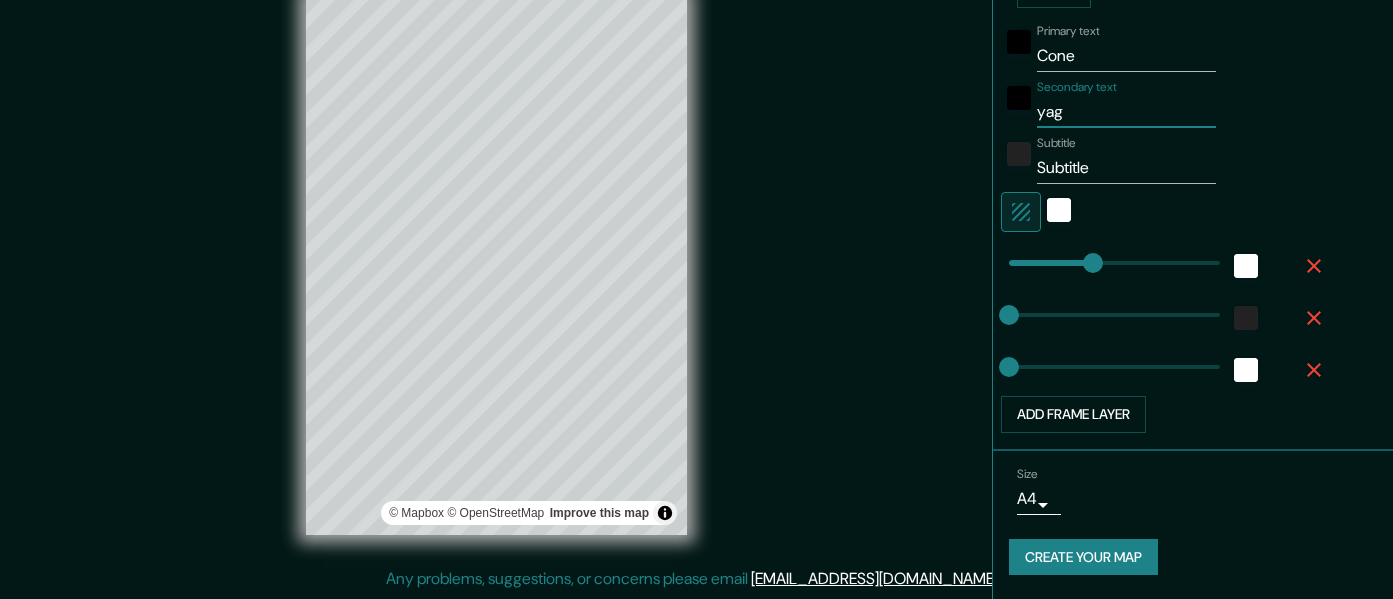 type on "152" 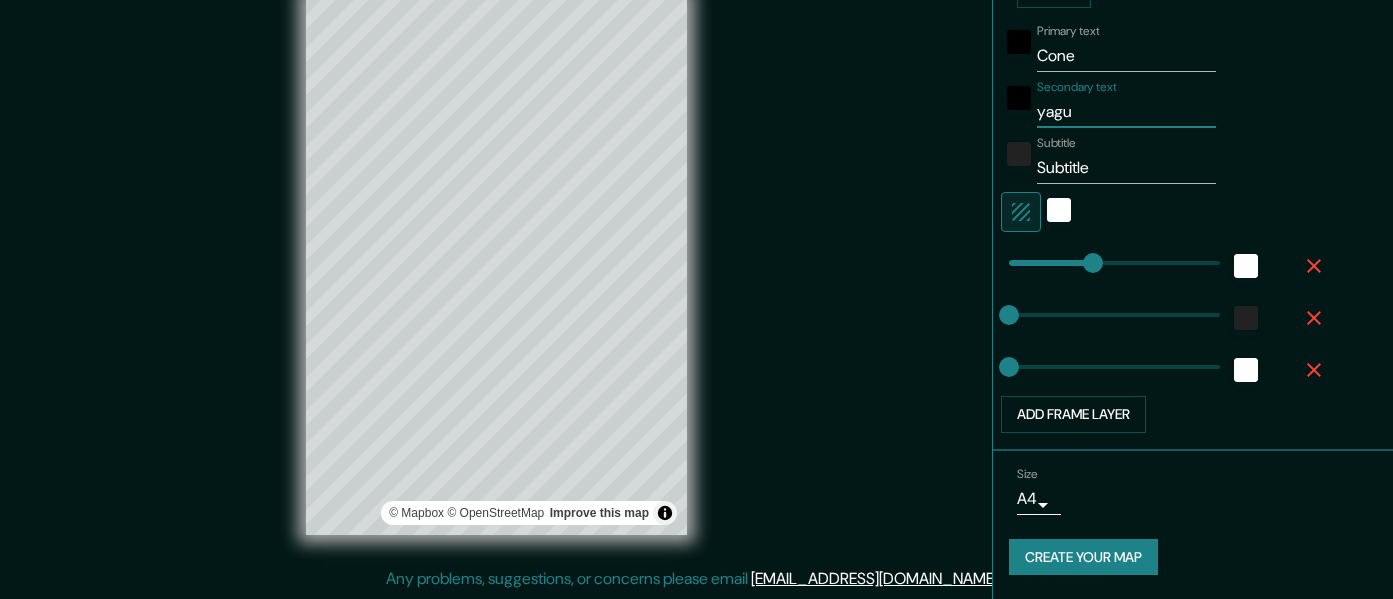 type on "152" 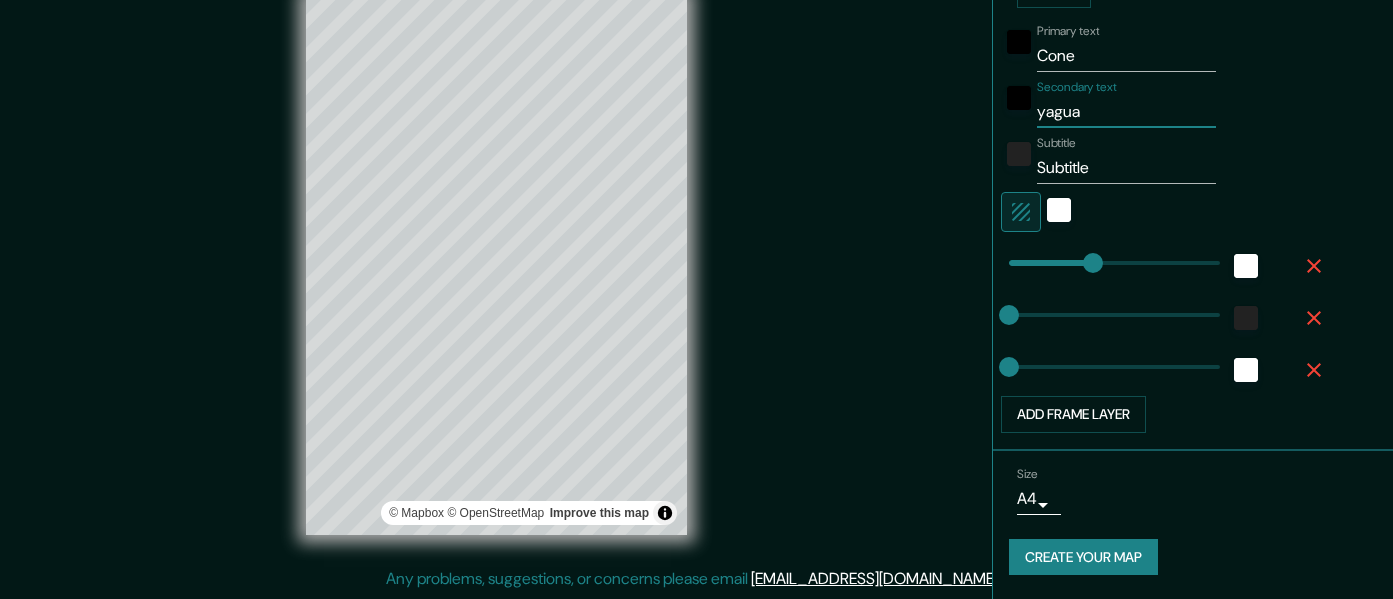 type on "152" 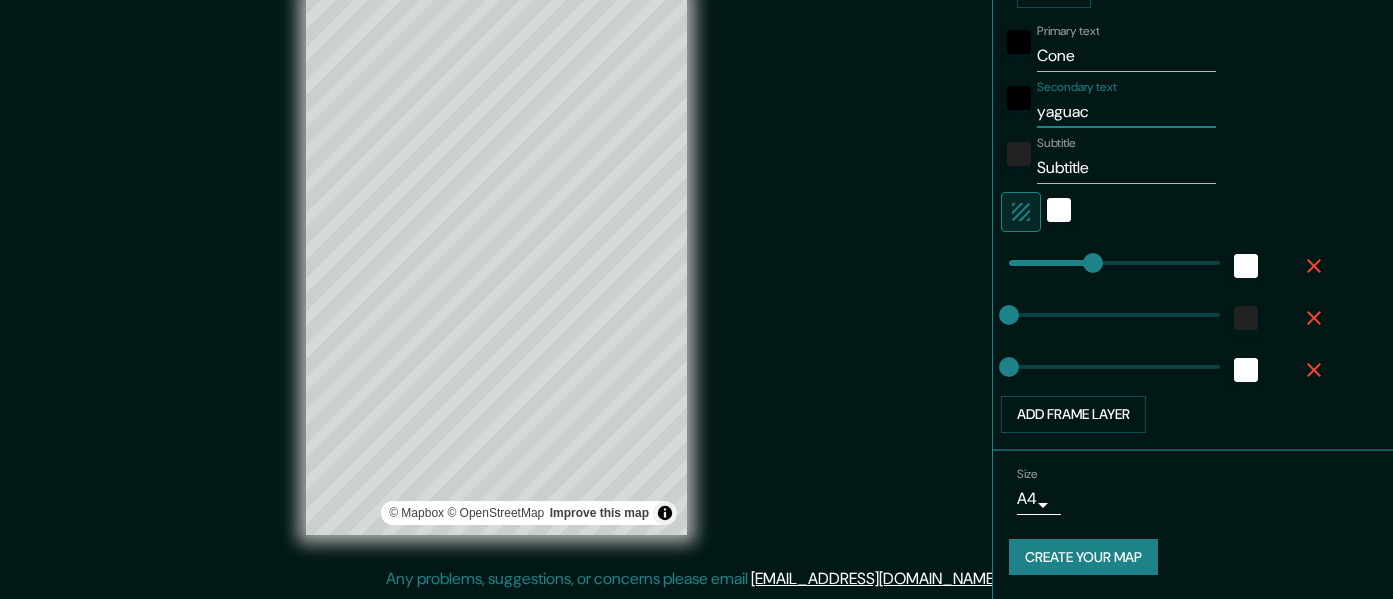 type on "yaguach" 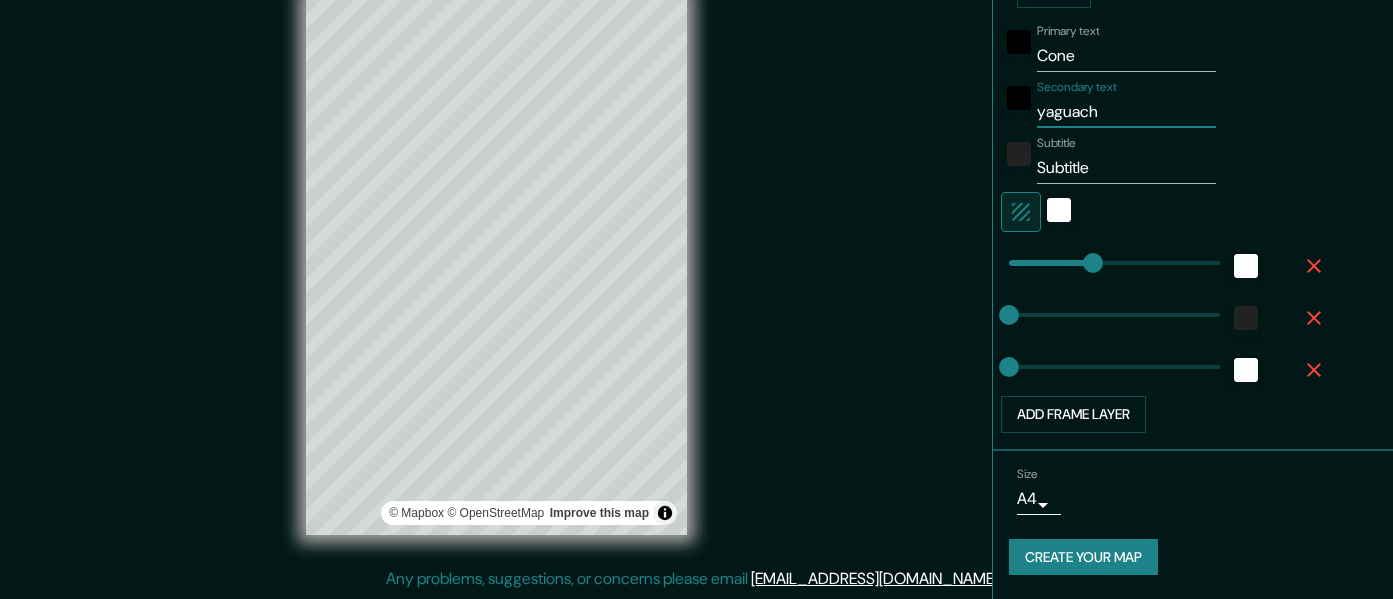 type on "yaguachi" 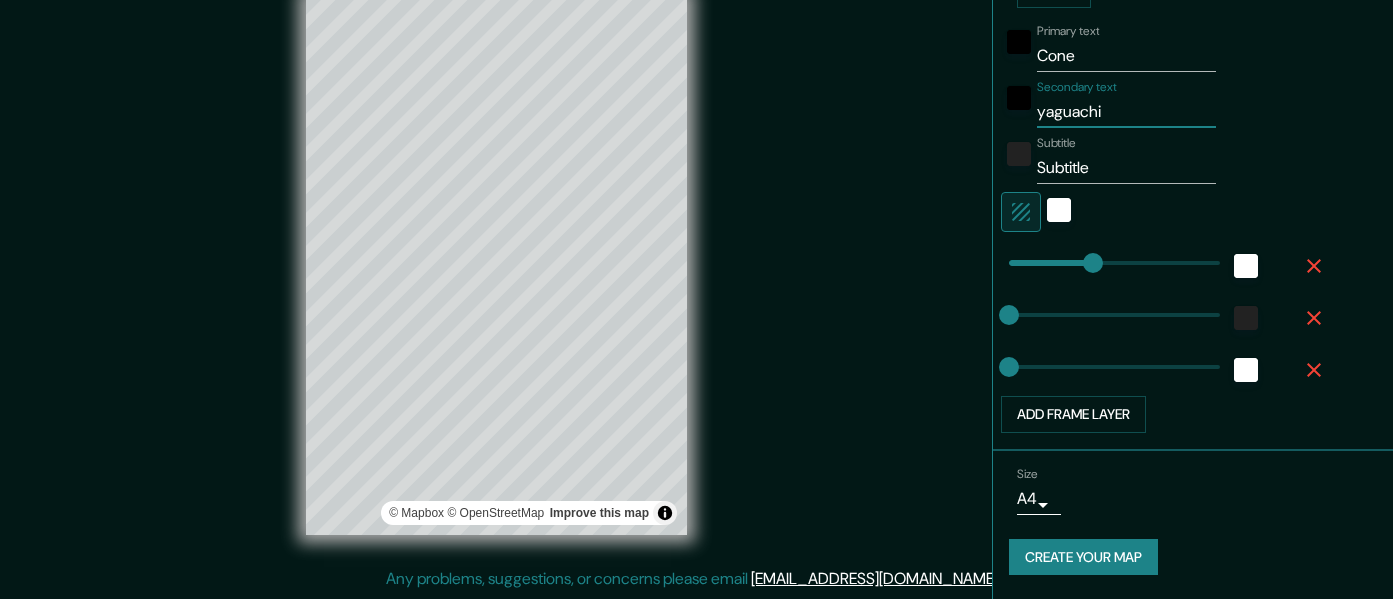 type on "152" 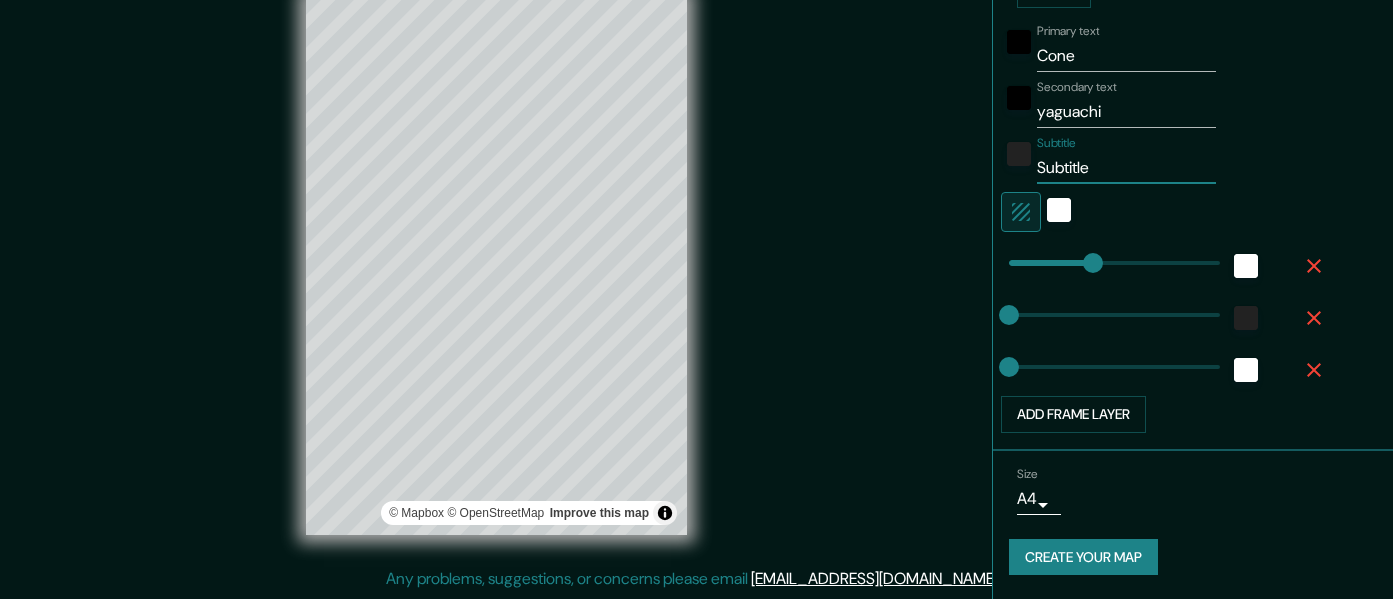 click on "Subtitle" at bounding box center (1126, 168) 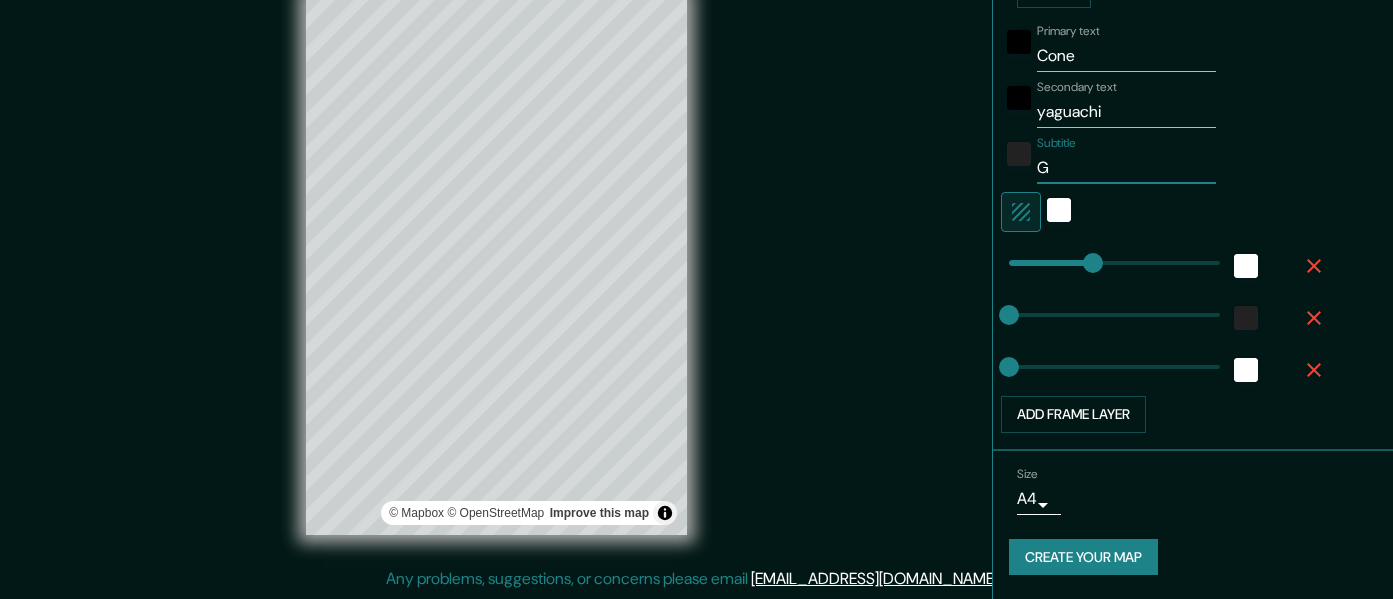 type on "152" 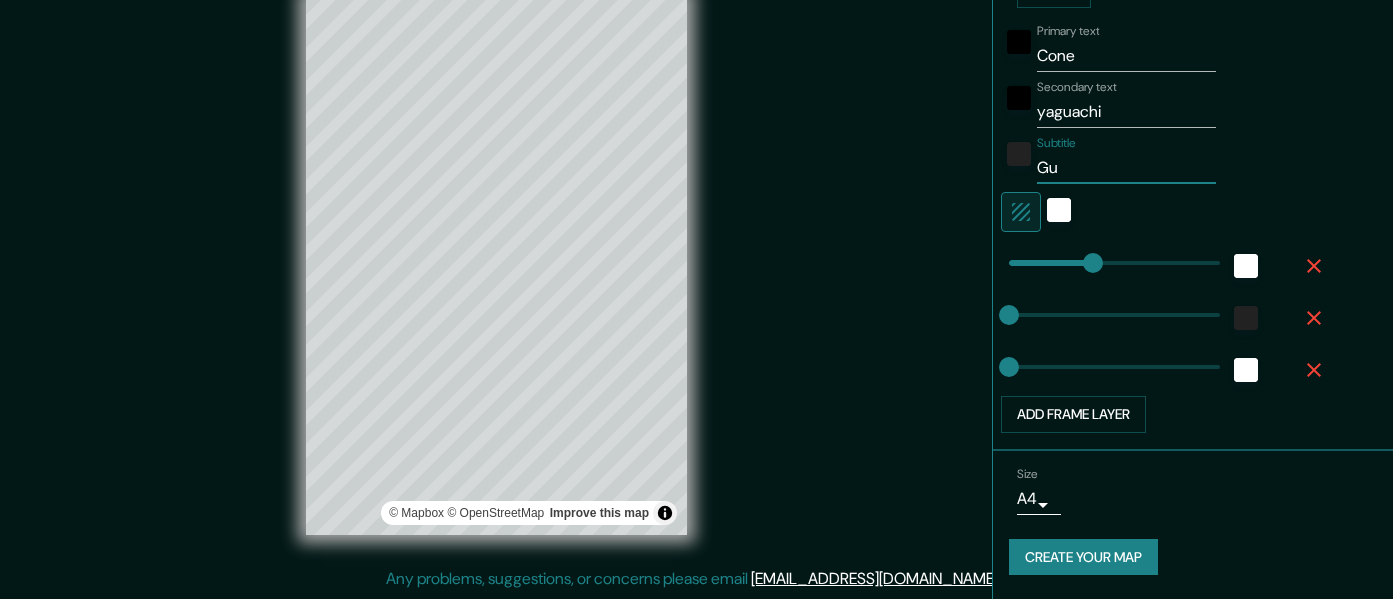 type on "152" 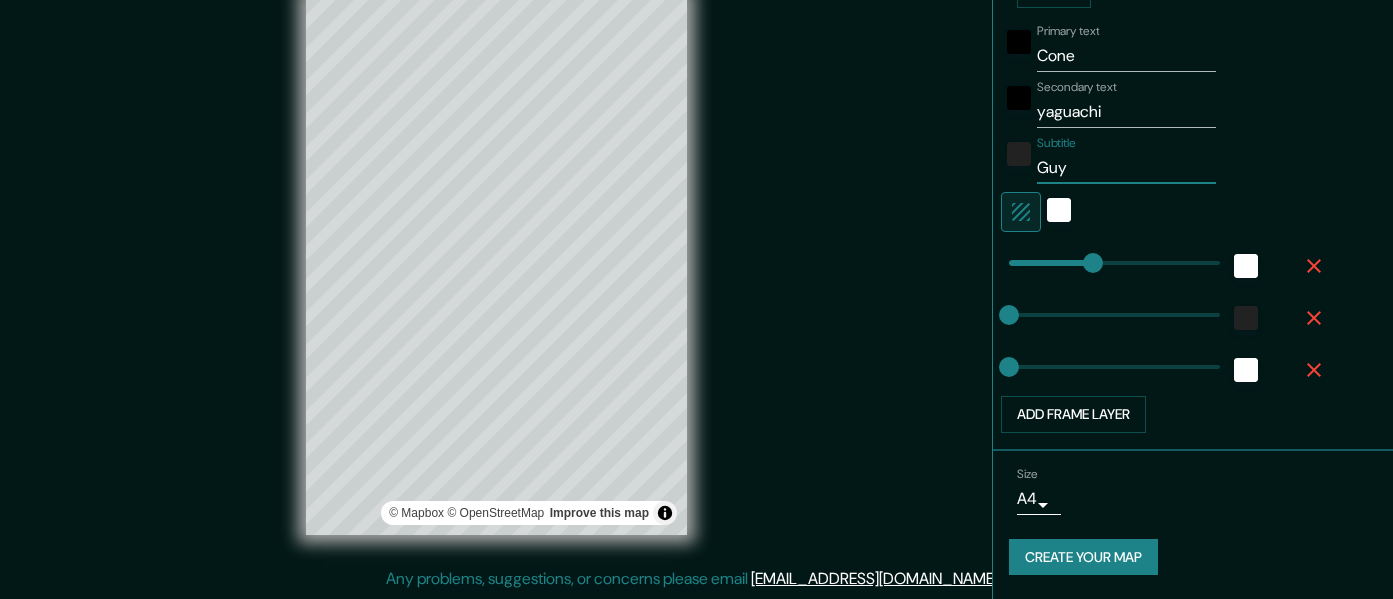 type on "152" 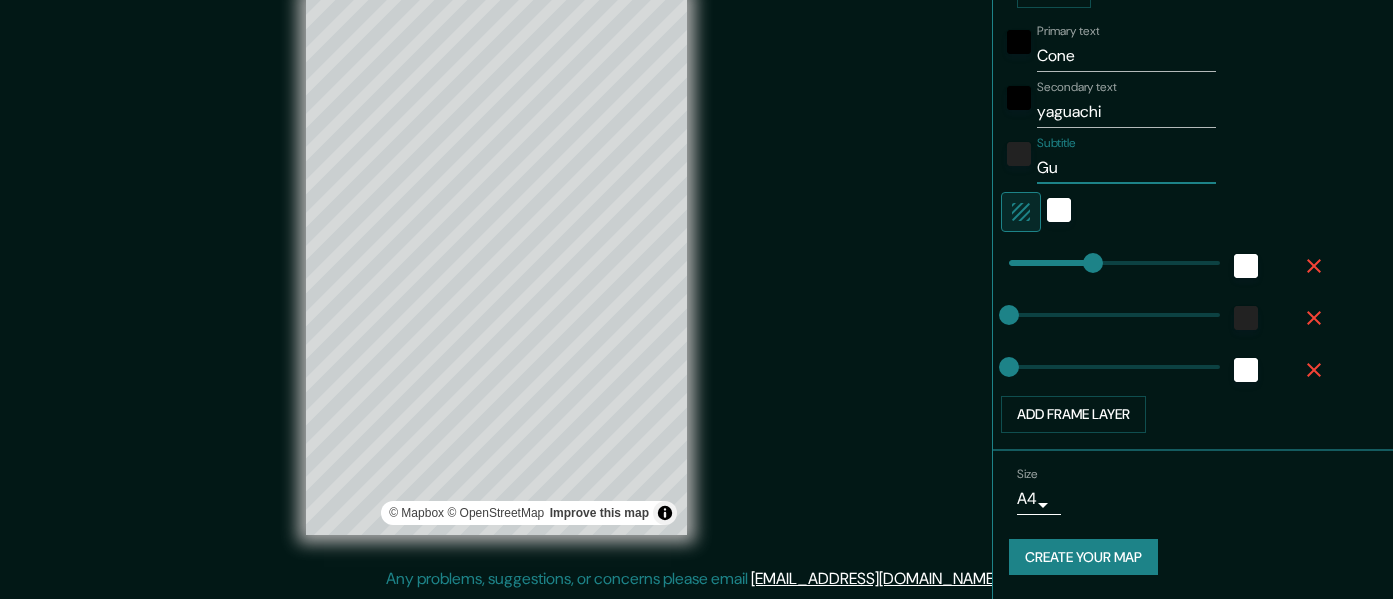 type on "152" 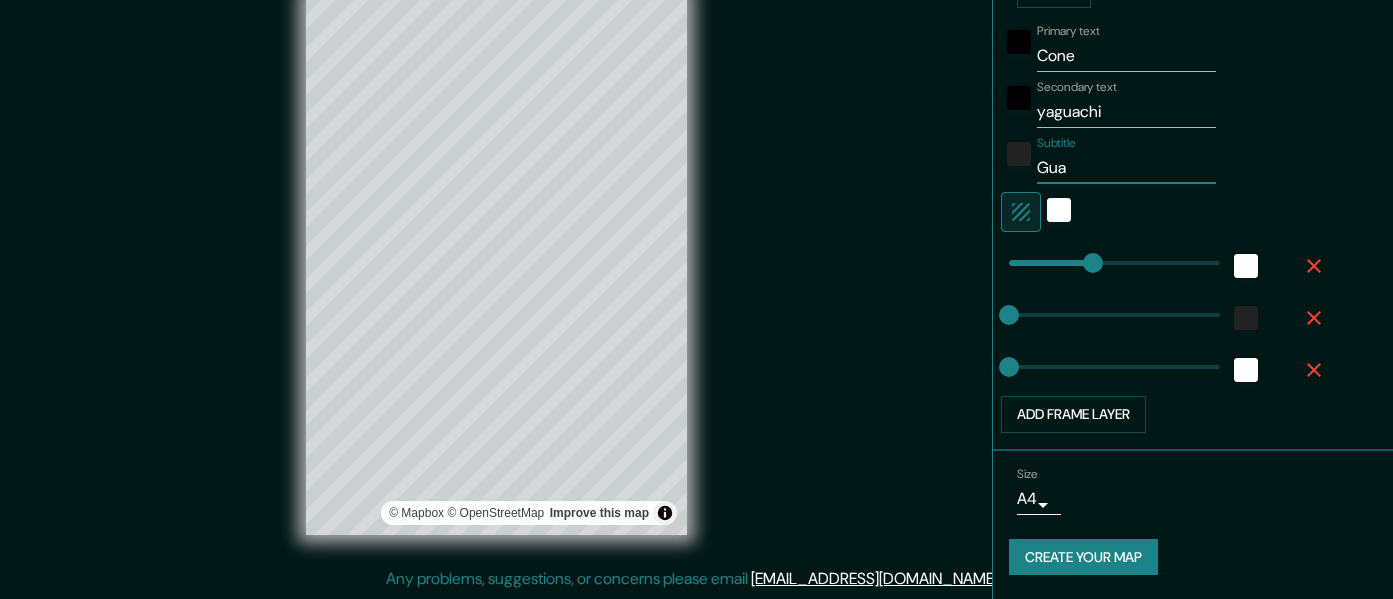 type on "Gu" 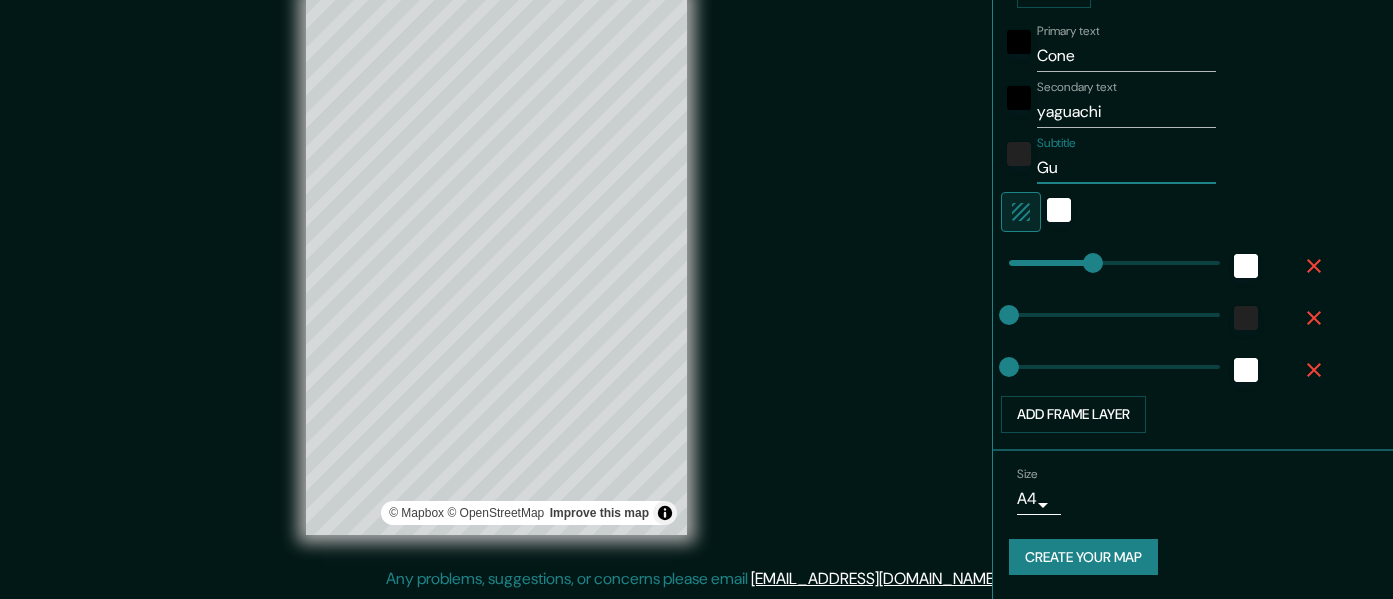 type on "152" 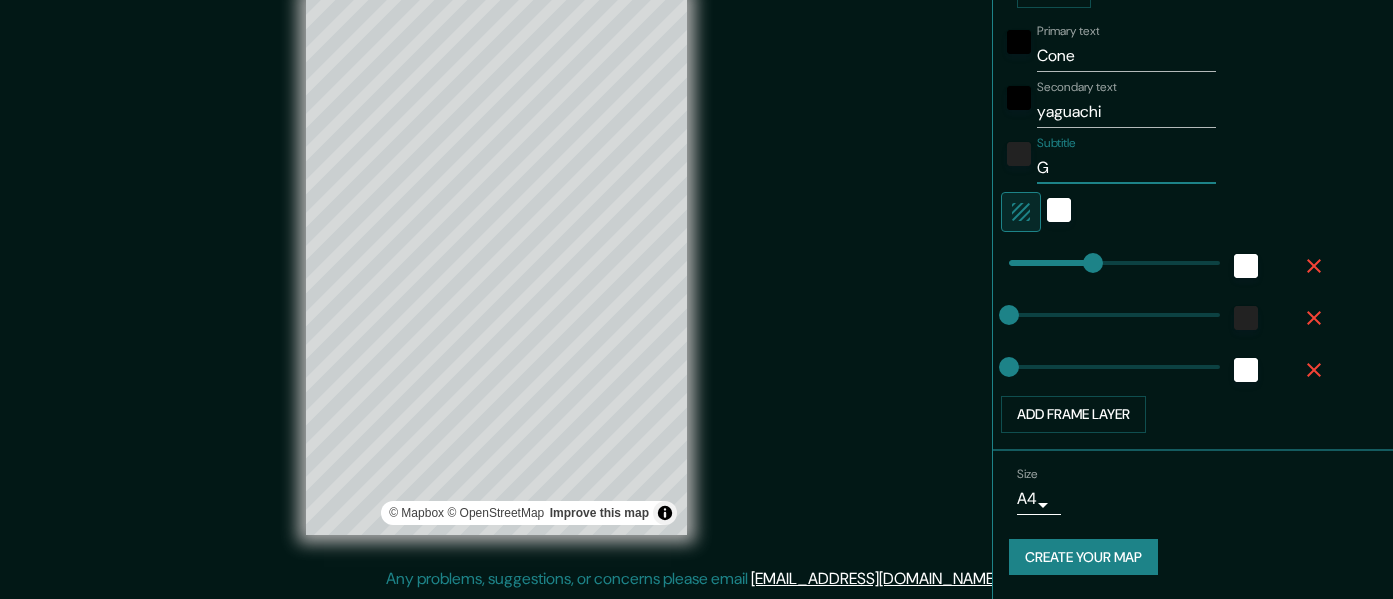 type on "152" 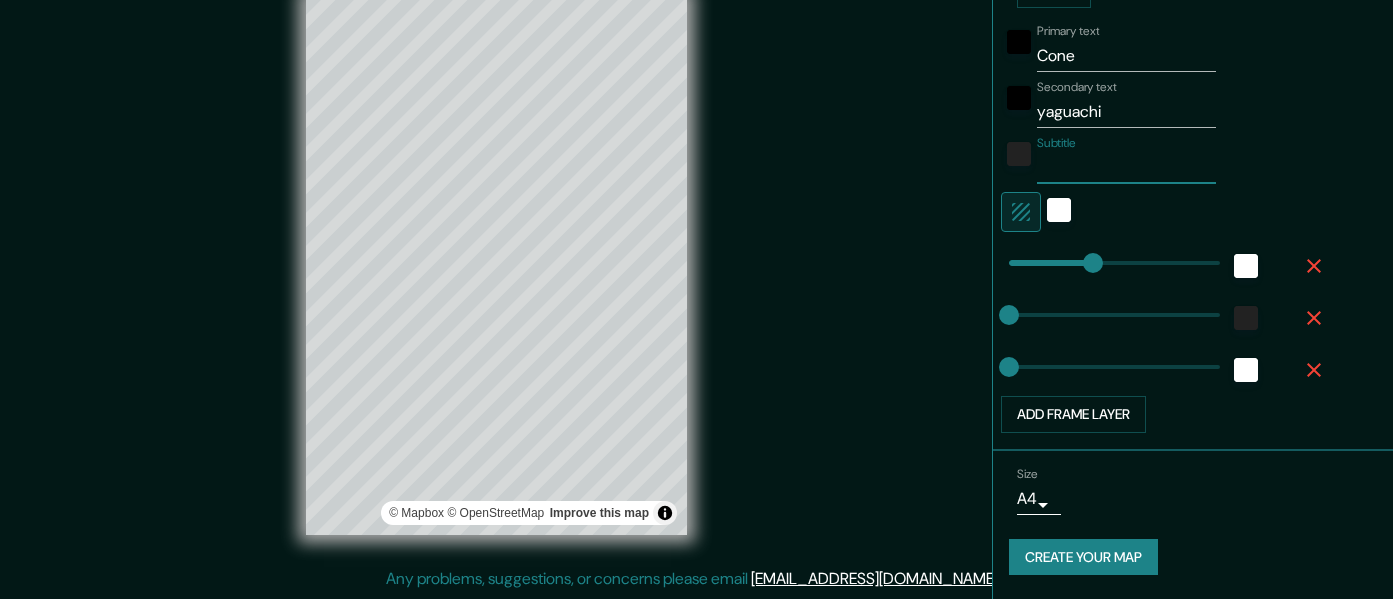 type on "152" 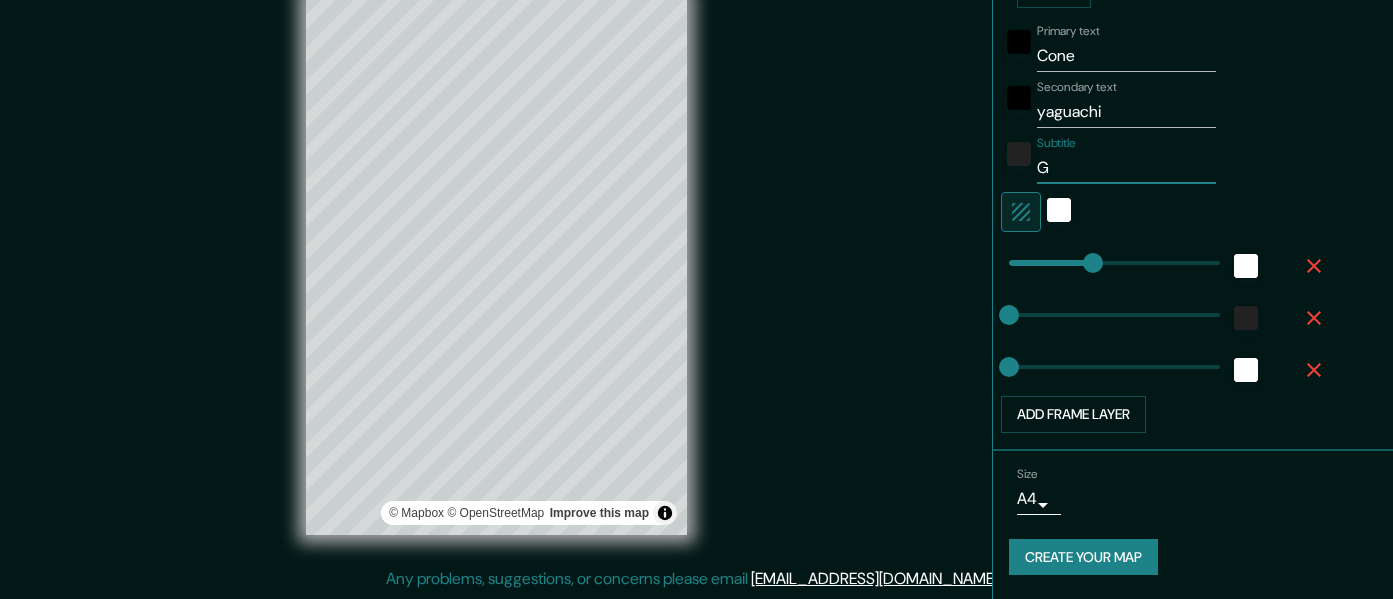 type on "152" 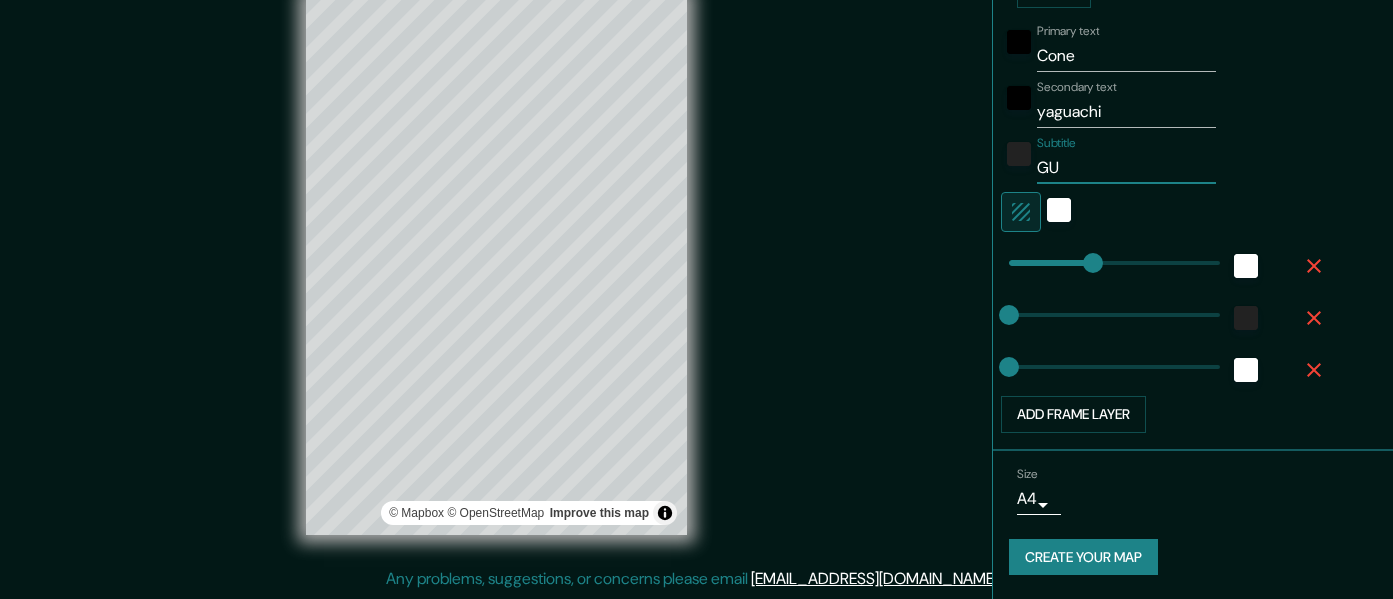 type on "152" 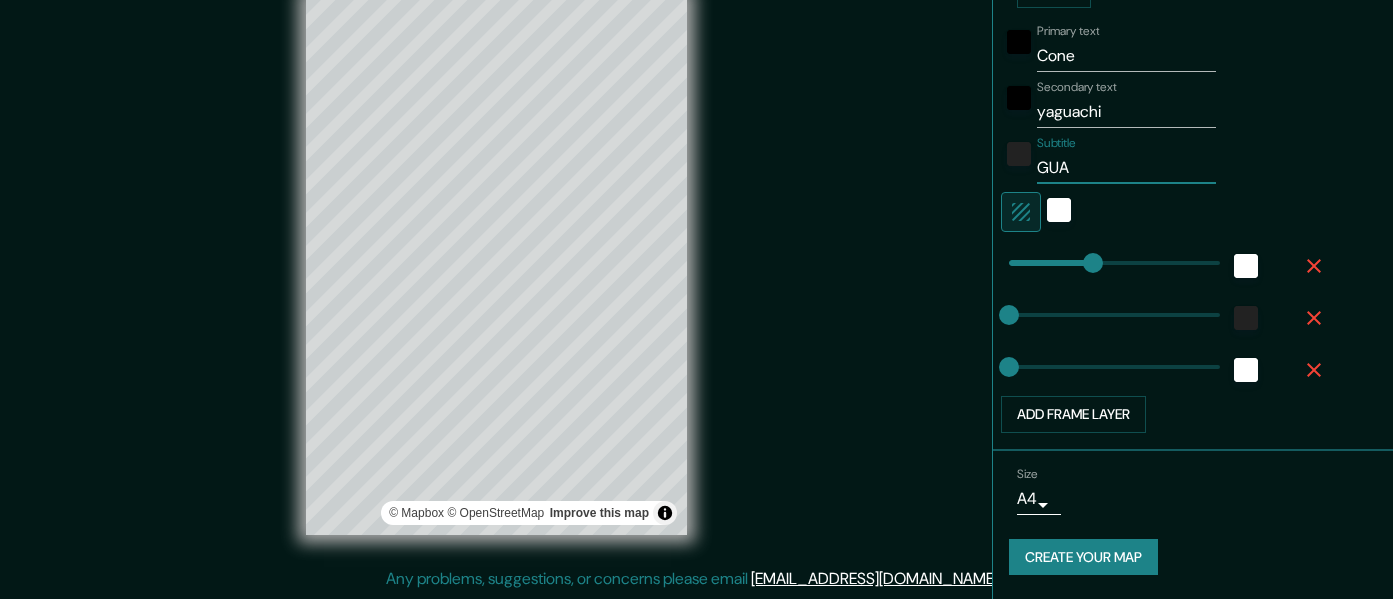 type on "152" 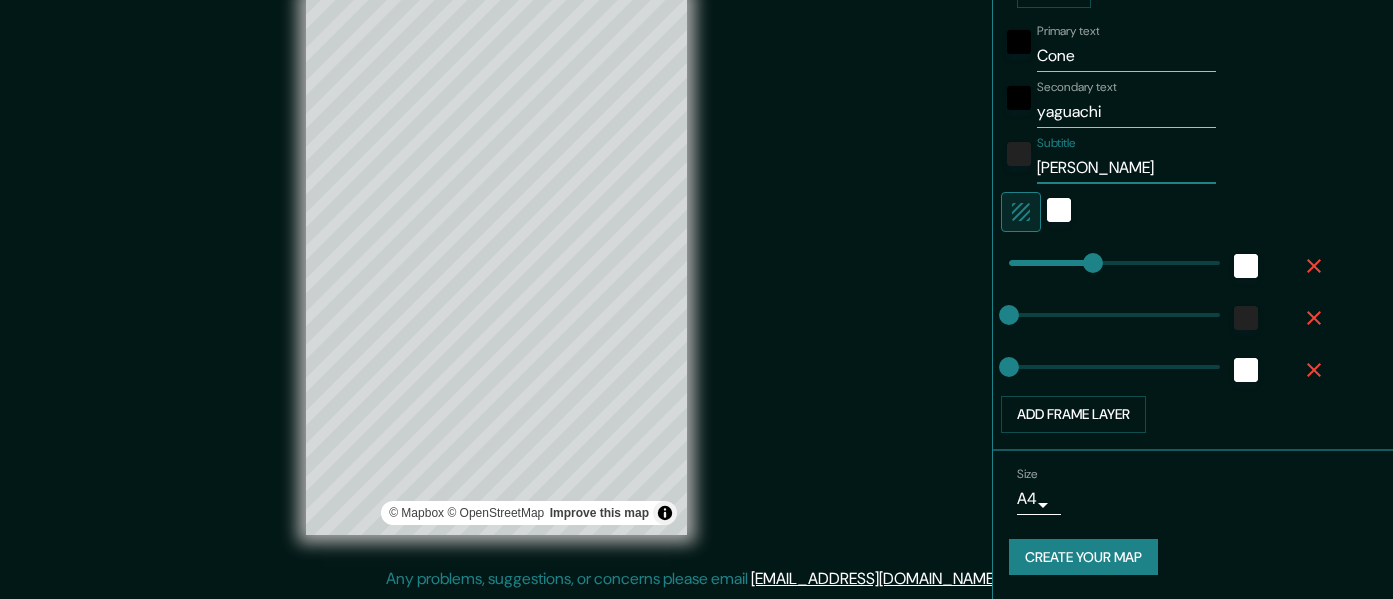 type on "GUAYA" 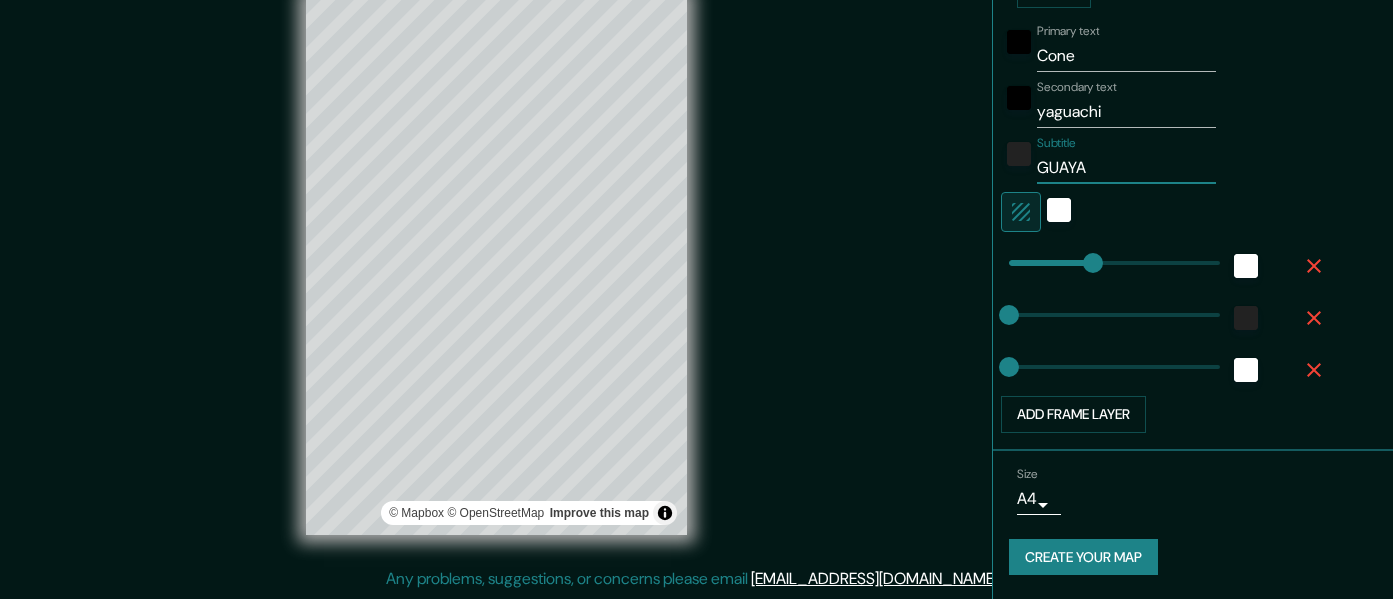 type on "152" 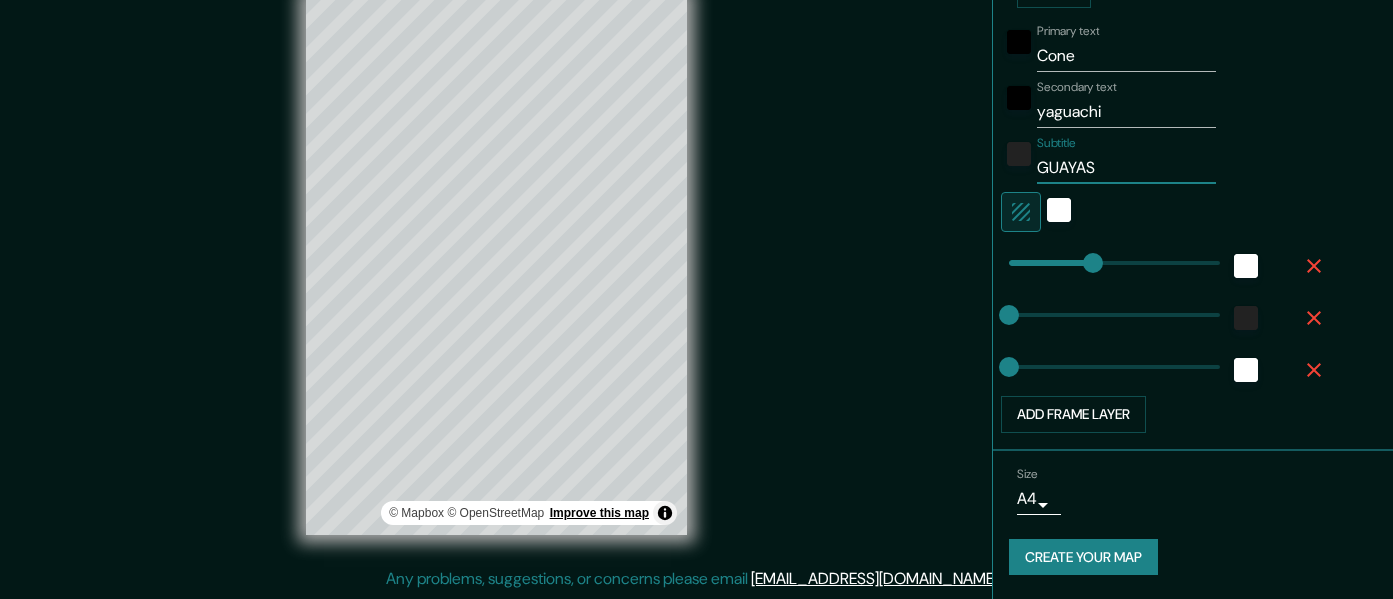 type on "GUAYAS" 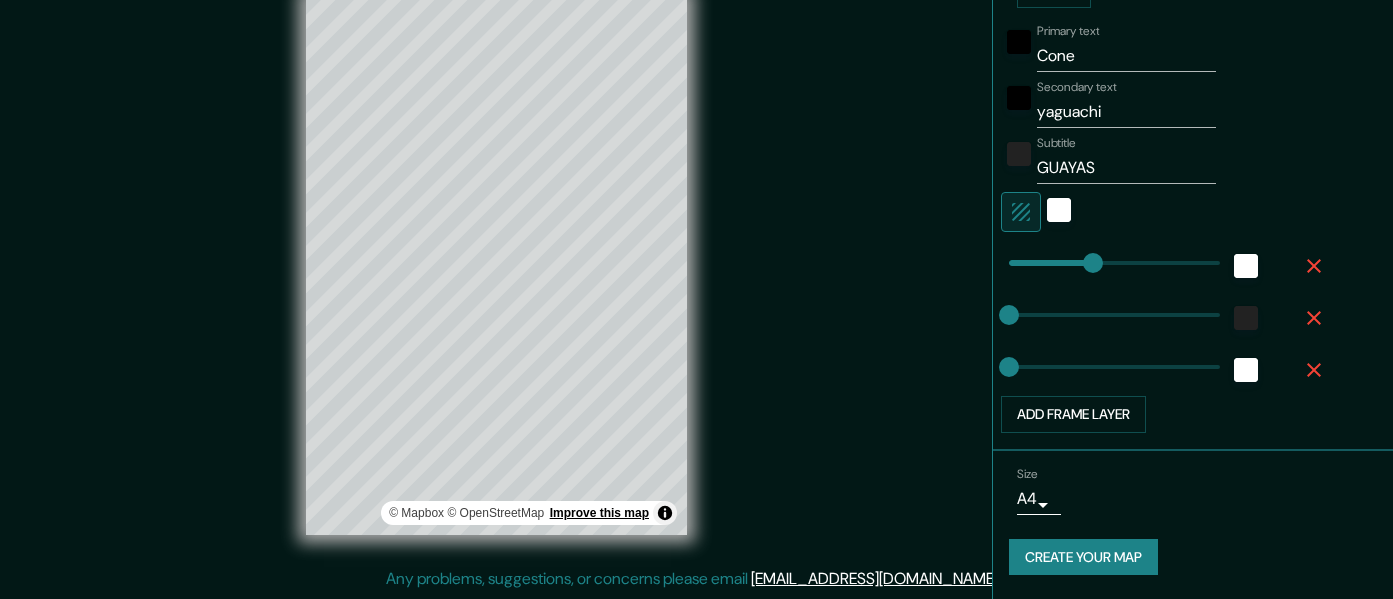 click on "Improve this map" at bounding box center (599, 513) 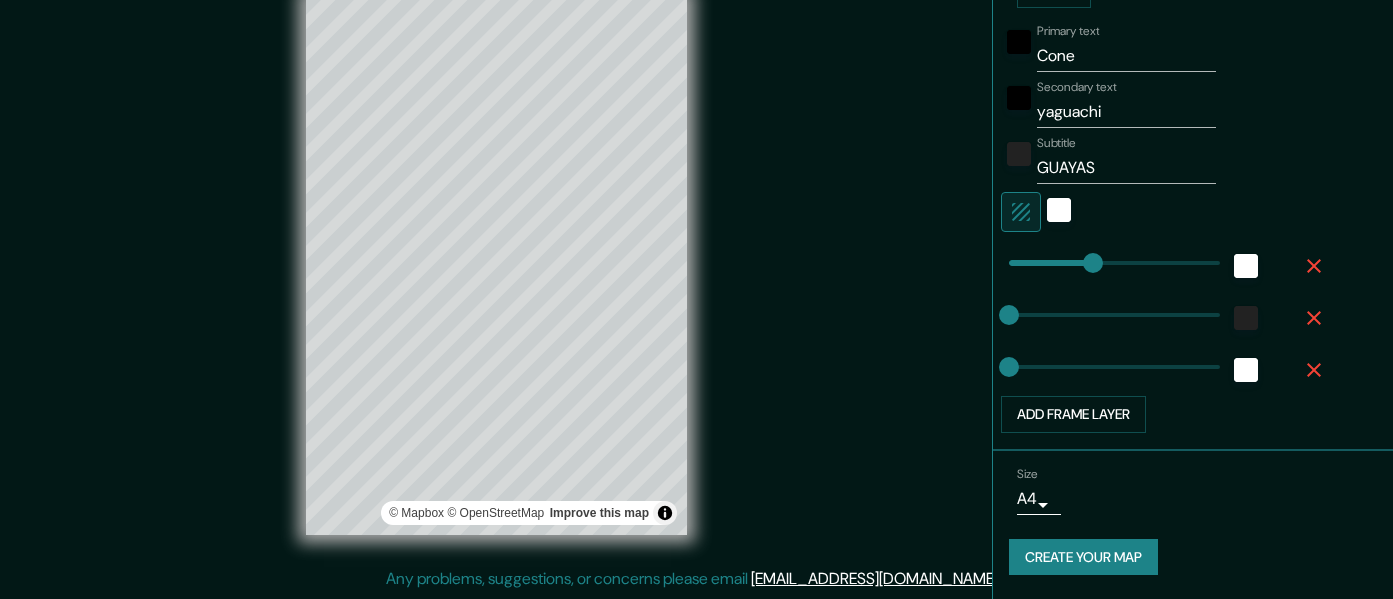 type on "152" 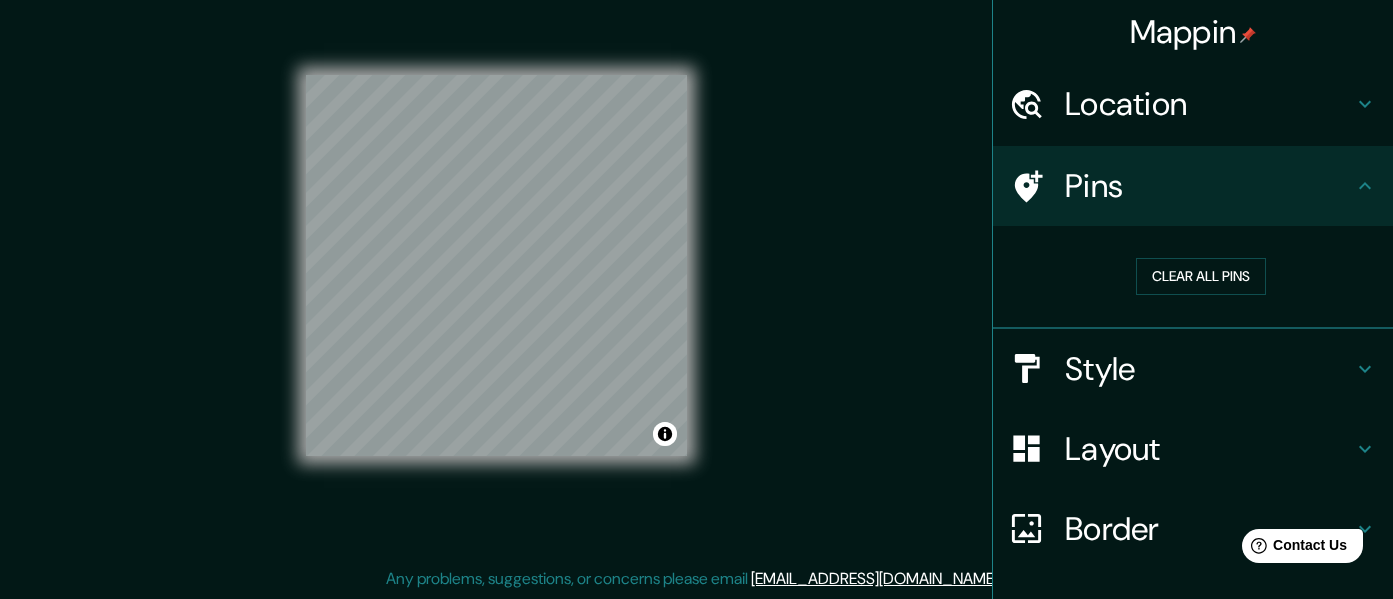 scroll, scrollTop: 36, scrollLeft: 0, axis: vertical 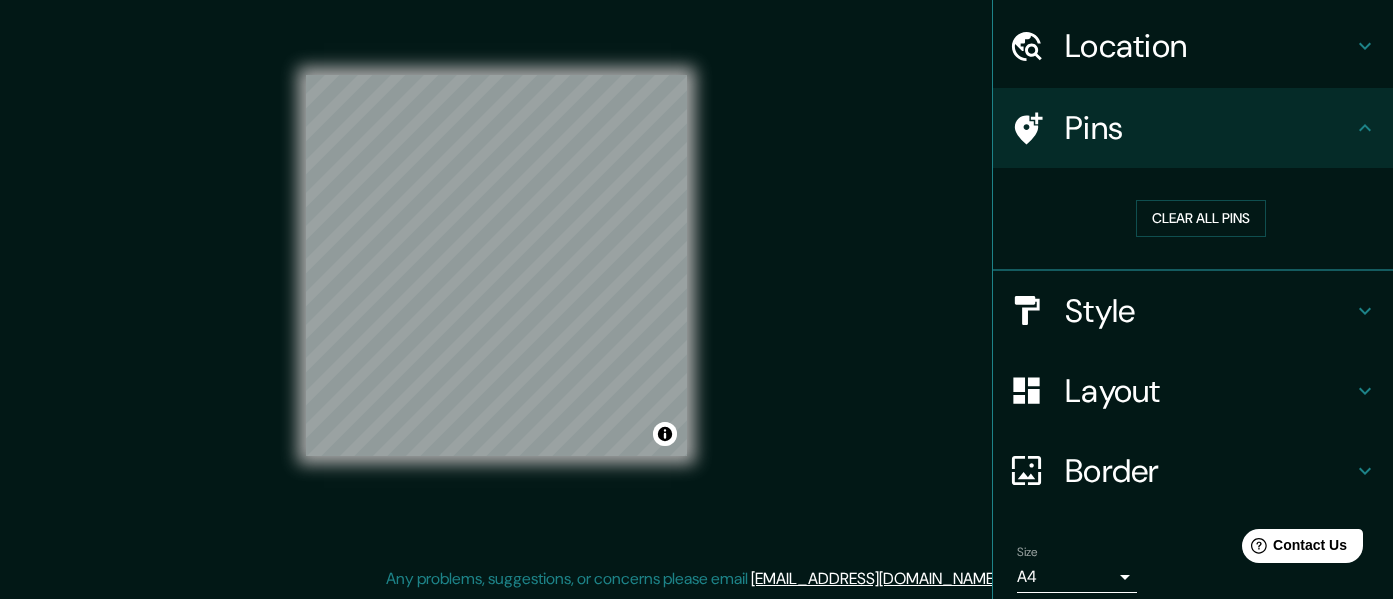 click on "Mappin Location [GEOGRAPHIC_DATA], [GEOGRAPHIC_DATA] - [GEOGRAPHIC_DATA], 0924, [GEOGRAPHIC_DATA] [GEOGRAPHIC_DATA]  [GEOGRAPHIC_DATA] - [GEOGRAPHIC_DATA], 0924, [GEOGRAPHIC_DATA] [GEOGRAPHIC_DATA]  29190 [GEOGRAPHIC_DATA], [GEOGRAPHIC_DATA], [GEOGRAPHIC_DATA] [GEOGRAPHIC_DATA] A [PERSON_NAME]  94420 [PERSON_NAME], [GEOGRAPHIC_DATA], [GEOGRAPHIC_DATA] [GEOGRAPHIC_DATA]  75084 [GEOGRAPHIC_DATA], [GEOGRAPHIC_DATA], [GEOGRAPHIC_DATA] [GEOGRAPHIC_DATA]  94430 [GEOGRAPHIC_DATA], [GEOGRAPHIC_DATA], [GEOGRAPHIC_DATA] Pins Clear all pins Style Layout Border Choose a border.  Hint : you can make layers of the frame opaque to create some cool effects. None Simple Transparent Fancy Size A4 single Create your map © Mapbox   © OpenStreetMap   Improve this map Any problems, suggestions, or concerns please email    [EMAIL_ADDRESS][DOMAIN_NAME] . . ." at bounding box center [696, 281] 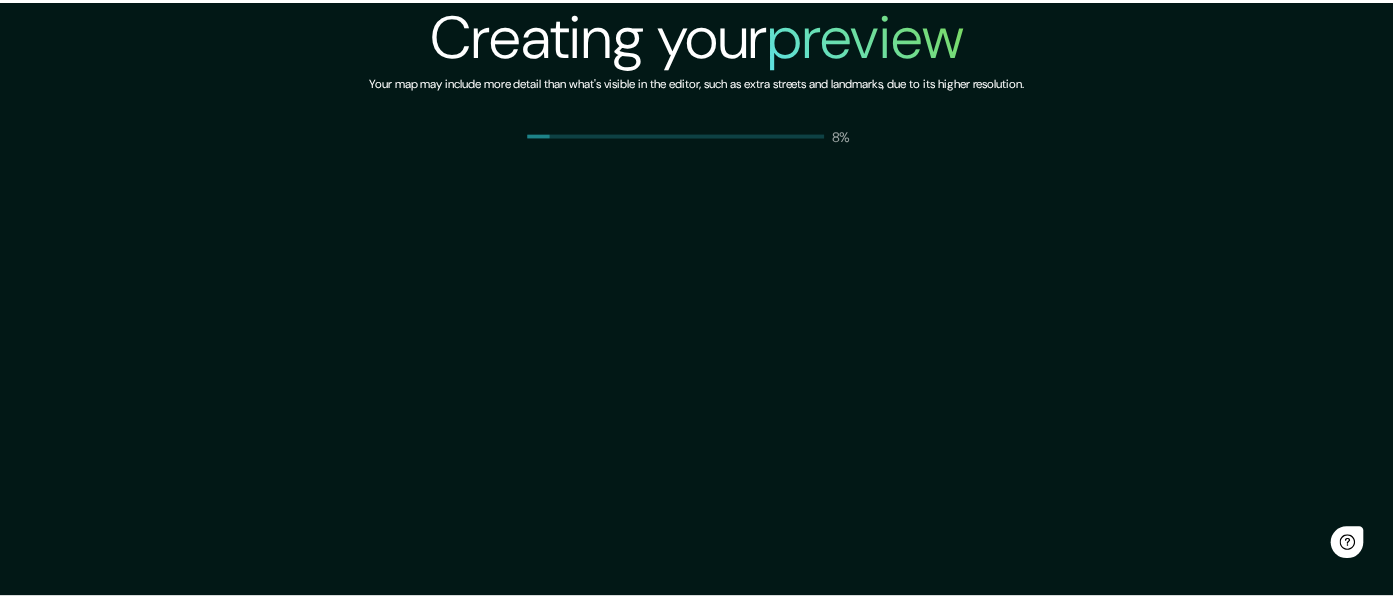 scroll, scrollTop: 0, scrollLeft: 0, axis: both 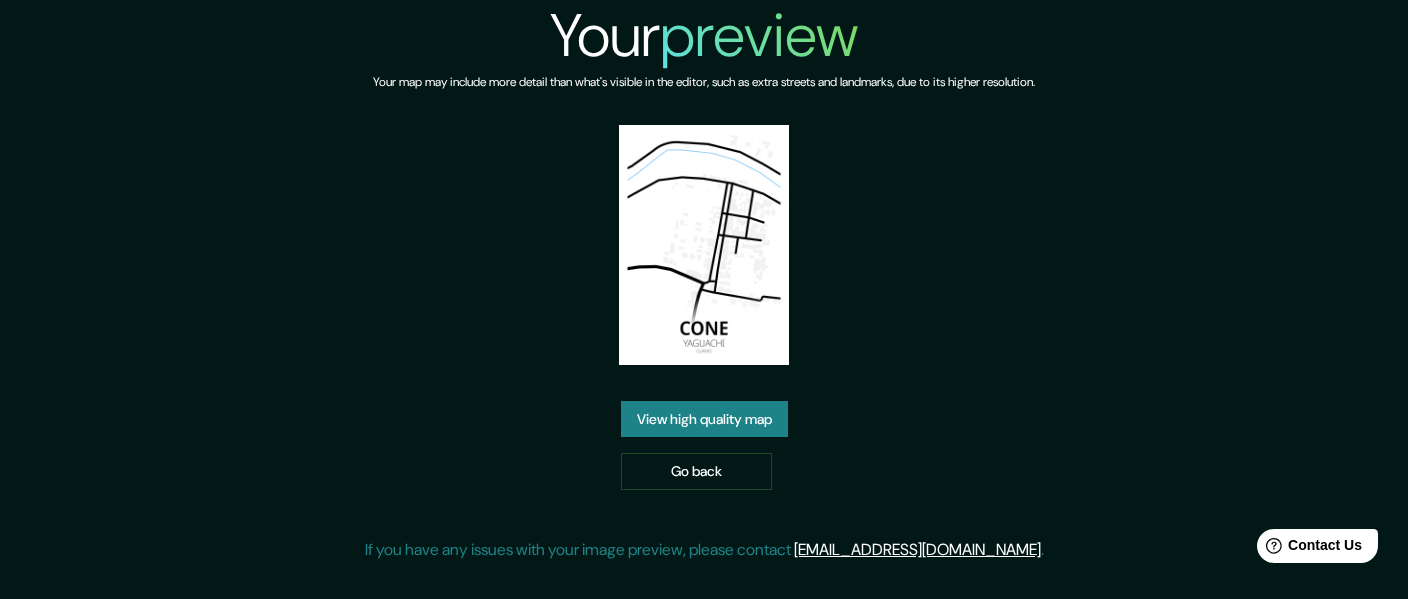 click on "View high quality map" at bounding box center (704, 419) 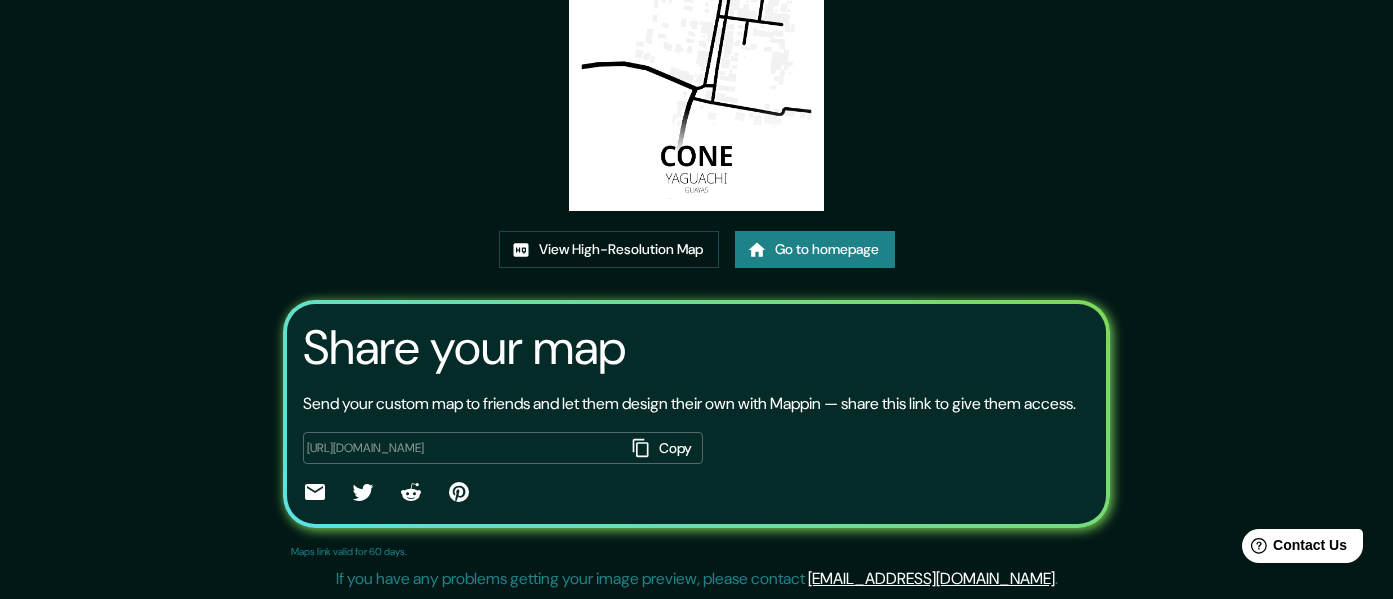 scroll, scrollTop: 260, scrollLeft: 0, axis: vertical 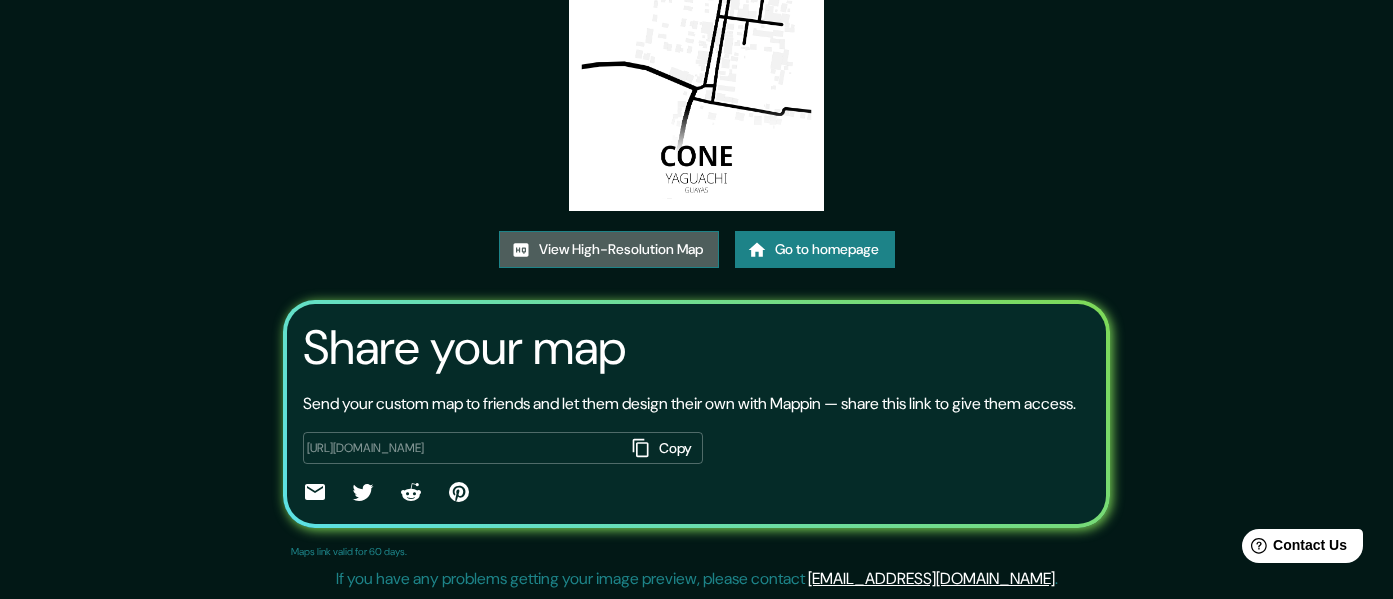 click on "View High-Resolution Map" at bounding box center [609, 249] 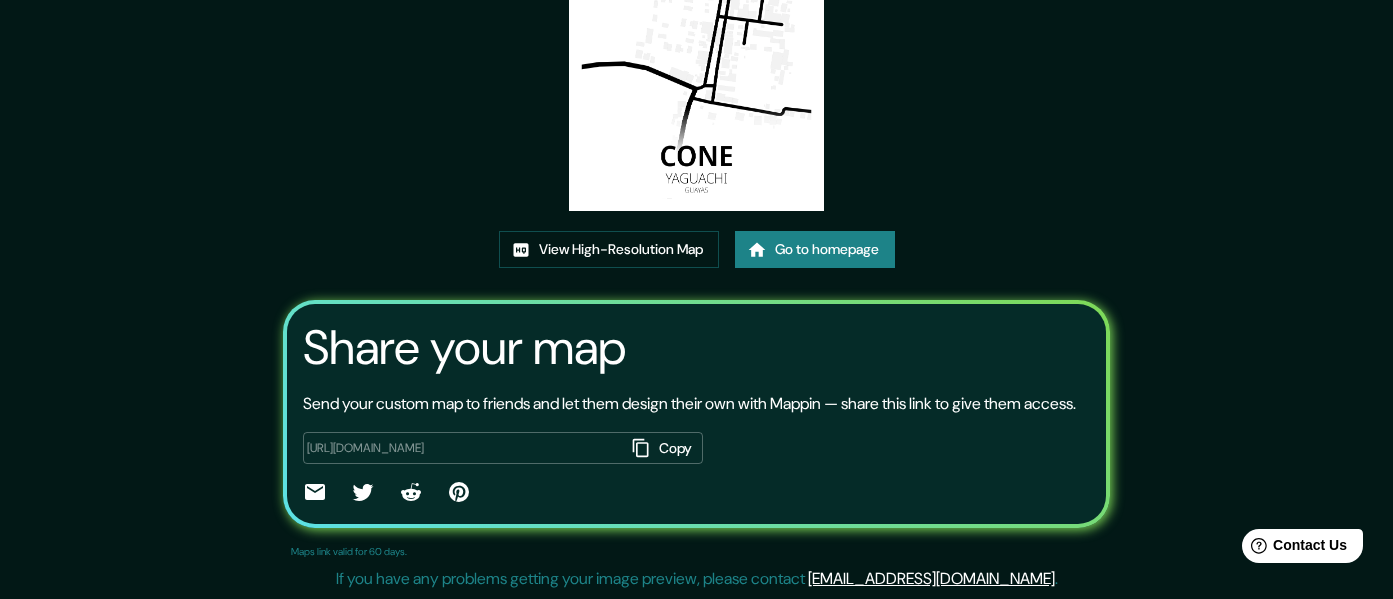 click on "Go to homepage" at bounding box center [815, 249] 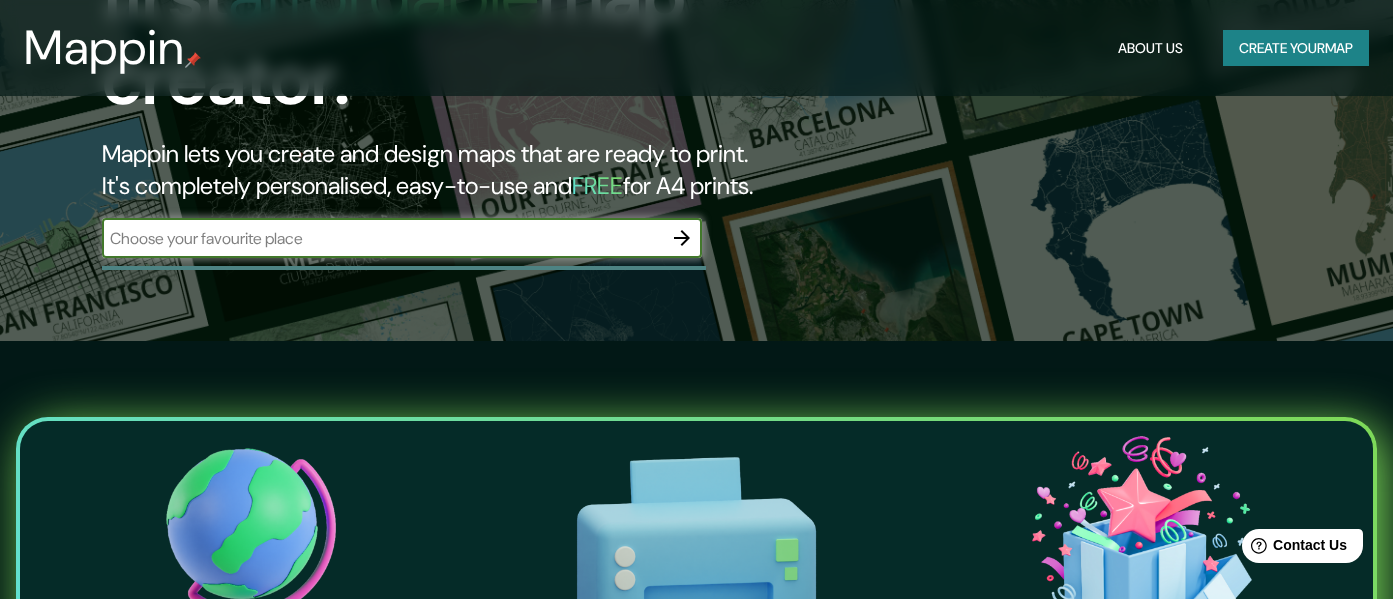 scroll, scrollTop: 0, scrollLeft: 0, axis: both 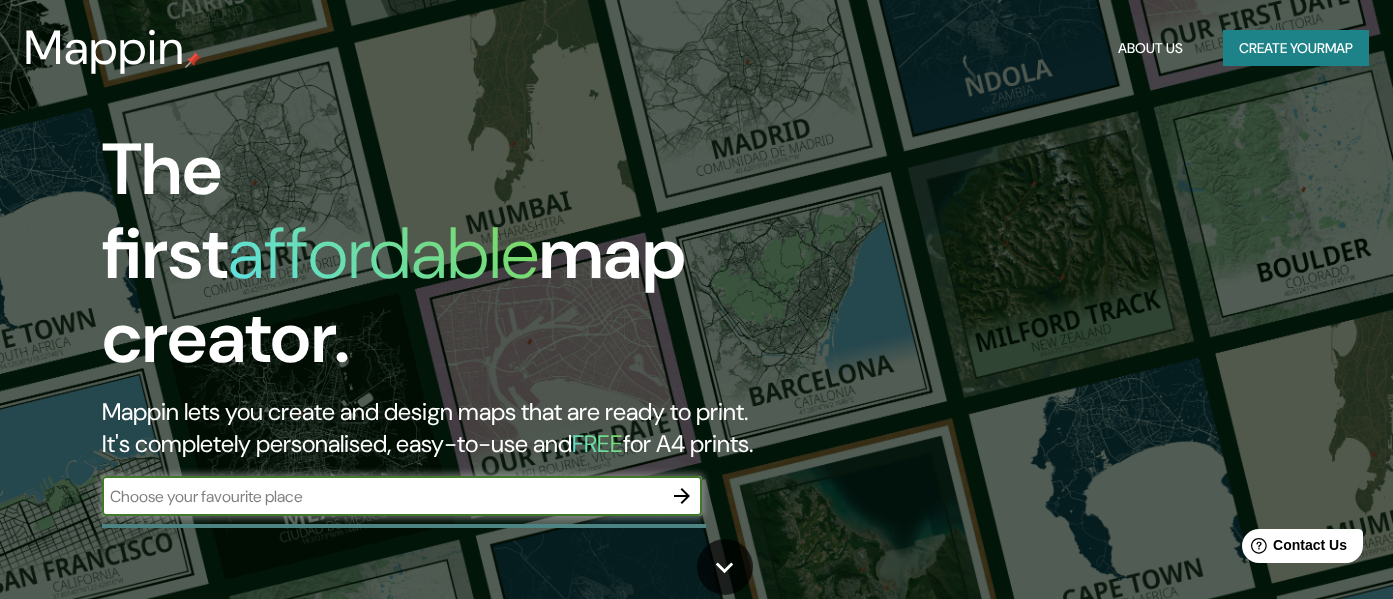 click 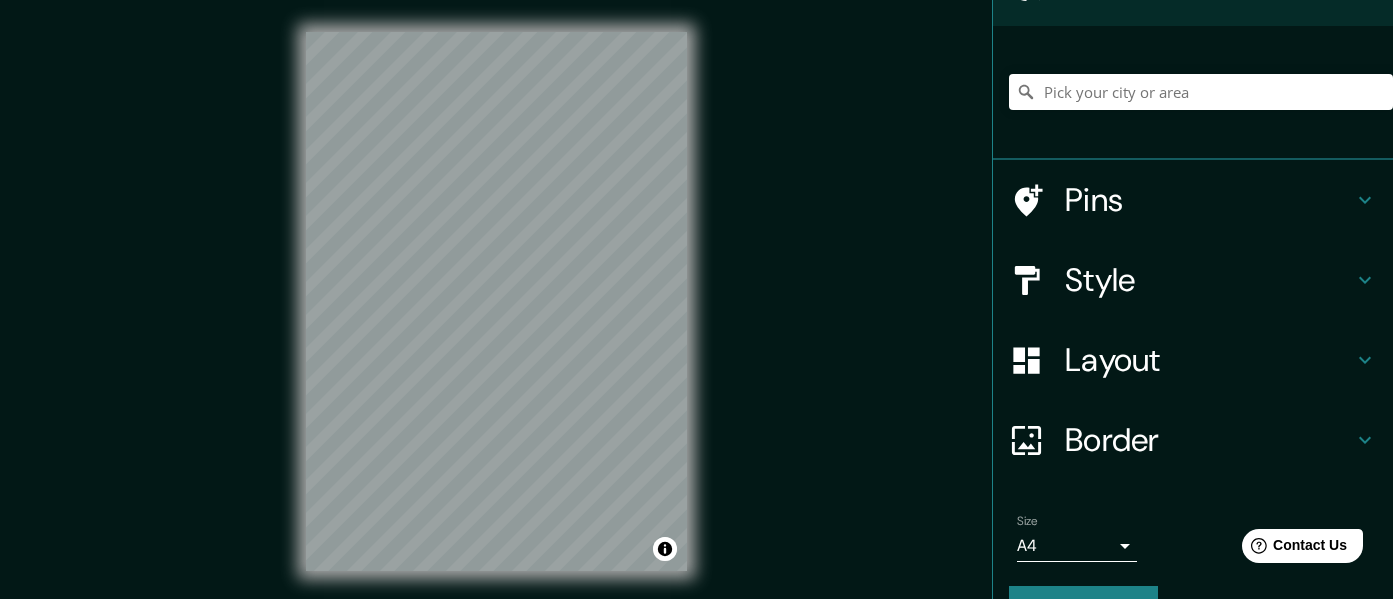scroll, scrollTop: 128, scrollLeft: 0, axis: vertical 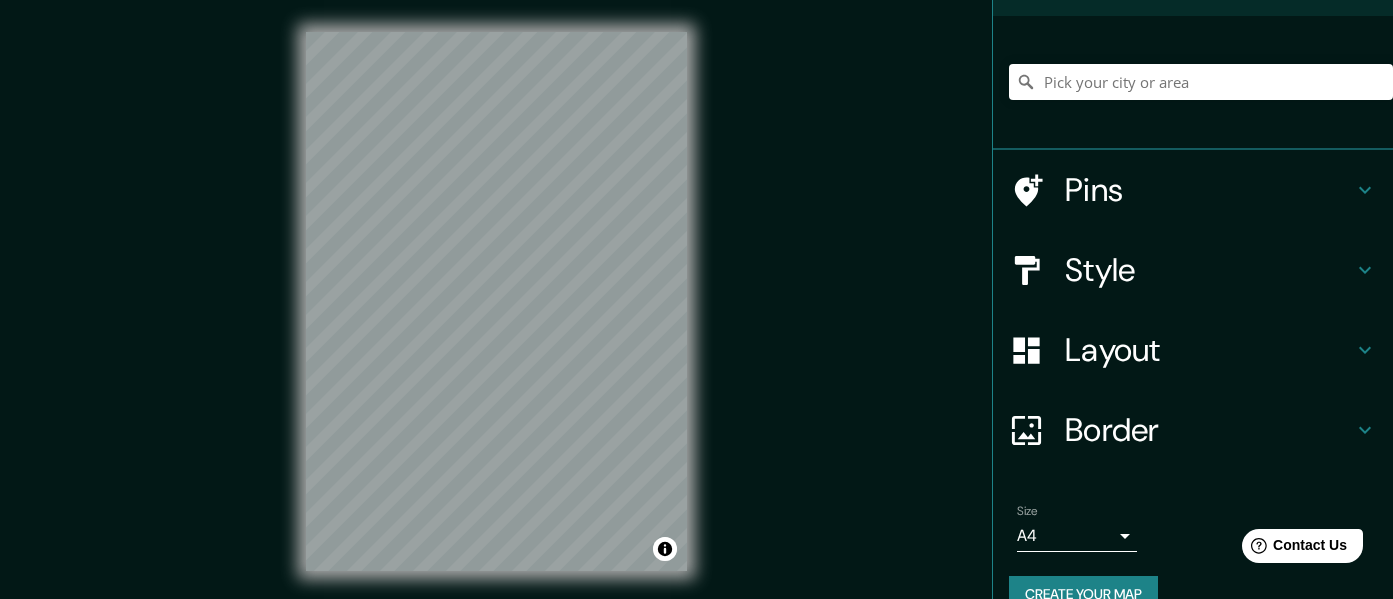 click on "Style" at bounding box center (1209, 270) 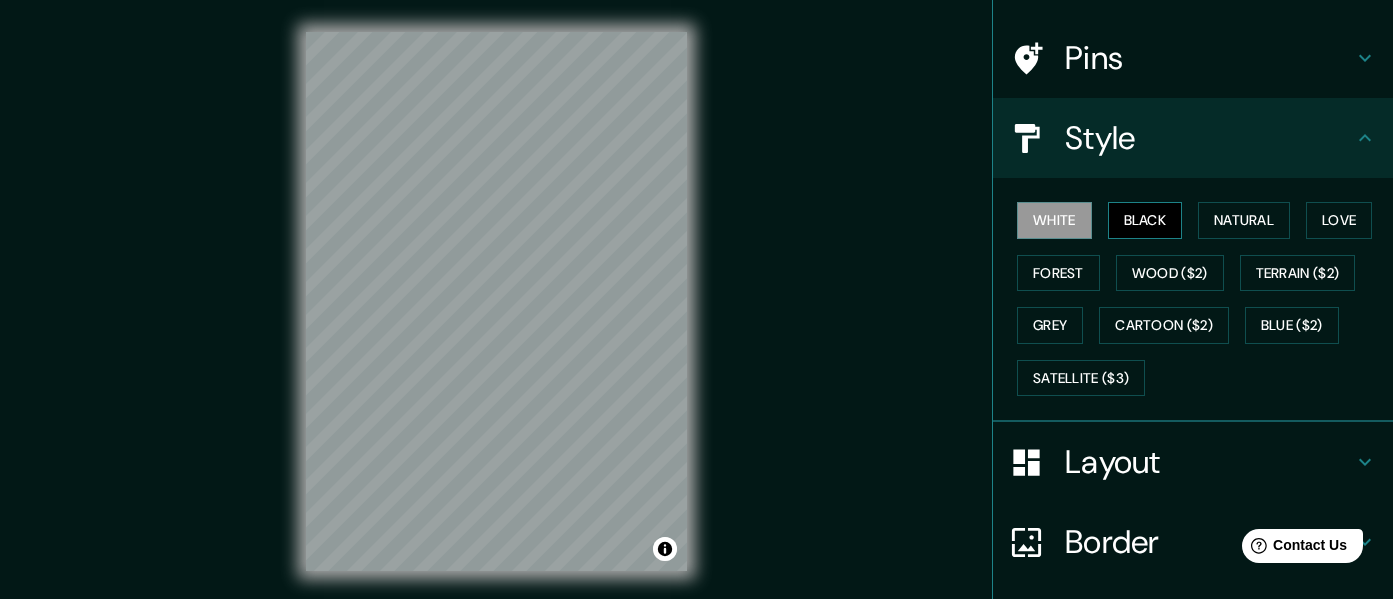 click on "Black" at bounding box center (1145, 220) 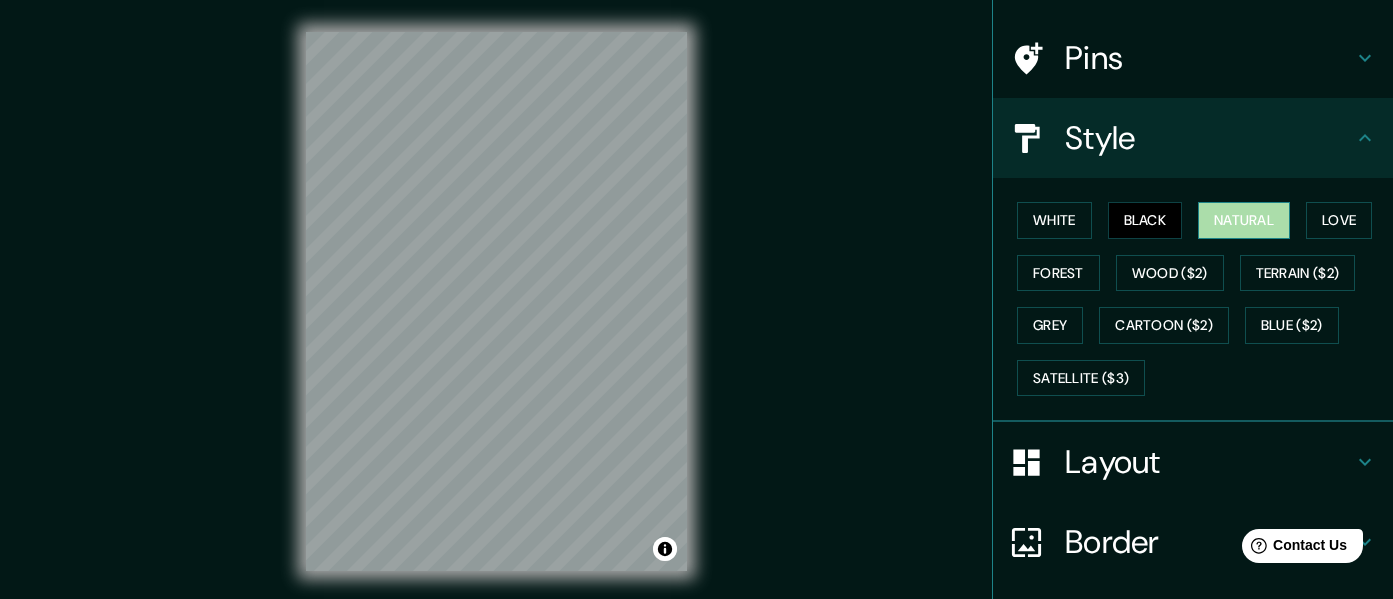 click on "Natural" at bounding box center [1244, 220] 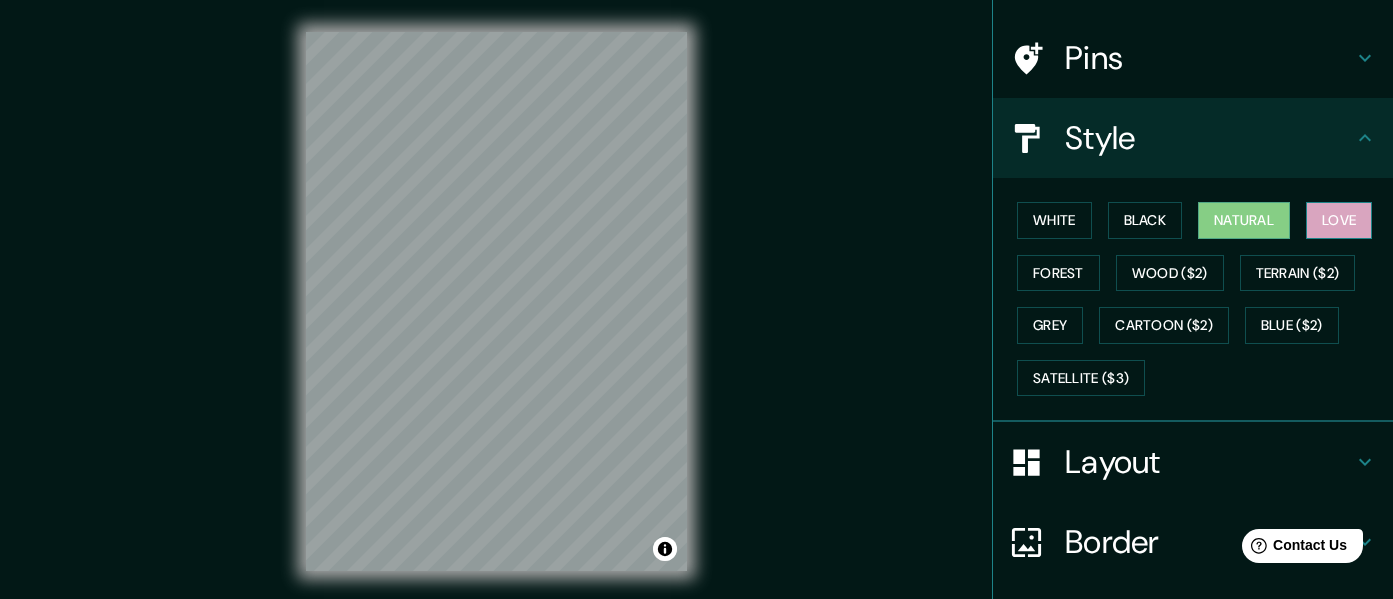 click on "Love" at bounding box center (1339, 220) 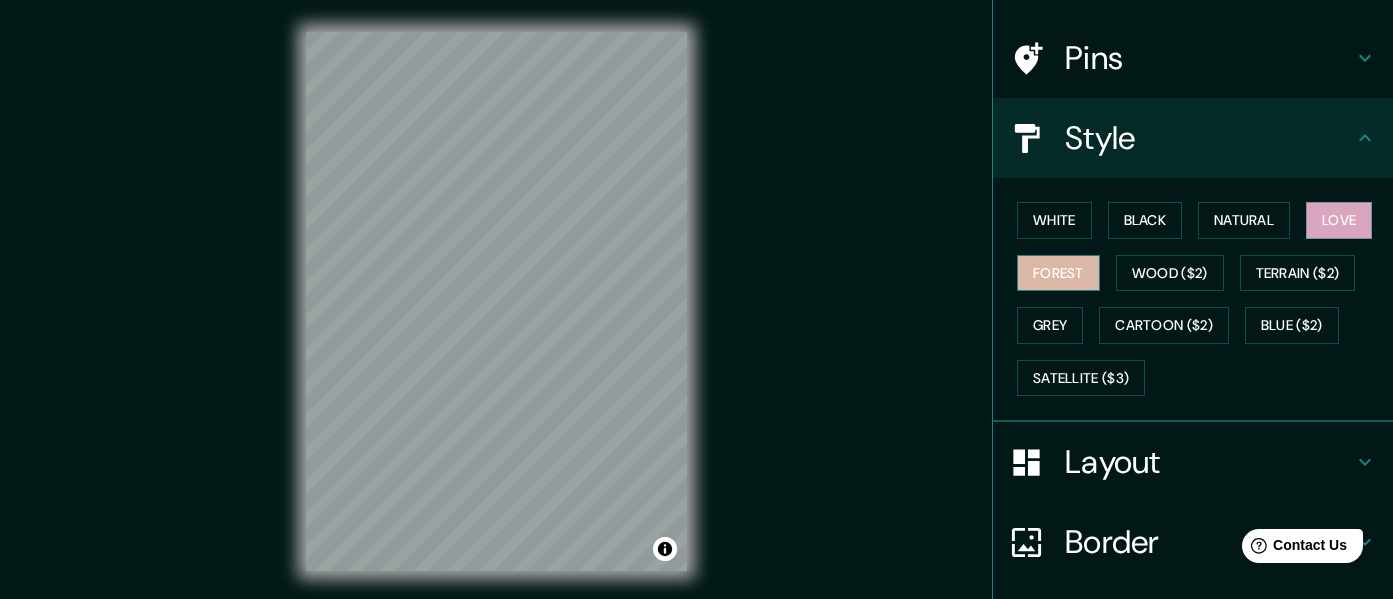 click on "Forest" at bounding box center [1058, 273] 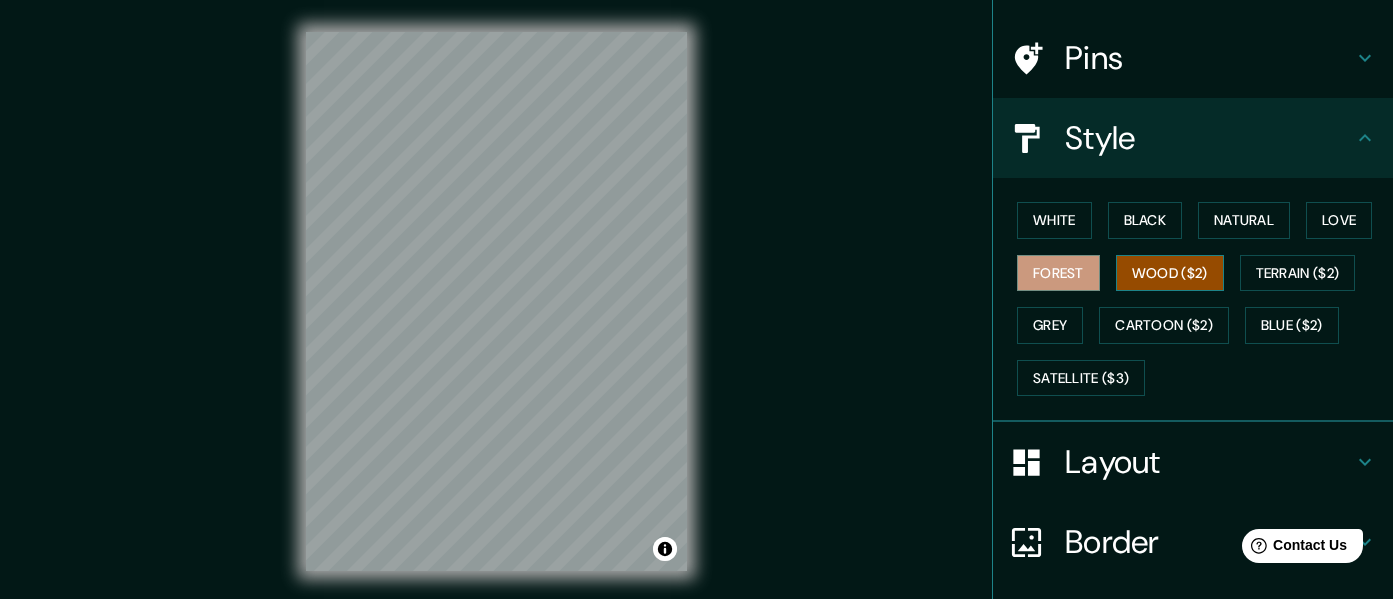 click on "Wood ($2)" at bounding box center (1170, 273) 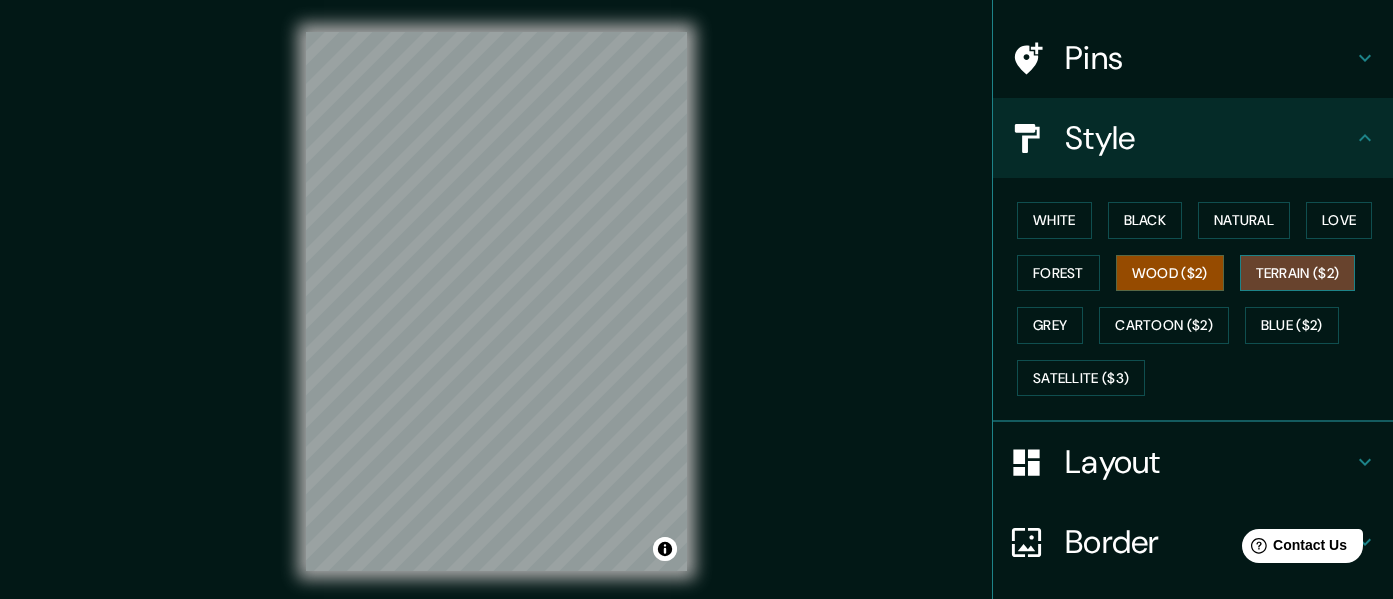 click on "Terrain ($2)" at bounding box center (1298, 273) 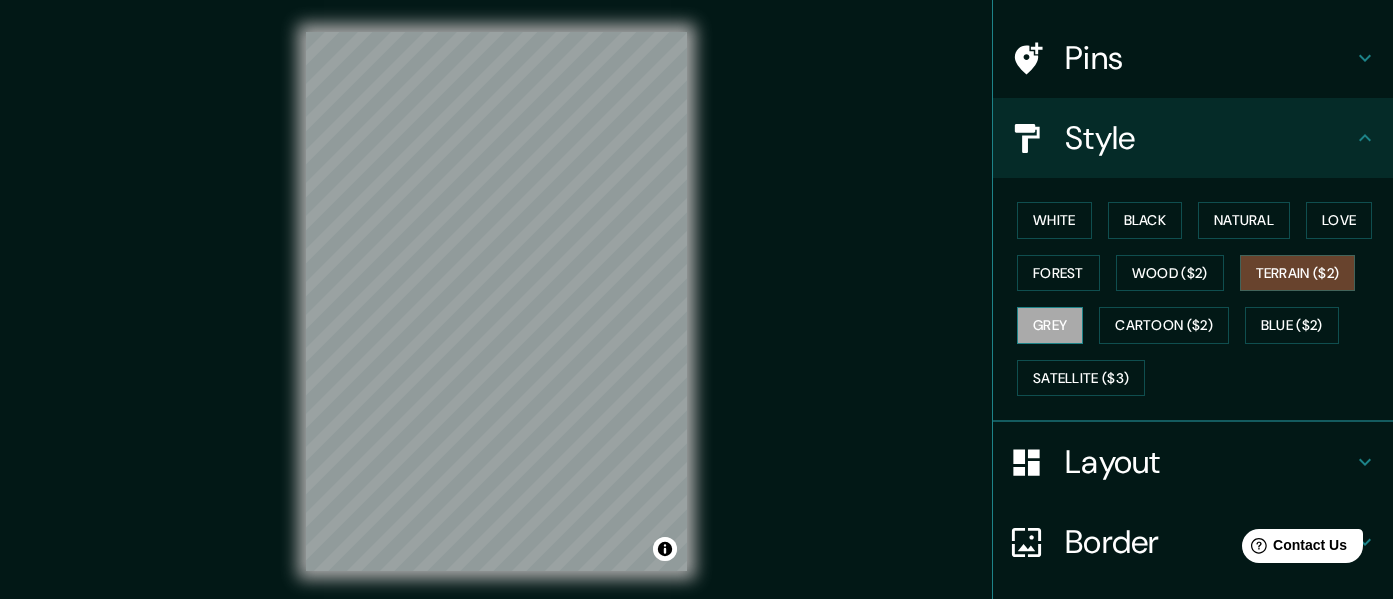 click on "Grey" at bounding box center [1050, 325] 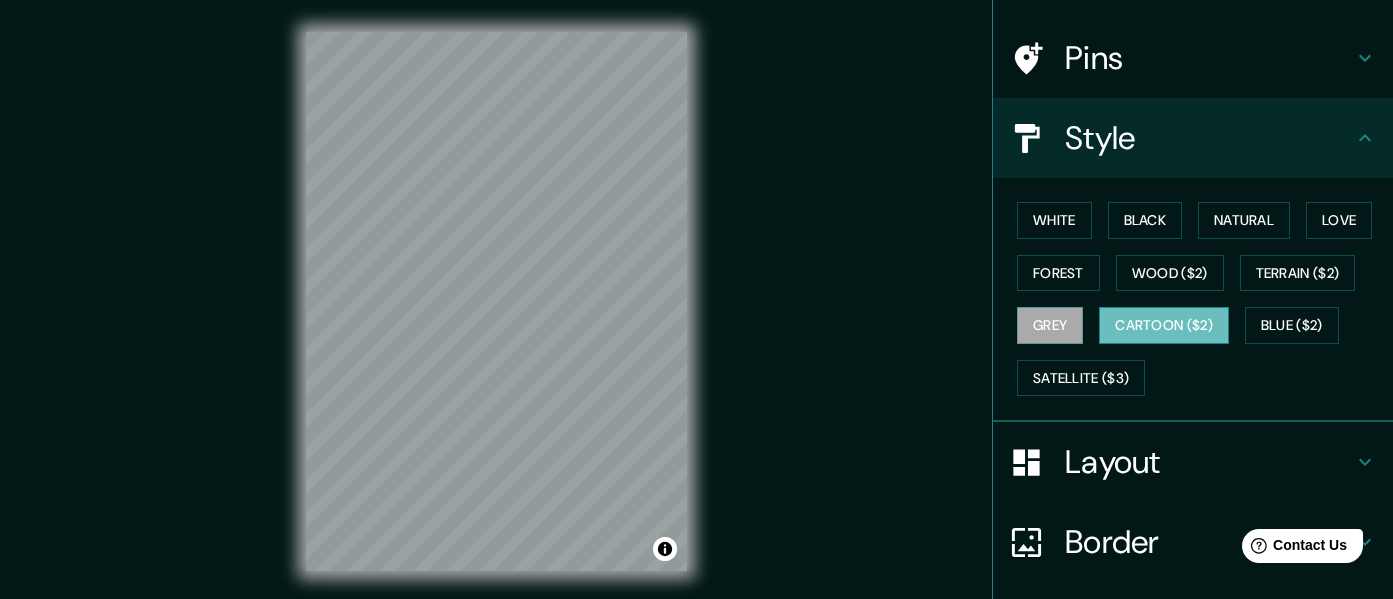 click on "Cartoon ($2)" at bounding box center [1164, 325] 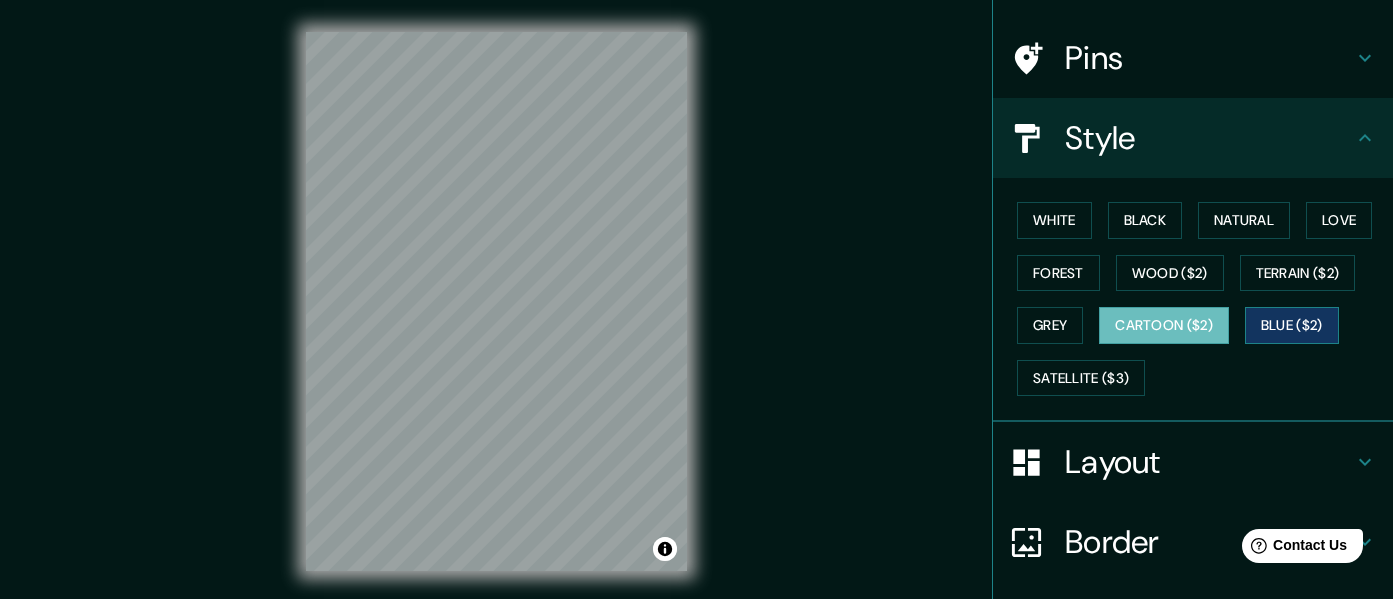 click on "Blue ($2)" at bounding box center [1292, 325] 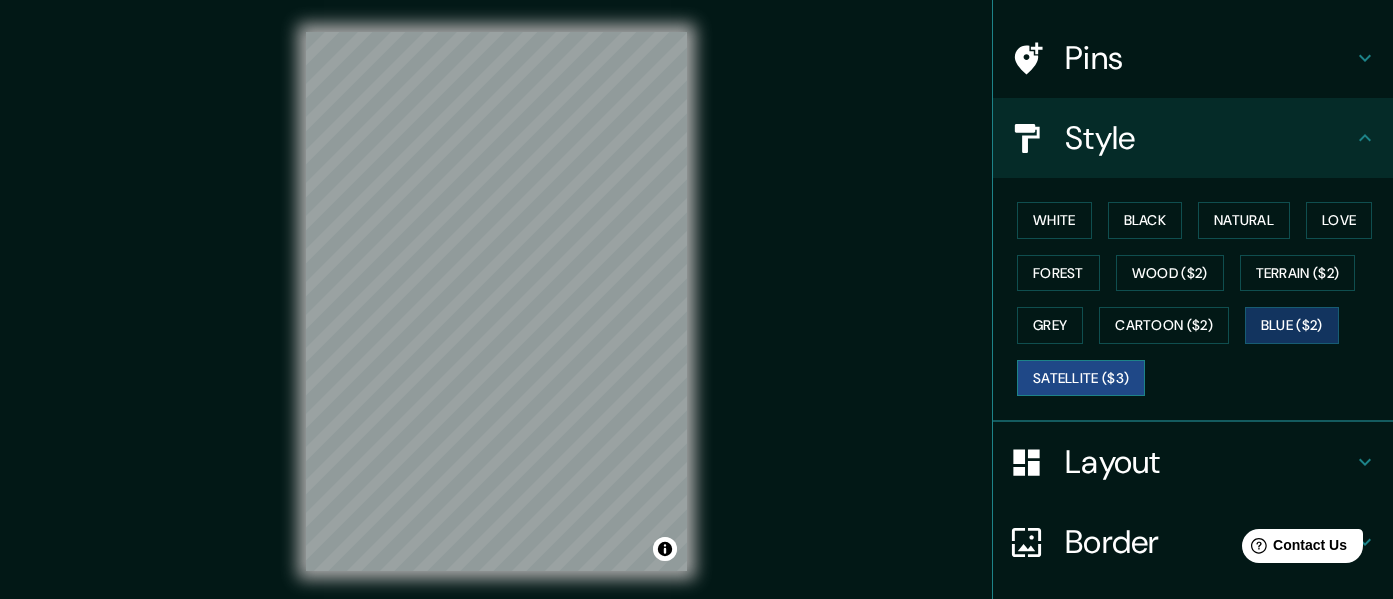click on "Satellite ($3)" at bounding box center (1081, 378) 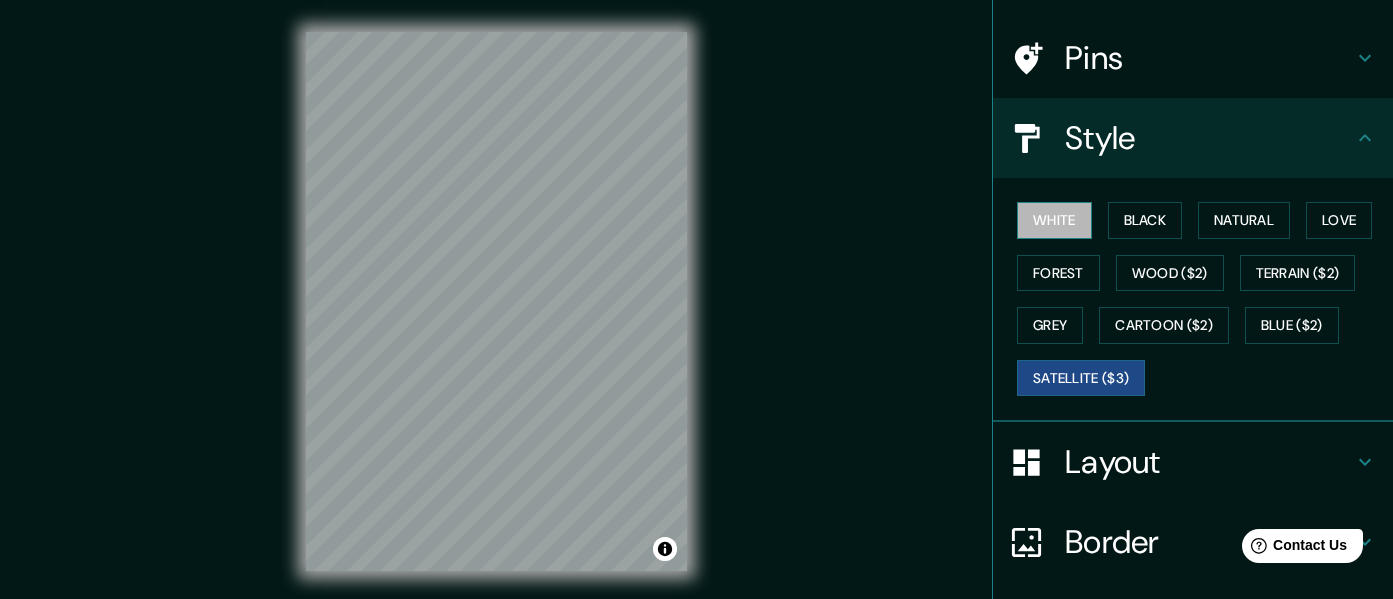 click on "White" at bounding box center [1054, 220] 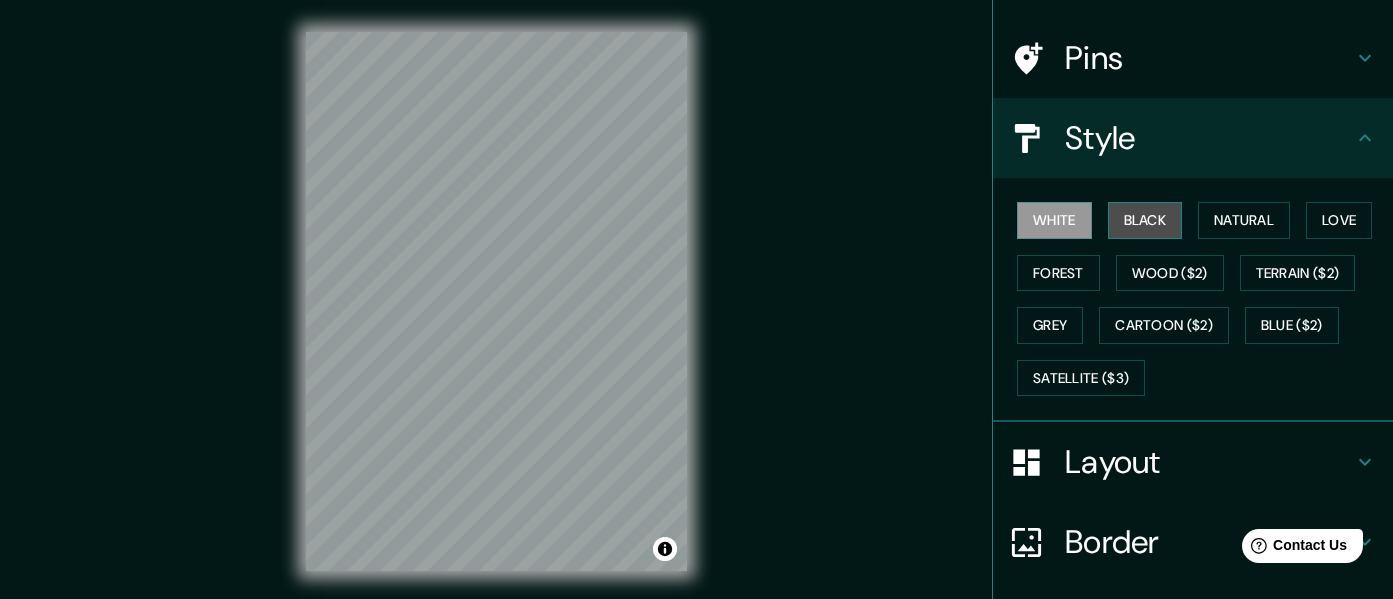 click on "Black" at bounding box center (1145, 220) 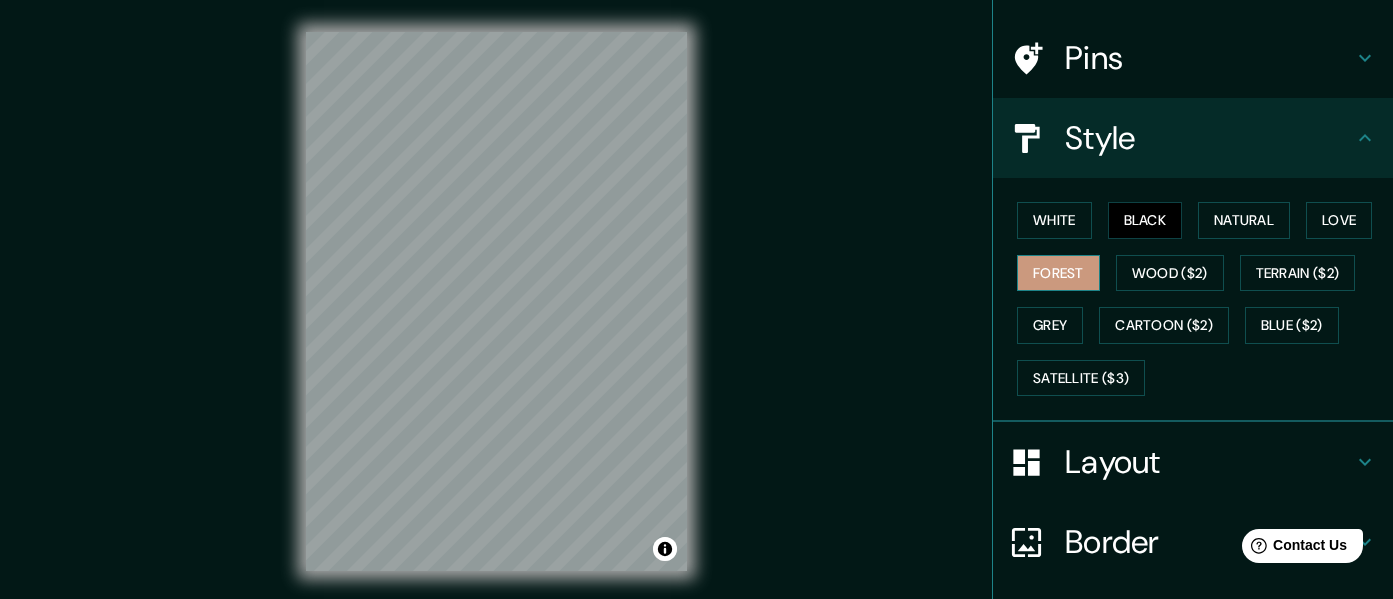 click on "Forest" at bounding box center [1058, 273] 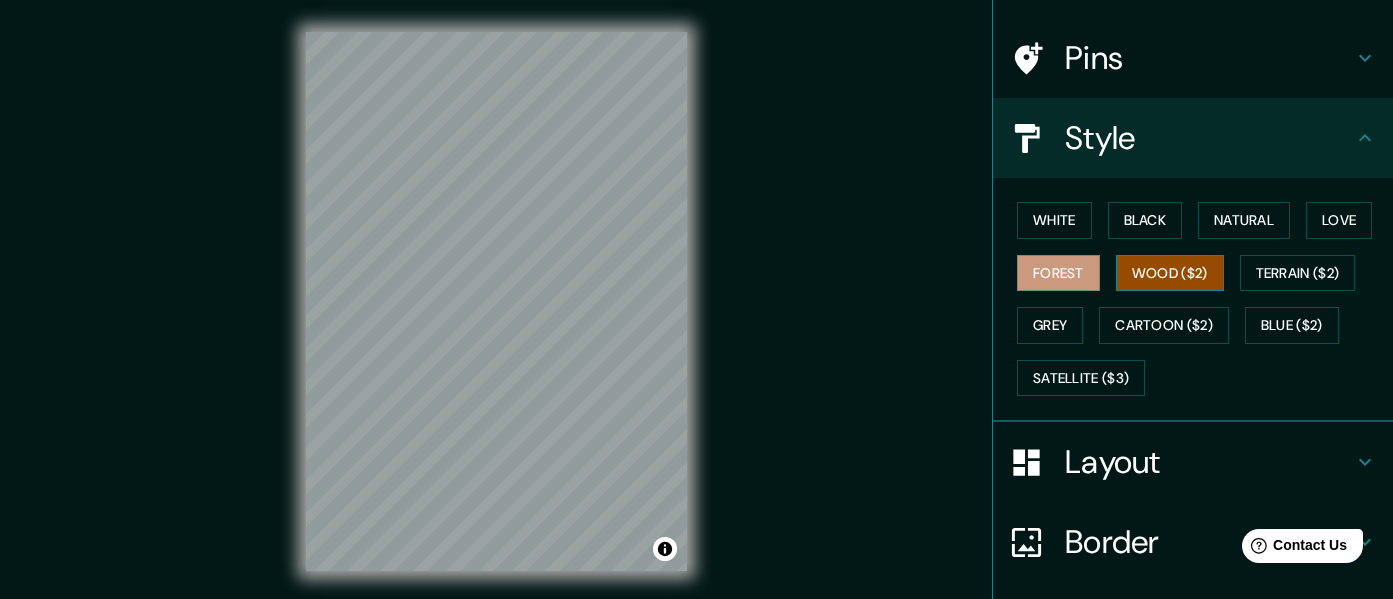 click on "Wood ($2)" at bounding box center (1170, 273) 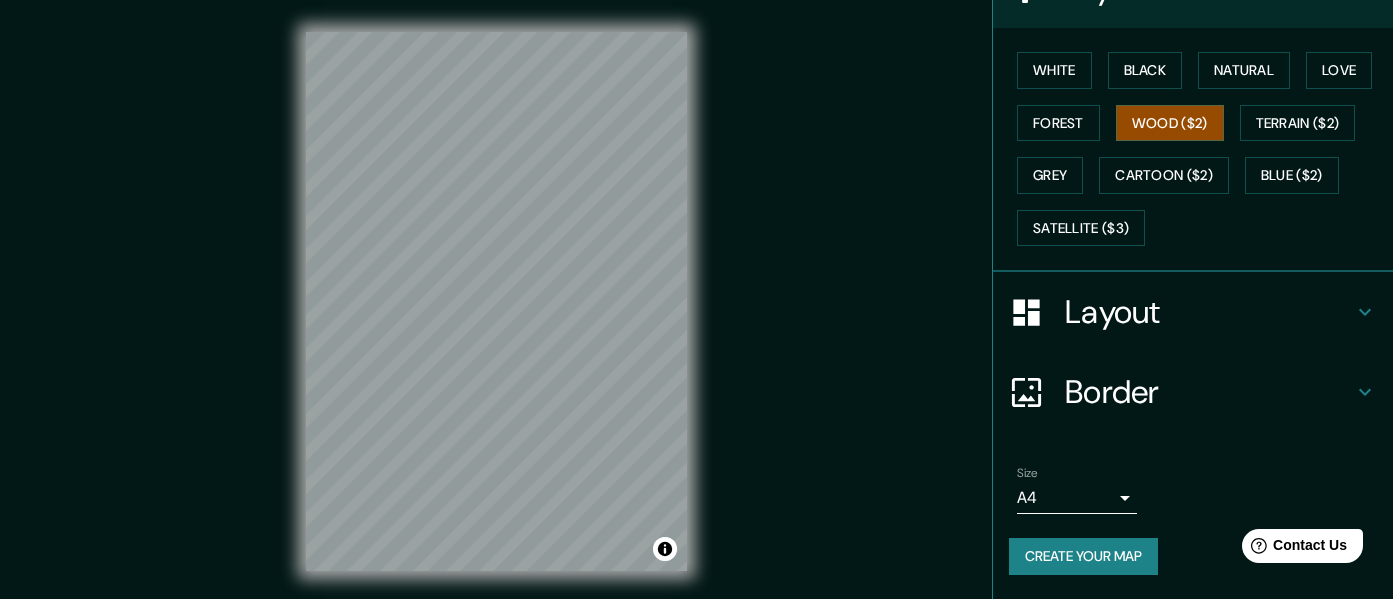 click on "Layout" at bounding box center [1209, 312] 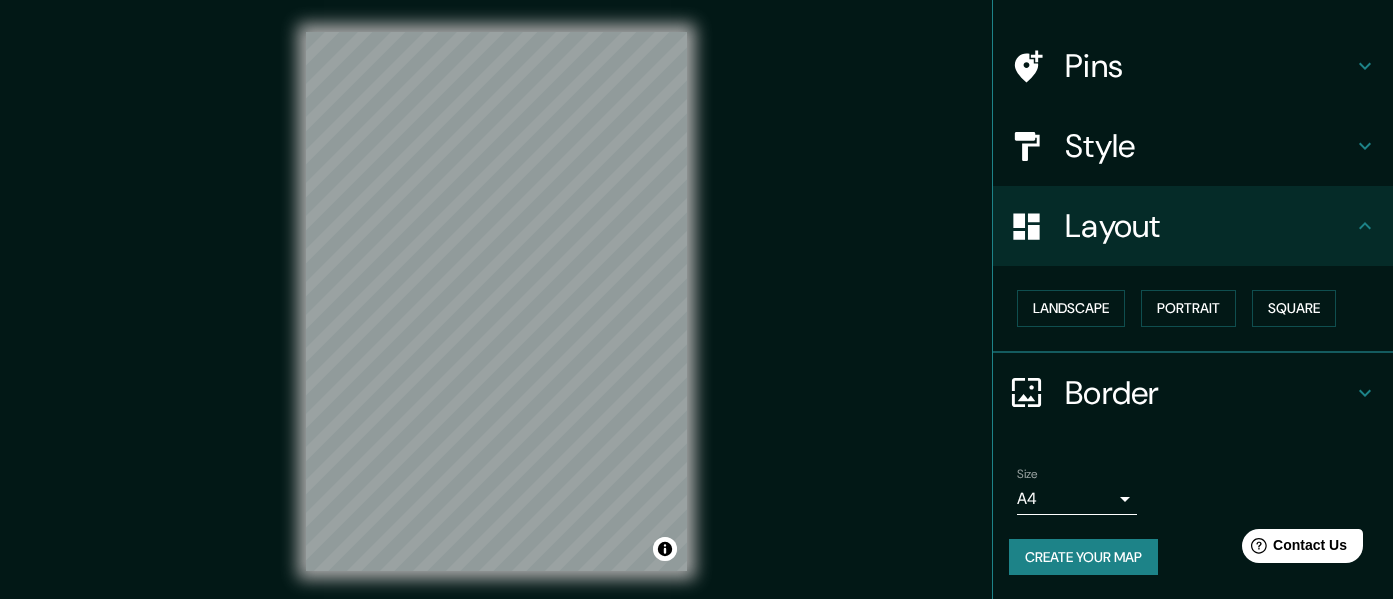 scroll, scrollTop: 120, scrollLeft: 0, axis: vertical 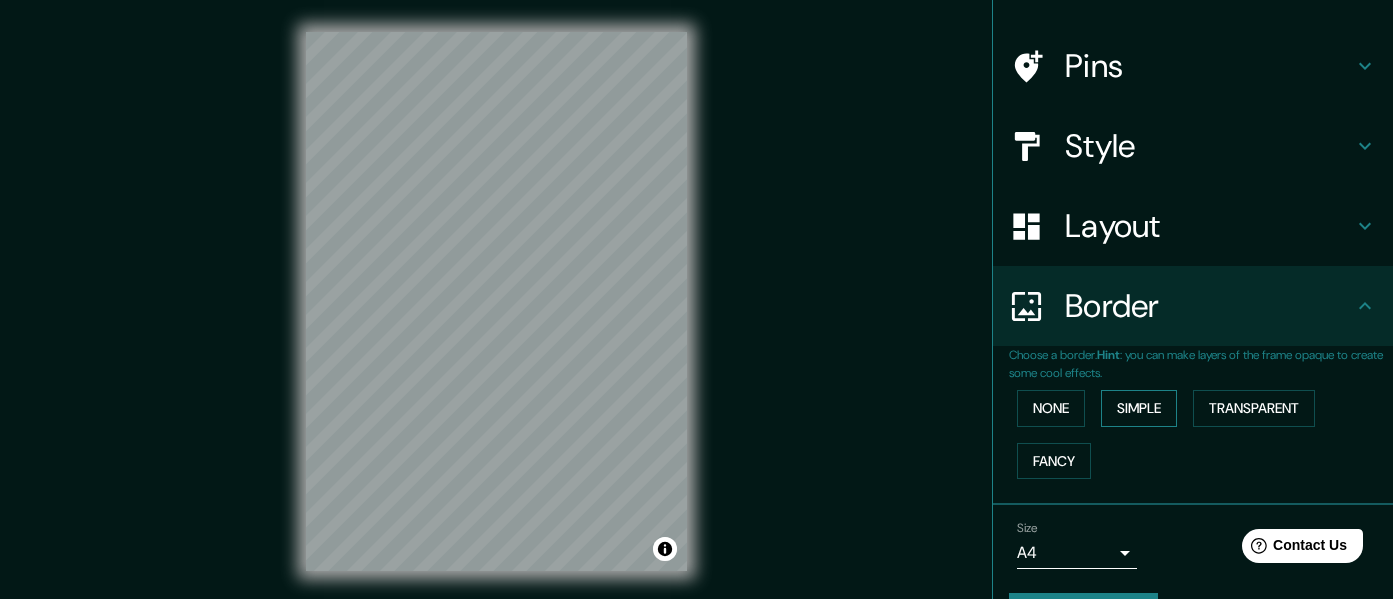 click on "Simple" at bounding box center [1139, 408] 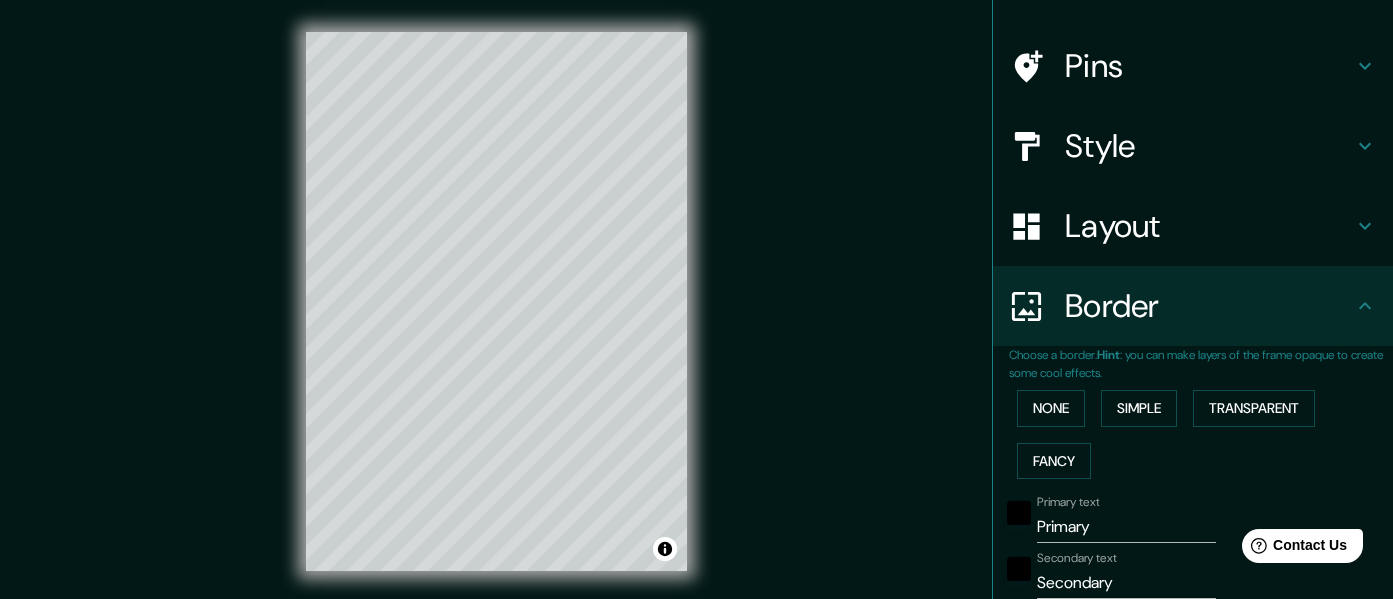 scroll, scrollTop: 539, scrollLeft: 0, axis: vertical 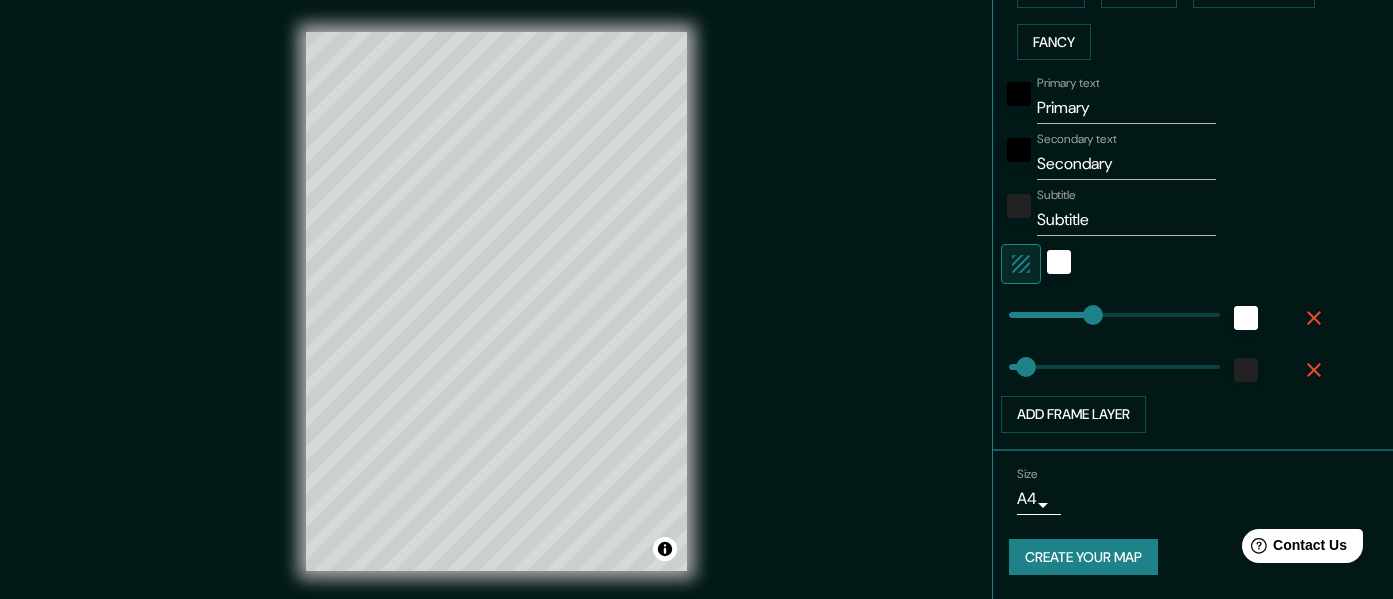 type on "30" 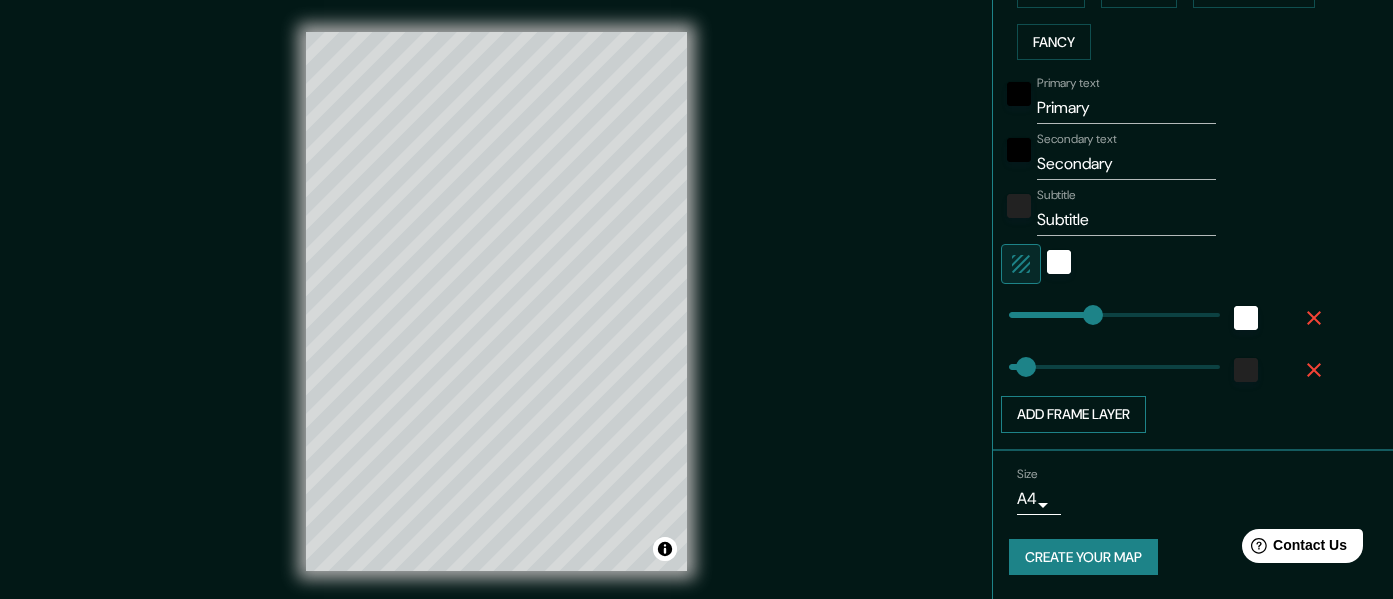 drag, startPoint x: 1041, startPoint y: 447, endPoint x: 1030, endPoint y: 418, distance: 31.016125 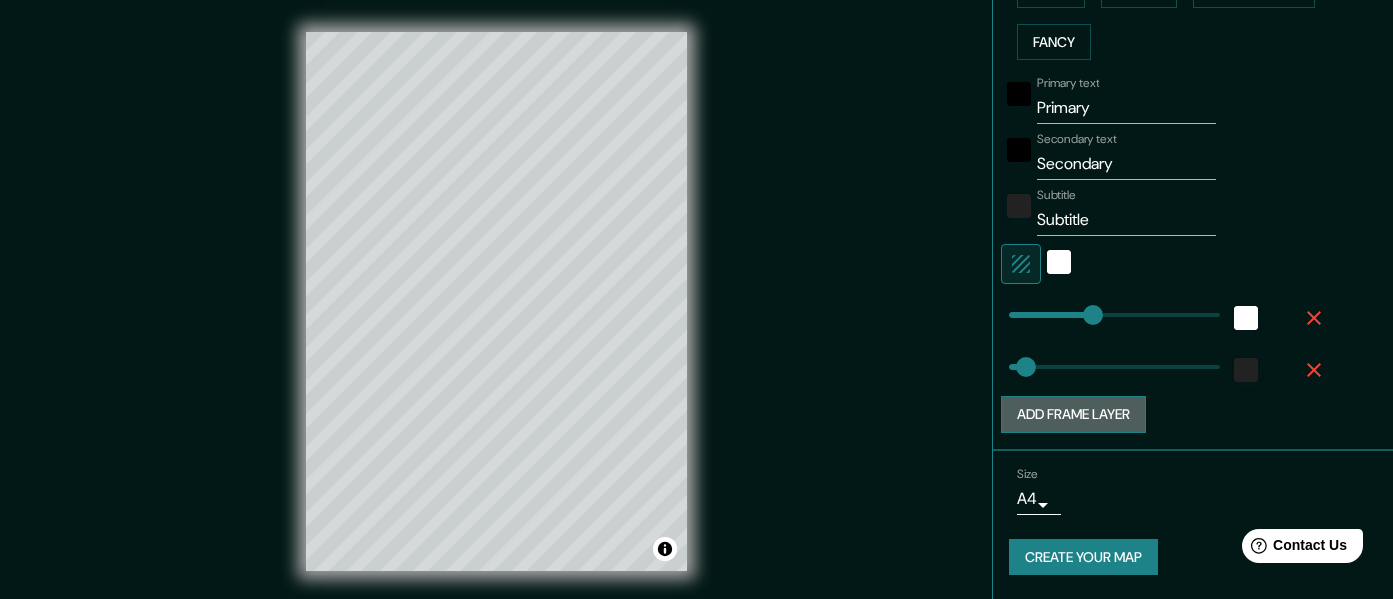 click on "Add frame layer" at bounding box center [1073, 414] 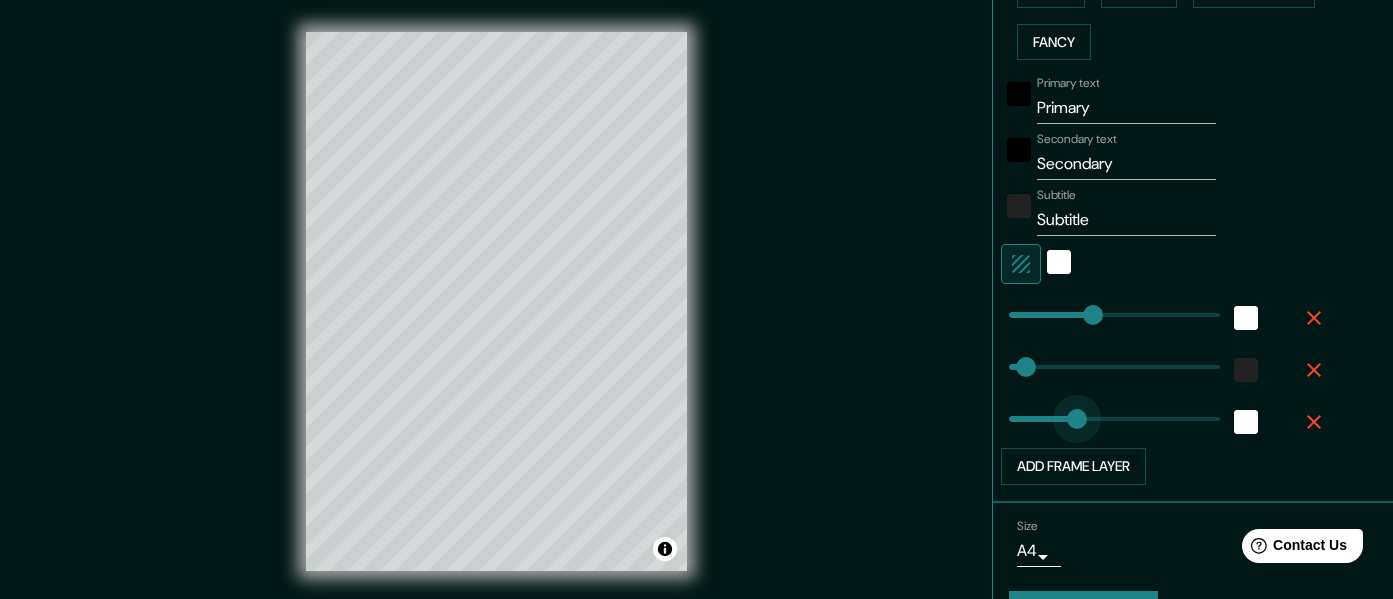 type on "0" 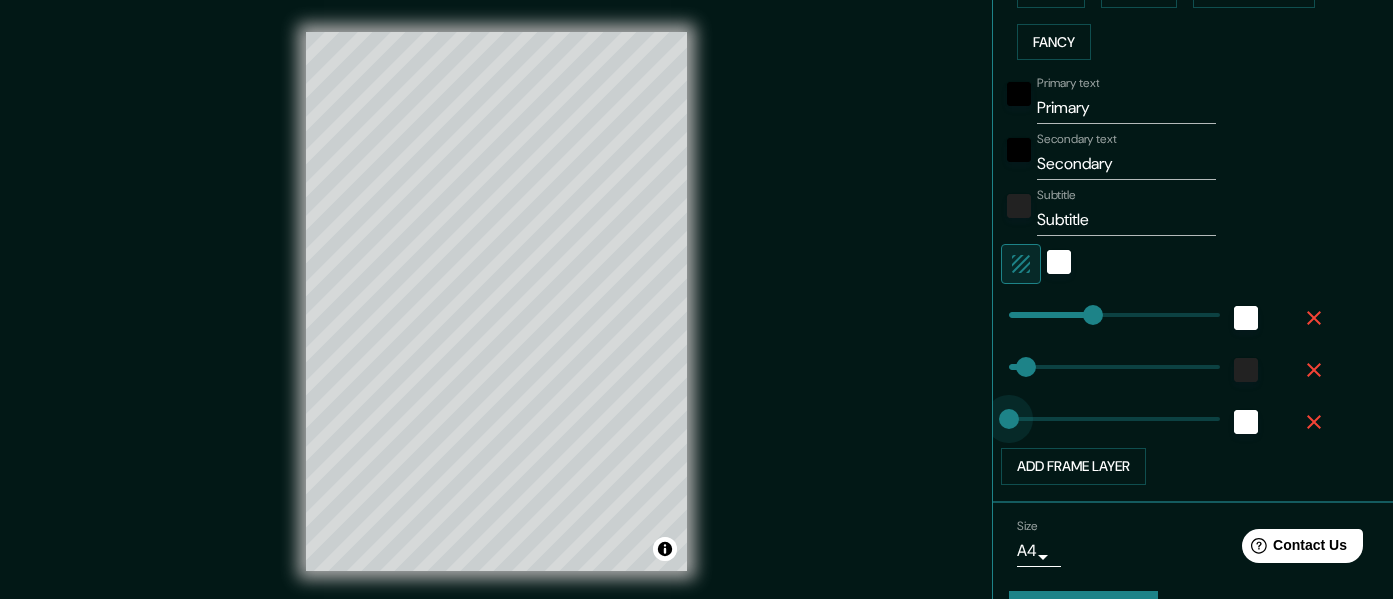 drag, startPoint x: 1062, startPoint y: 414, endPoint x: 928, endPoint y: 430, distance: 134.95184 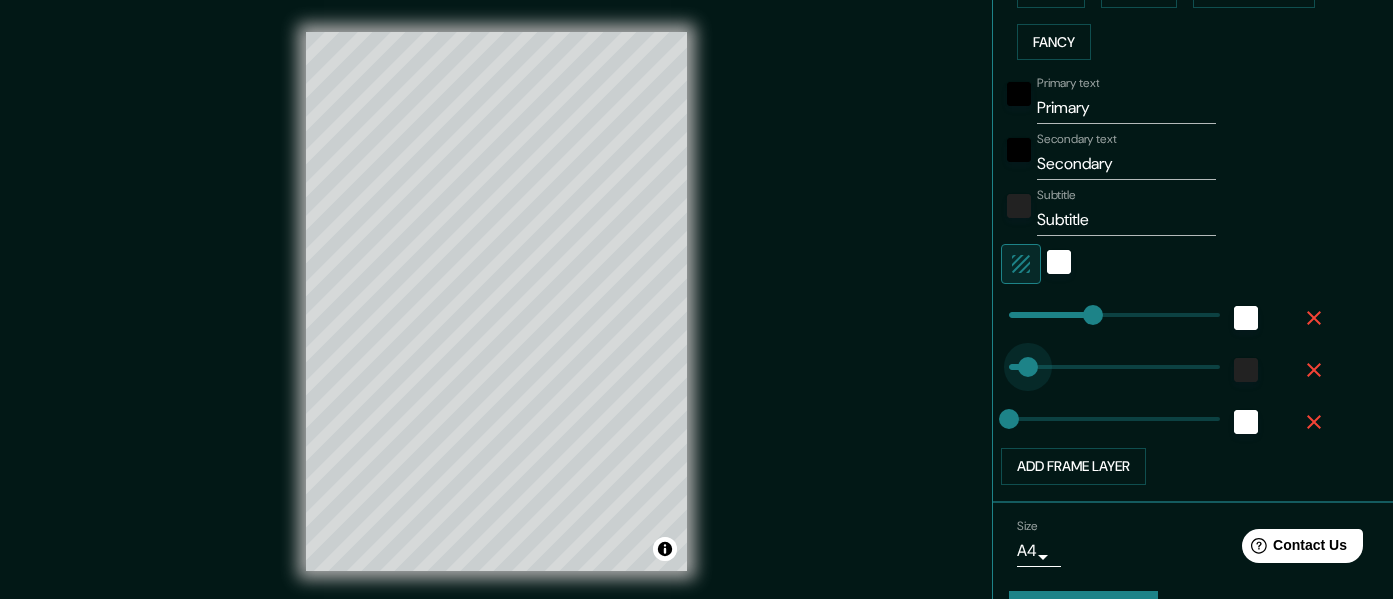 type on "18" 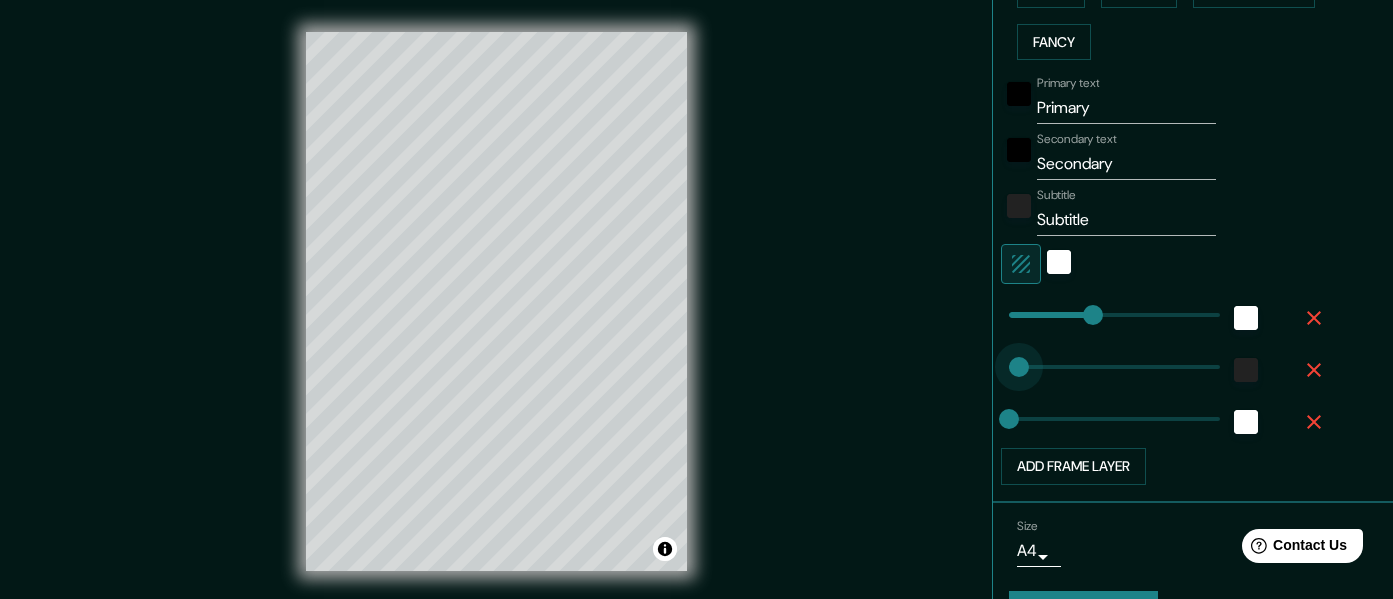 drag, startPoint x: 1016, startPoint y: 373, endPoint x: 1004, endPoint y: 374, distance: 12.0415945 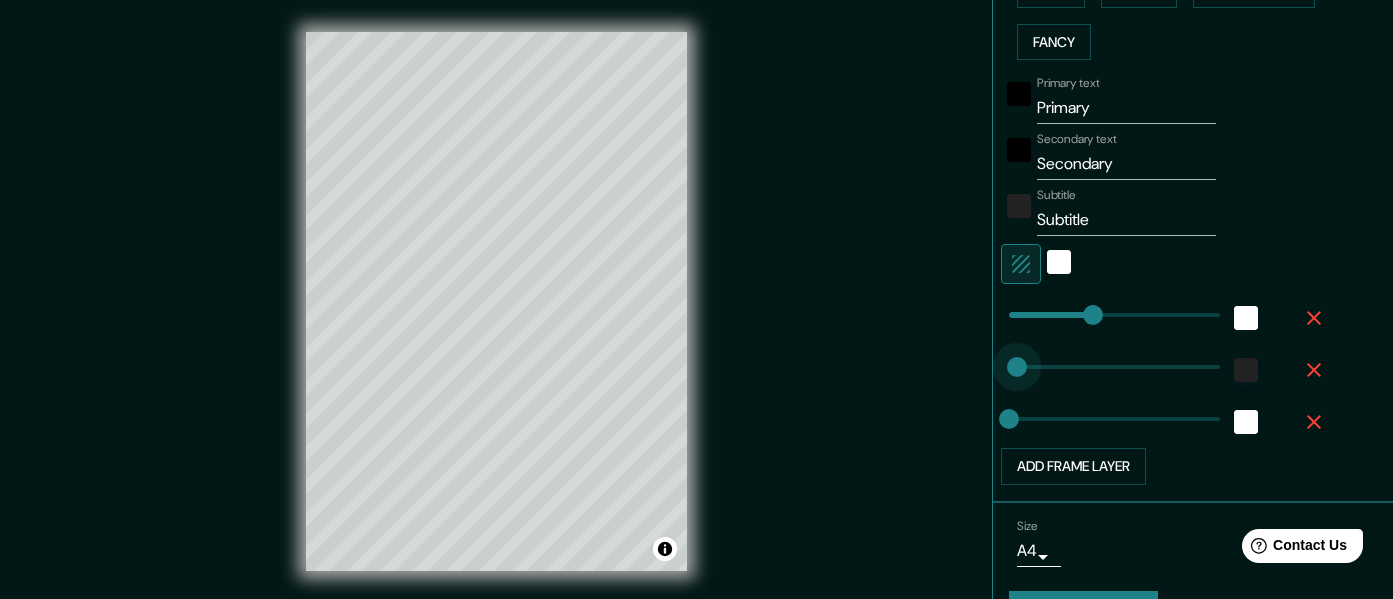 type on "24" 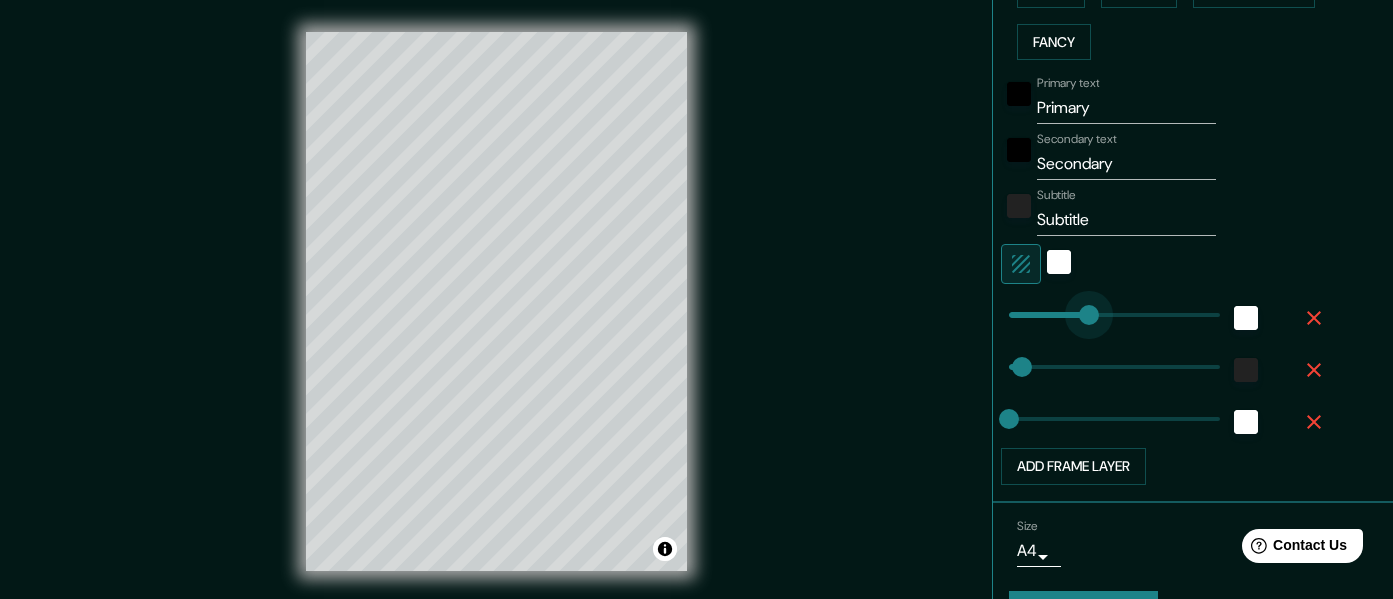 type on "52" 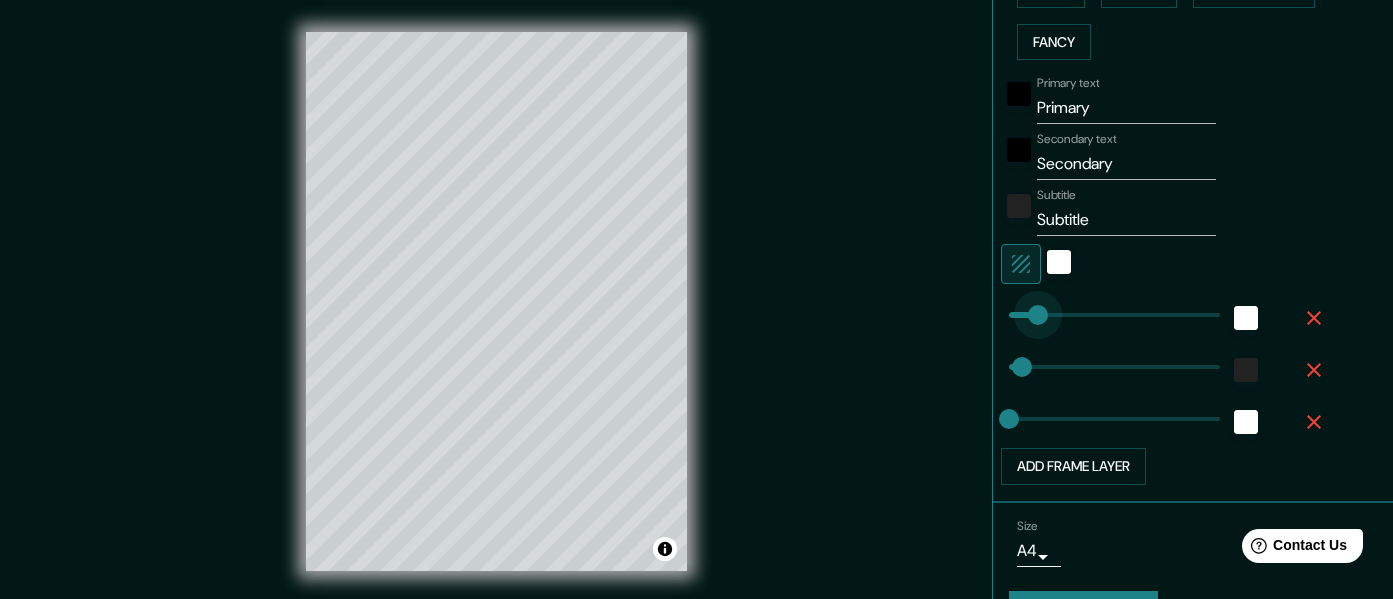 drag, startPoint x: 1074, startPoint y: 320, endPoint x: 1023, endPoint y: 323, distance: 51.088158 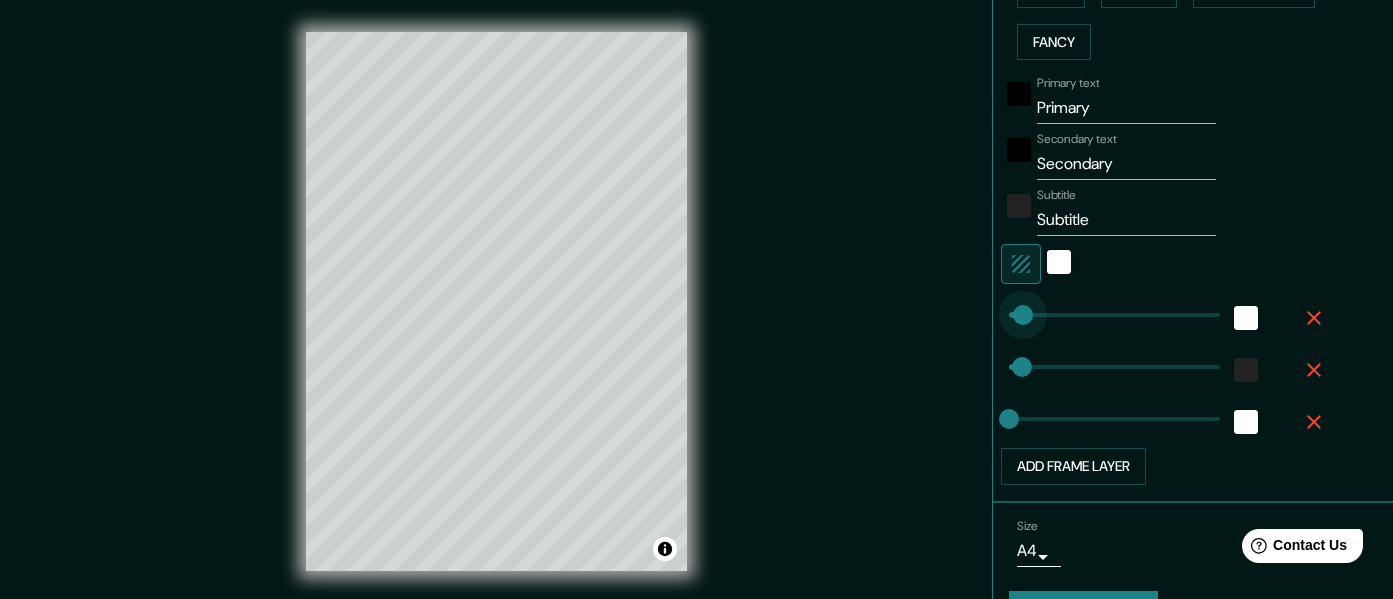 type on "18" 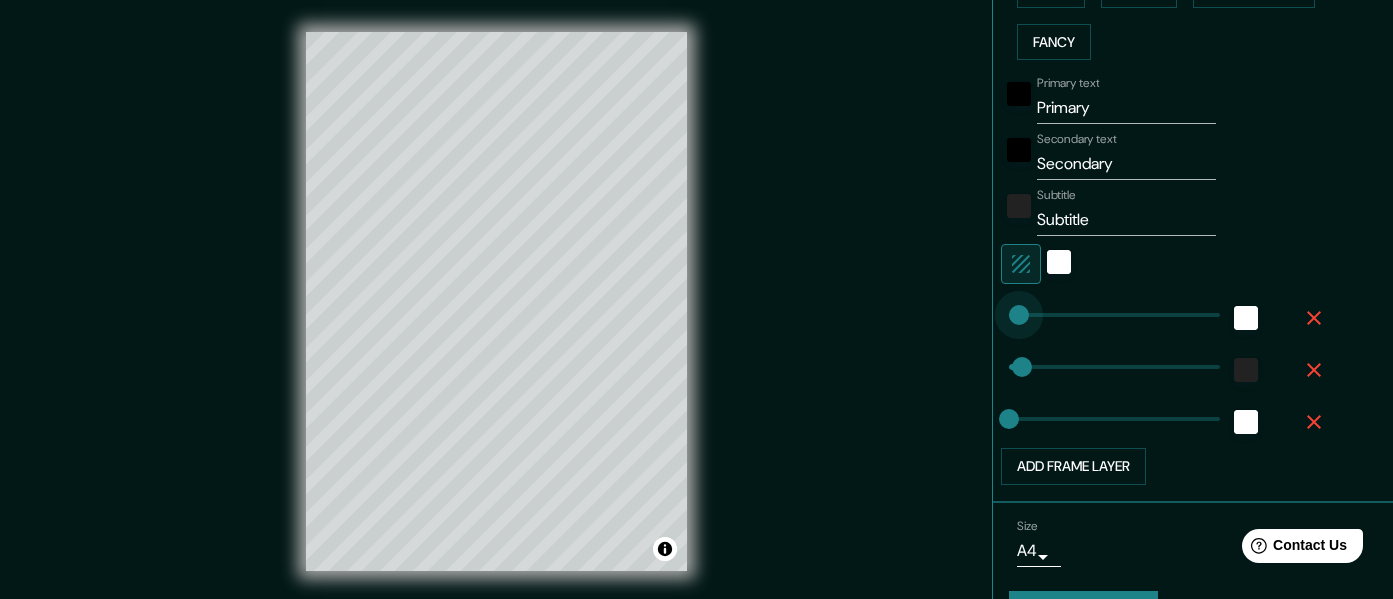drag, startPoint x: 1023, startPoint y: 322, endPoint x: 1004, endPoint y: 323, distance: 19.026299 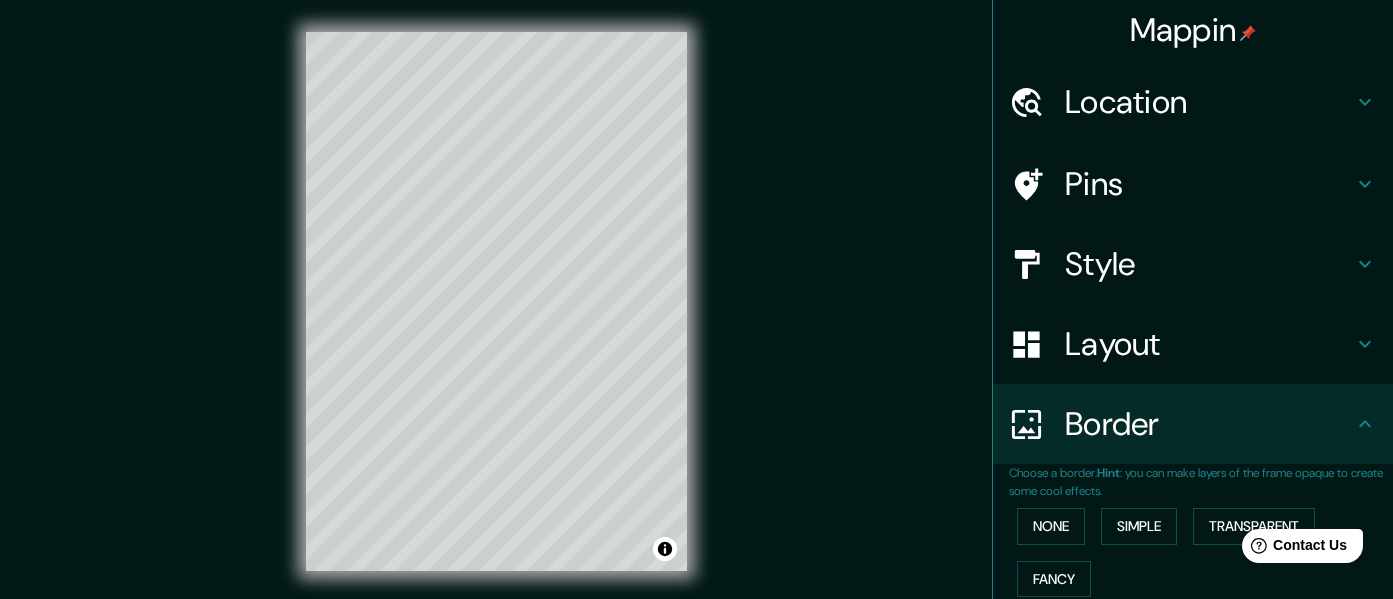 scroll, scrollTop: 0, scrollLeft: 0, axis: both 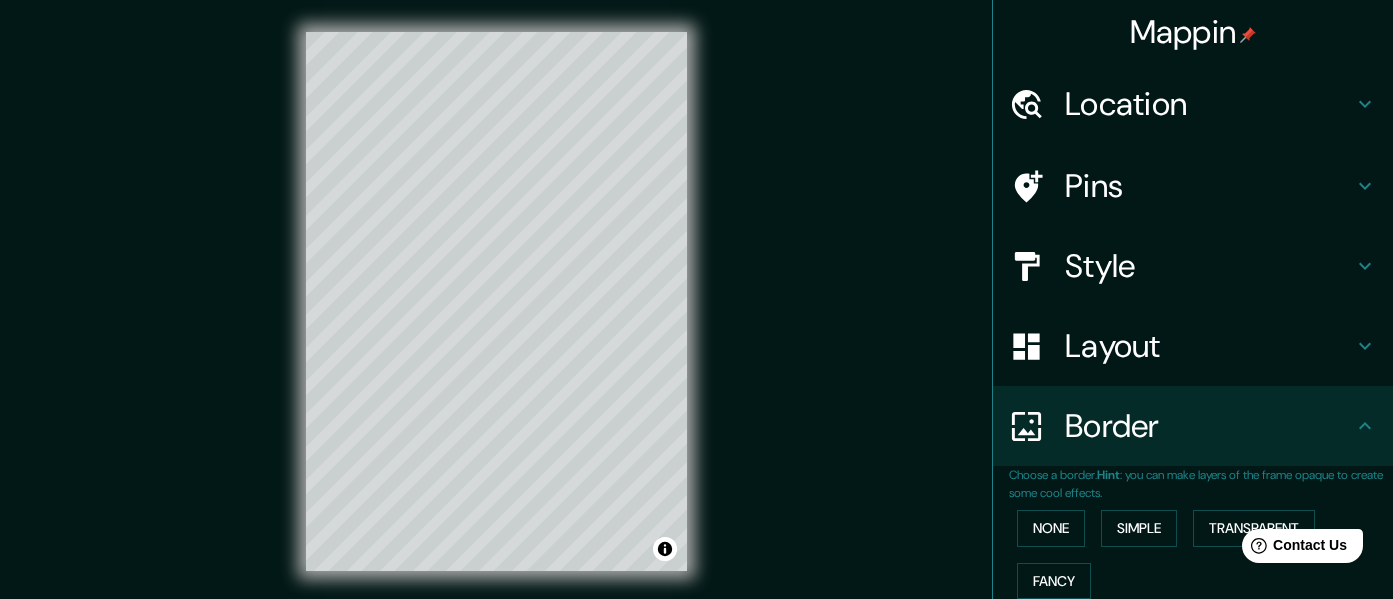 click on "Pins" at bounding box center [1209, 186] 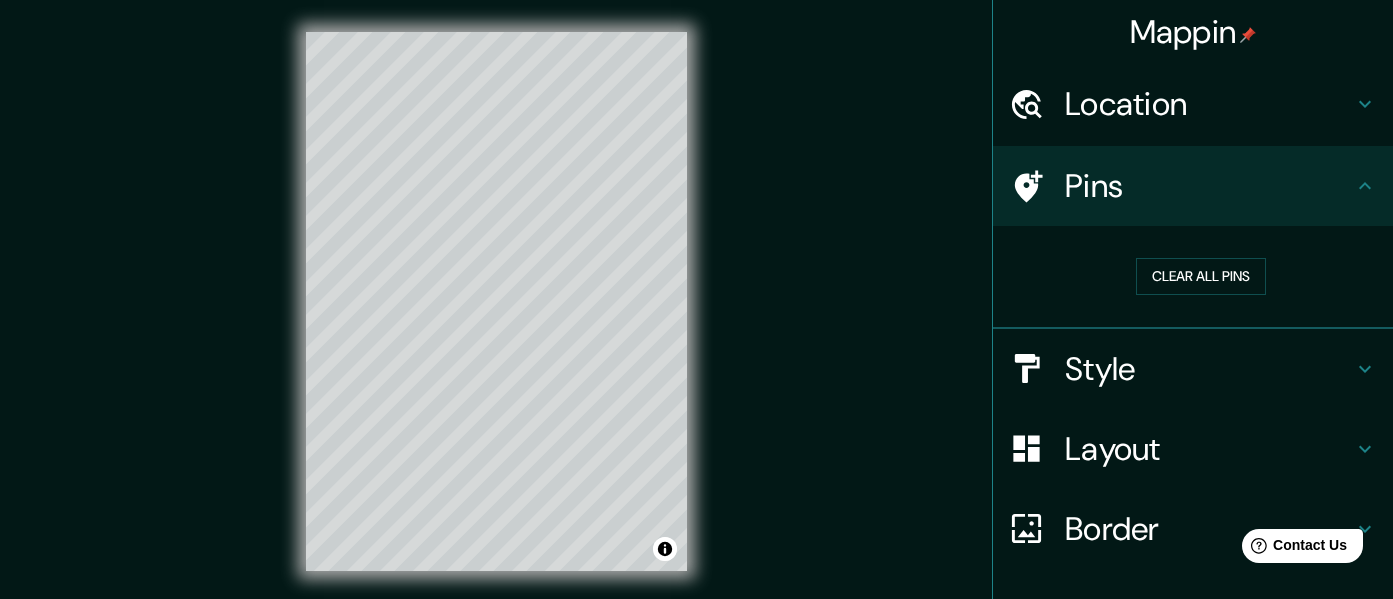 click on "Pins" at bounding box center [1209, 186] 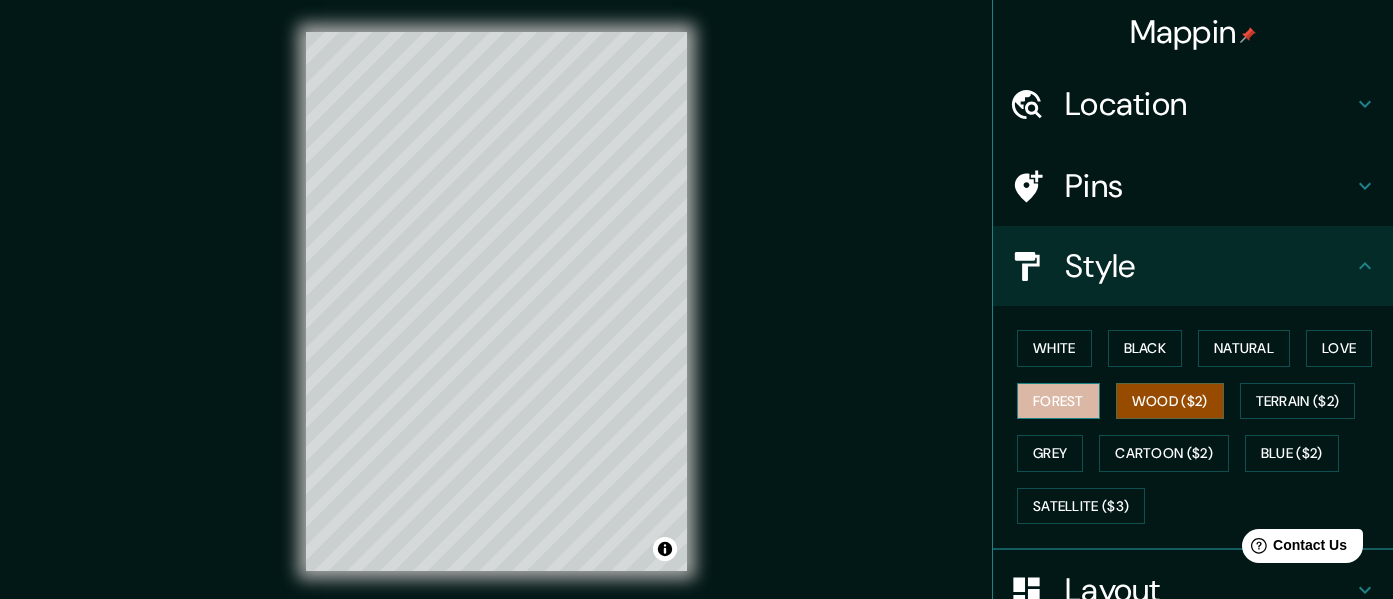 click on "Forest" at bounding box center [1058, 401] 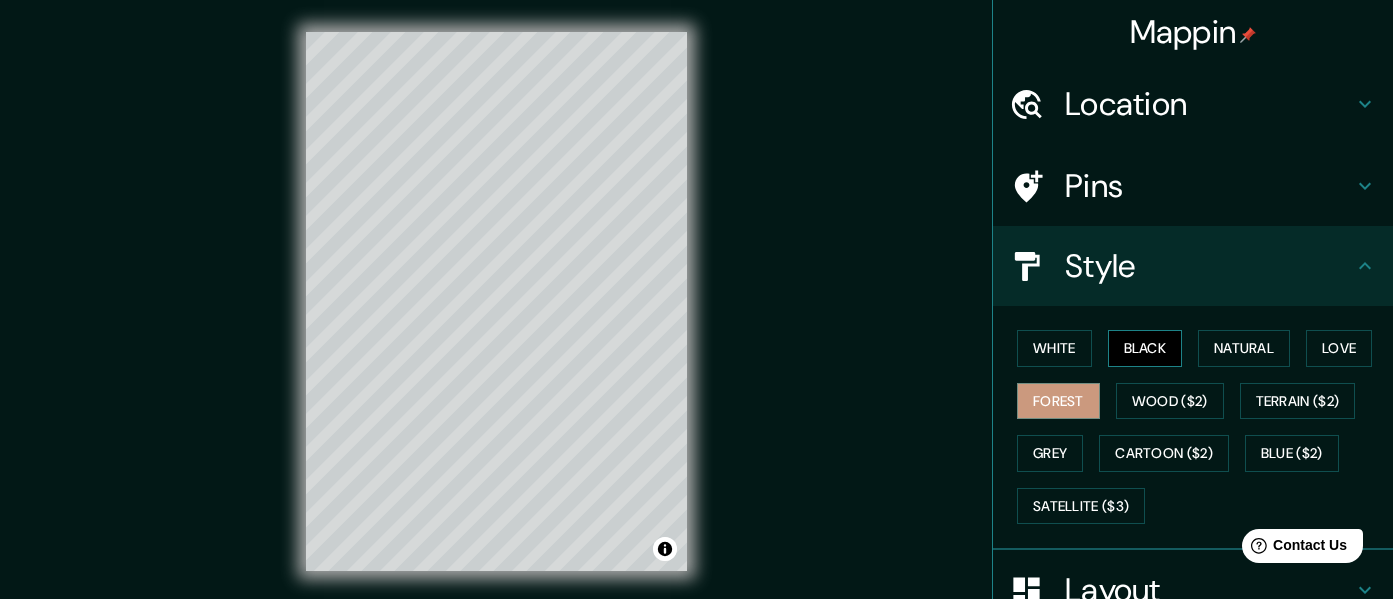 click on "Black" at bounding box center (1145, 348) 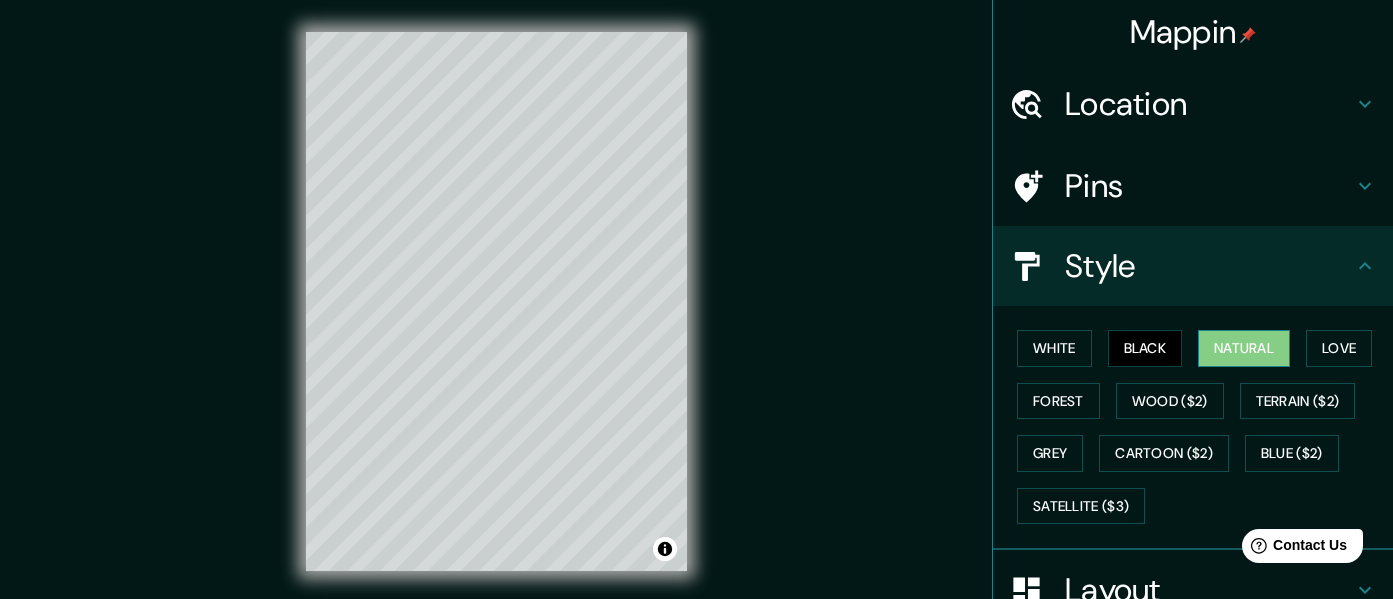 click on "Natural" at bounding box center [1244, 348] 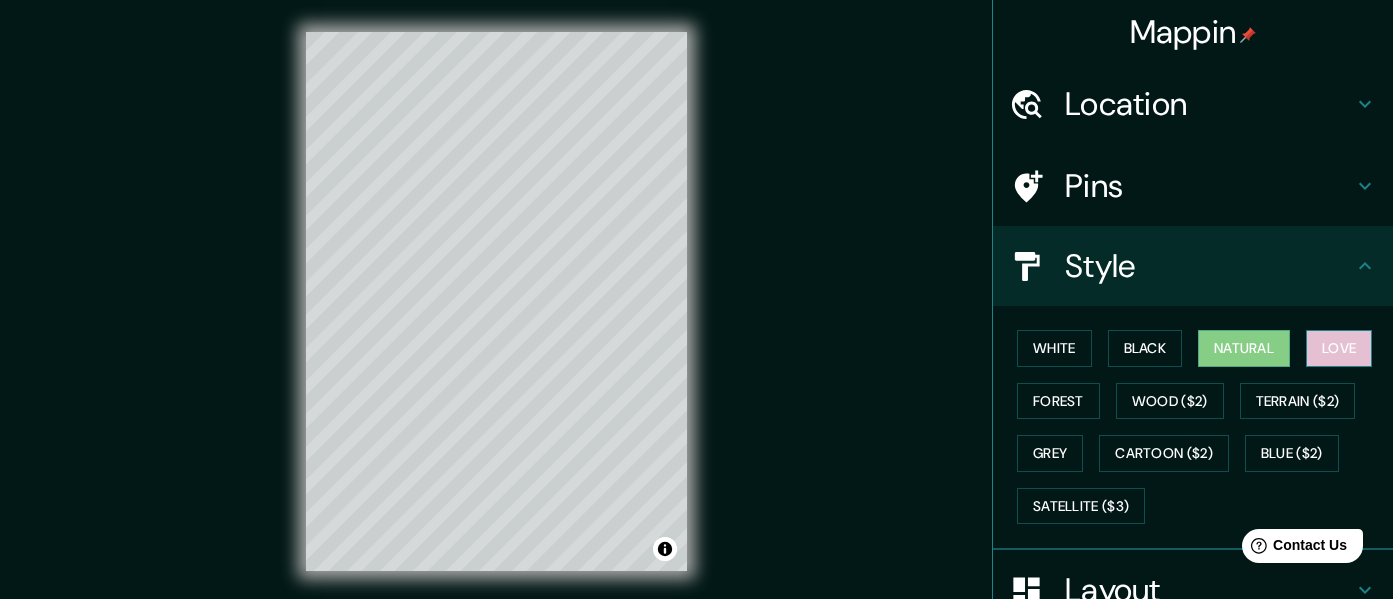 click on "Love" at bounding box center [1339, 348] 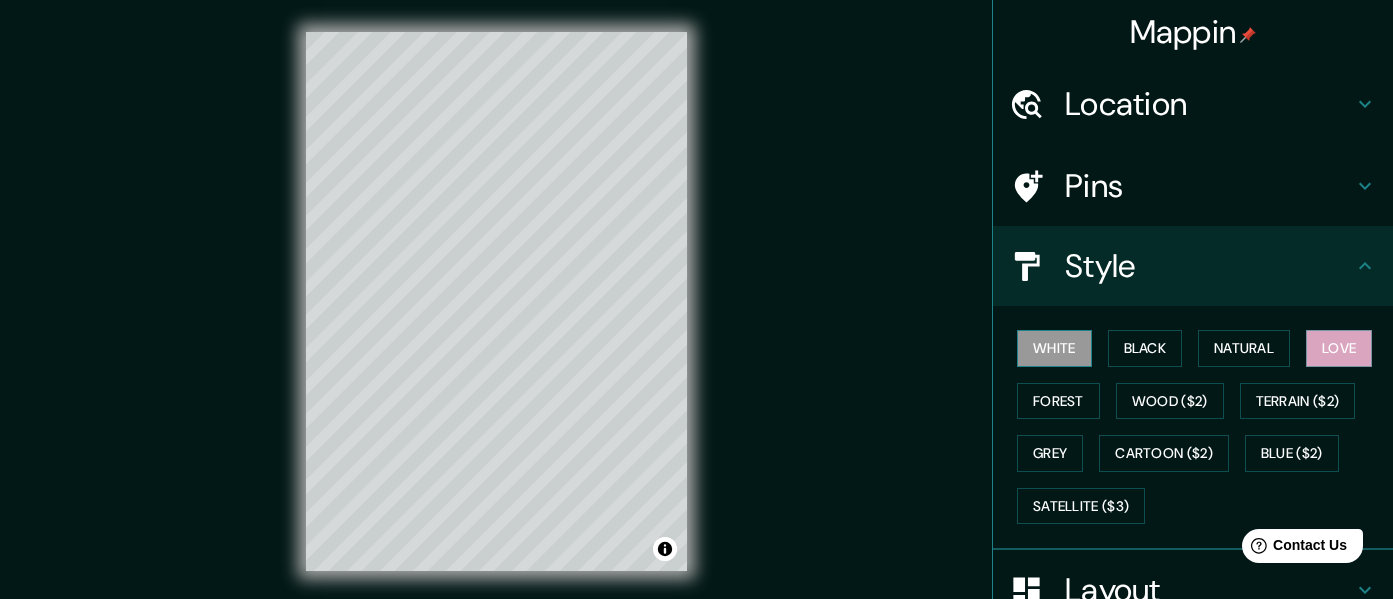 click on "White" at bounding box center (1054, 348) 